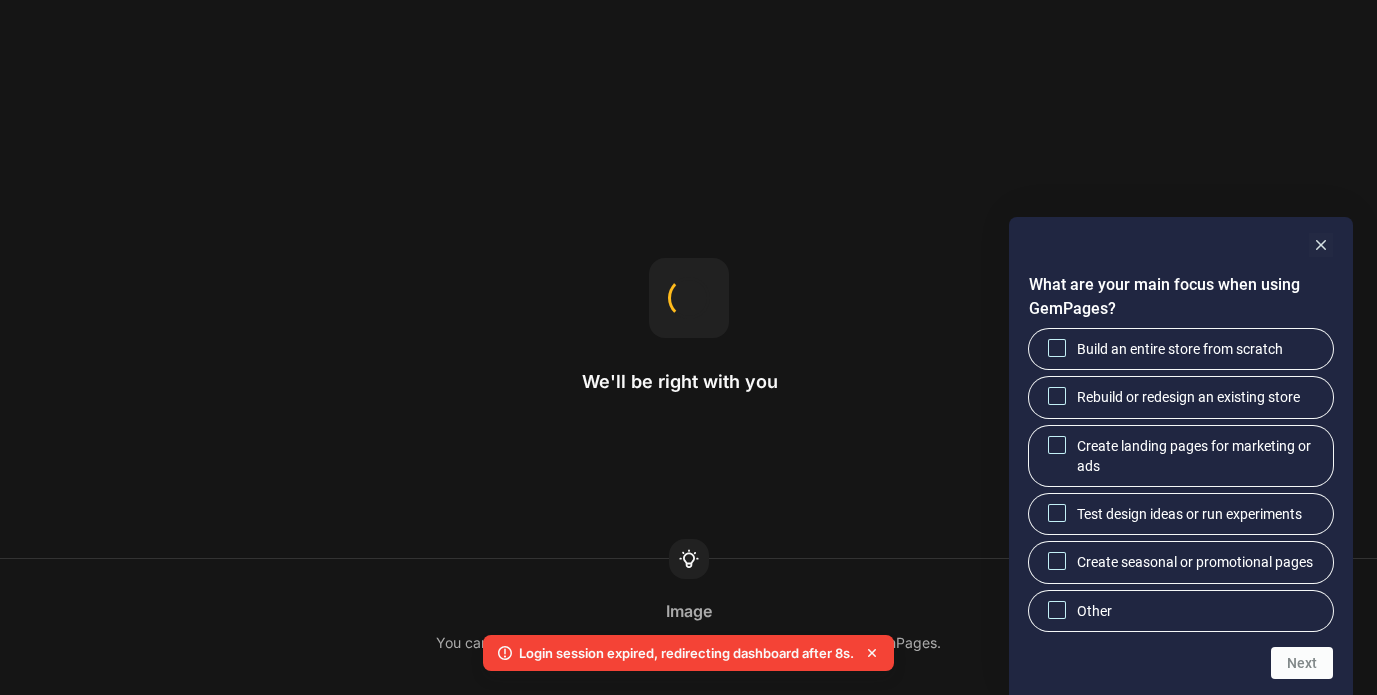 scroll, scrollTop: 0, scrollLeft: 0, axis: both 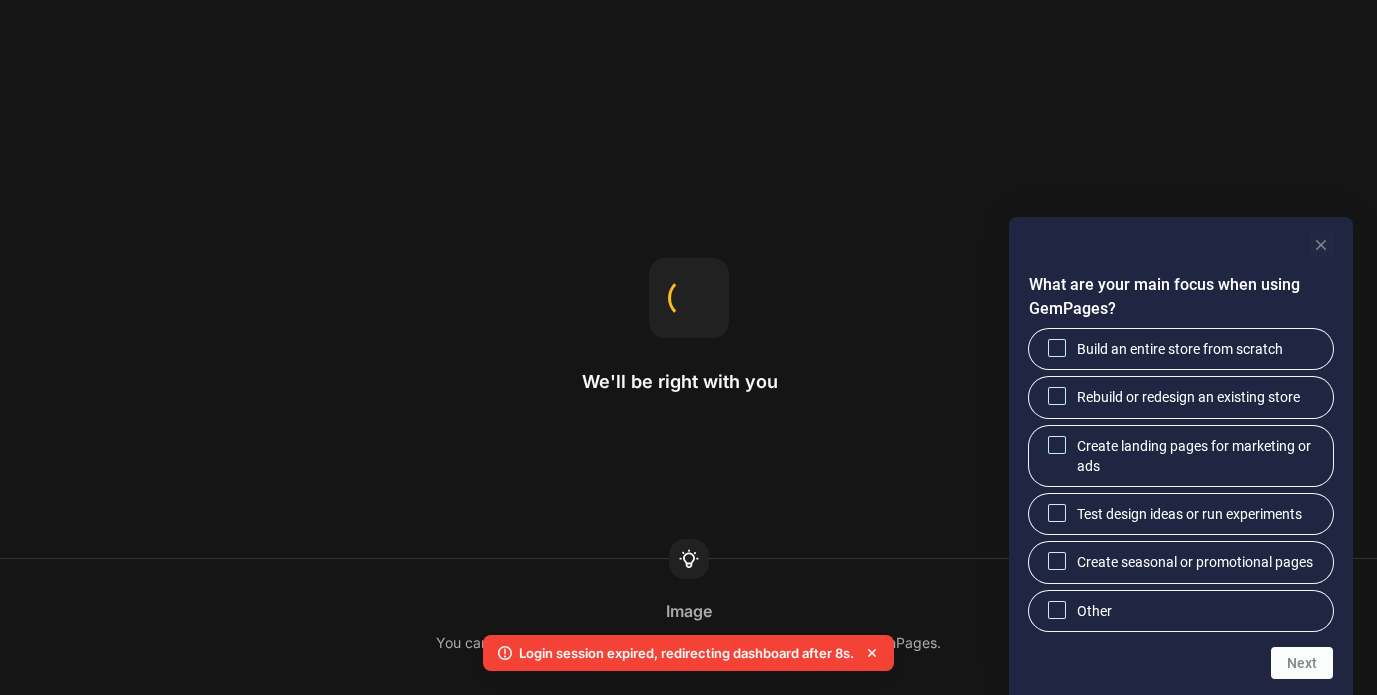click 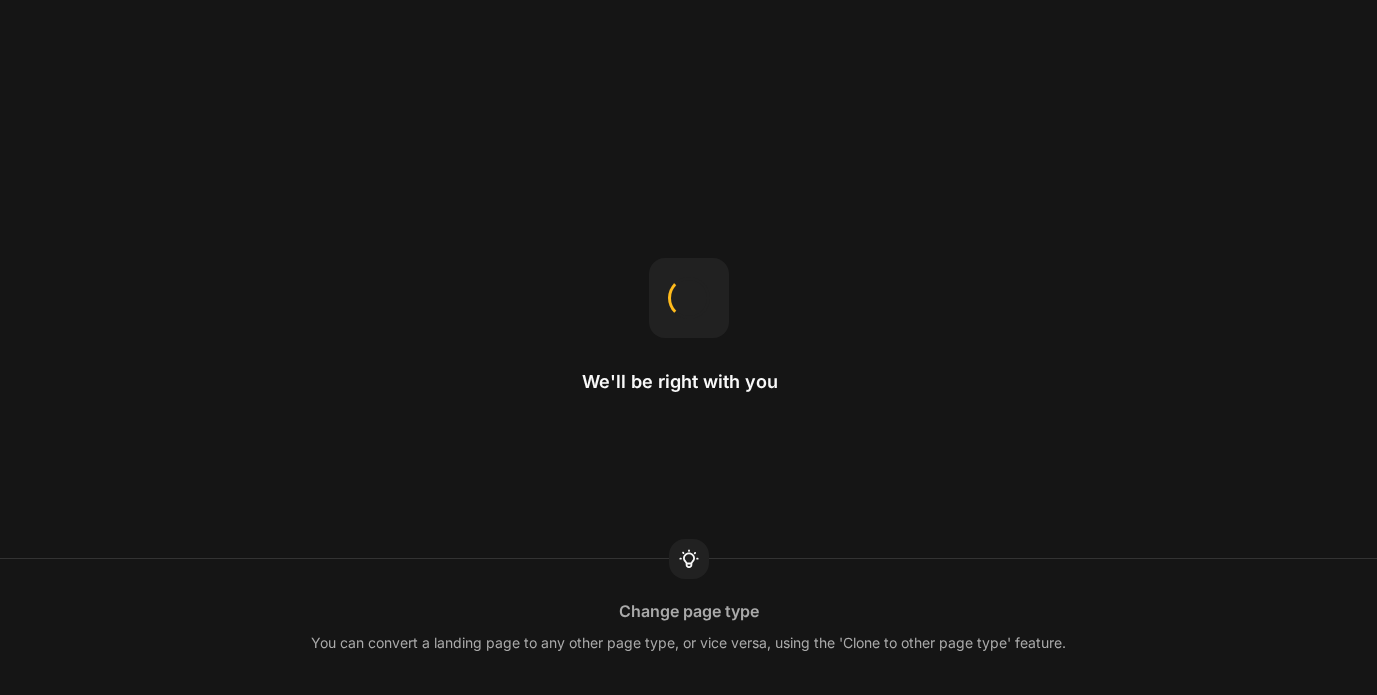 scroll, scrollTop: 0, scrollLeft: 0, axis: both 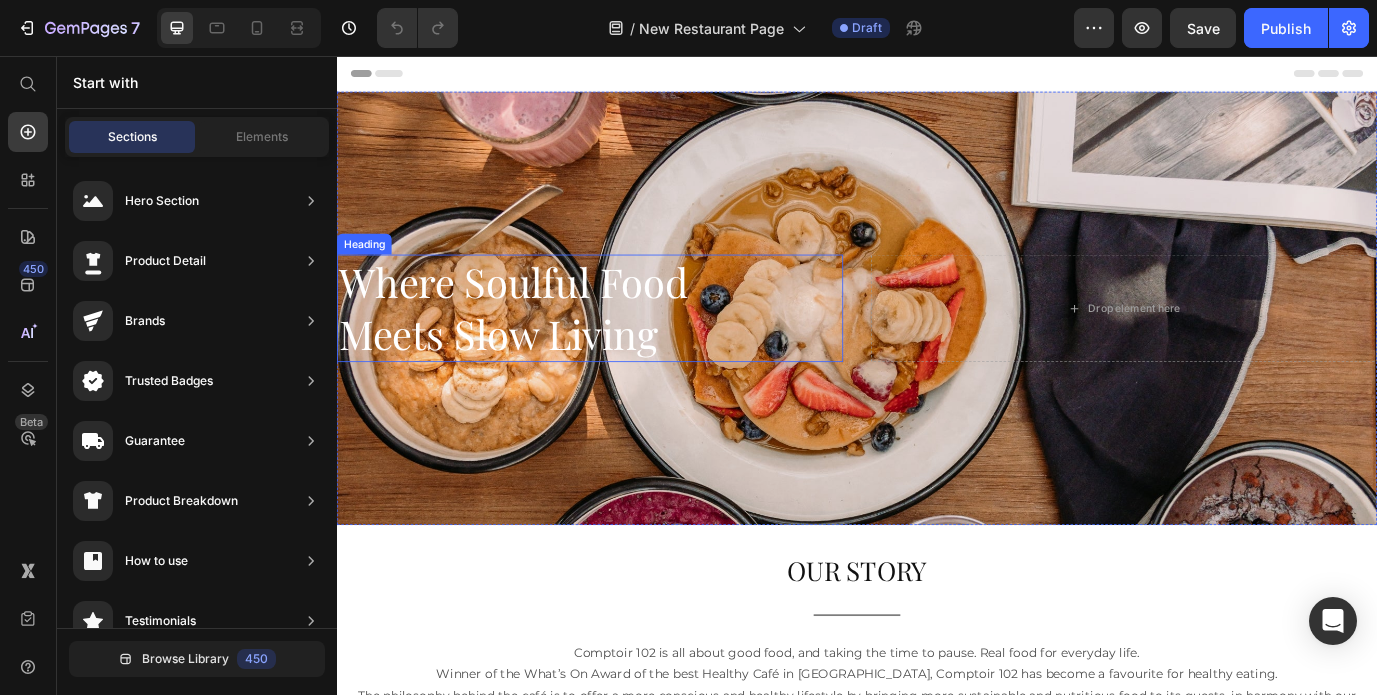 click on "Where Soulful Food  Meets Slow Living" at bounding box center [629, 347] 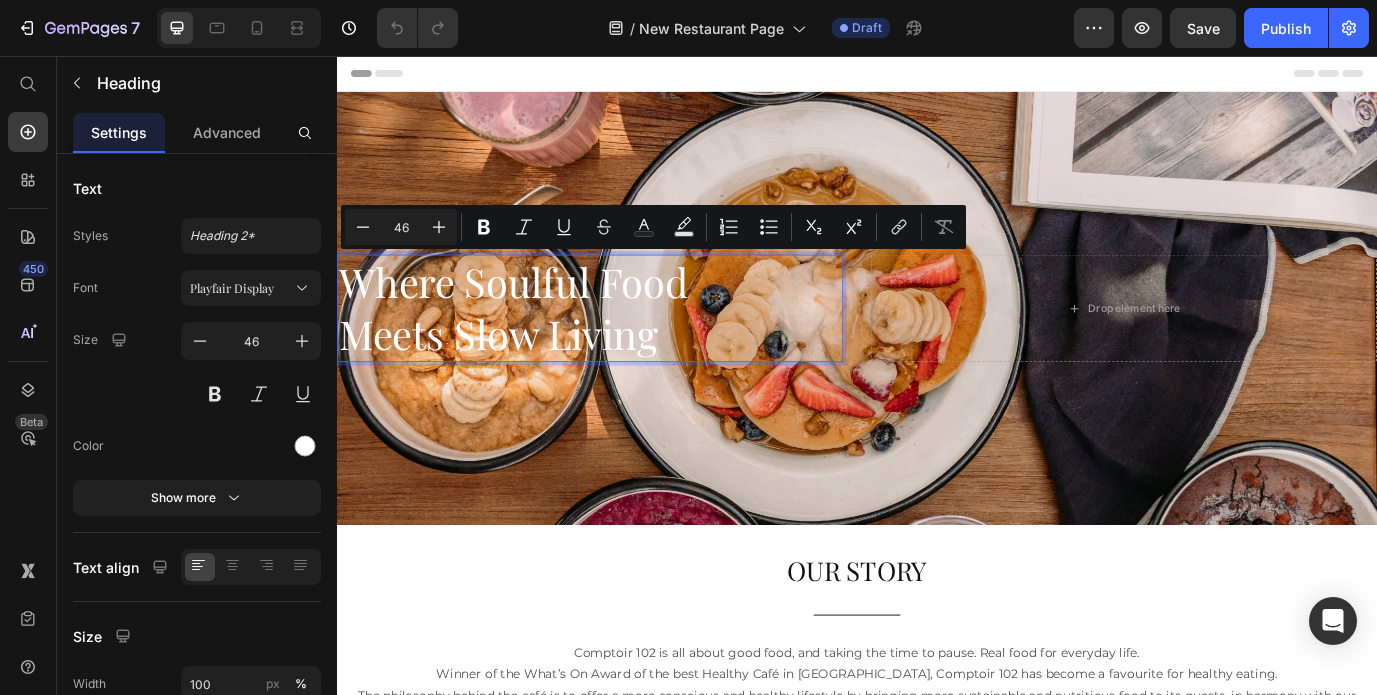 click on "Where Soulful Food  Meets Slow Living" at bounding box center (629, 347) 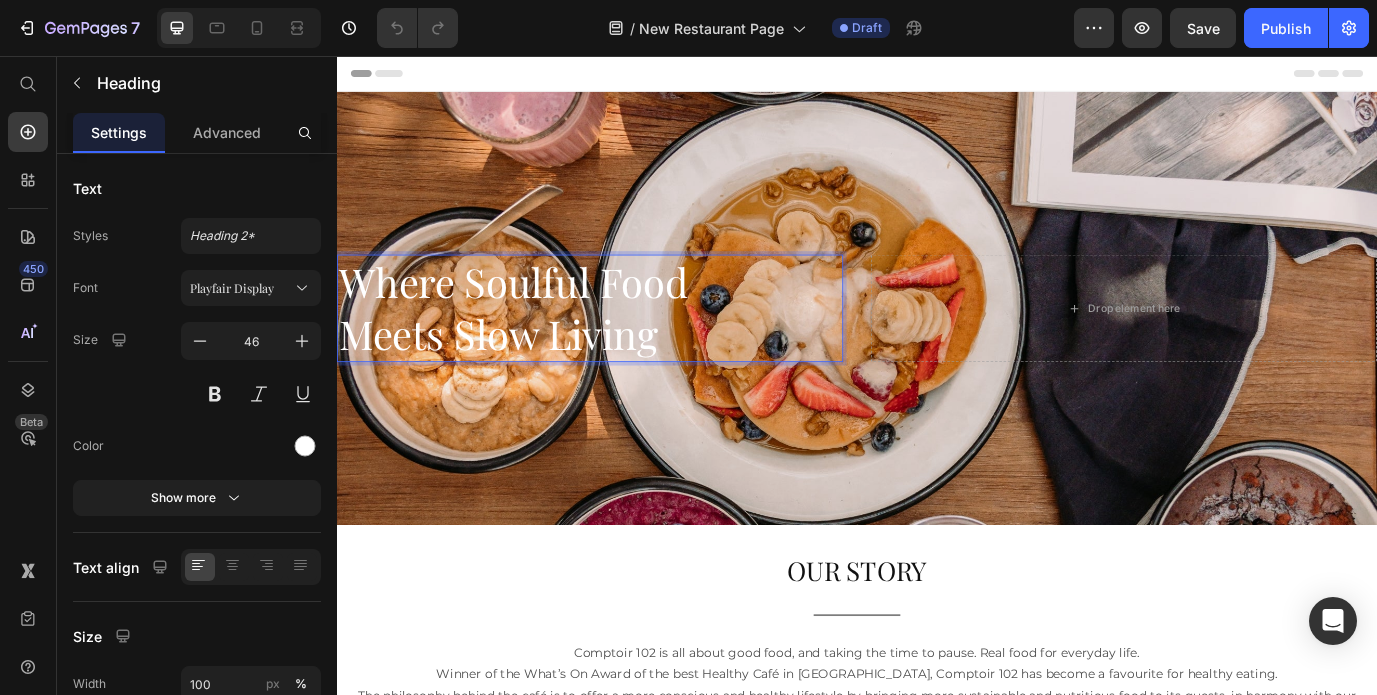 click on "Where Soulful Food  Meets Slow Living" at bounding box center [629, 347] 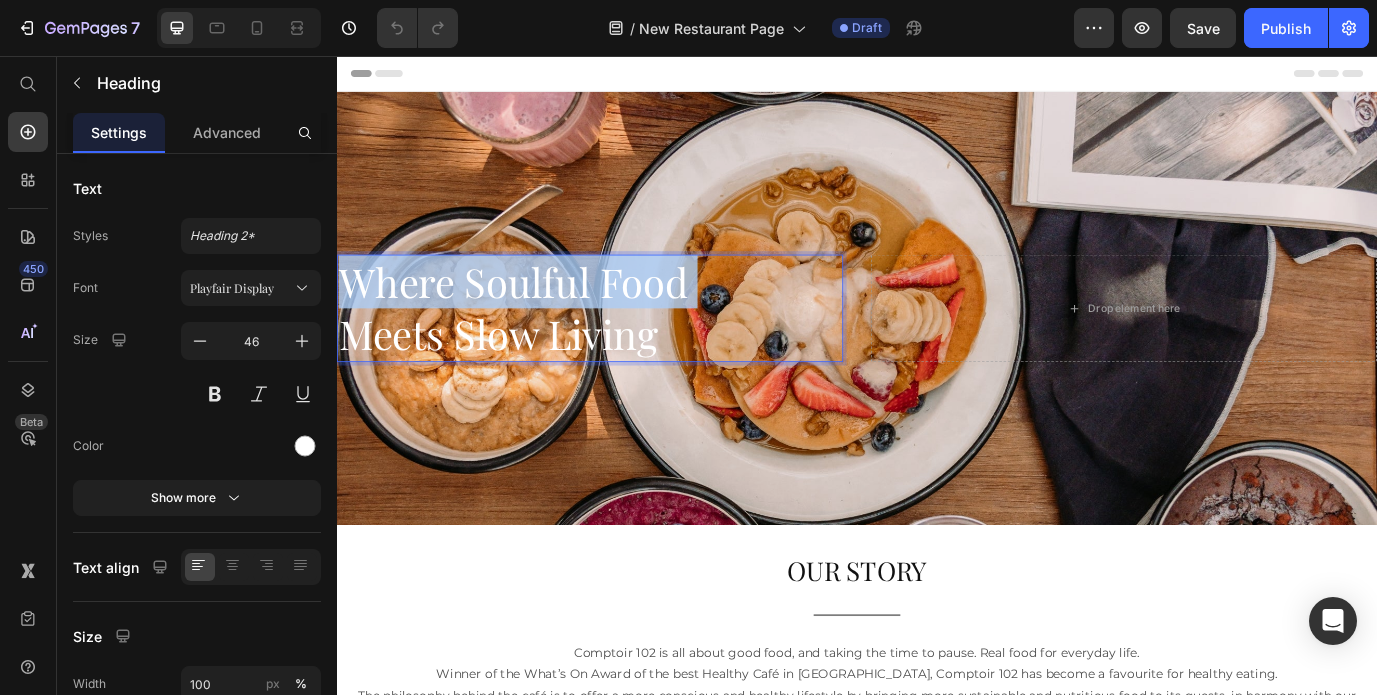 click on "Where Soulful Food  Meets Slow Living" at bounding box center [629, 347] 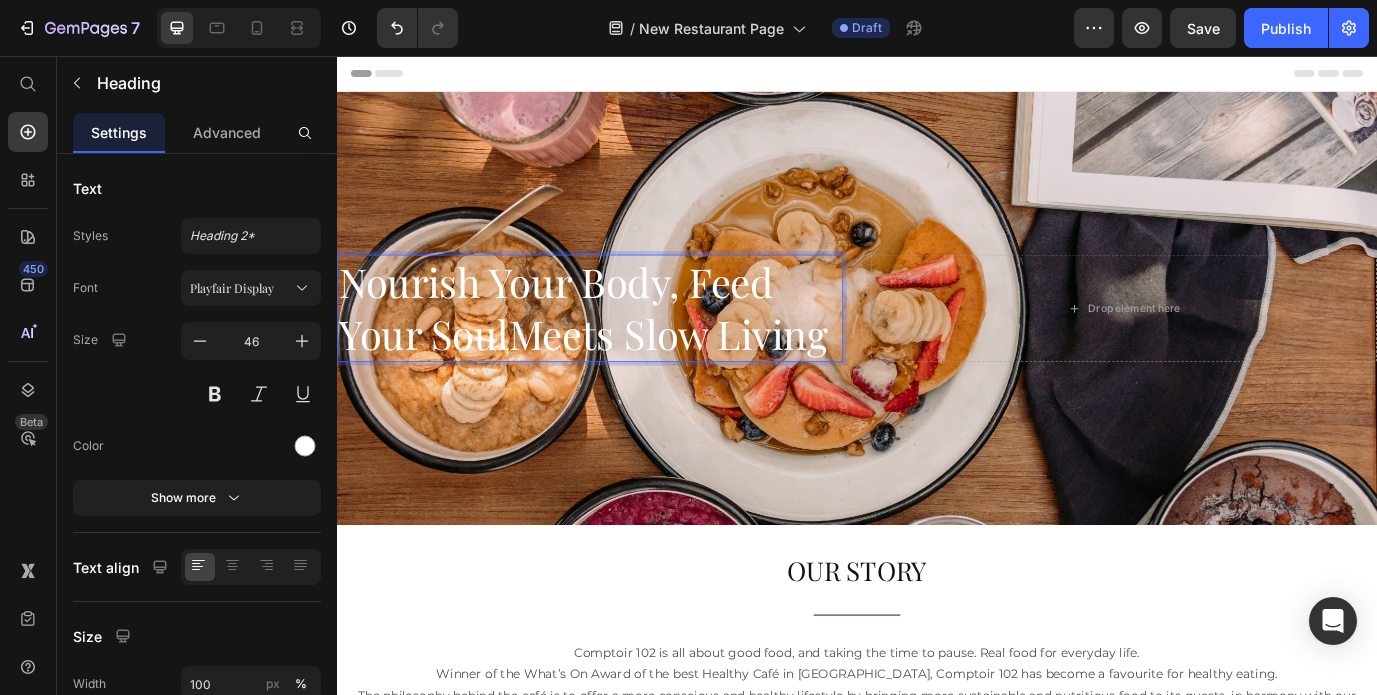 click on "Nourish Your Body, Feed Your SoulMeets Slow Living" at bounding box center (629, 347) 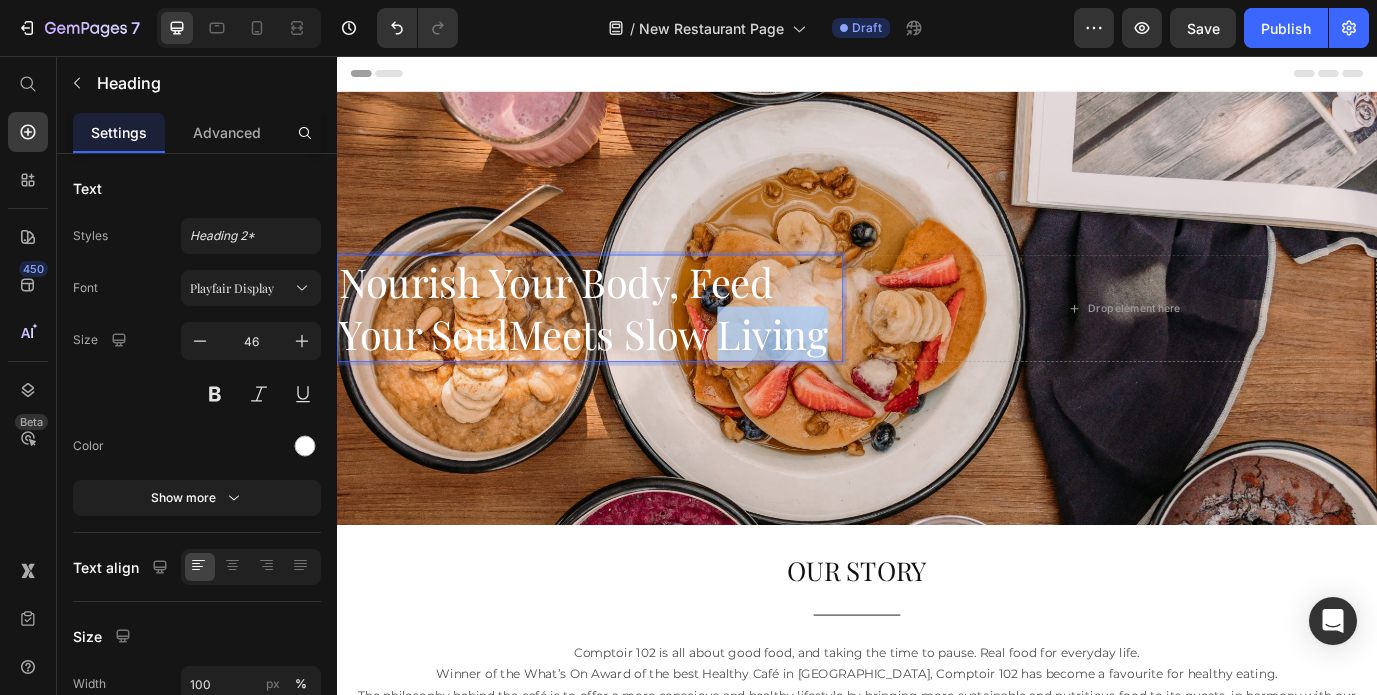 click on "Nourish Your Body, Feed Your SoulMeets Slow Living" at bounding box center (629, 347) 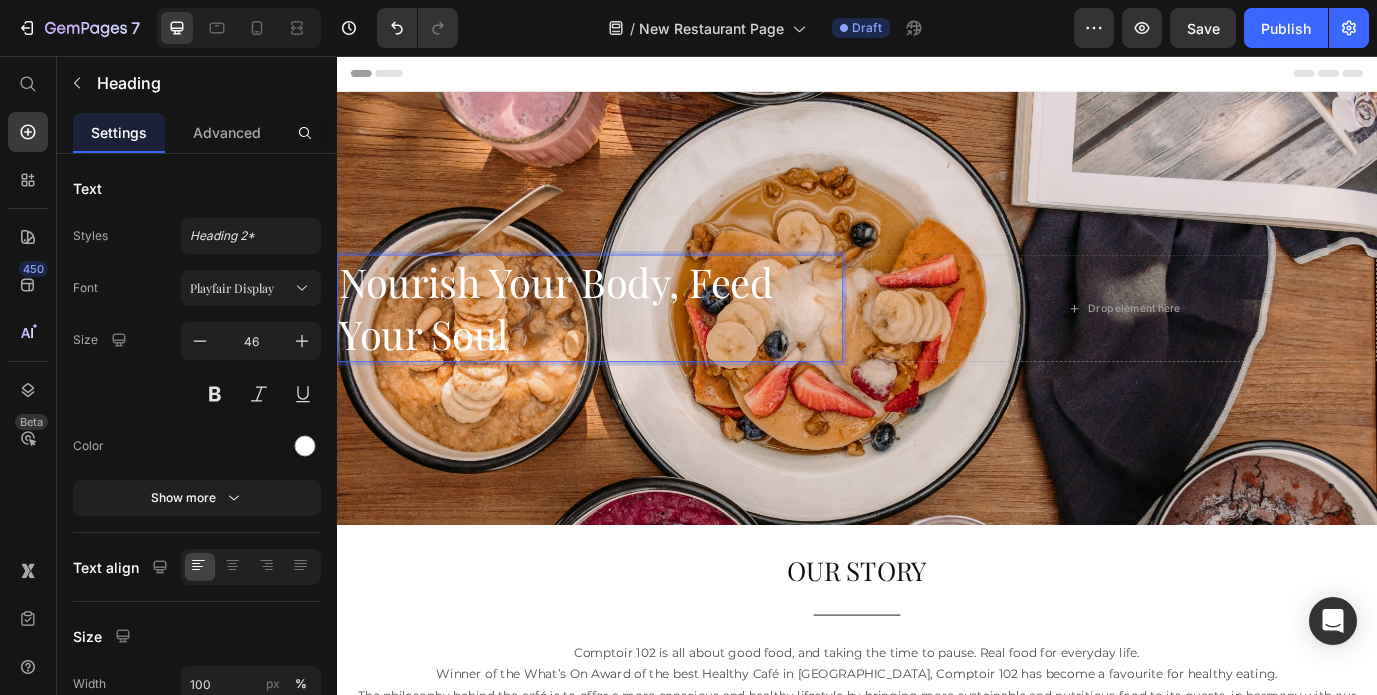 click on "Nourish Your Body, Feed Your Soul" at bounding box center [629, 347] 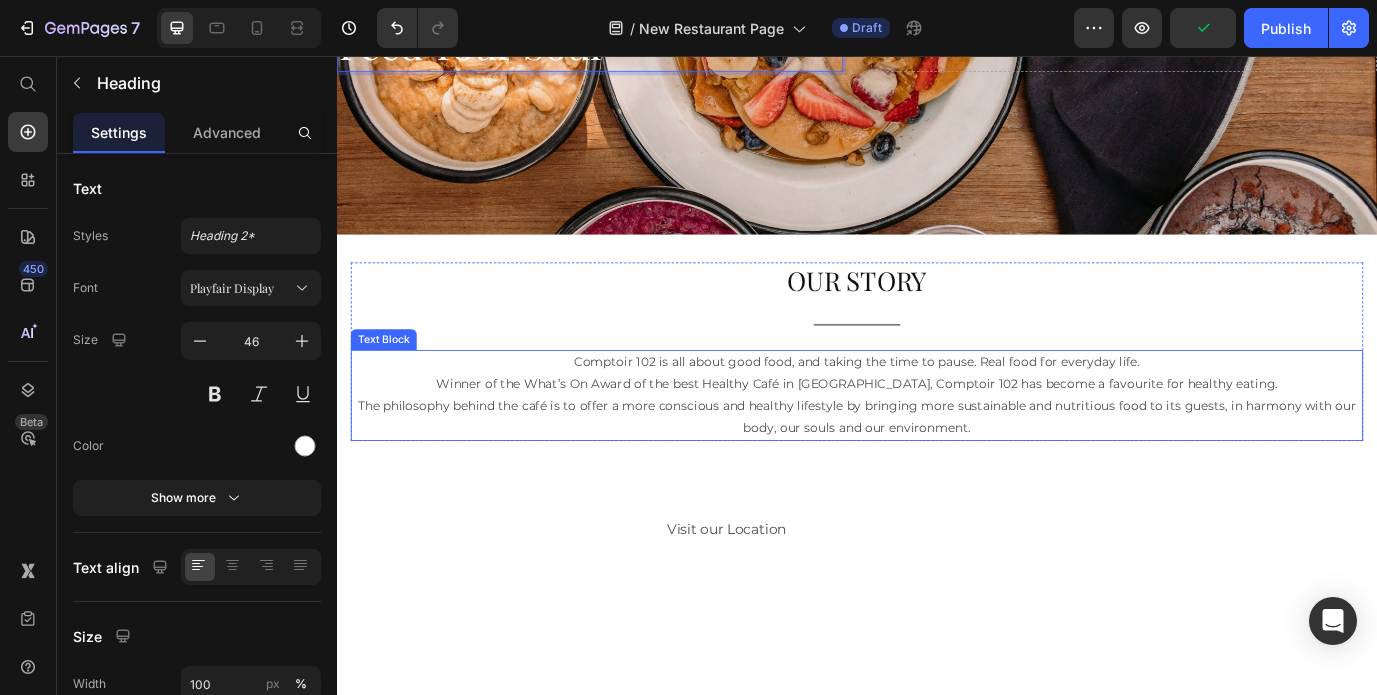 scroll, scrollTop: 340, scrollLeft: 0, axis: vertical 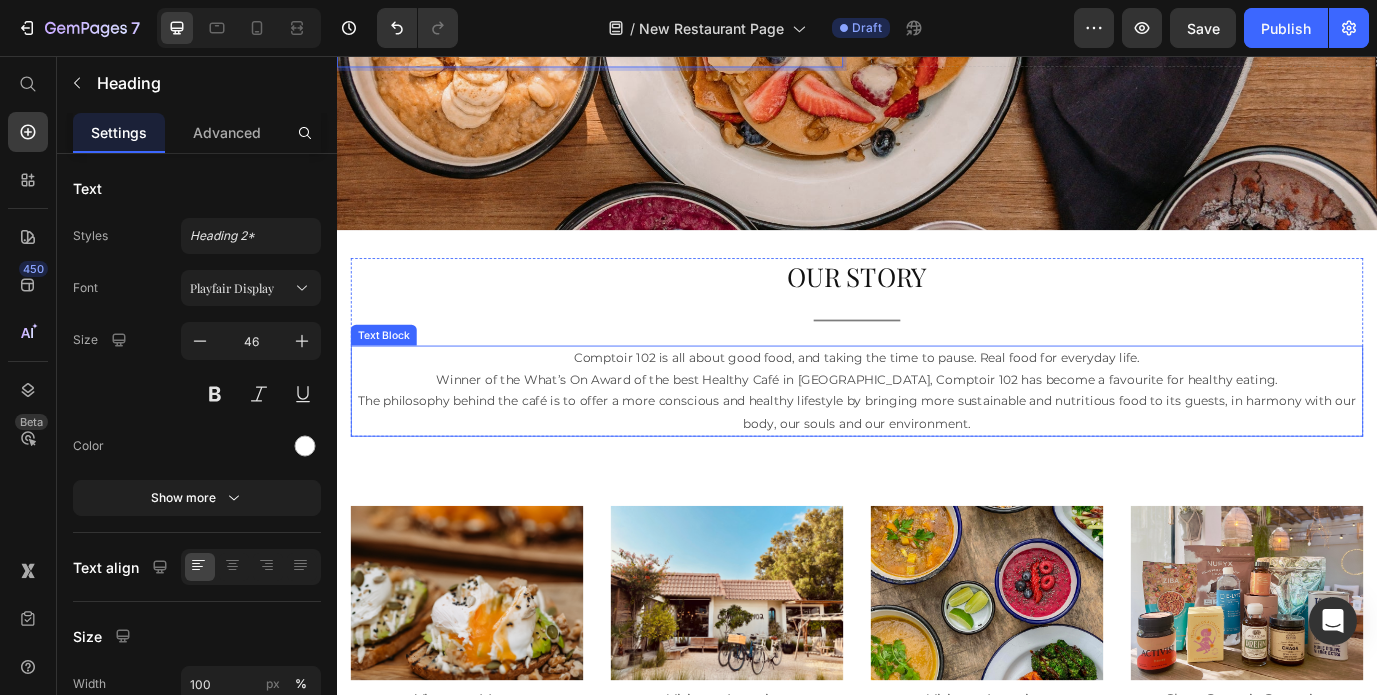 click on "Winner of the What’s On Award of the best Healthy Café in [GEOGRAPHIC_DATA], Comptoir 102 has become a favourite for healthy eating." at bounding box center [937, 429] 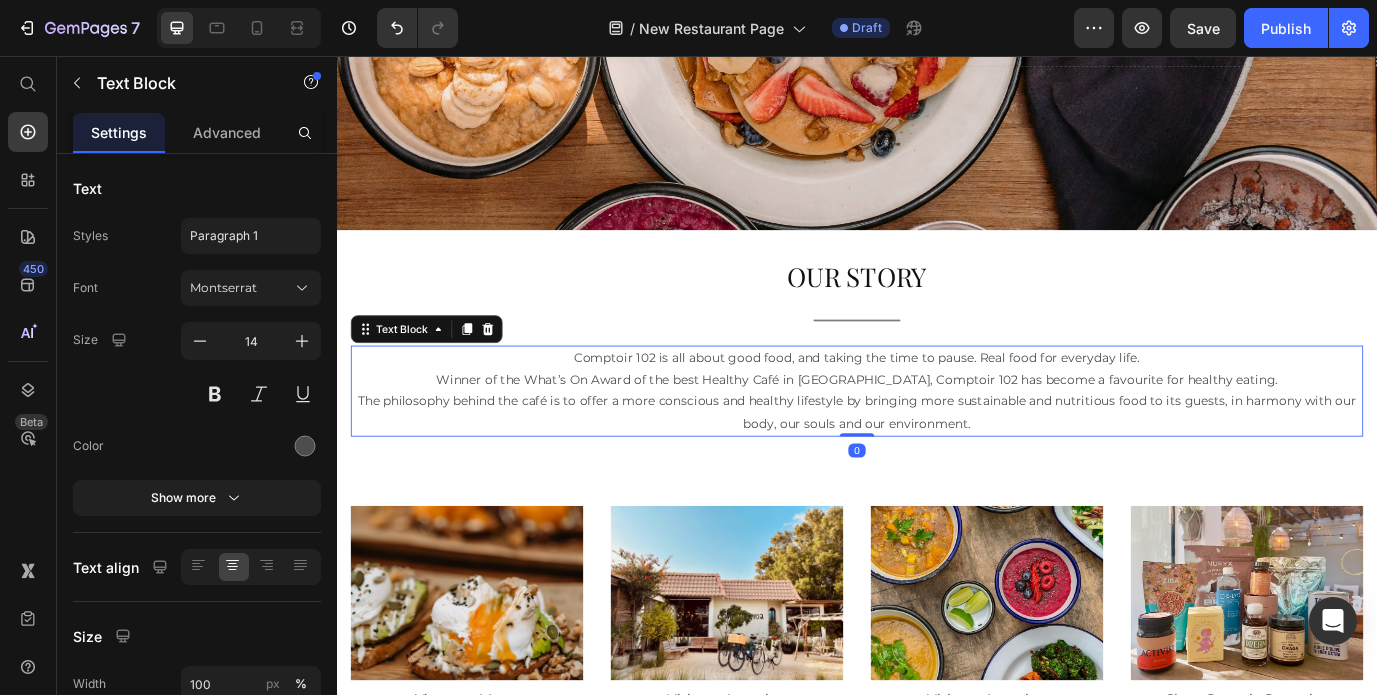 click on "Winner of the What’s On Award of the best Healthy Café in [GEOGRAPHIC_DATA], Comptoir 102 has become a favourite for healthy eating." at bounding box center [937, 429] 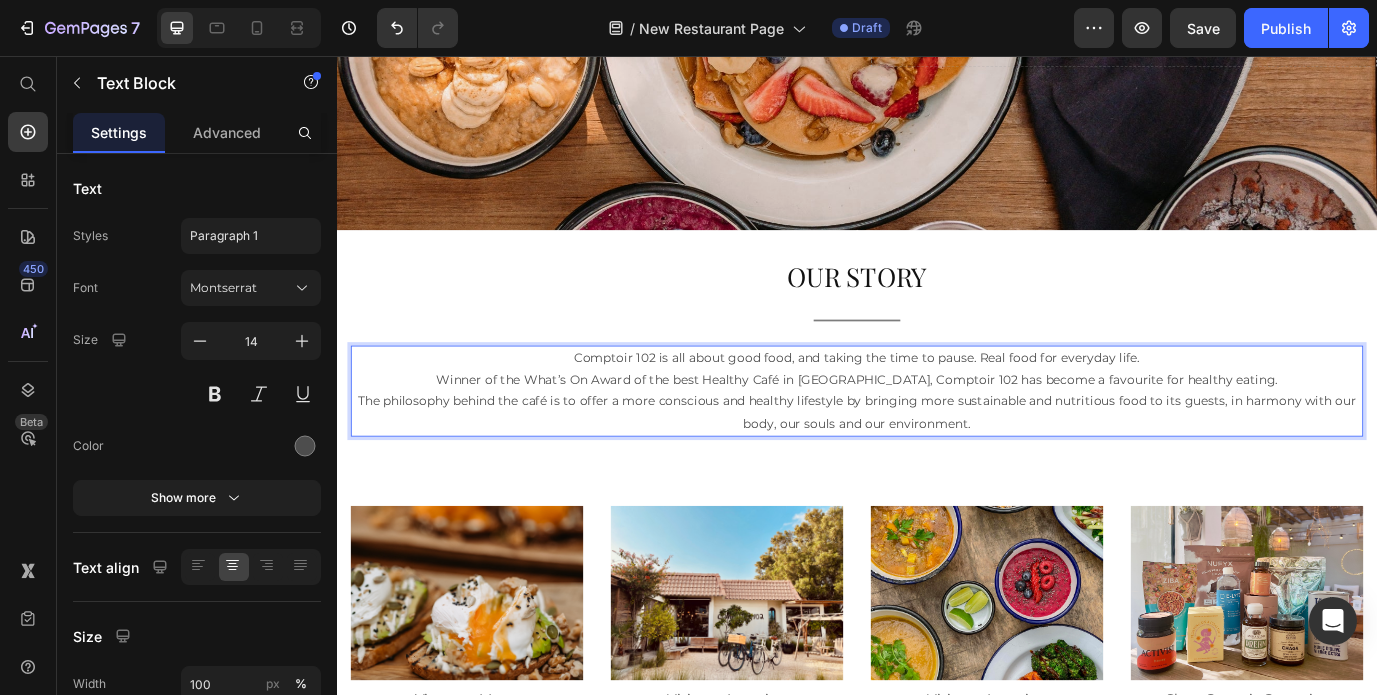 click on "Winner of the What’s On Award of the best Healthy Café in [GEOGRAPHIC_DATA], Comptoir 102 has become a favourite for healthy eating." at bounding box center [937, 429] 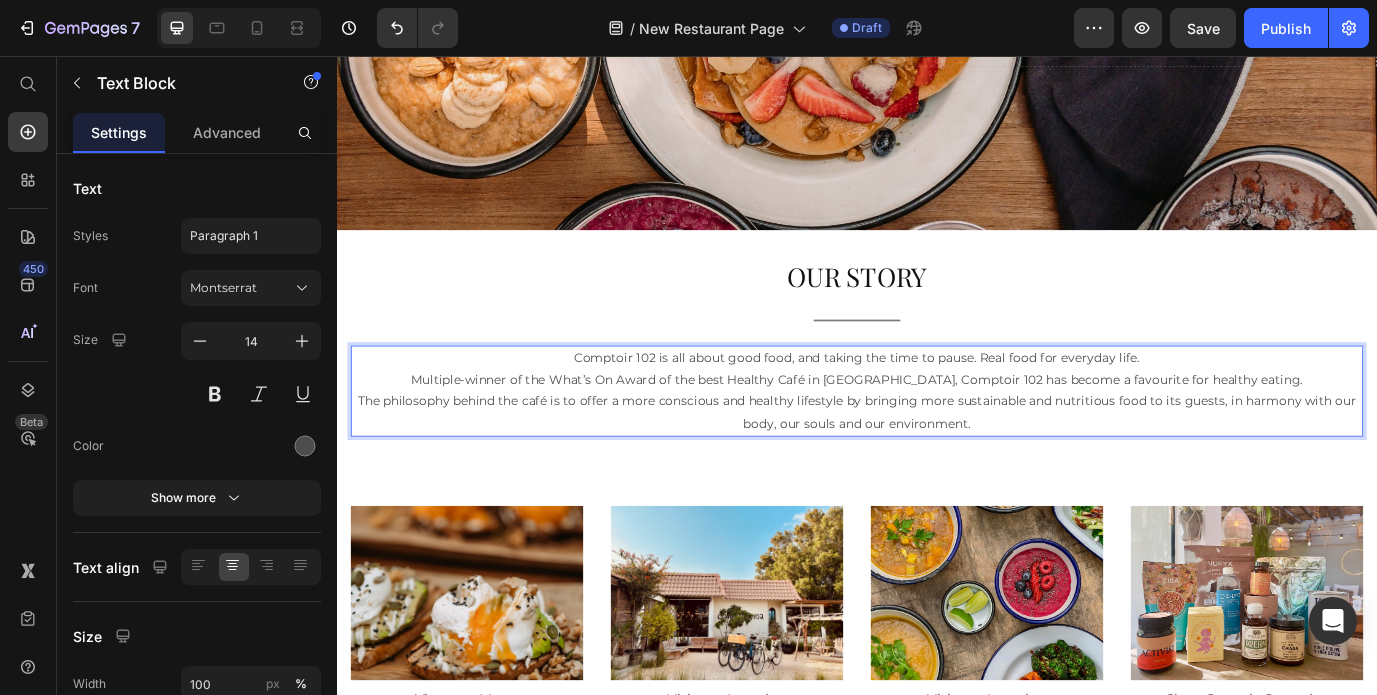 click on "Multiple-winner of the What’s On Award of the best Healthy Café in [GEOGRAPHIC_DATA], Comptoir 102 has become a favourite for healthy eating." at bounding box center [937, 429] 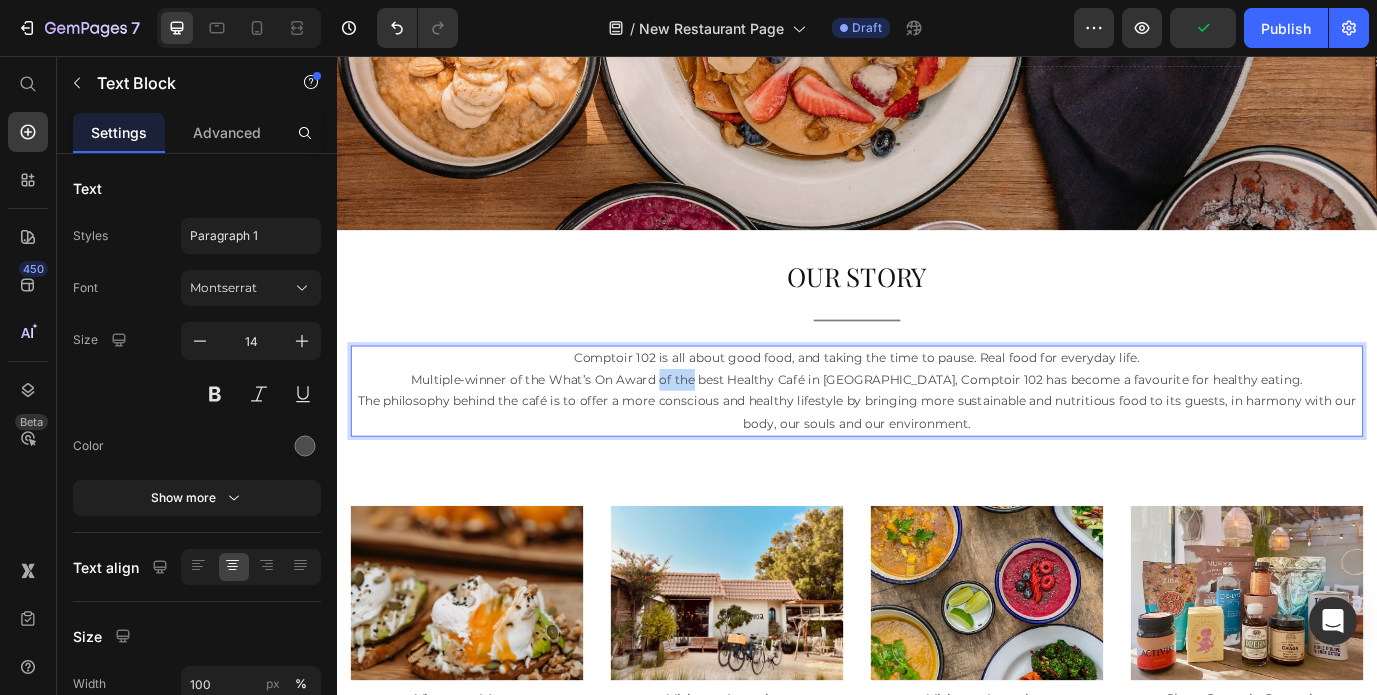 drag, startPoint x: 807, startPoint y: 428, endPoint x: 770, endPoint y: 434, distance: 37.48333 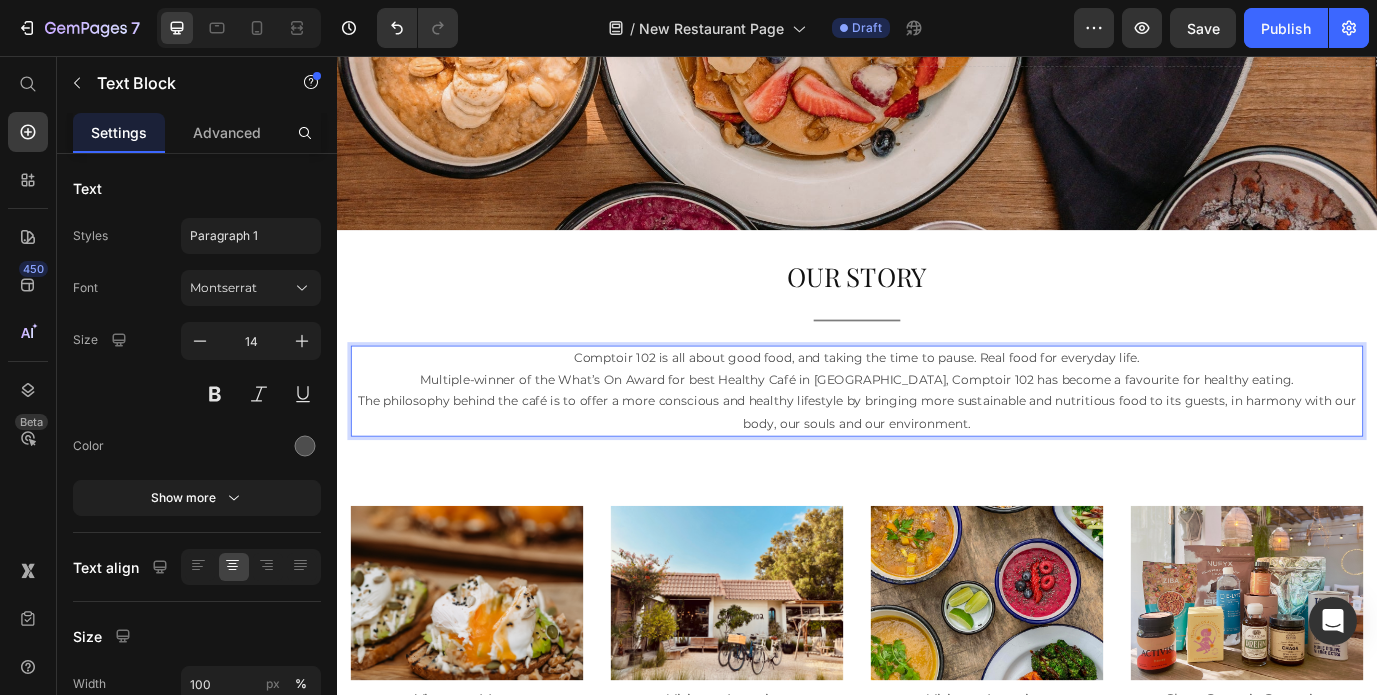 click on "Multiple-winner of the What’s On Award for best Healthy Café in [GEOGRAPHIC_DATA], Comptoir 102 has become a favourite for healthy eating." at bounding box center [937, 429] 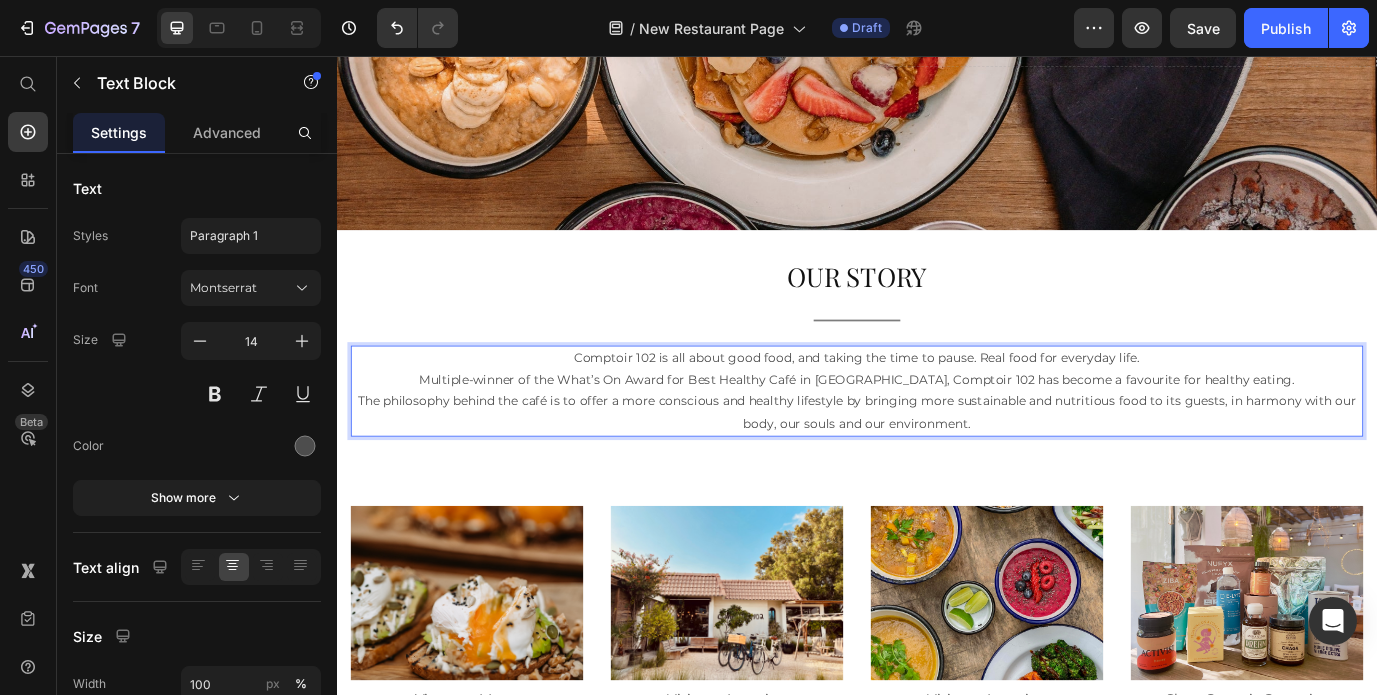 click on "Multiple-winner of the What’s On Award for Best Healthy Café in [GEOGRAPHIC_DATA], Comptoir 102 has become a favourite for healthy eating." at bounding box center [937, 429] 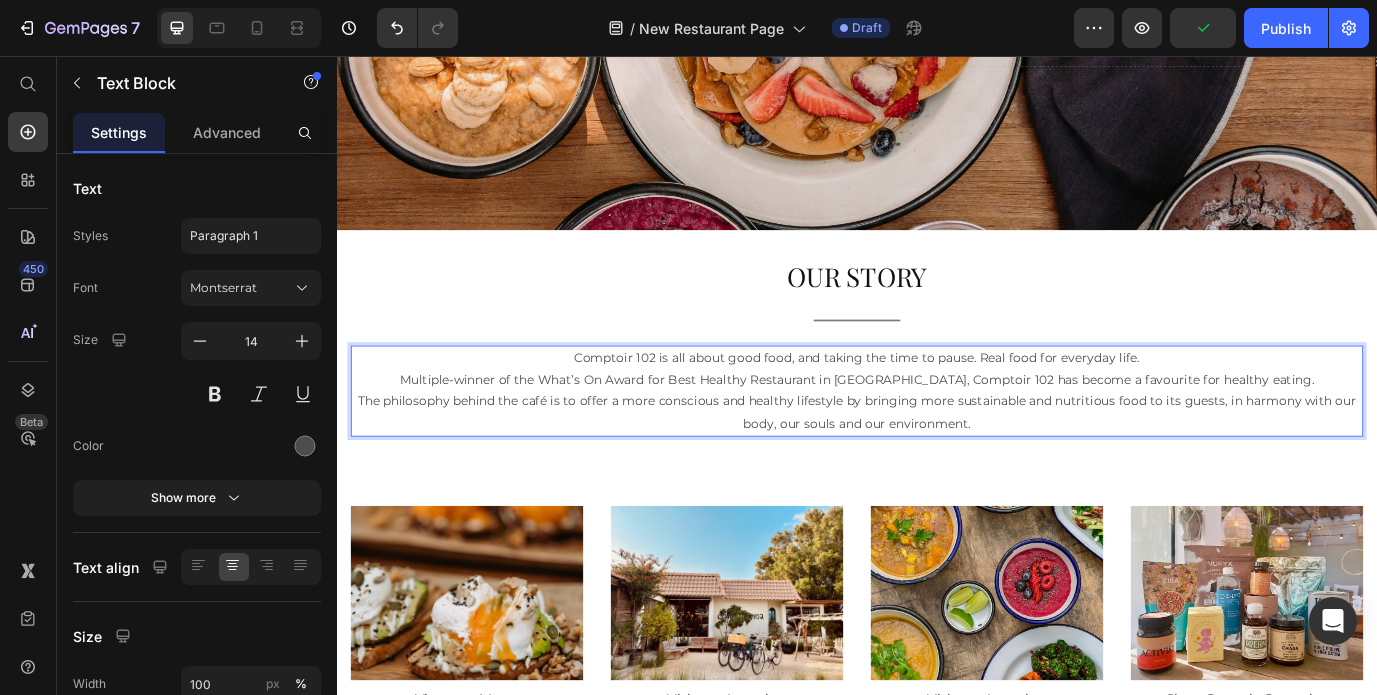 click on "Multiple-winner of the What’s On Award for Best Healthy Restaurant in [GEOGRAPHIC_DATA], Comptoir 102 has become a favourite for healthy eating." at bounding box center [937, 429] 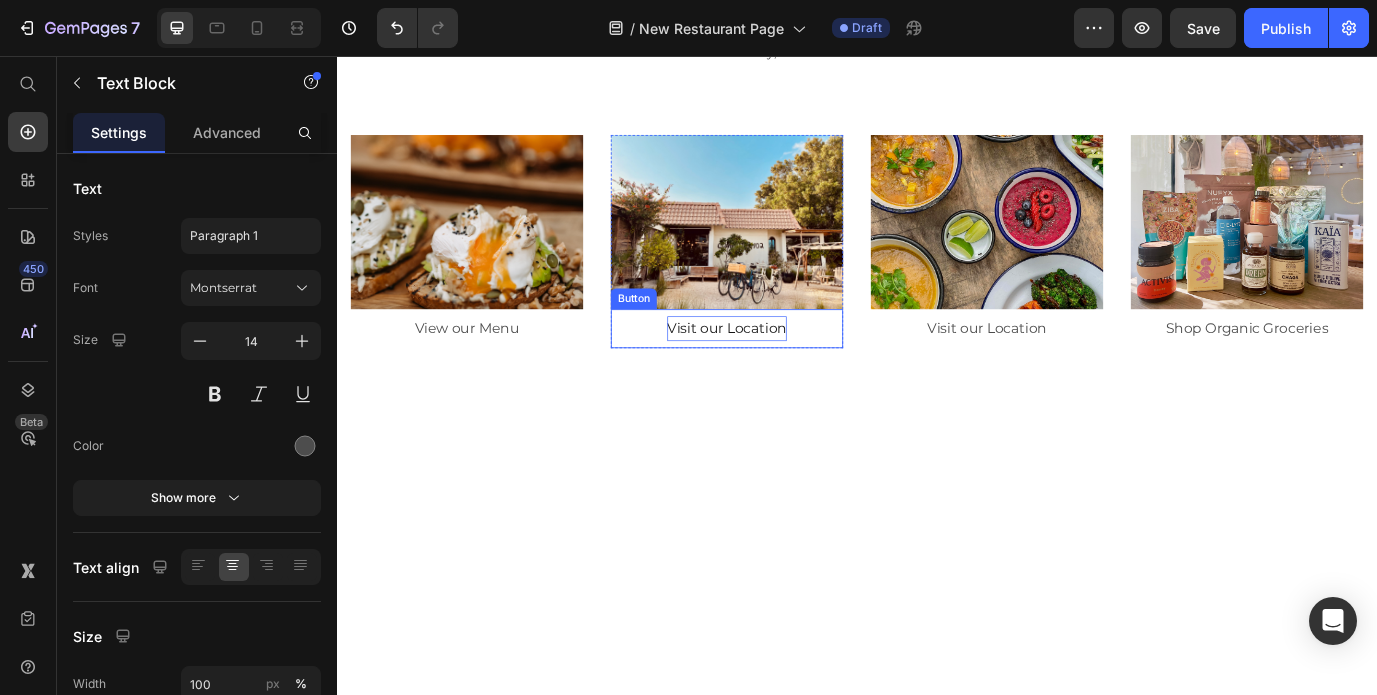 scroll, scrollTop: 781, scrollLeft: 0, axis: vertical 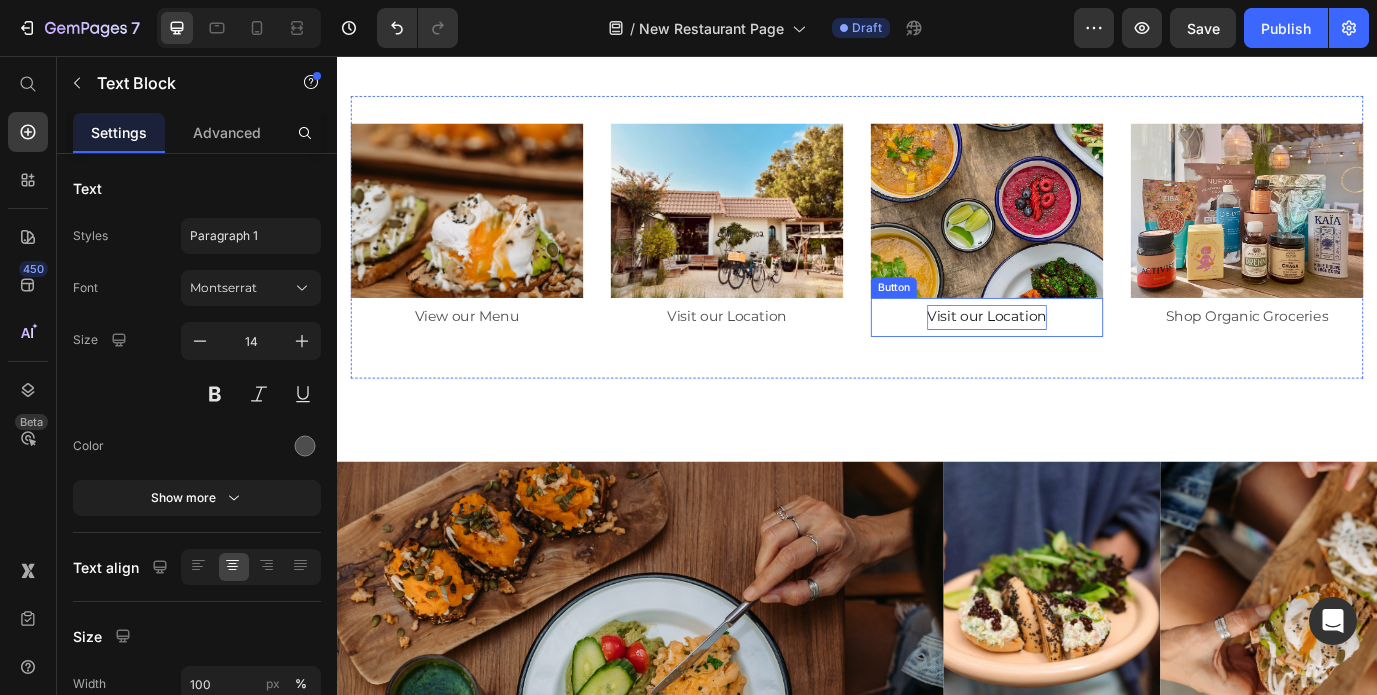 click on "Visit our Location" at bounding box center (1087, 357) 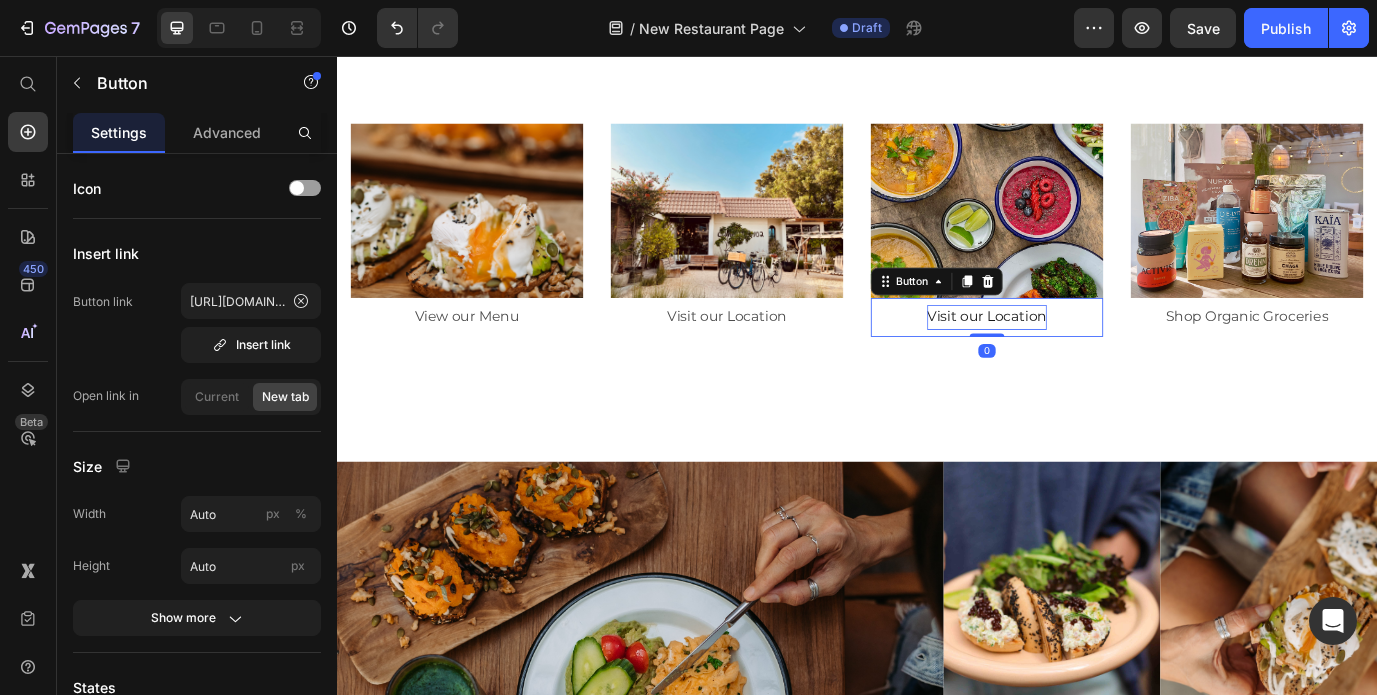 click on "Visit our Location" at bounding box center [1087, 357] 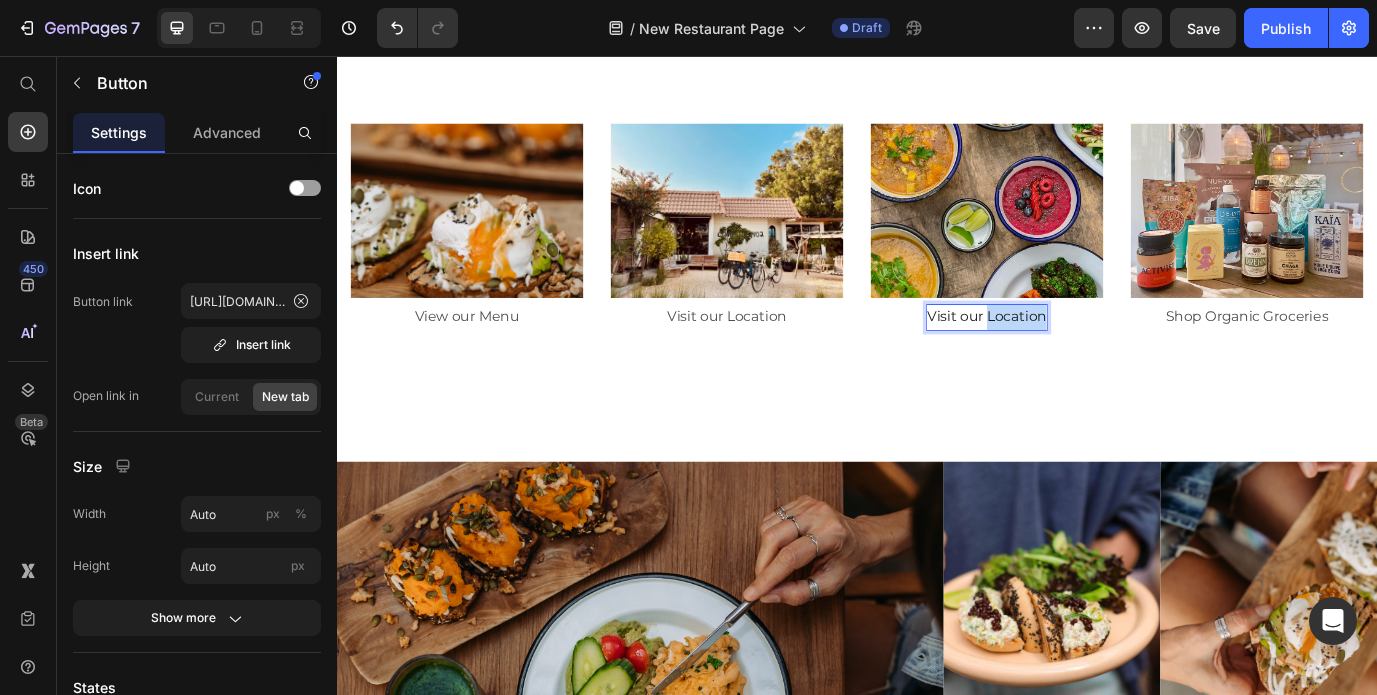click on "Visit our Location" at bounding box center (1087, 357) 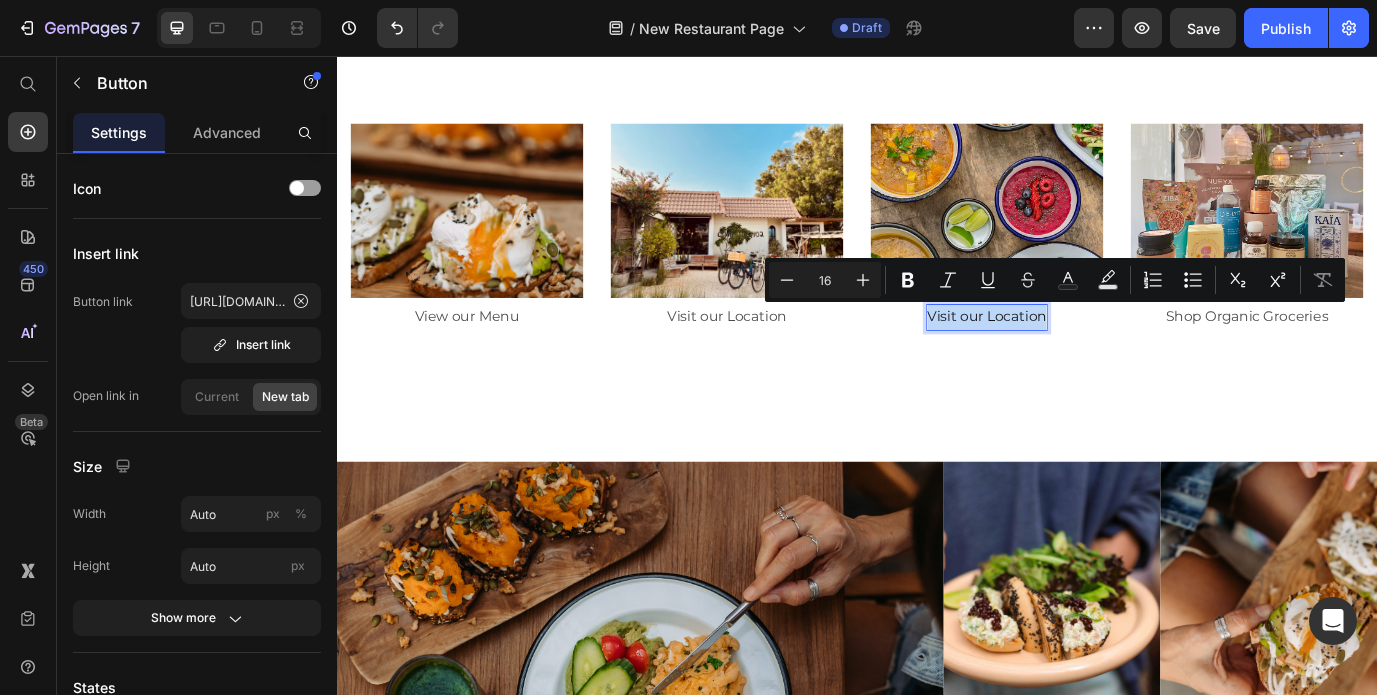 click on "Visit our Location" at bounding box center [1087, 357] 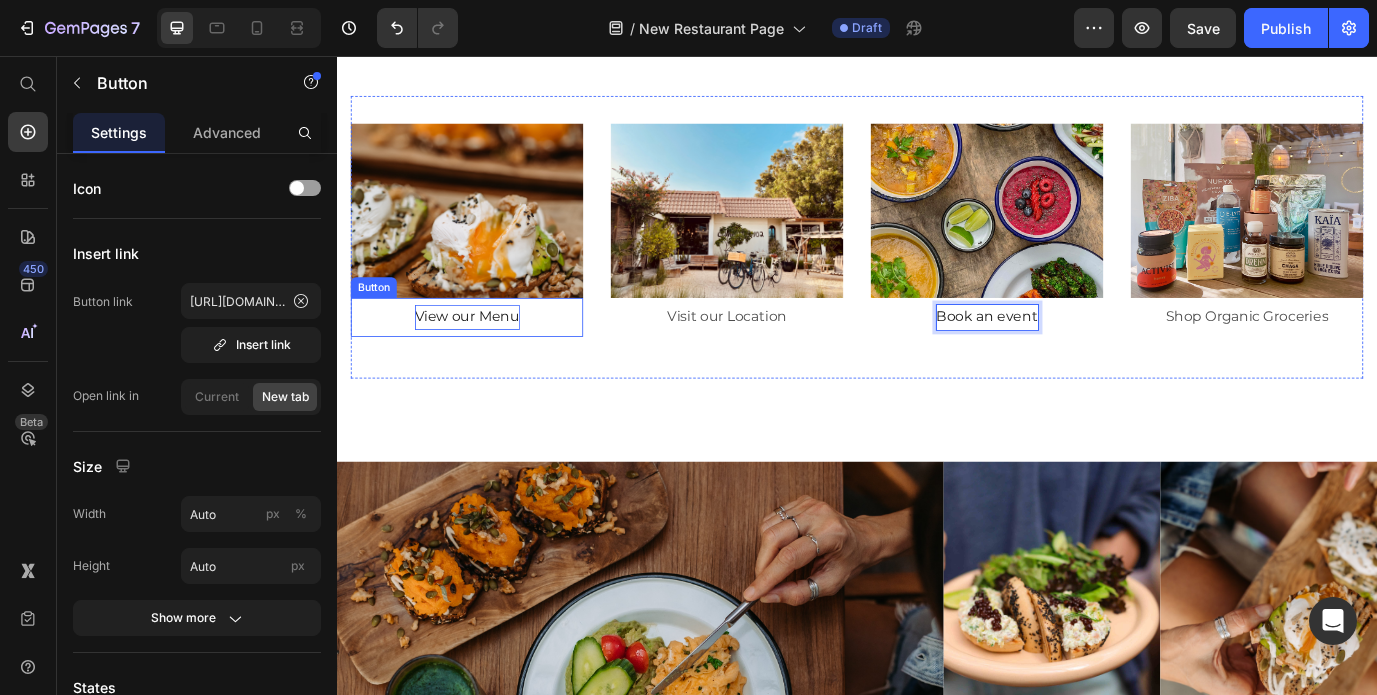 click on "View our Menu" at bounding box center (487, 357) 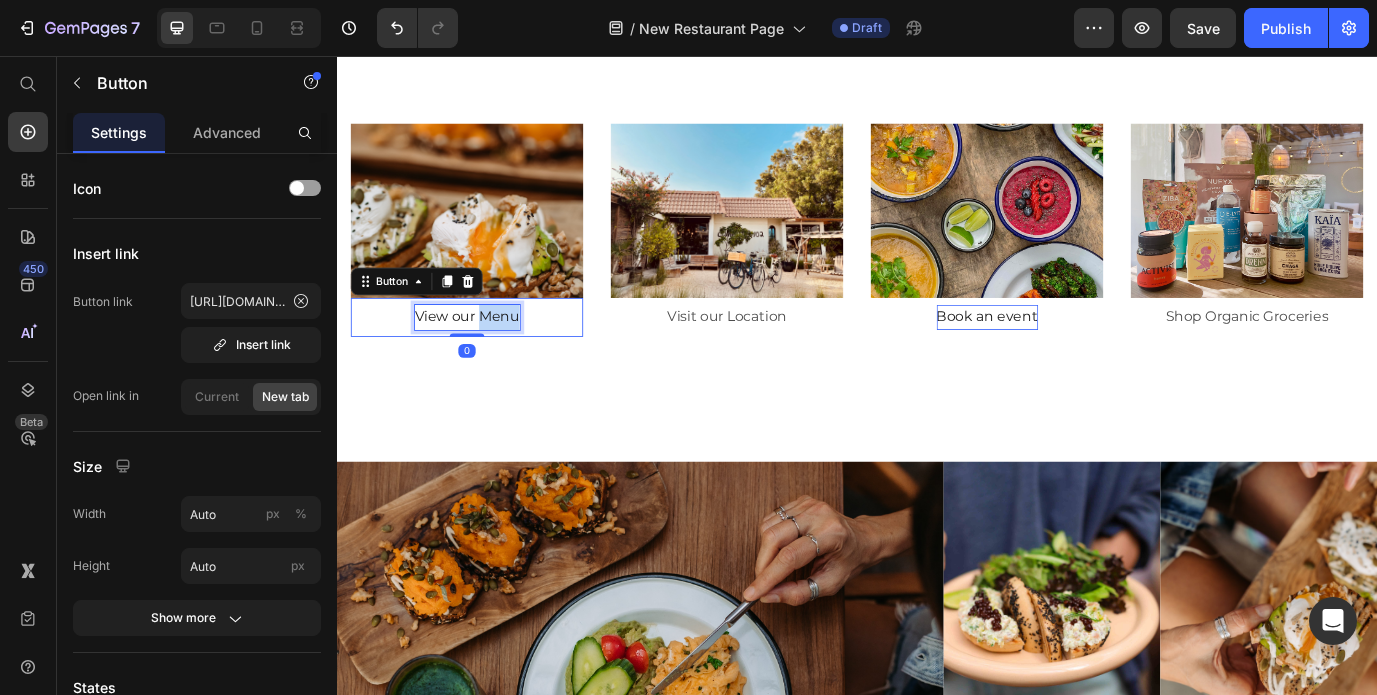 click on "View our Menu" at bounding box center (487, 357) 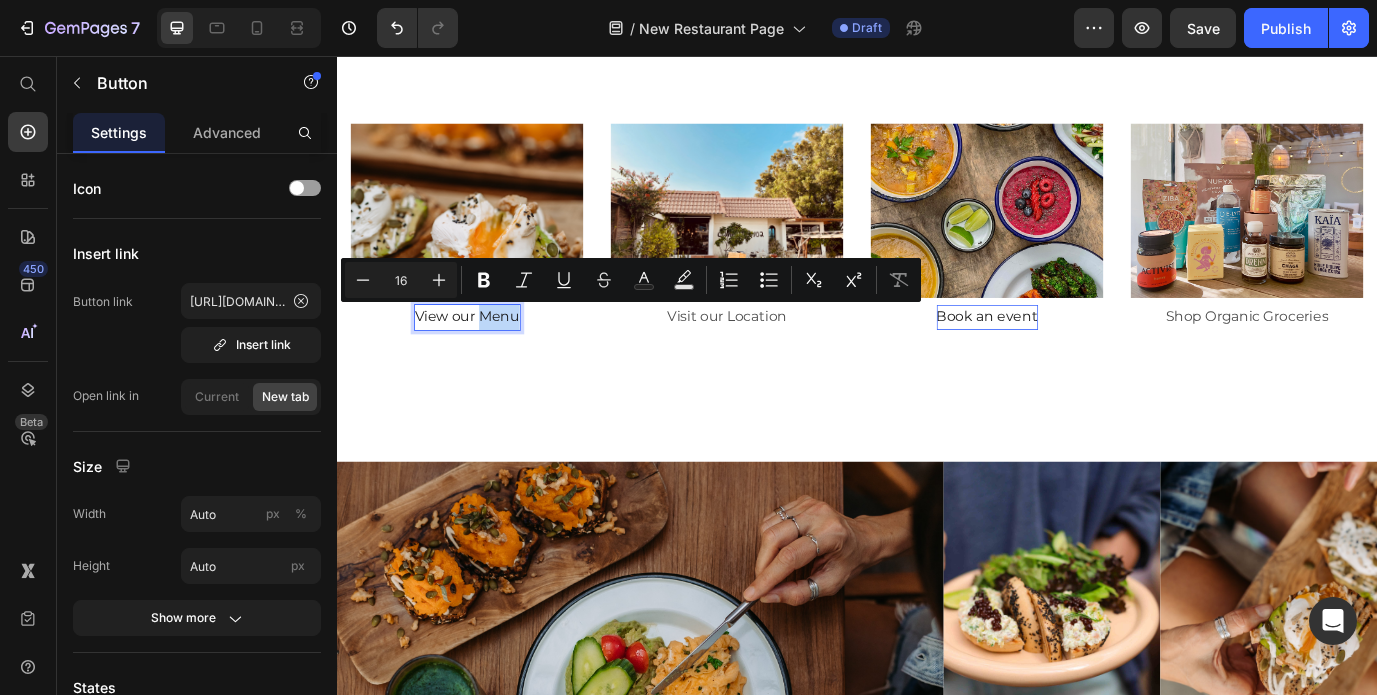 click on "View our Menu" at bounding box center [487, 357] 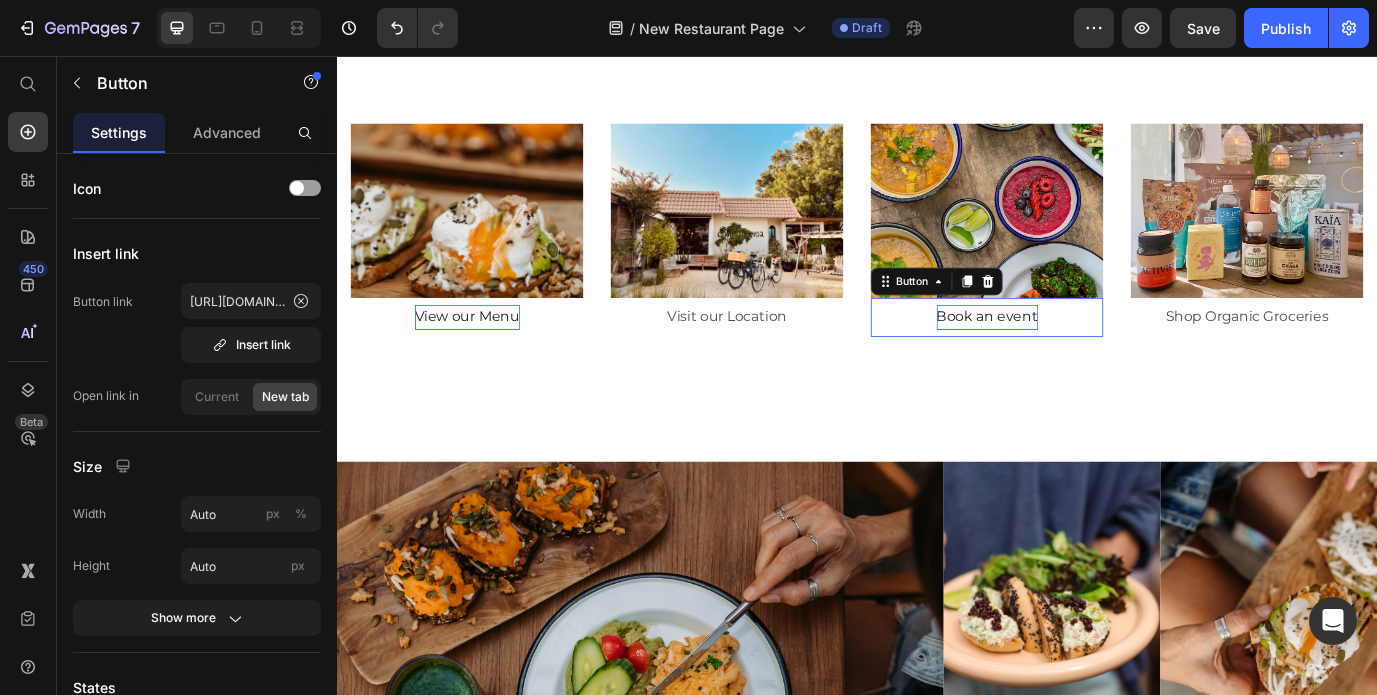 click on "Book an event" at bounding box center (1087, 357) 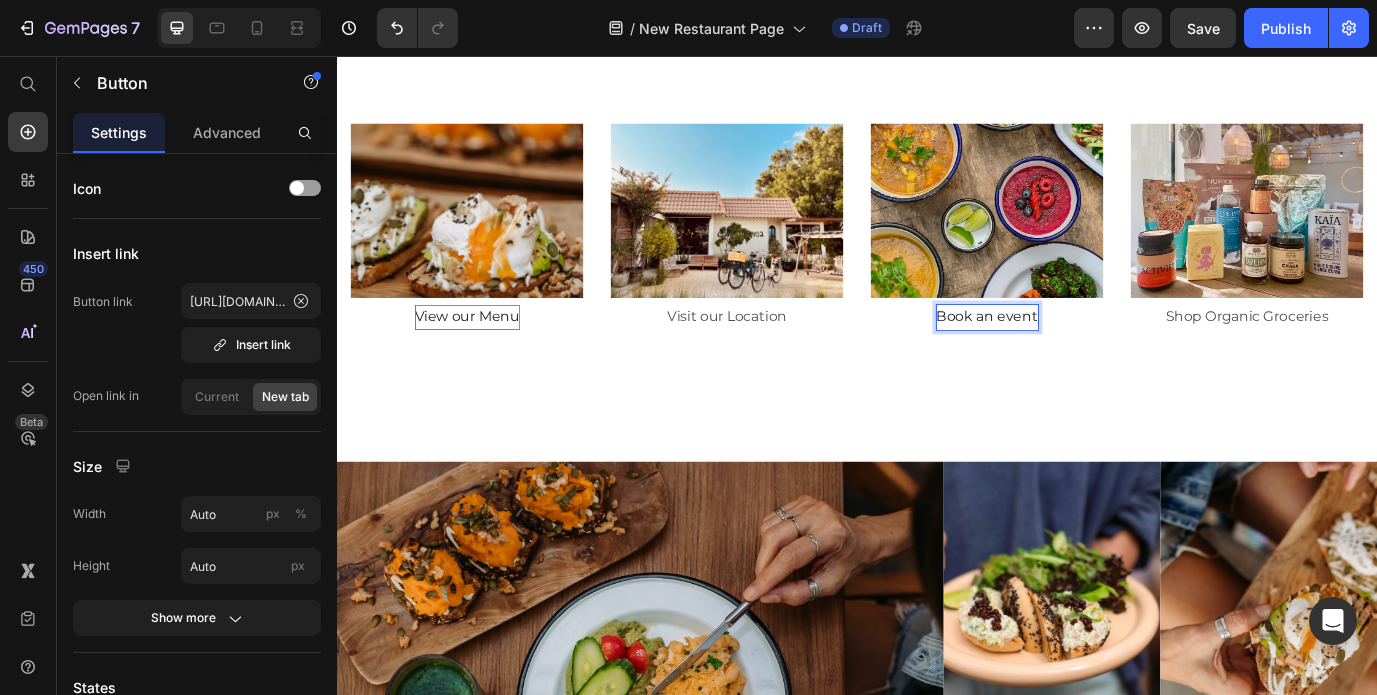 click on "Book an event" at bounding box center (1087, 357) 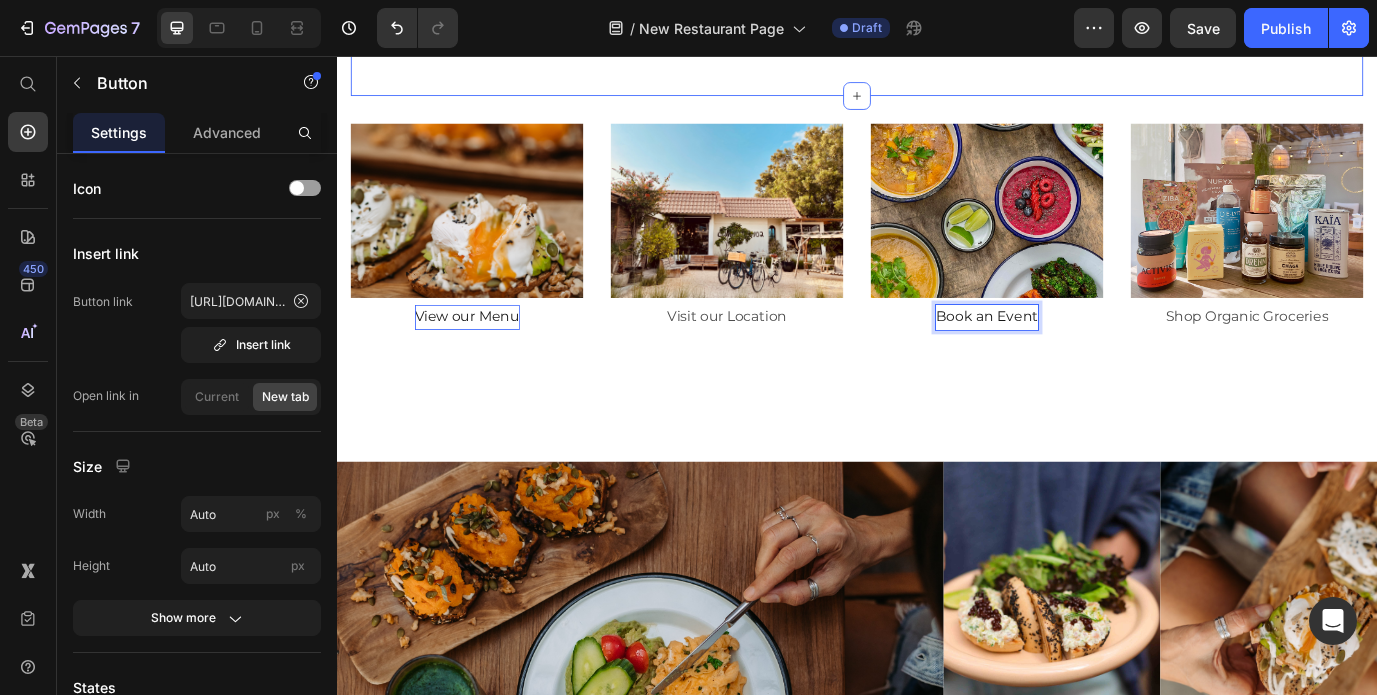 click on "OUR STORY Heading                Title Line Comptoir 102 is all about good food, and taking the time to pause. Real food for everyday life. Multiple-winner of the What’s On Award for Best Healthy Restaurant in [GEOGRAPHIC_DATA], Comptoir 102 has become a favorite for healthy eating. The philosophy behind the café is to offer a more conscious and healthy lifestyle by bringing more sustainable and nutritious food to its guests, in harmony with our body, our souls and our environment. Text Block Row Section 2" at bounding box center (937, -41) 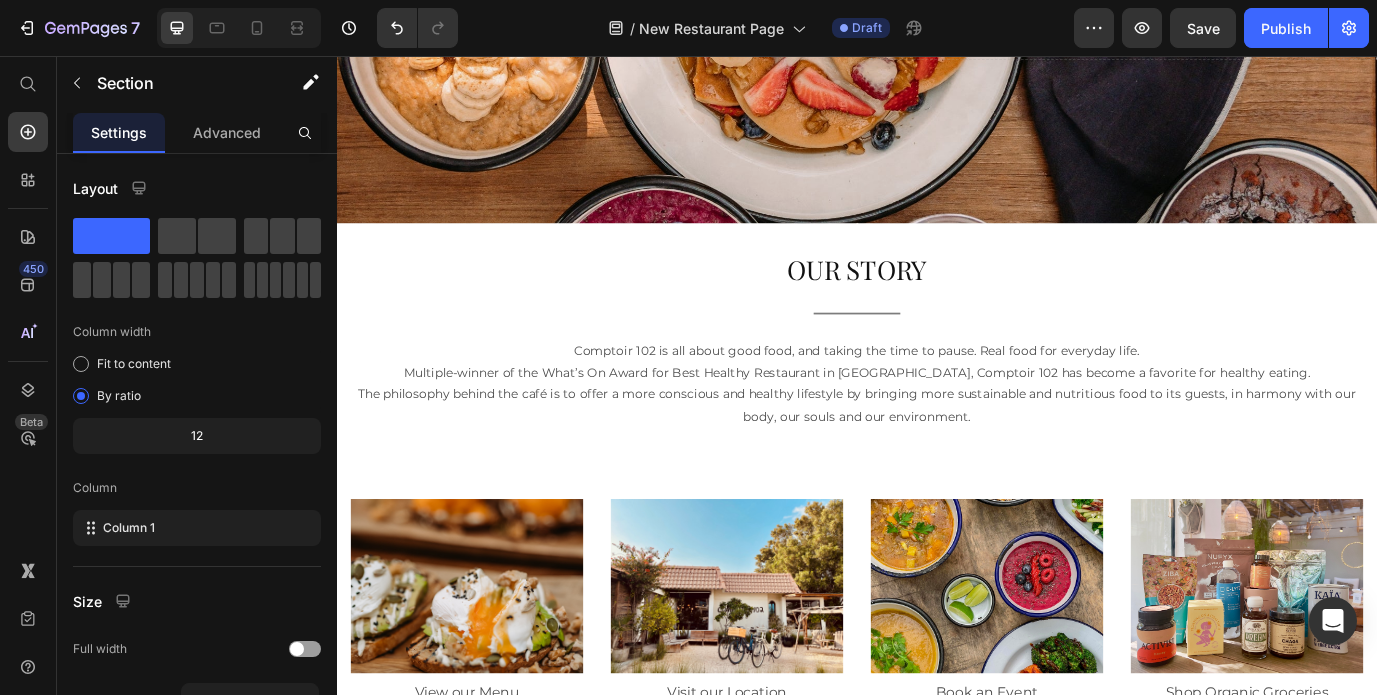 scroll, scrollTop: 350, scrollLeft: 0, axis: vertical 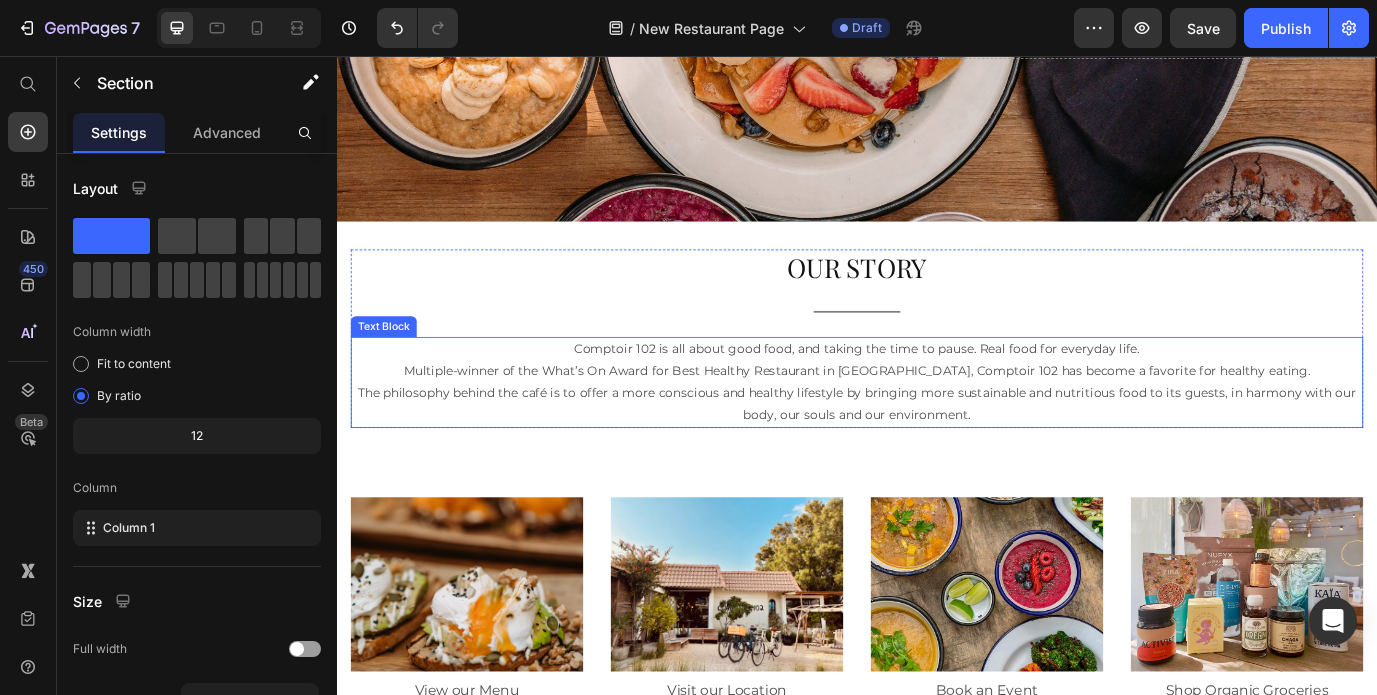 click on "Comptoir 102 is all about good food, and taking the time to pause. Real food for everyday life." at bounding box center (937, 394) 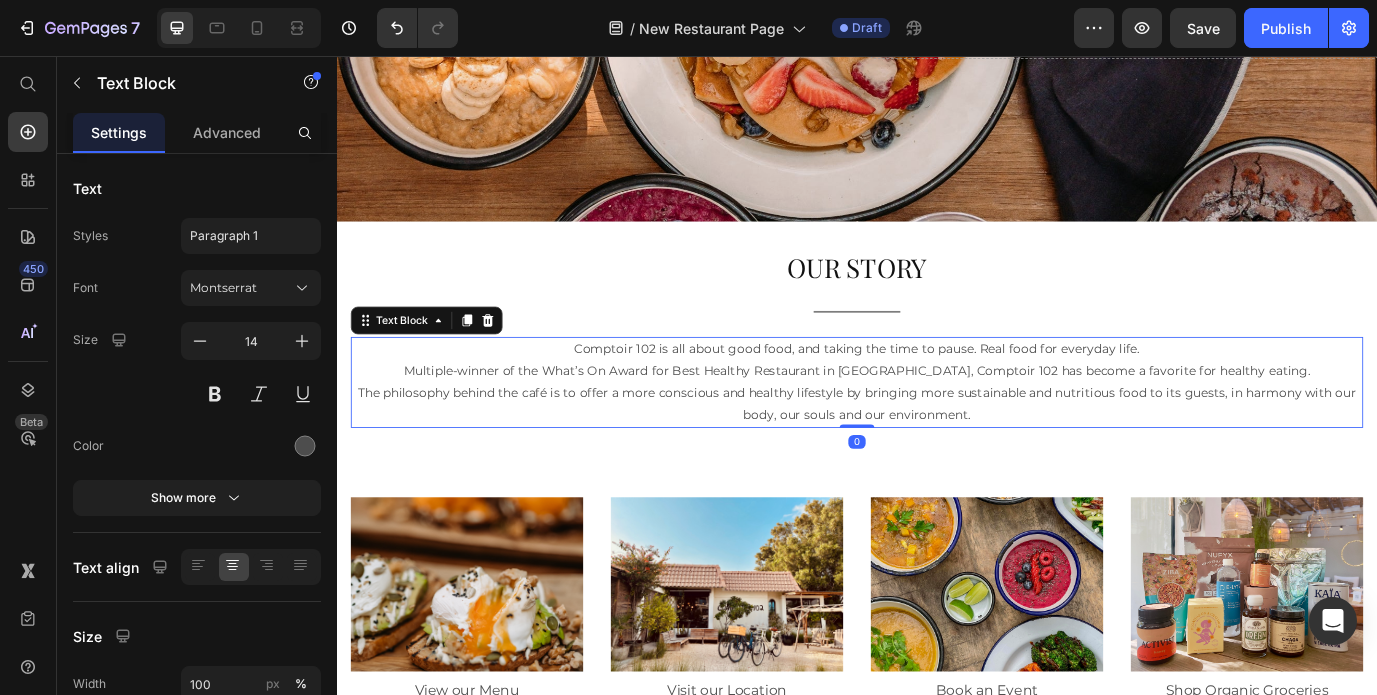 click on "Comptoir 102 is all about good food, and taking the time to pause. Real food for everyday life." at bounding box center (937, 394) 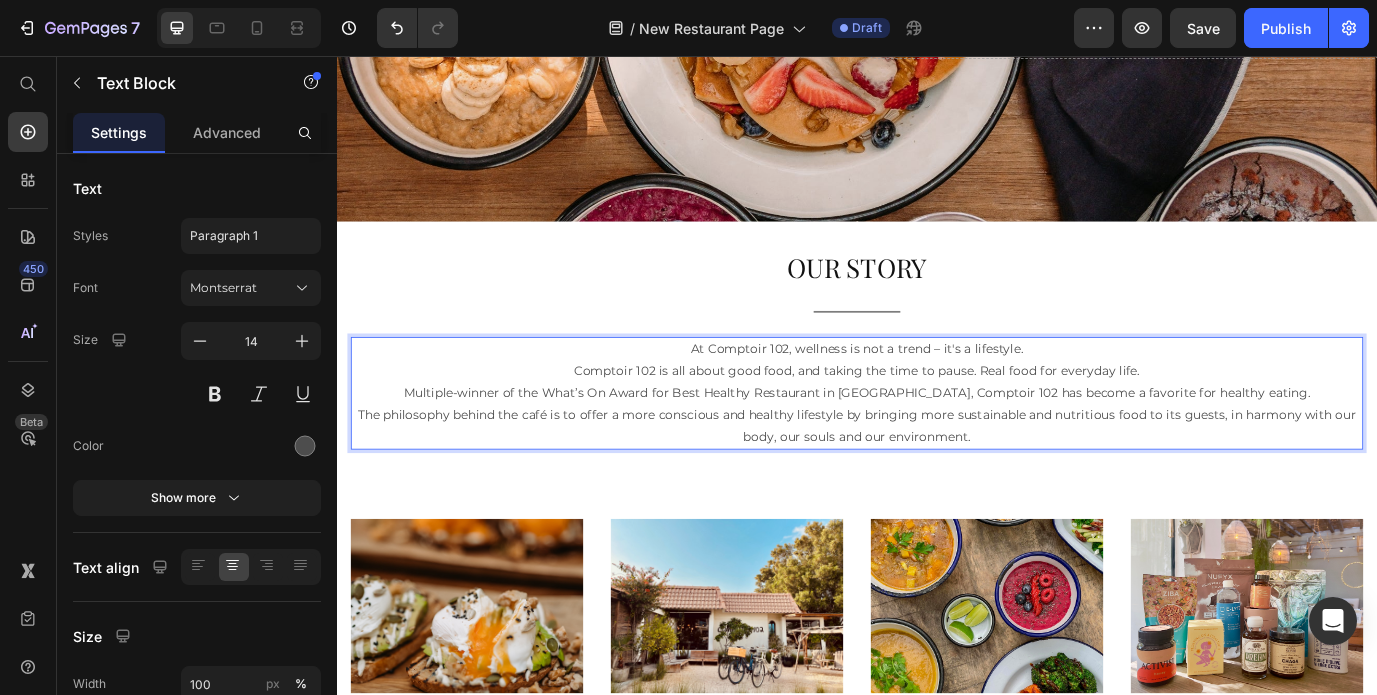 click on "At Comptoir 102, wellness is not a trend – it's a lifestyle." at bounding box center [937, 394] 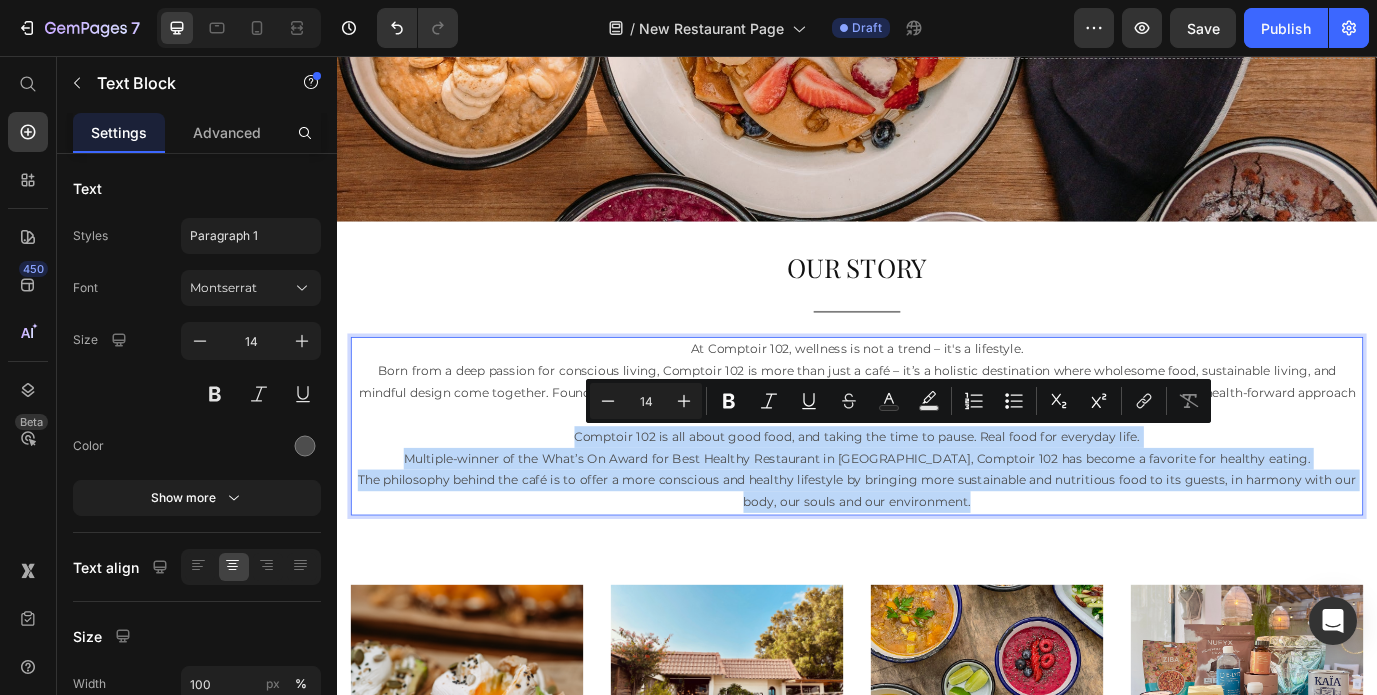 drag, startPoint x: 1074, startPoint y: 565, endPoint x: 610, endPoint y: 497, distance: 468.9563 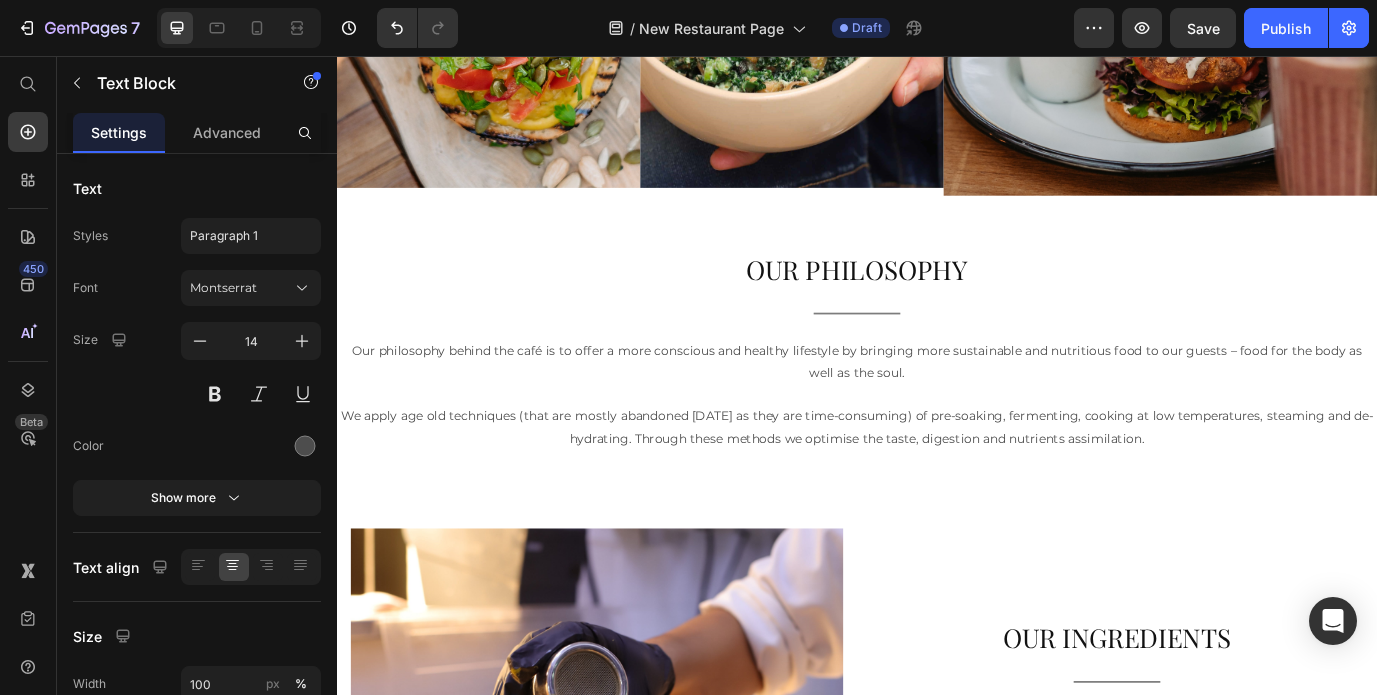 scroll, scrollTop: 2118, scrollLeft: 0, axis: vertical 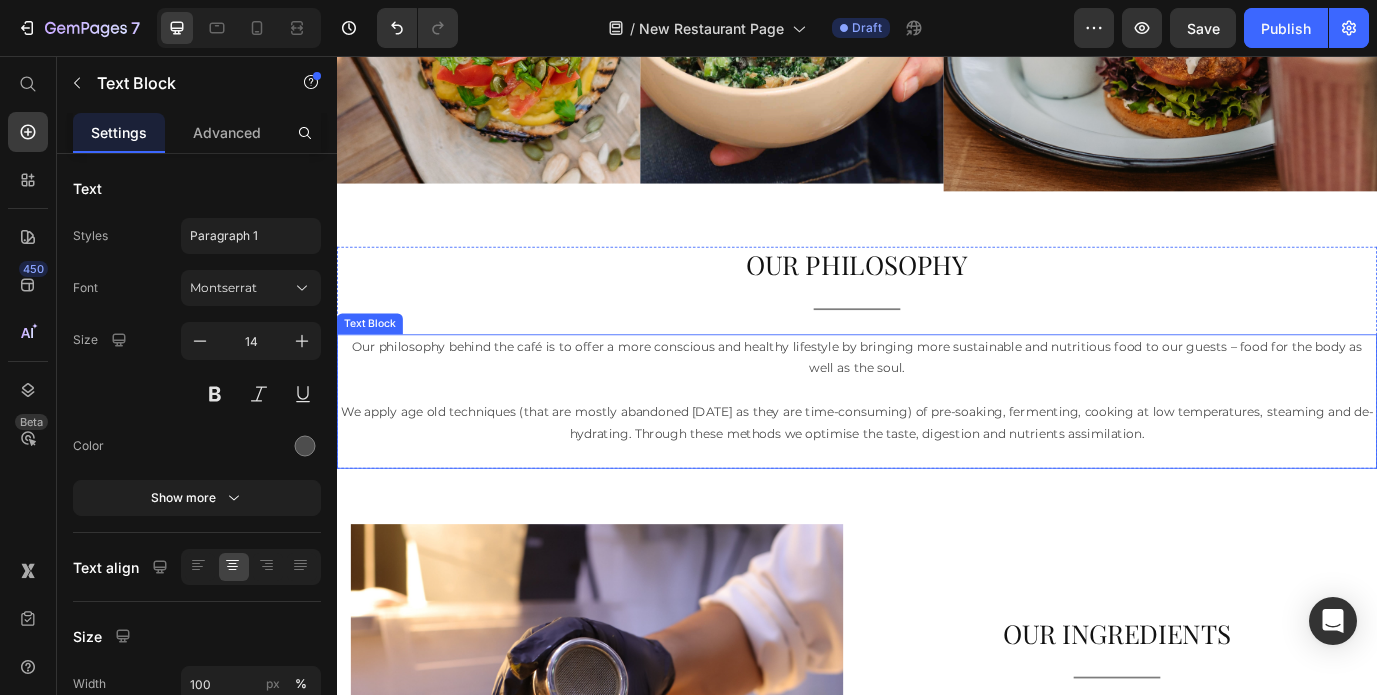 click on "Our philosophy behind the café is to offer a more conscious and healthy lifestyle by bringing more sustainable and nutritious food to our guests – food for the body as well as the soul." at bounding box center [937, 404] 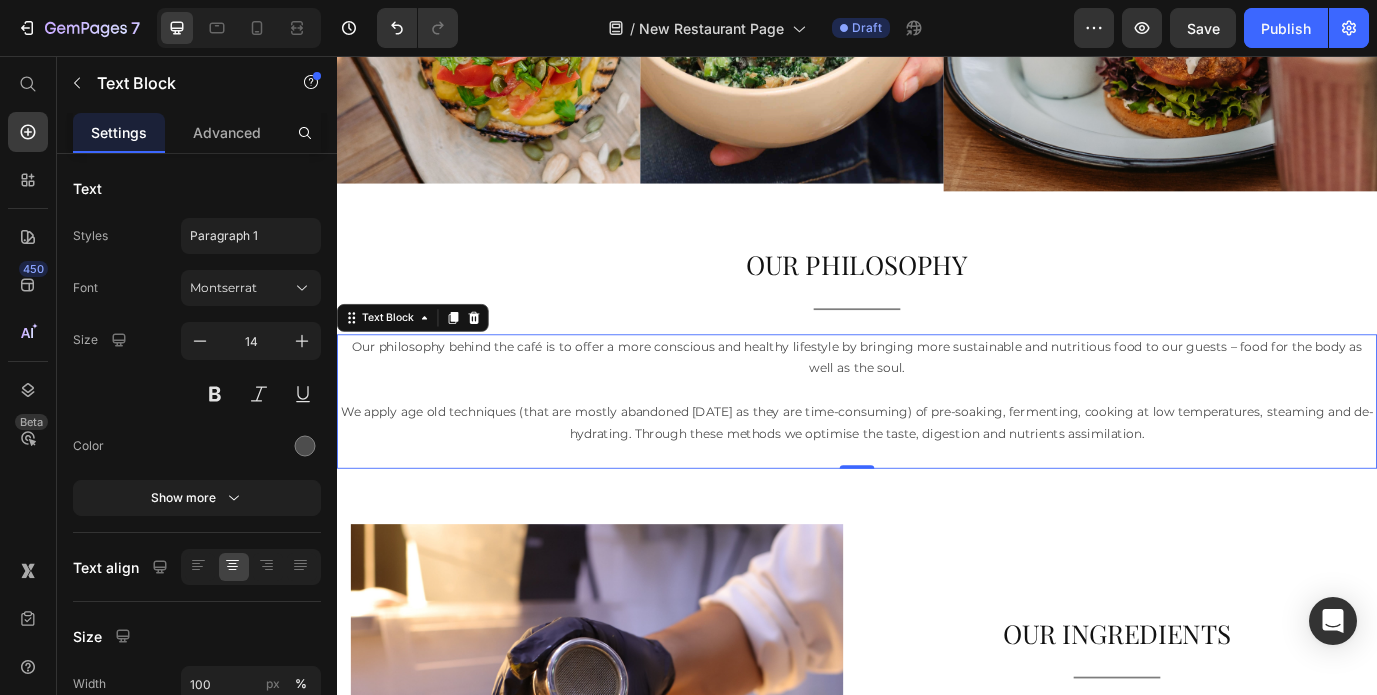 click on "Our philosophy behind the café is to offer a more conscious and healthy lifestyle by bringing more sustainable and nutritious food to our guests – food for the body as well as the soul." at bounding box center [937, 404] 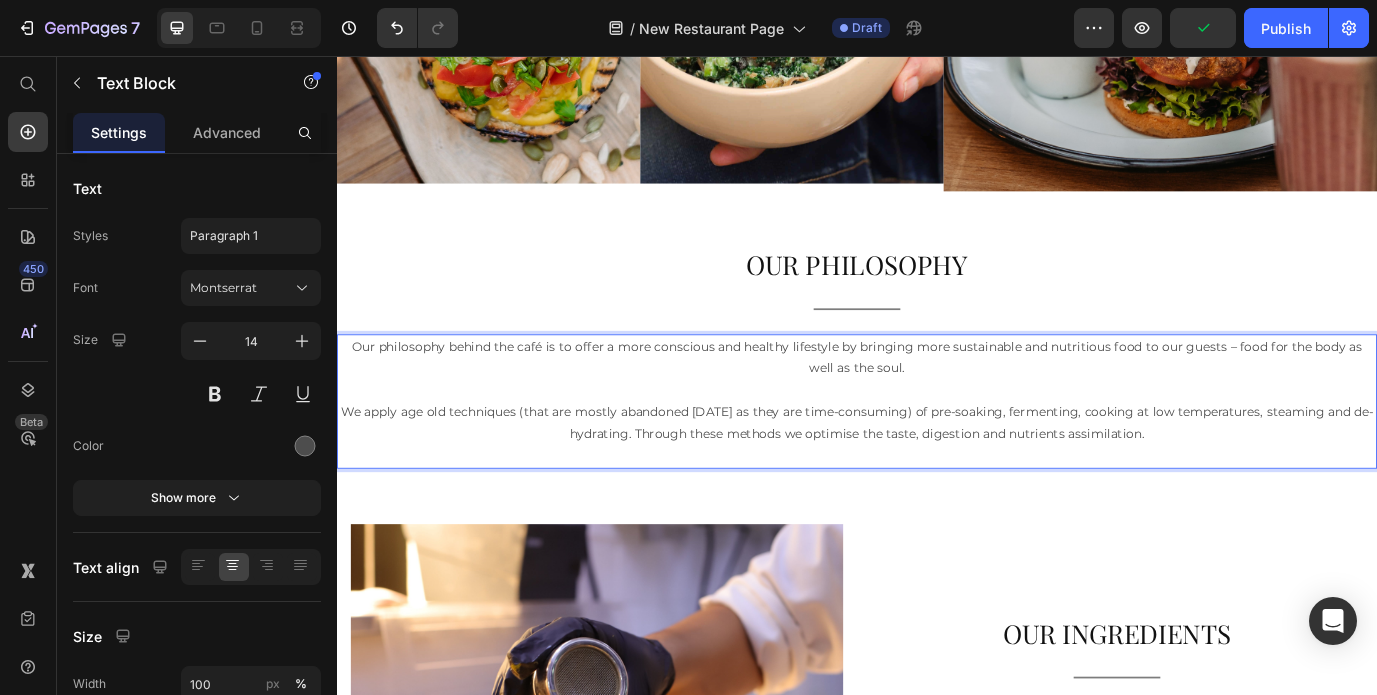 click on "Our philosophy behind the café is to offer a more conscious and healthy lifestyle by bringing more sustainable and nutritious food to our guests – food for the body as well as the soul." at bounding box center (937, 404) 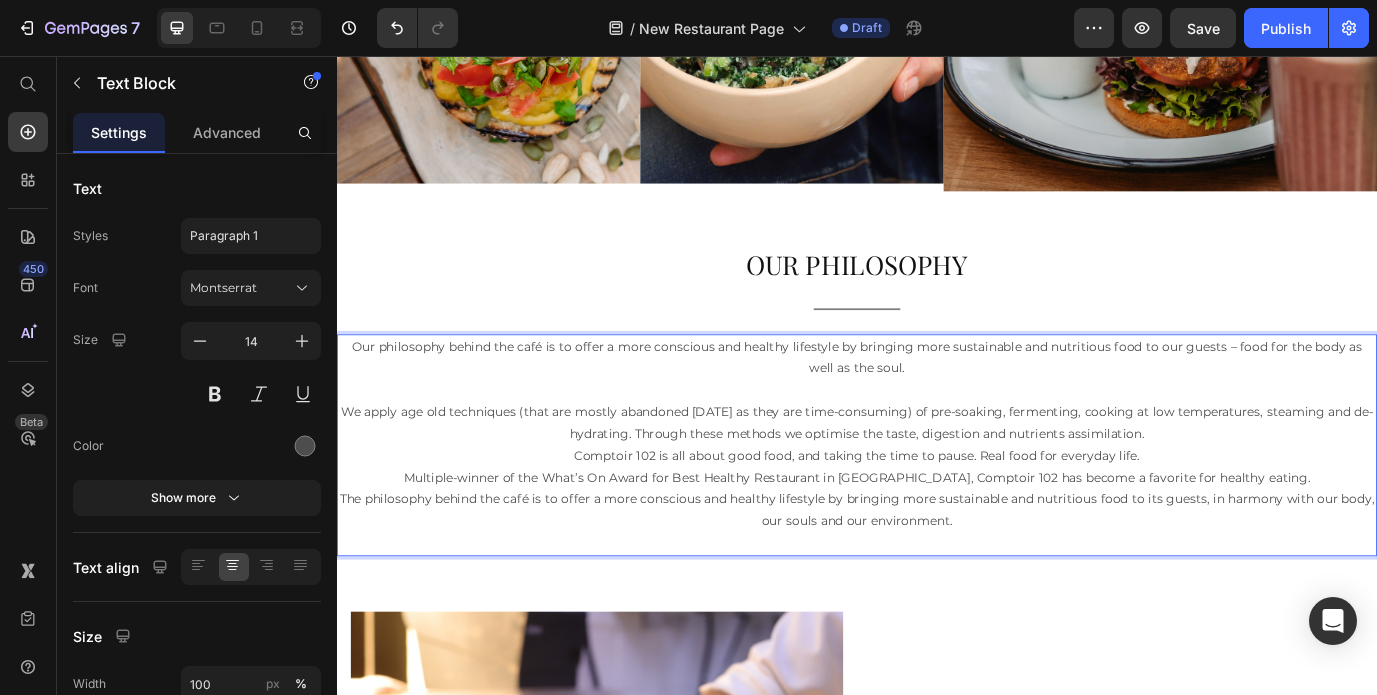 click on "We apply age old techniques (that are mostly abandoned [DATE] as they are time-consuming) of pre-soaking, fermenting, cooking at low temperatures, steaming and de-hydrating. Through these methods we optimise the taste, digestion and nutrients assimilation." at bounding box center (937, 479) 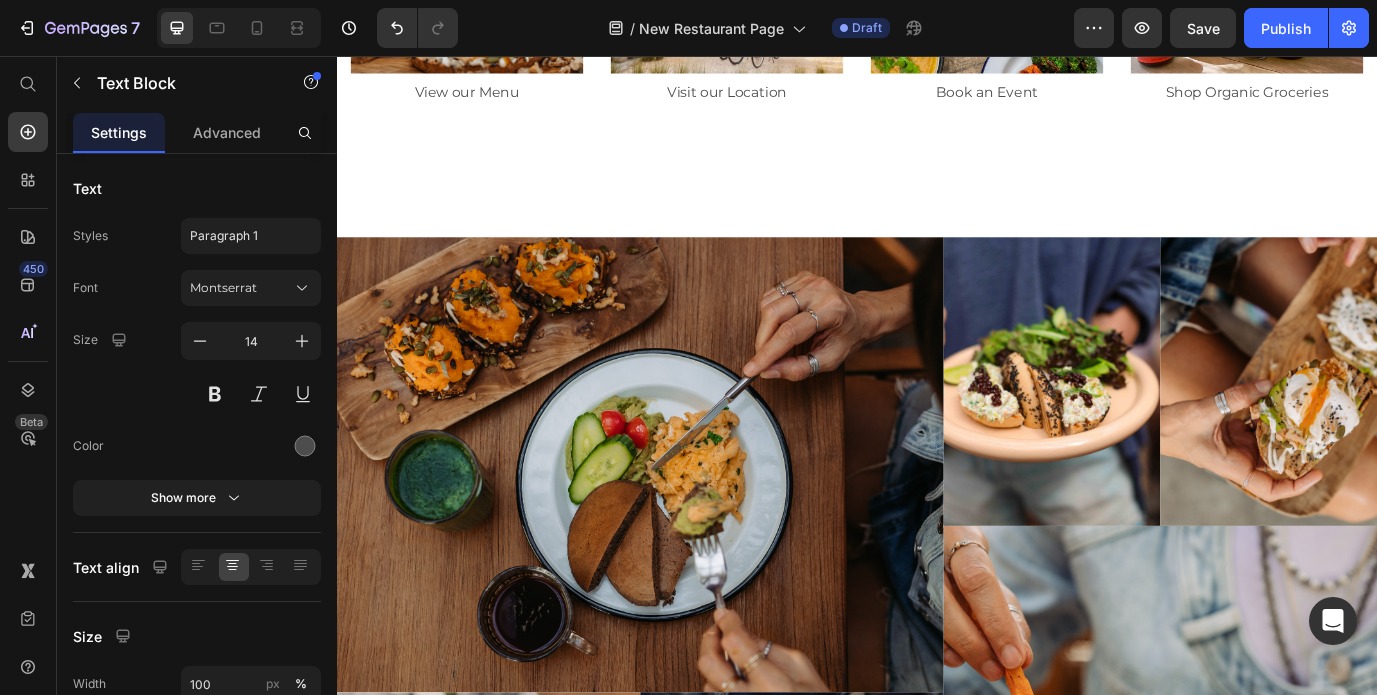 scroll, scrollTop: 460, scrollLeft: 0, axis: vertical 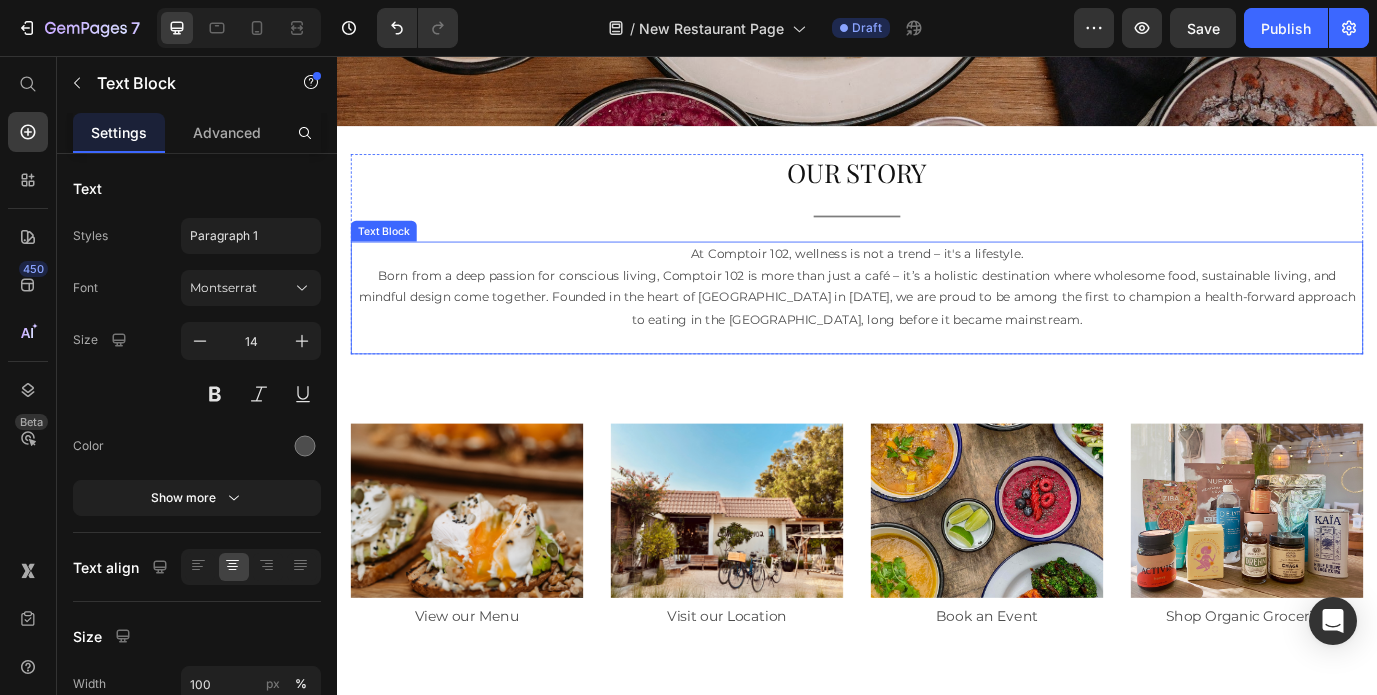 click on "Born from a deep passion for conscious living, Comptoir 102 is more than just a café – it’s a holistic destination where wholesome food, sustainable living, and mindful design come together. Founded in the heart of [GEOGRAPHIC_DATA] in [DATE], we are proud to be among the first to champion a health-forward approach to eating in the [GEOGRAPHIC_DATA], long before it became mainstream." at bounding box center (937, 335) 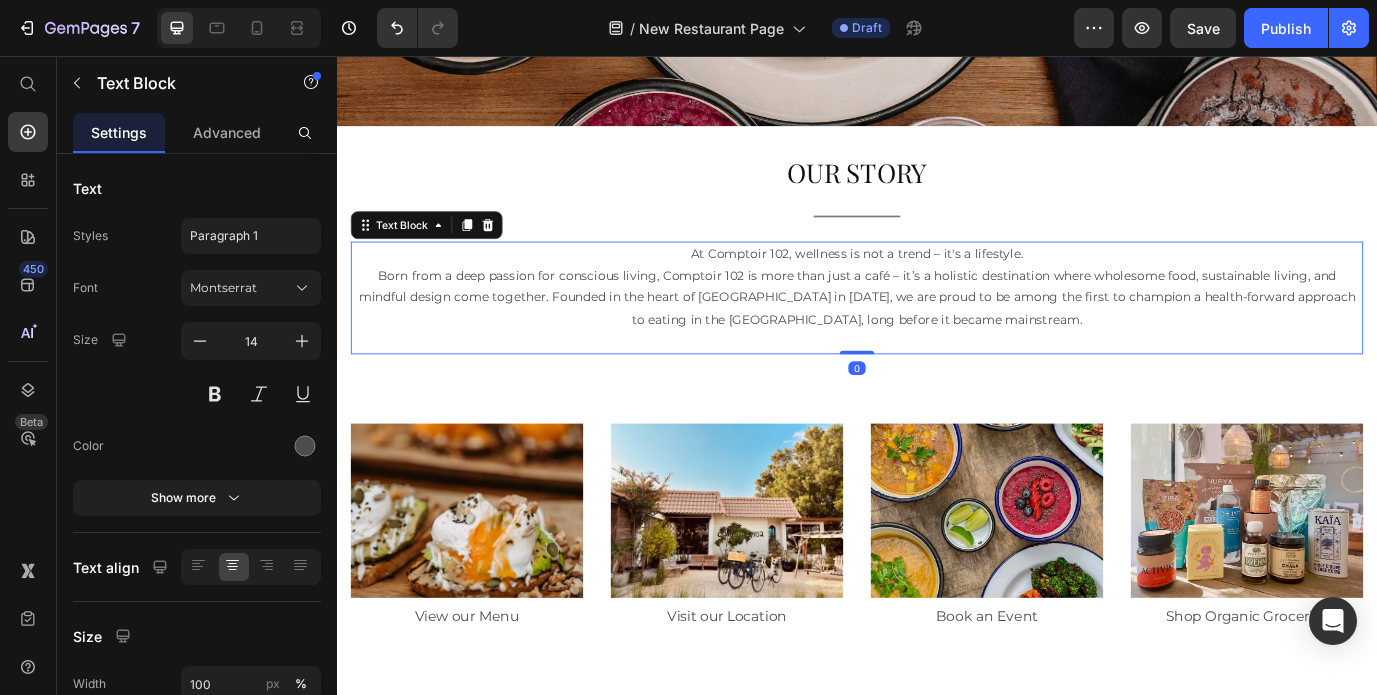 click on "Born from a deep passion for conscious living, Comptoir 102 is more than just a café – it’s a holistic destination where wholesome food, sustainable living, and mindful design come together. Founded in the heart of [GEOGRAPHIC_DATA] in [DATE], we are proud to be among the first to champion a health-forward approach to eating in the [GEOGRAPHIC_DATA], long before it became mainstream." at bounding box center [937, 335] 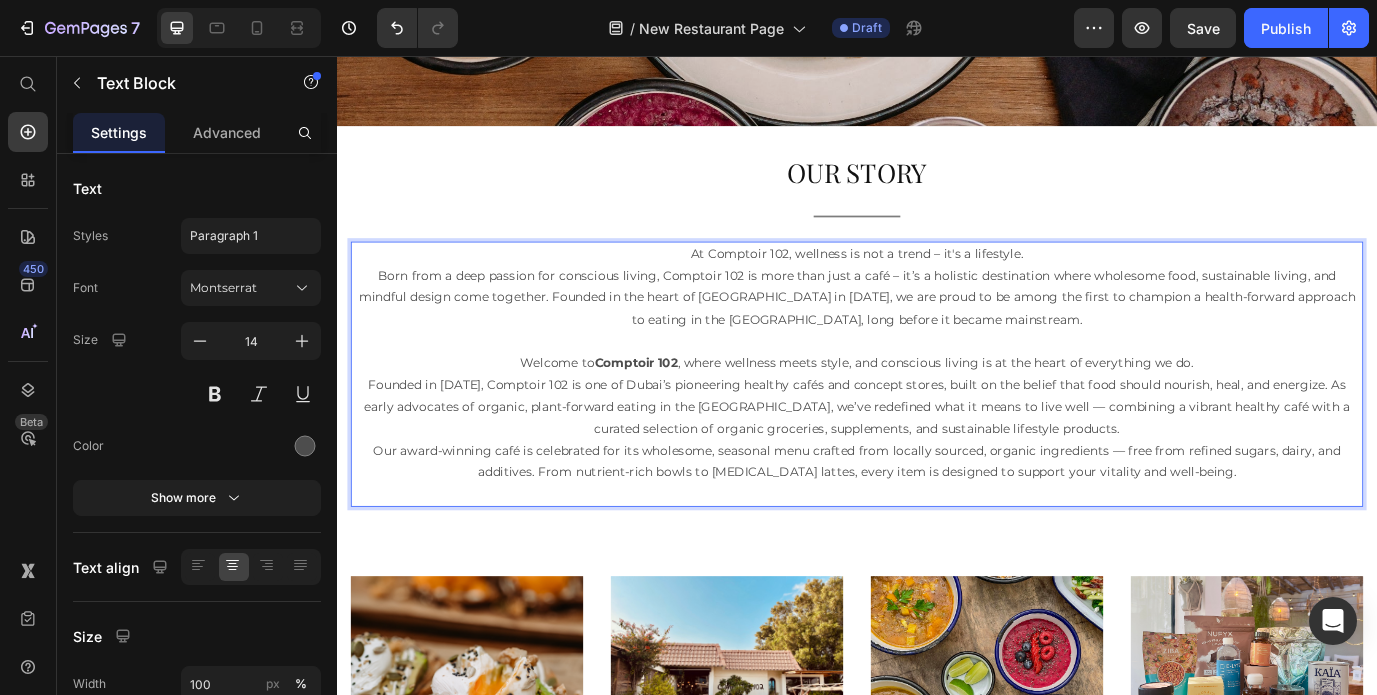 click on "Born from a deep passion for conscious living, Comptoir 102 is more than just a café – it’s a holistic destination where wholesome food, sustainable living, and mindful design come together. Founded in the heart of [GEOGRAPHIC_DATA] in [DATE], we are proud to be among the first to champion a health-forward approach to eating in the [GEOGRAPHIC_DATA], long before it became mainstream." at bounding box center (937, 335) 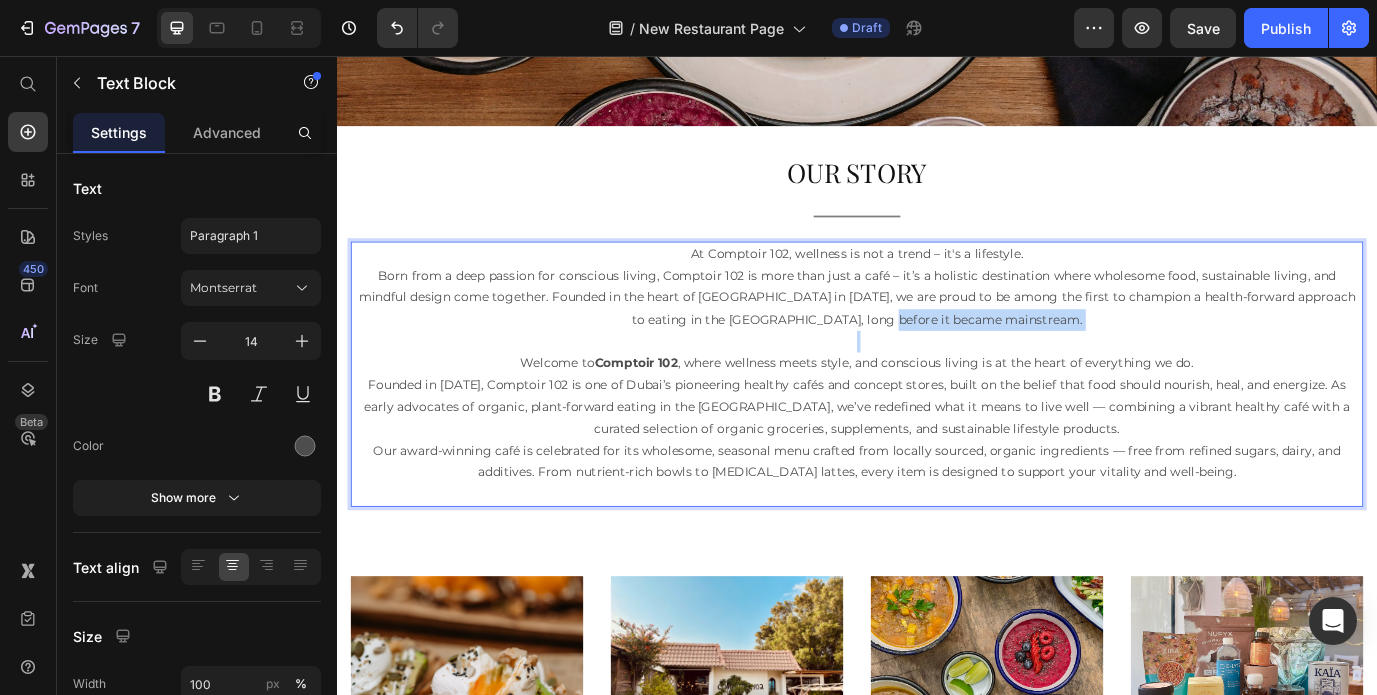 click on "Born from a deep passion for conscious living, Comptoir 102 is more than just a café – it’s a holistic destination where wholesome food, sustainable living, and mindful design come together. Founded in the heart of [GEOGRAPHIC_DATA] in [DATE], we are proud to be among the first to champion a health-forward approach to eating in the [GEOGRAPHIC_DATA], long before it became mainstream." at bounding box center [937, 335] 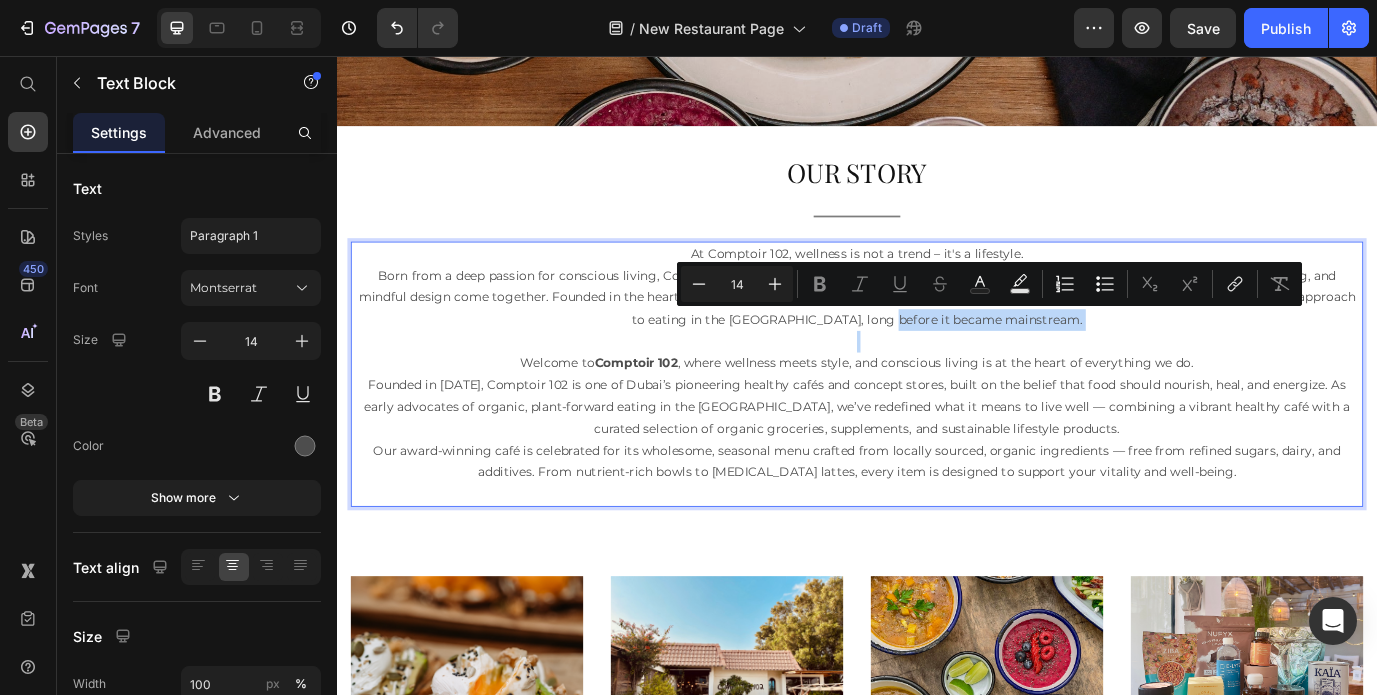 click on "Born from a deep passion for conscious living, Comptoir 102 is more than just a café – it’s a holistic destination where wholesome food, sustainable living, and mindful design come together. Founded in the heart of [GEOGRAPHIC_DATA] in [DATE], we are proud to be among the first to champion a health-forward approach to eating in the [GEOGRAPHIC_DATA], long before it became mainstream." at bounding box center [937, 335] 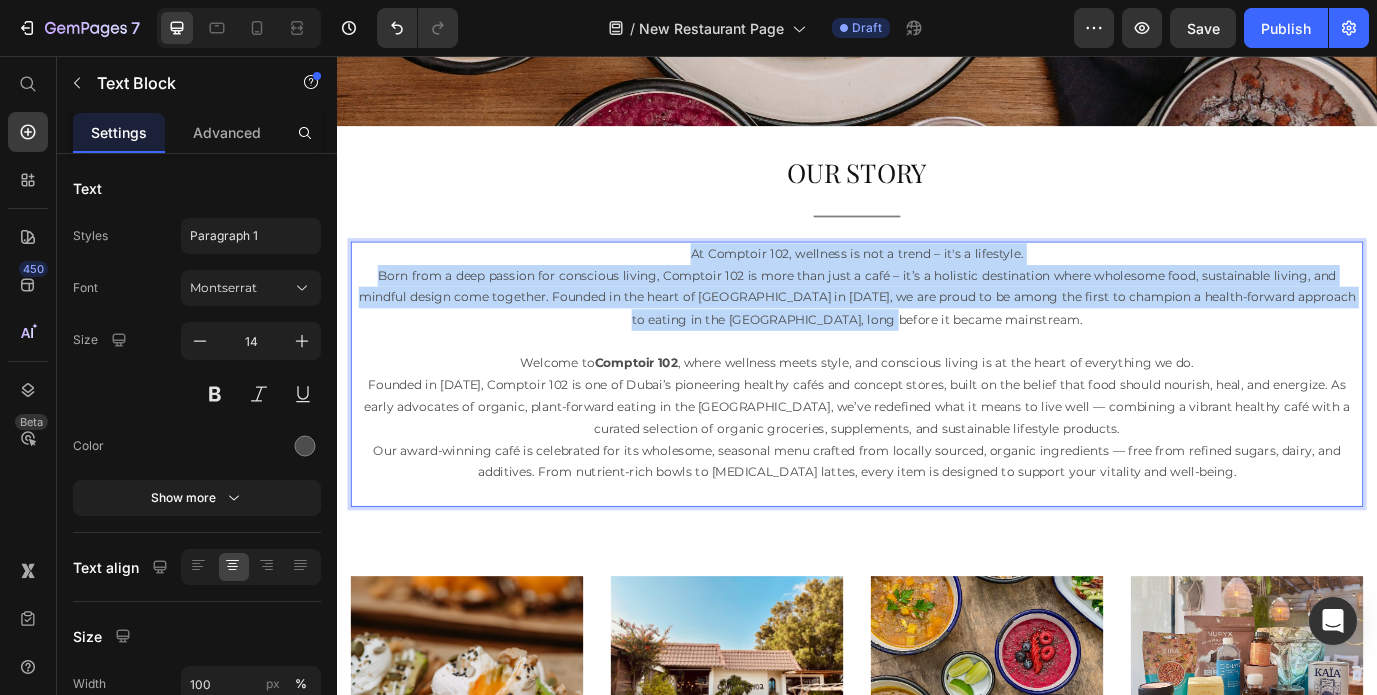 drag, startPoint x: 1062, startPoint y: 359, endPoint x: 728, endPoint y: 291, distance: 340.85187 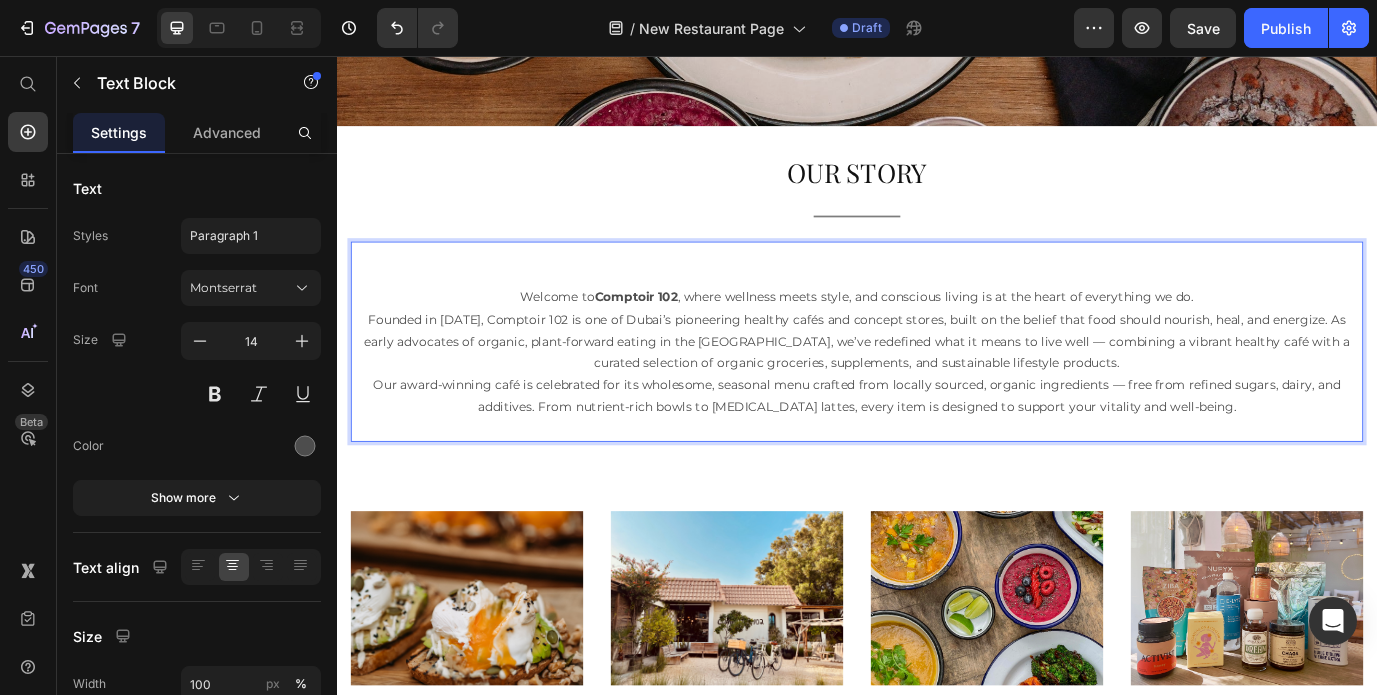 click on "Welcome to  Comptoir 102 , where wellness meets style, and conscious living is at the heart of everything we do." at bounding box center (937, 334) 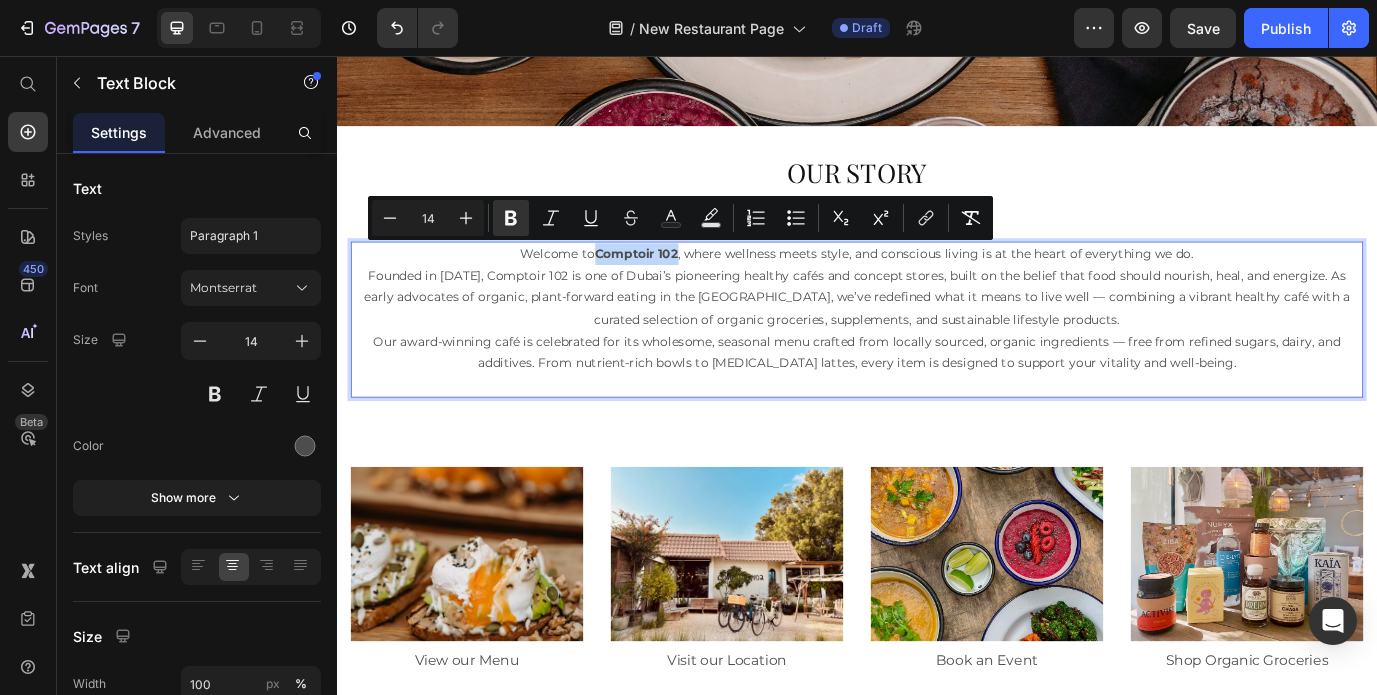 drag, startPoint x: 732, startPoint y: 283, endPoint x: 638, endPoint y: 291, distance: 94.33981 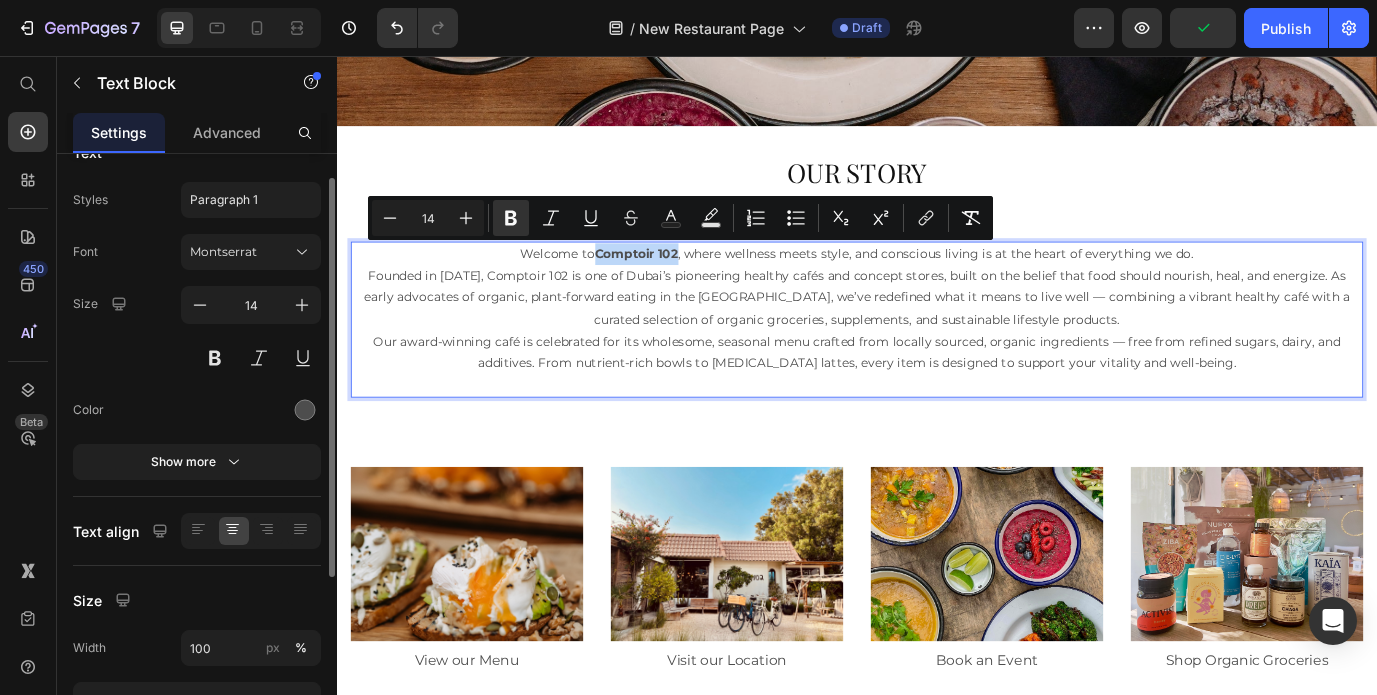 scroll, scrollTop: 45, scrollLeft: 0, axis: vertical 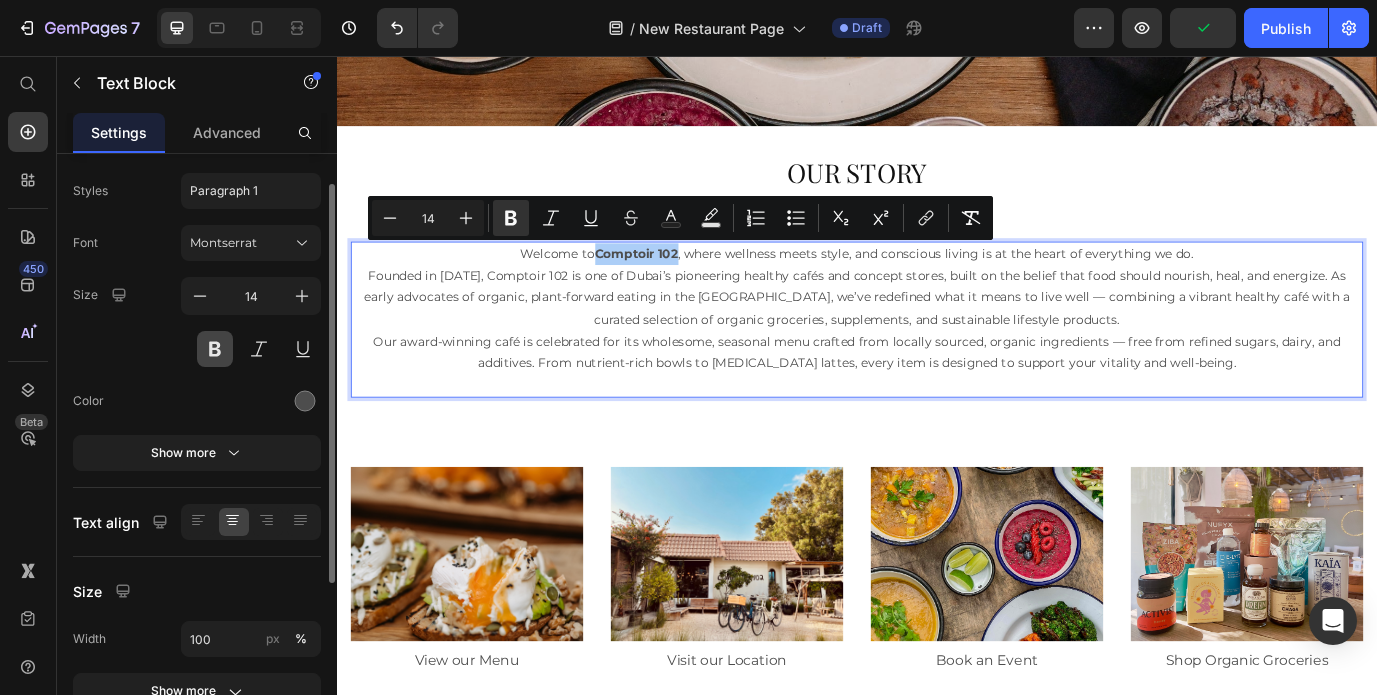 click at bounding box center [215, 349] 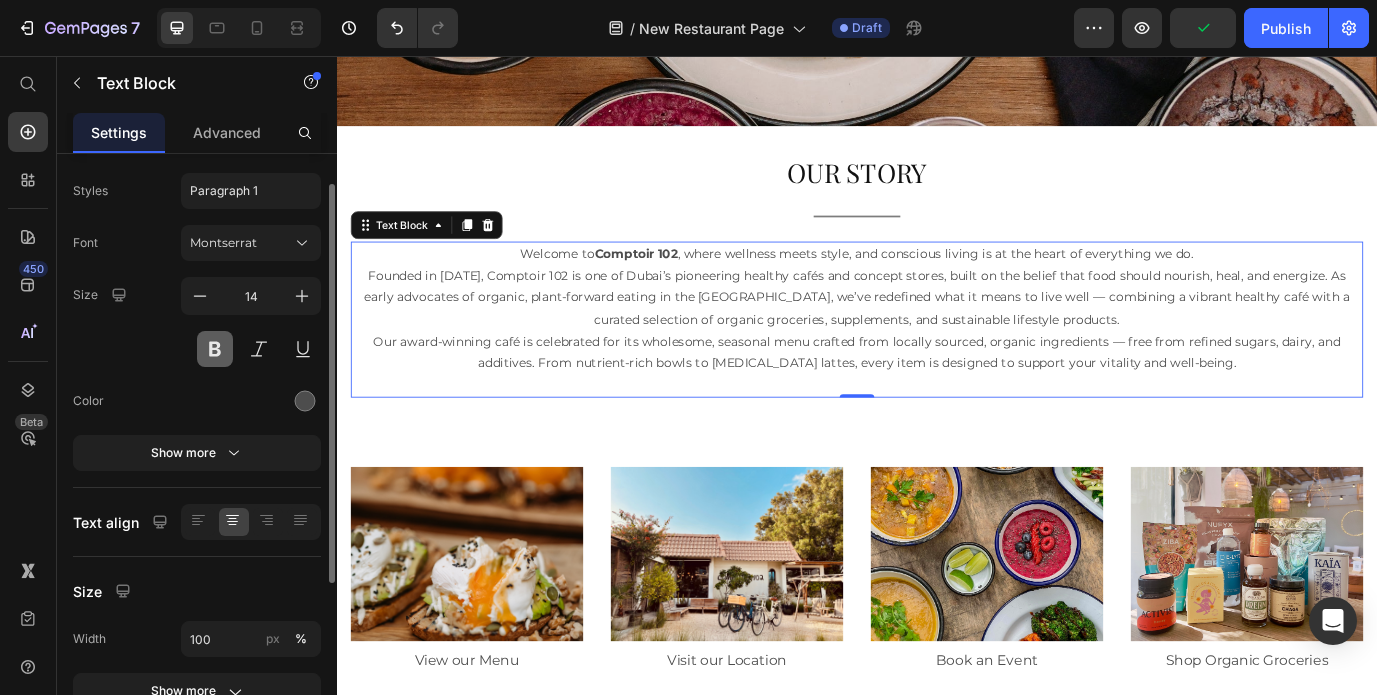click at bounding box center [215, 349] 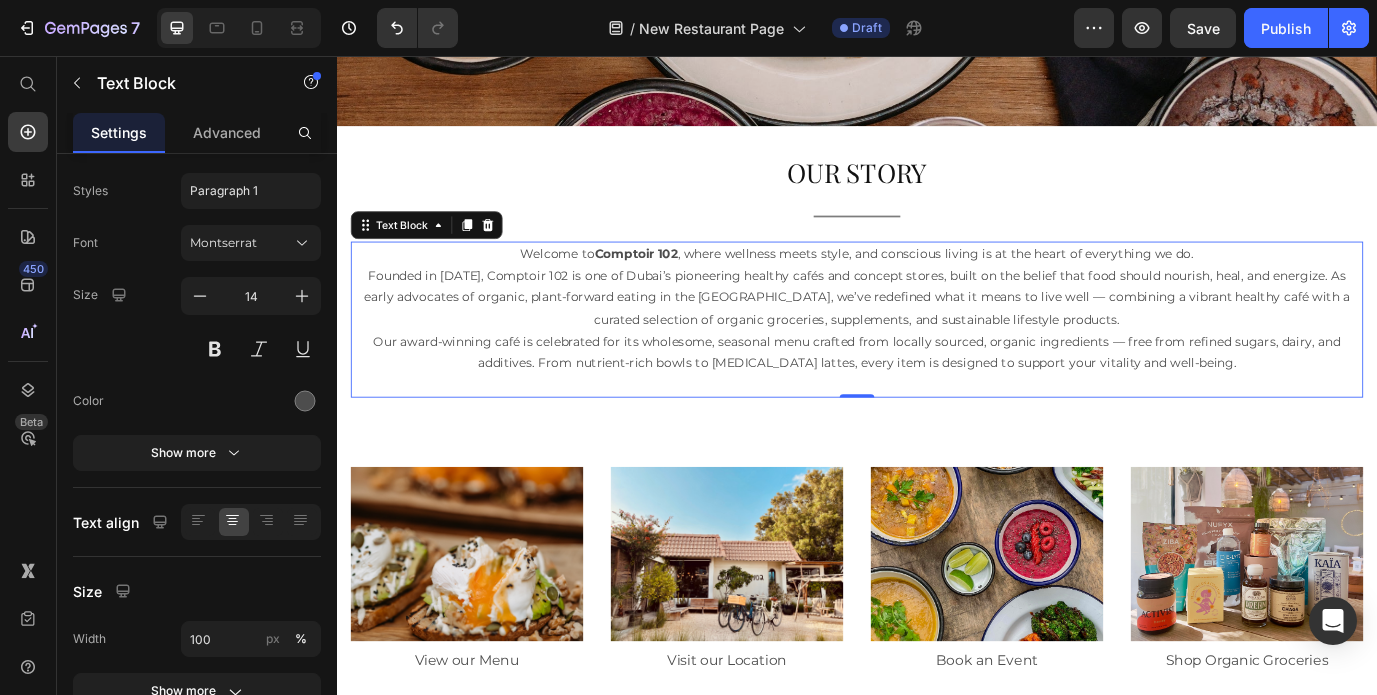 click on "Welcome to  Comptoir 102 , where wellness meets style, and conscious living is at the heart of everything we do." at bounding box center [937, 284] 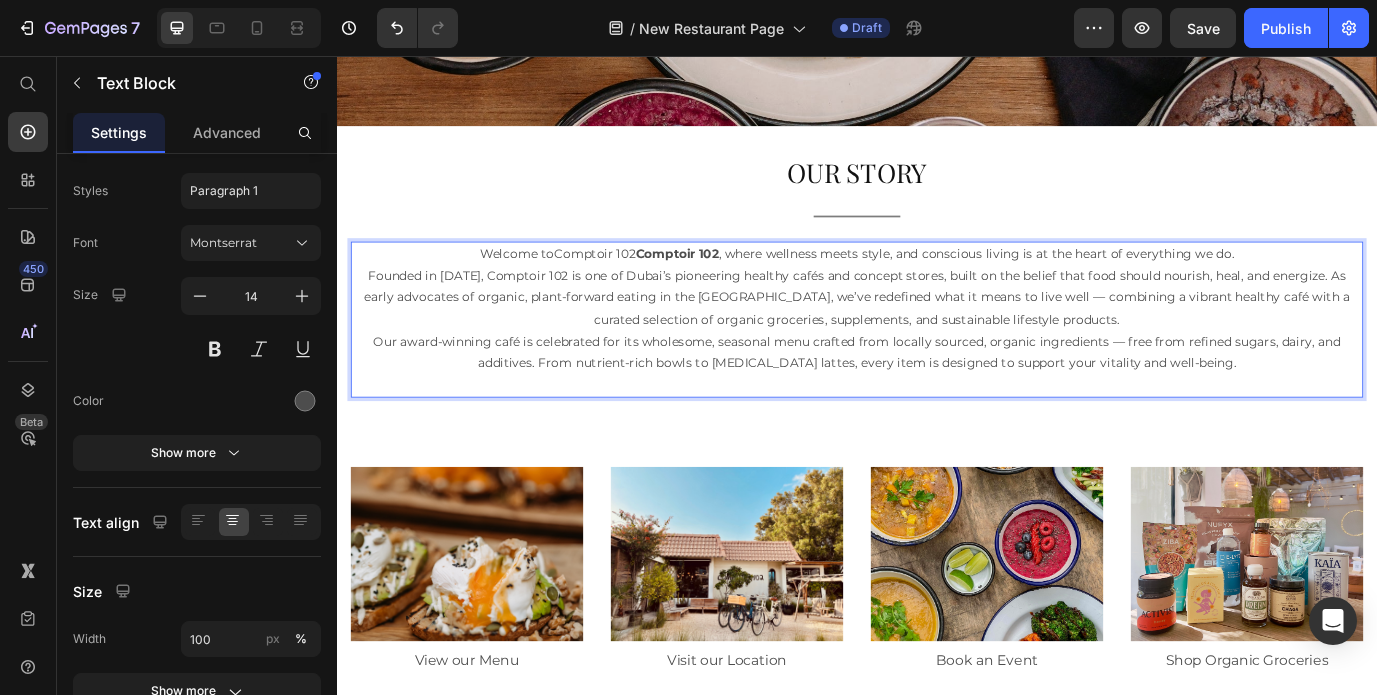 click on "Comptoir 102" at bounding box center (730, 284) 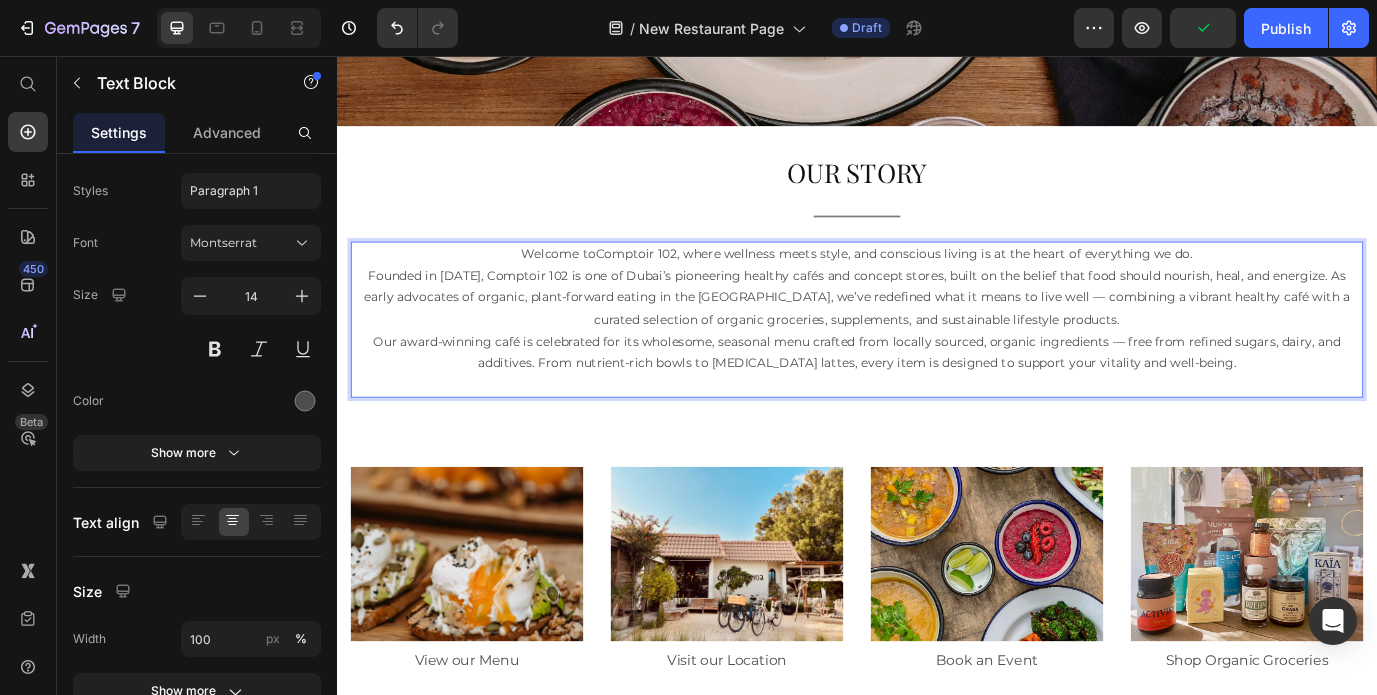 click on "Welcome toComptoir 102, where wellness meets style, and conscious living is at the heart of everything we do." at bounding box center (937, 284) 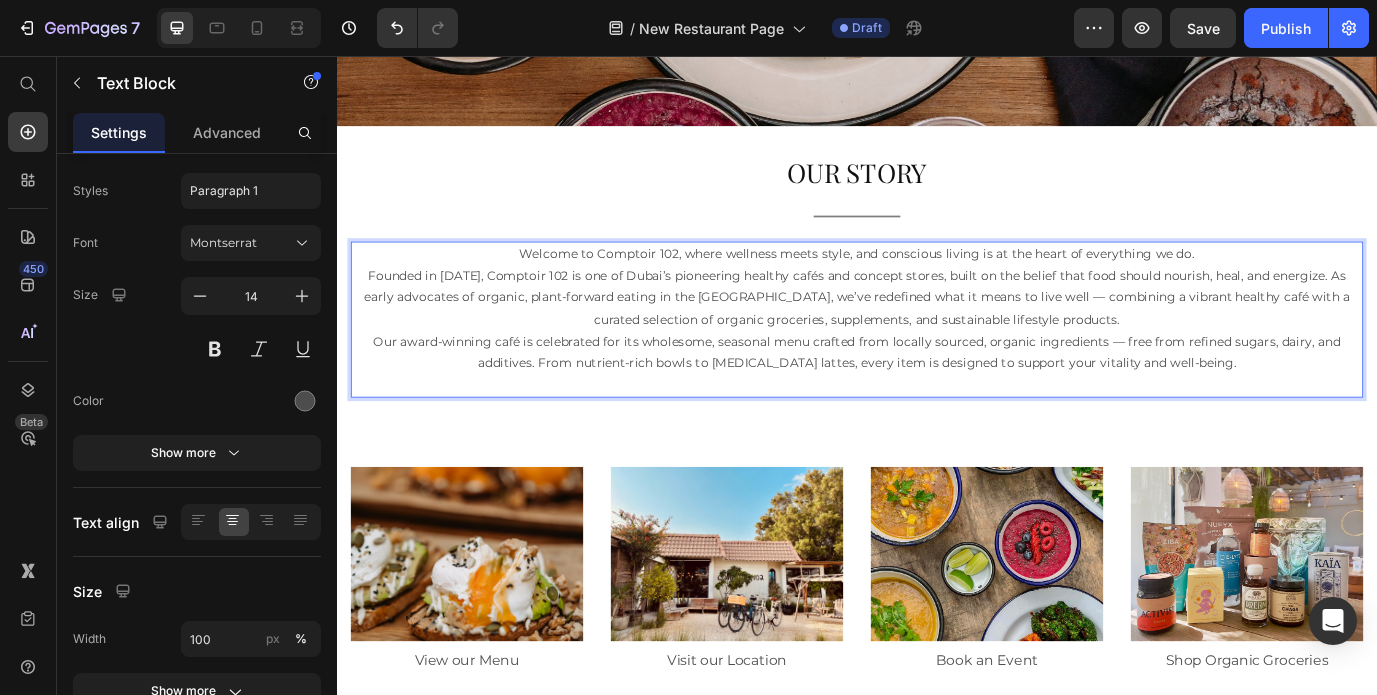 click on "Welcome to Comptoir 102, where wellness meets style, and conscious living is at the heart of everything we do." at bounding box center (937, 284) 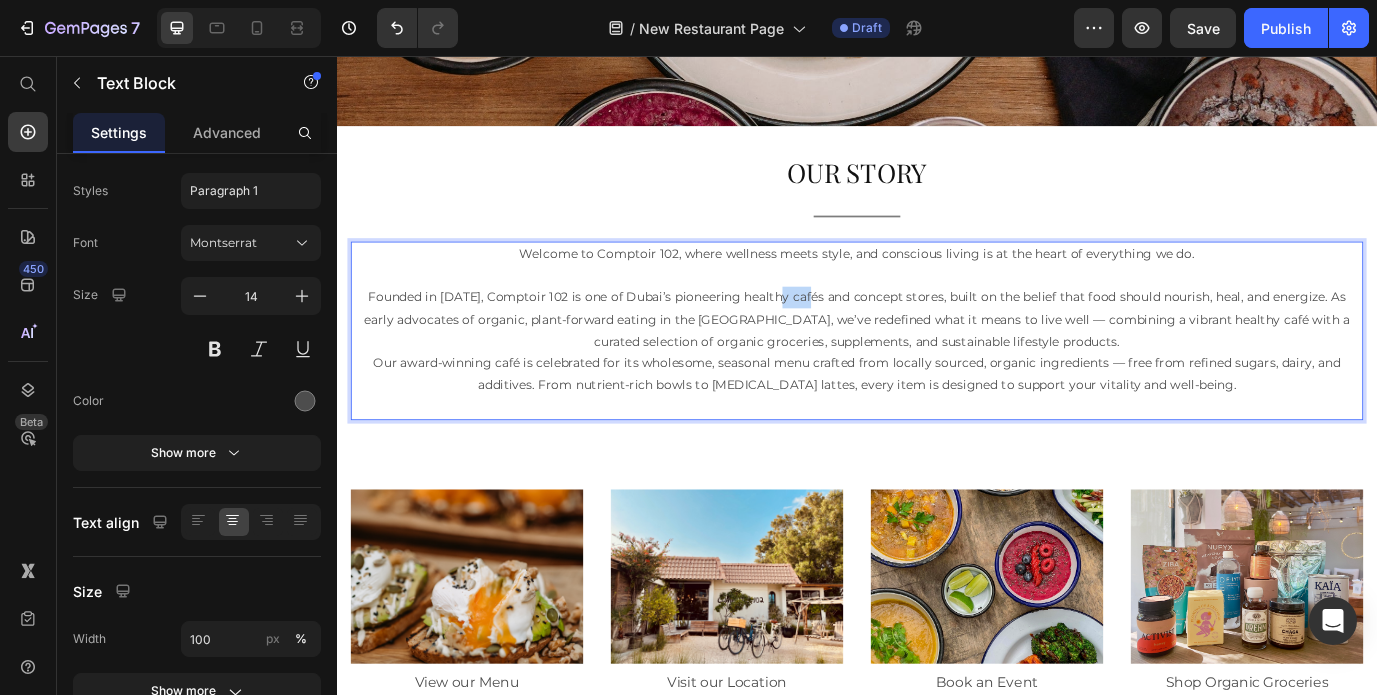 drag, startPoint x: 869, startPoint y: 338, endPoint x: 836, endPoint y: 338, distance: 33 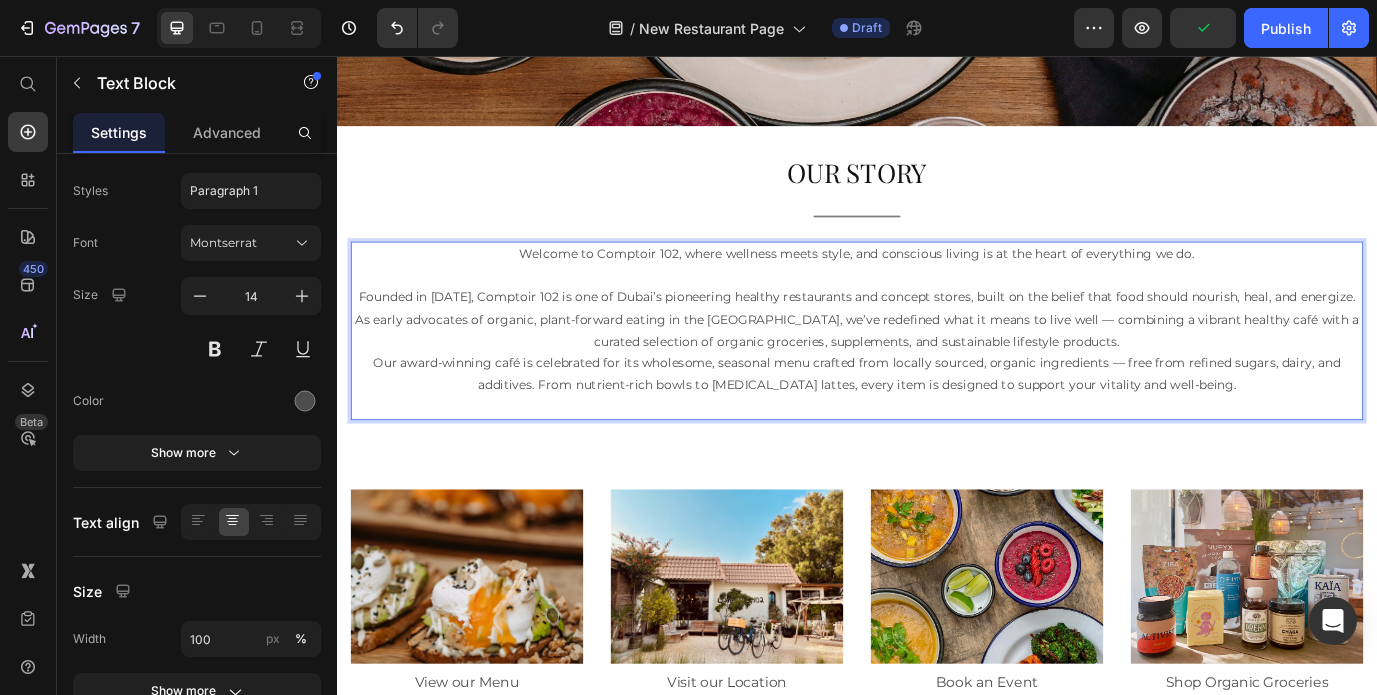 click on "Founded in [DATE], Comptoir 102 is one of Dubai’s pioneering healthy restaurants and concept stores, built on the belief that food should nourish, heal, and energize. As early advocates of organic, plant-forward eating in the [GEOGRAPHIC_DATA], we’ve redefined what it means to live well — combining a vibrant healthy café with a curated selection of organic groceries, supplements, and sustainable lifestyle products." at bounding box center (937, 360) 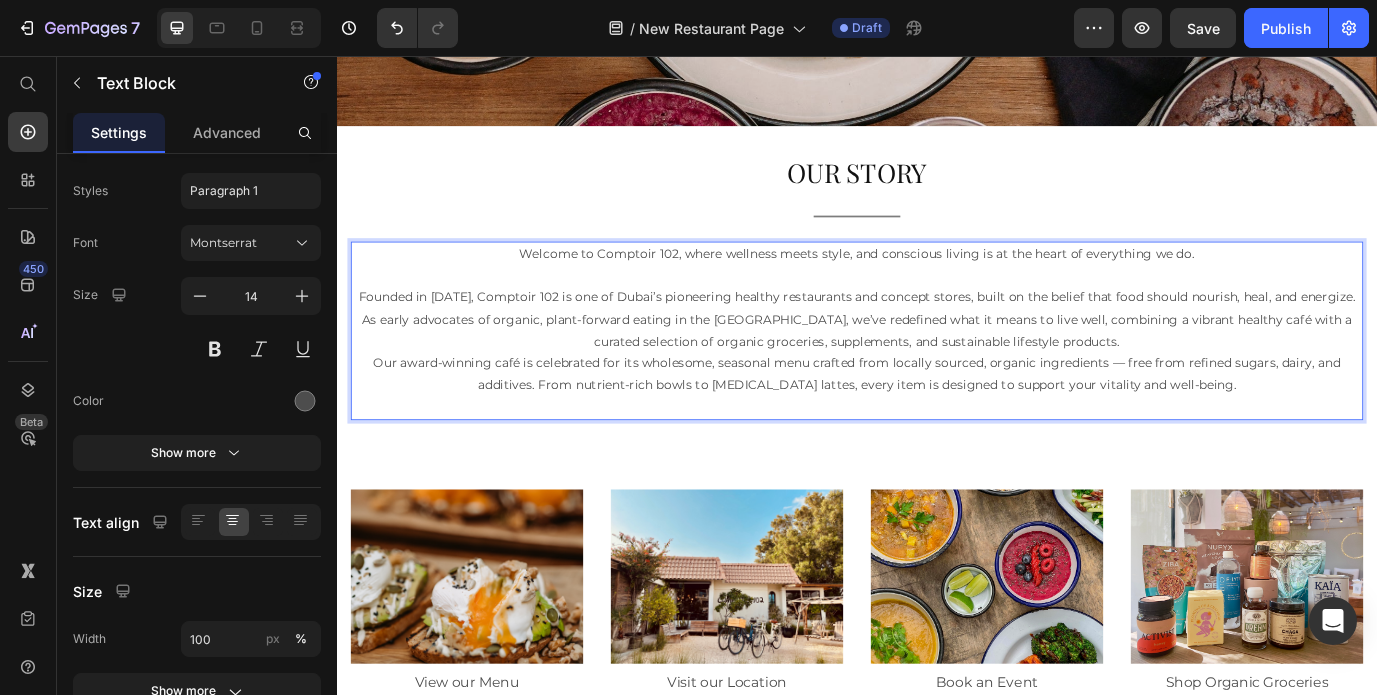 click on "Founded in [DATE], Comptoir 102 is one of Dubai’s pioneering healthy restaurants and concept stores, built on the belief that food should nourish, heal, and energize. As early advocates of organic, plant-forward eating in the [GEOGRAPHIC_DATA], we’ve redefined what it means to live well, combining a vibrant healthy café with a curated selection of organic groceries, supplements, and sustainable lifestyle products." at bounding box center (937, 360) 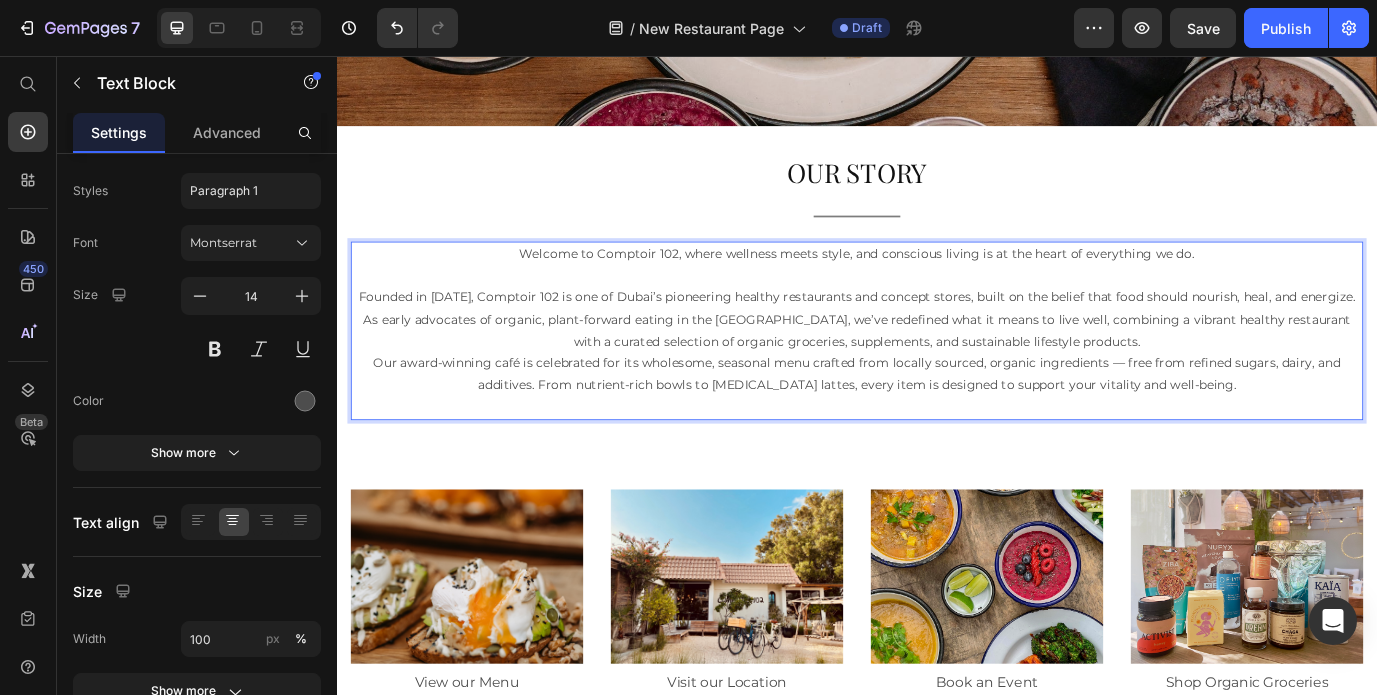 click on "Our award-winning café is celebrated for its wholesome, seasonal menu crafted from locally sourced, organic ingredients — free from refined sugars, dairy, and additives. From nutrient-rich bowls to [MEDICAL_DATA] lattes, every item is designed to support your vitality and well-being." at bounding box center (937, 423) 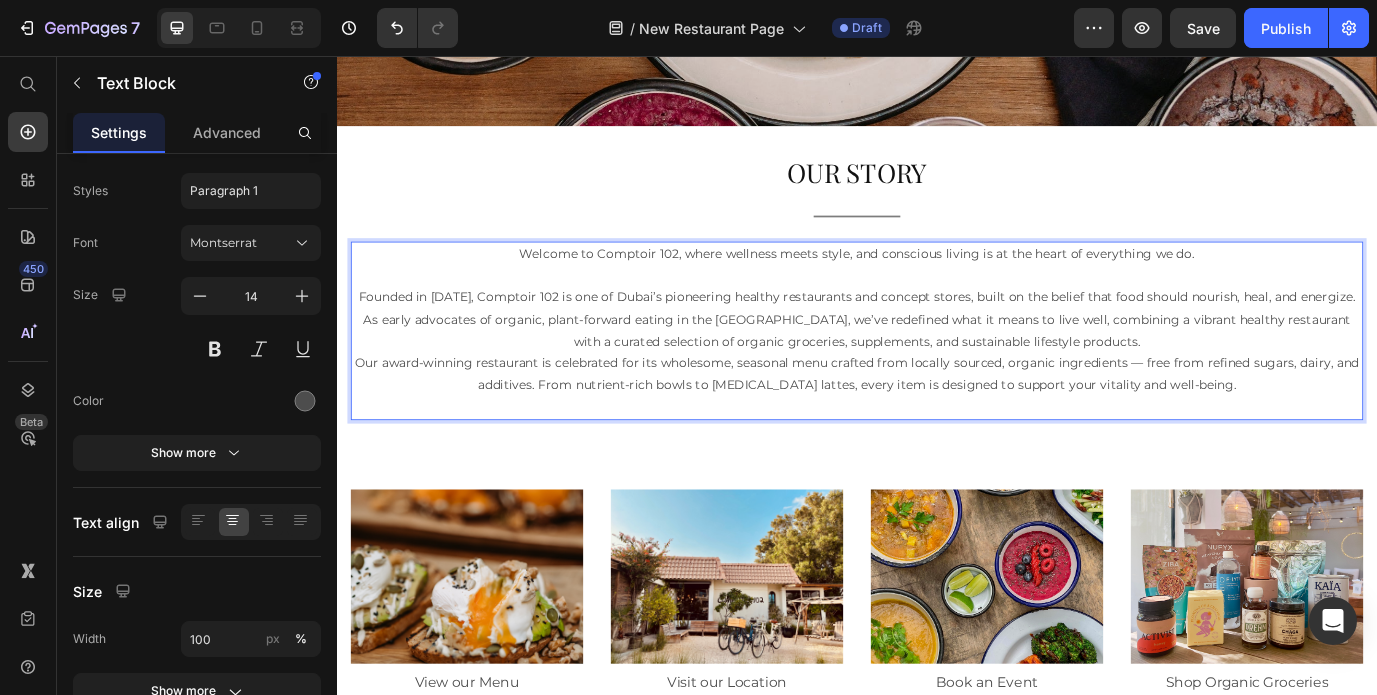 click on "Our award-winning restaurant is celebrated for its wholesome, seasonal menu crafted from locally sourced, organic ingredients — free from refined sugars, dairy, and additives. From nutrient-rich bowls to [MEDICAL_DATA] lattes, every item is designed to support your vitality and well-being." at bounding box center [937, 423] 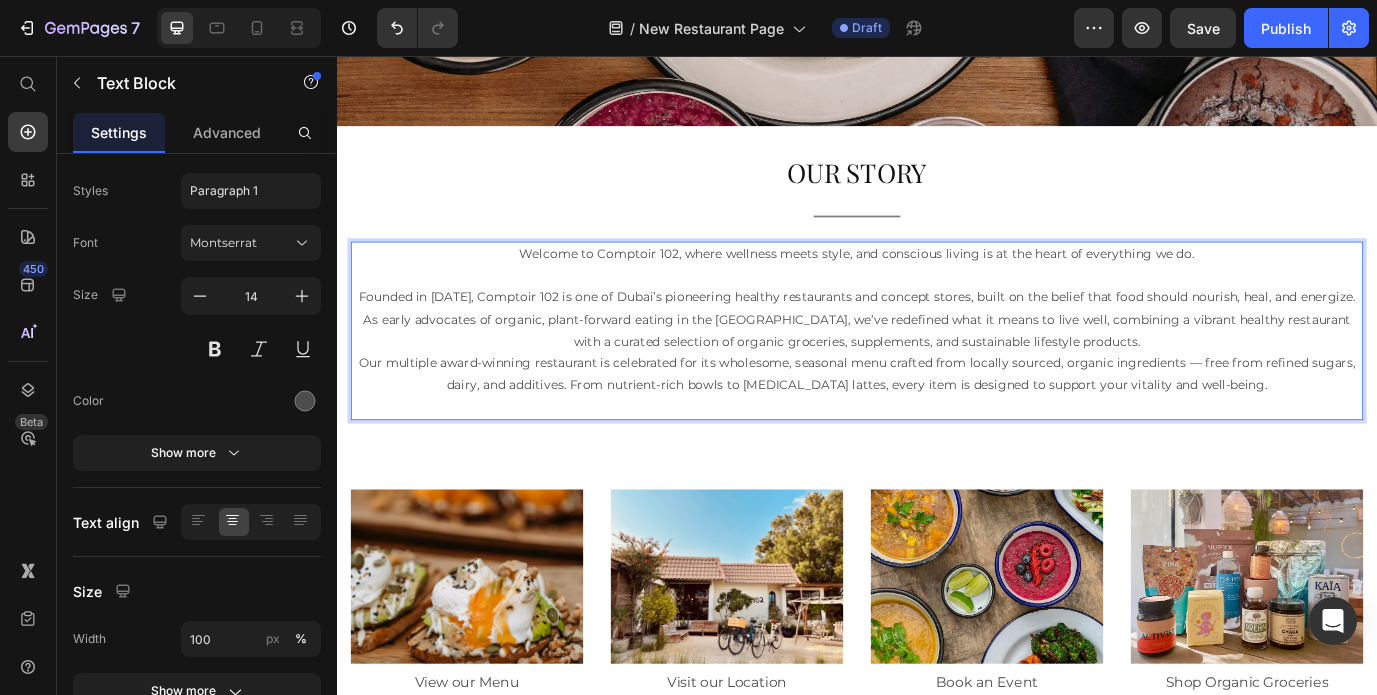 click on "Our multiple award-winning restaurant is celebrated for its wholesome, seasonal menu crafted from locally sourced, organic ingredients — free from refined sugars, dairy, and additives. From nutrient-rich bowls to [MEDICAL_DATA] lattes, every item is designed to support your vitality and well-being." at bounding box center (937, 423) 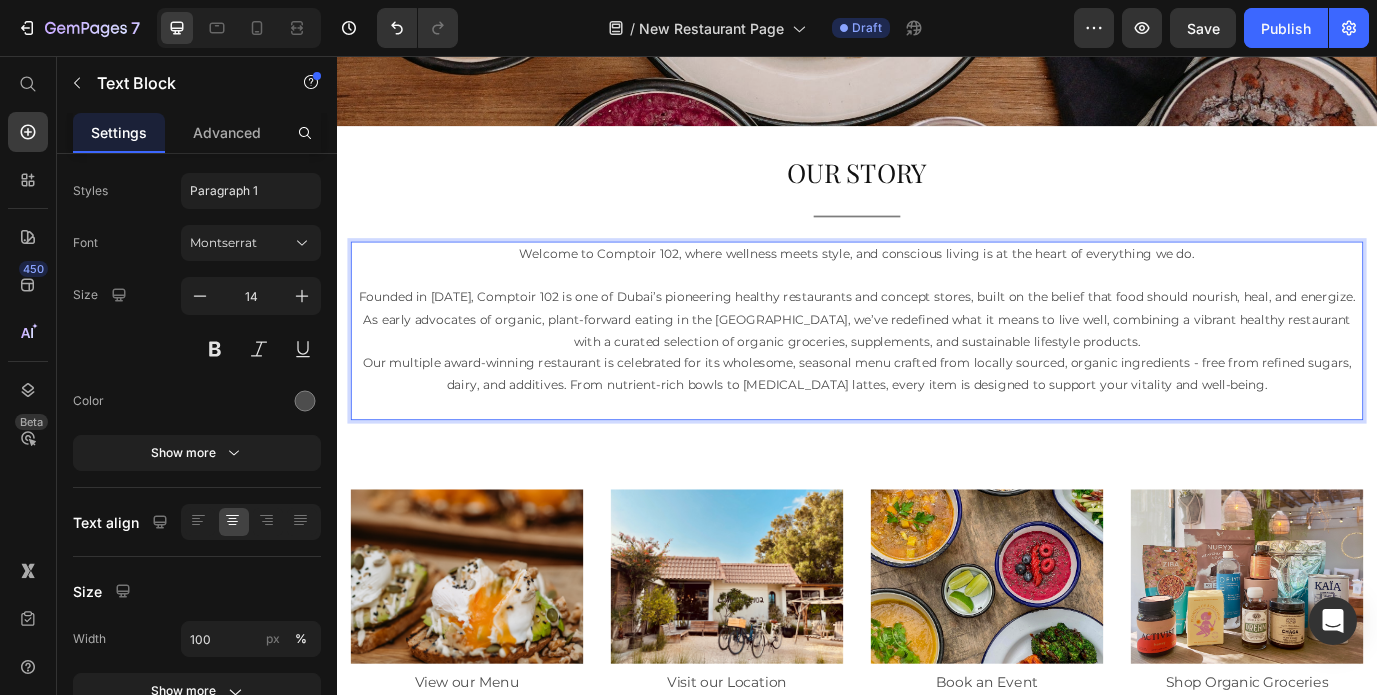 click on "Our multiple award-winning restaurant is celebrated for its wholesome, seasonal menu crafted from locally sourced, organic ingredients - free from refined sugars, dairy, and additives. From nutrient-rich bowls to [MEDICAL_DATA] lattes, every item is designed to support your vitality and well-being." at bounding box center [937, 423] 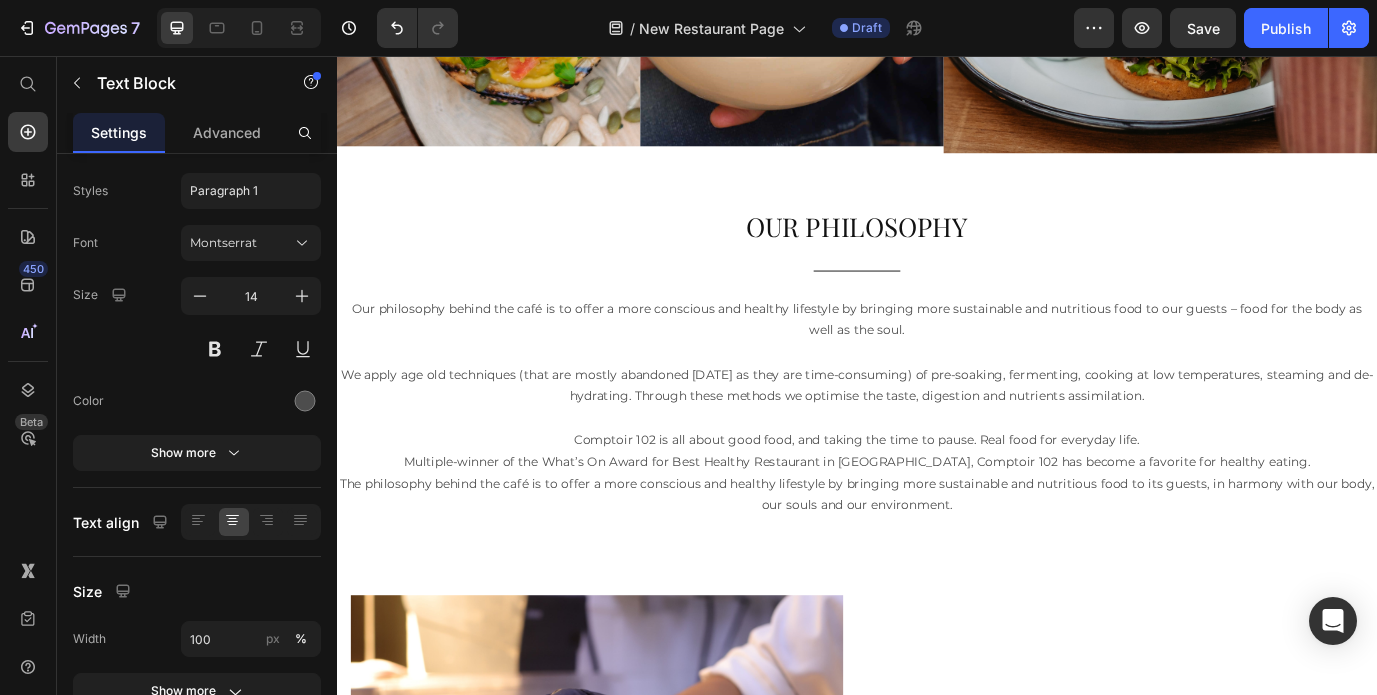 scroll, scrollTop: 2213, scrollLeft: 0, axis: vertical 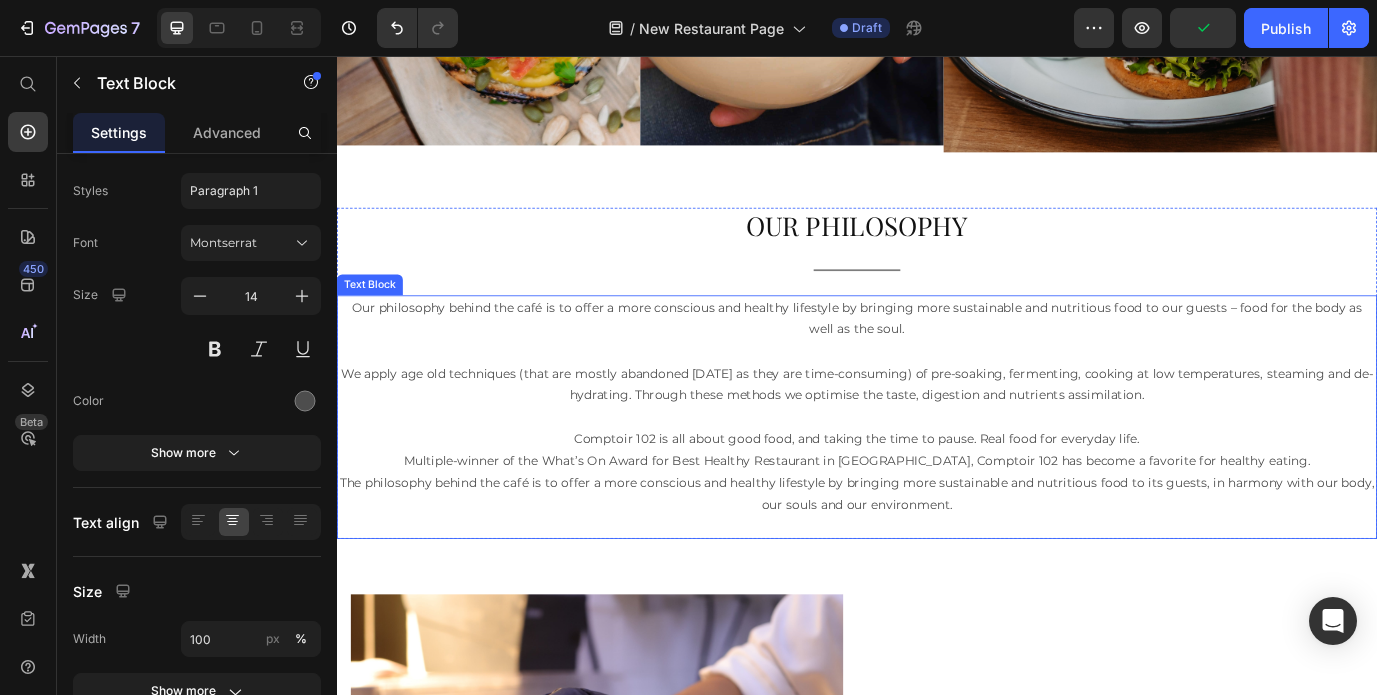 click on "We apply age old techniques (that are mostly abandoned [DATE] as they are time-consuming) of pre-soaking, fermenting, cooking at low temperatures, steaming and de-hydrating. Through these methods we optimise the taste, digestion and nutrients assimilation." at bounding box center [937, 435] 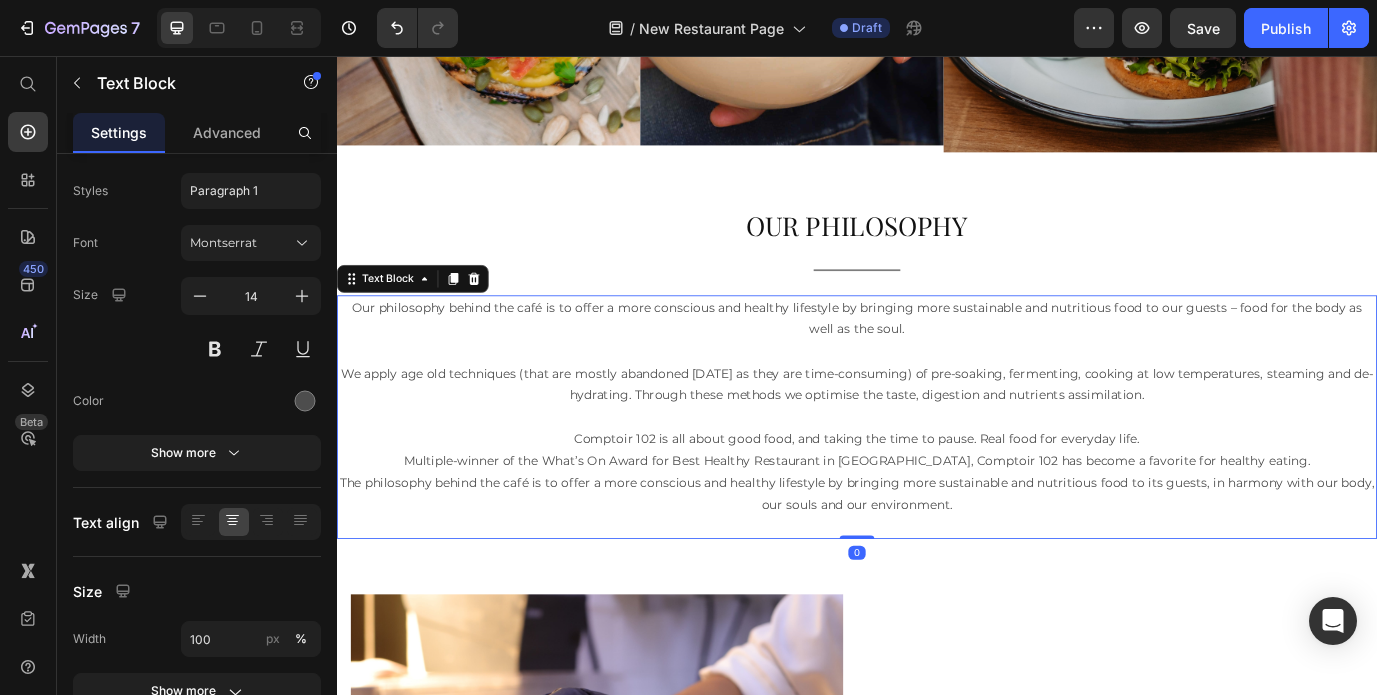 click on "We apply age old techniques (that are mostly abandoned [DATE] as they are time-consuming) of pre-soaking, fermenting, cooking at low temperatures, steaming and de-hydrating. Through these methods we optimise the taste, digestion and nutrients assimilation." at bounding box center [937, 435] 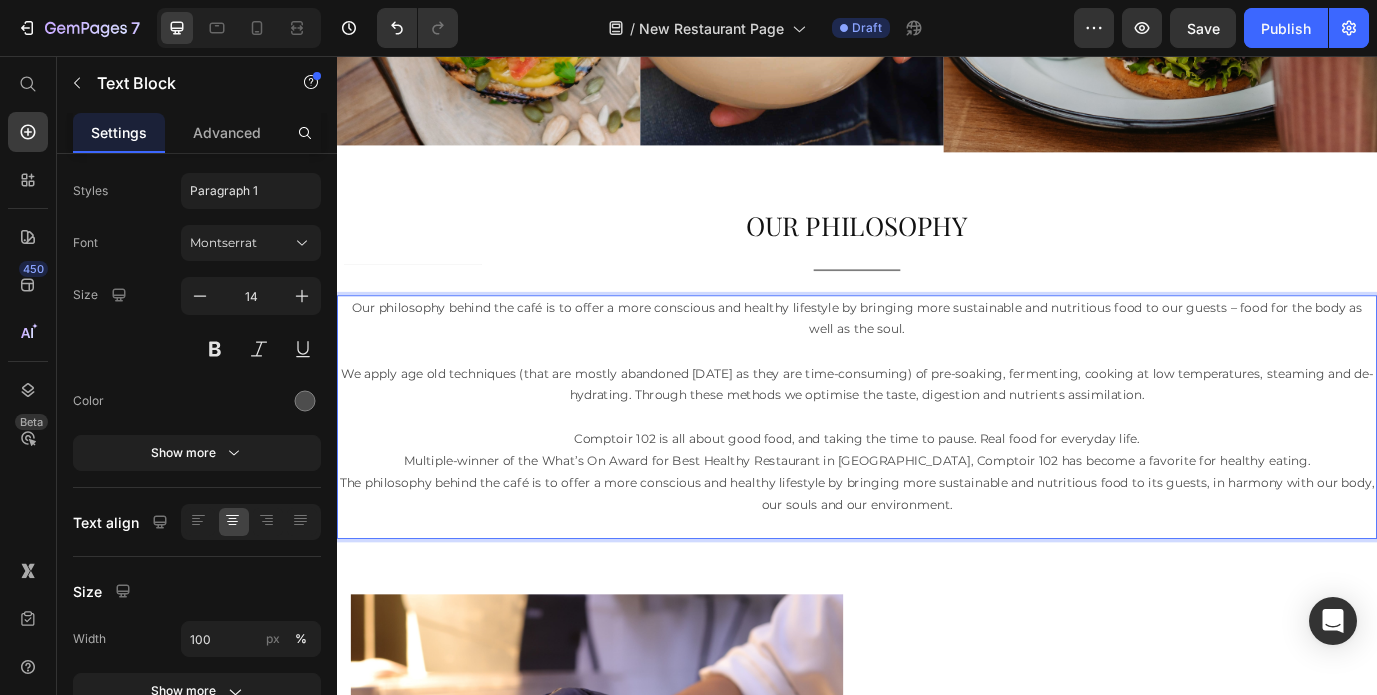 click at bounding box center [937, 396] 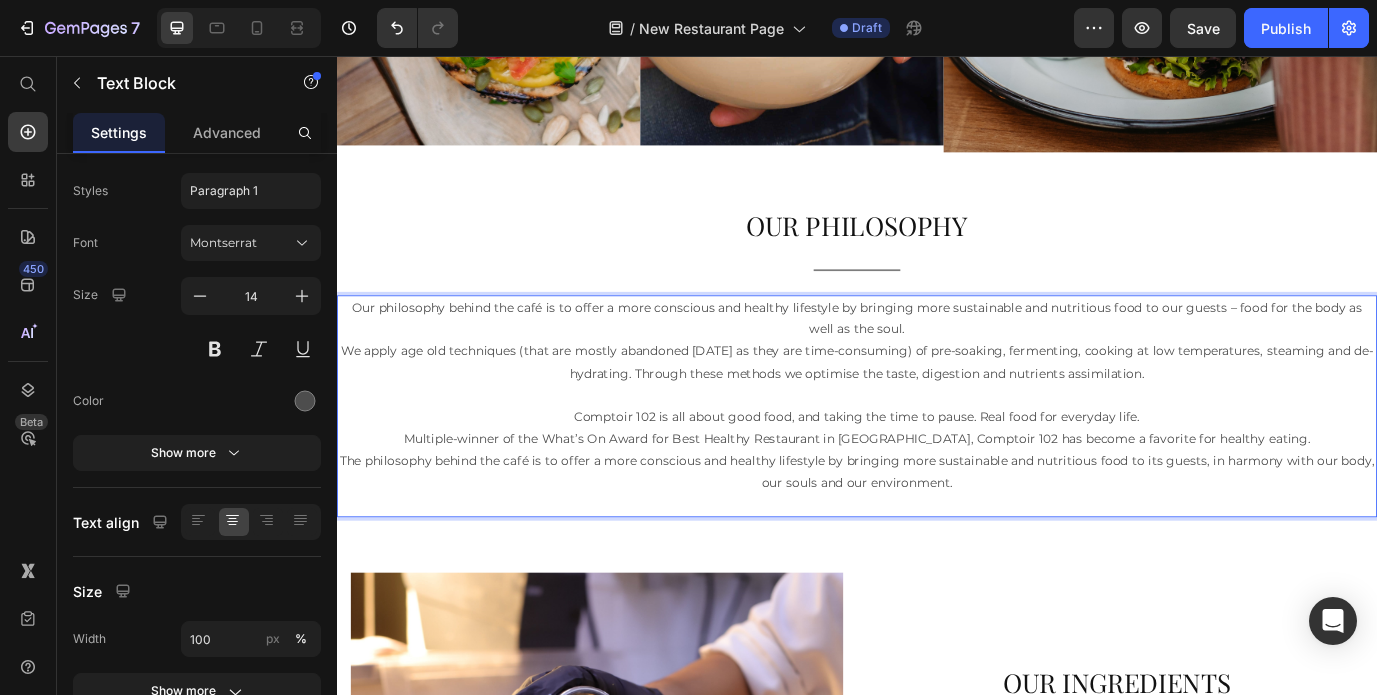 click on "We apply age old techniques (that are mostly abandoned [DATE] as they are time-consuming) of pre-soaking, fermenting, cooking at low temperatures, steaming and de-hydrating. Through these methods we optimise the taste, digestion and nutrients assimilation." at bounding box center [937, 409] 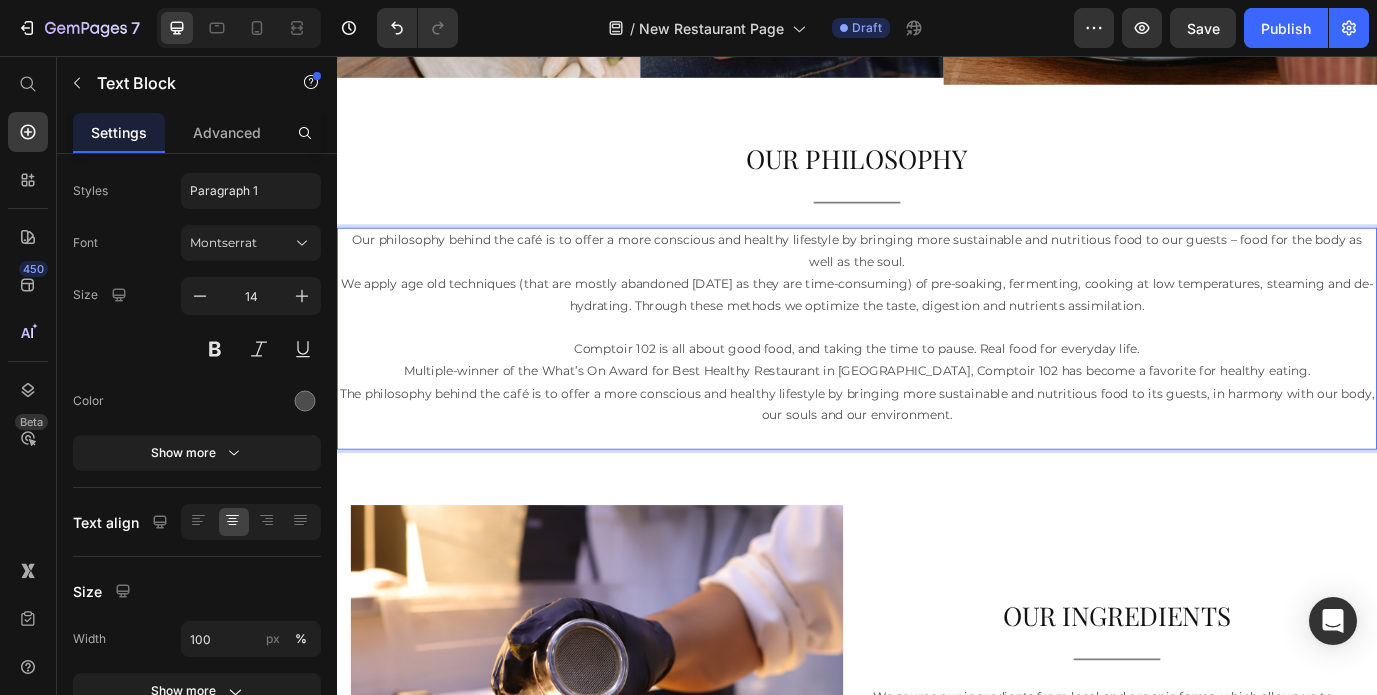 scroll, scrollTop: 2292, scrollLeft: 0, axis: vertical 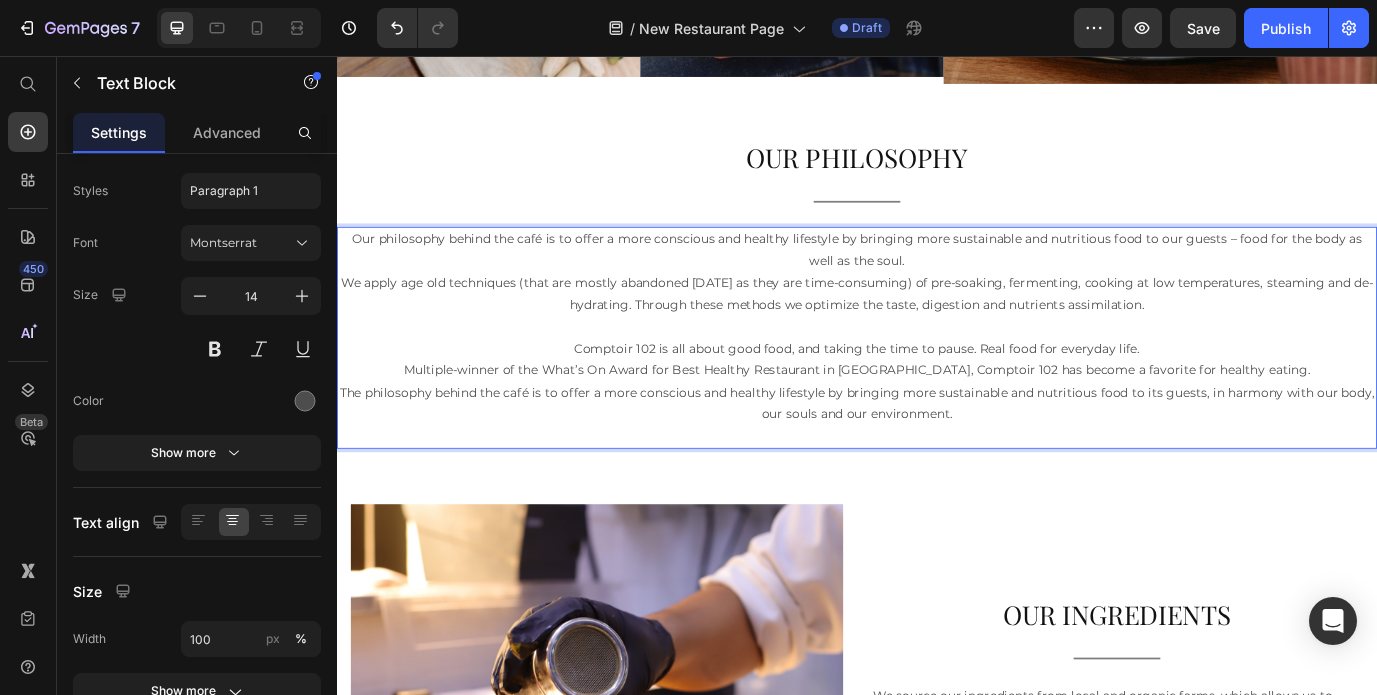 click on "Multiple-winner of the What’s On Award for Best Healthy Restaurant in [GEOGRAPHIC_DATA], Comptoir 102 has become a favorite for healthy eating." at bounding box center [937, 418] 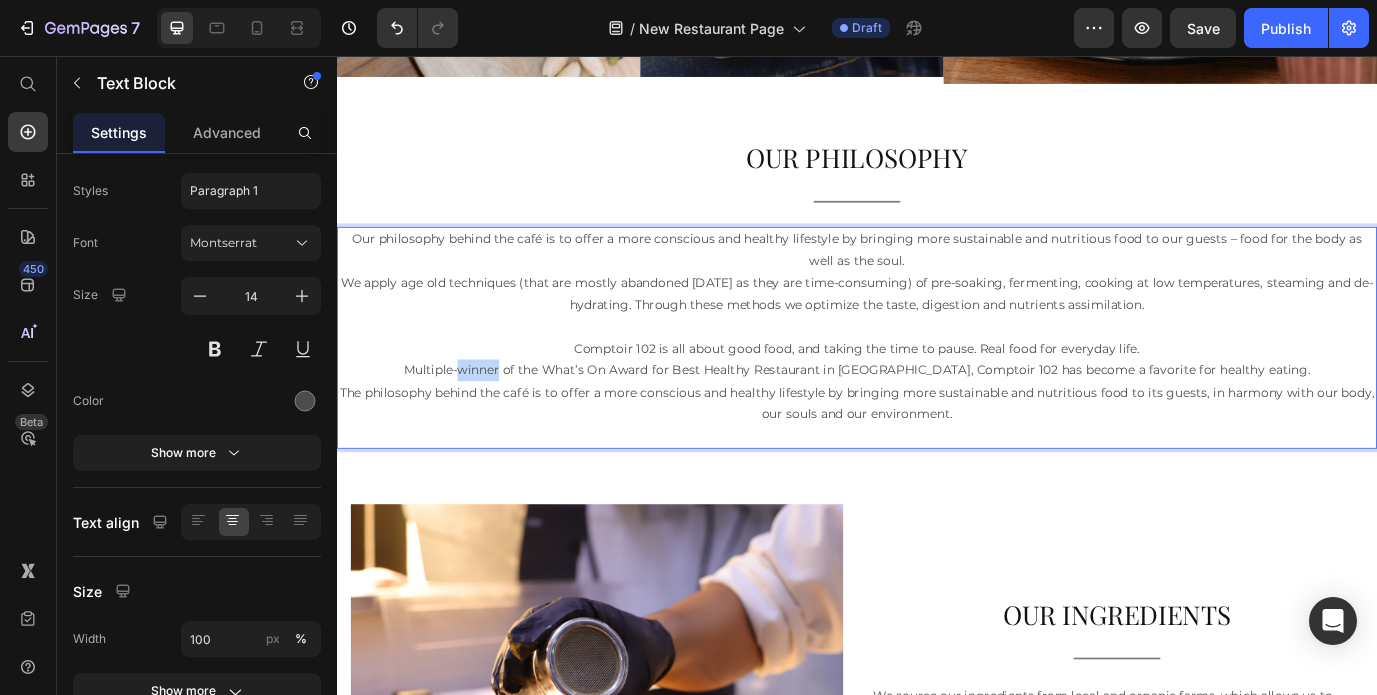 click on "Multiple-winner of the What’s On Award for Best Healthy Restaurant in [GEOGRAPHIC_DATA], Comptoir 102 has become a favorite for healthy eating." at bounding box center (937, 418) 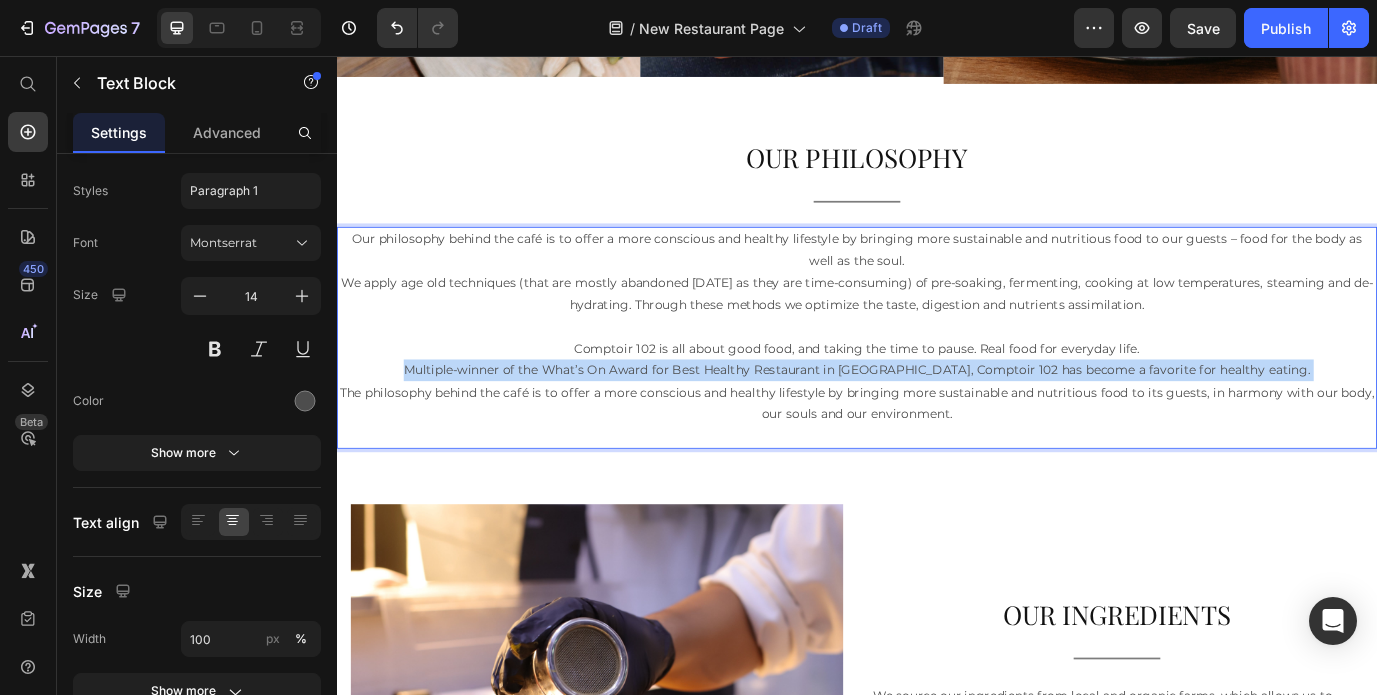 click on "Multiple-winner of the What’s On Award for Best Healthy Restaurant in [GEOGRAPHIC_DATA], Comptoir 102 has become a favorite for healthy eating." at bounding box center (937, 418) 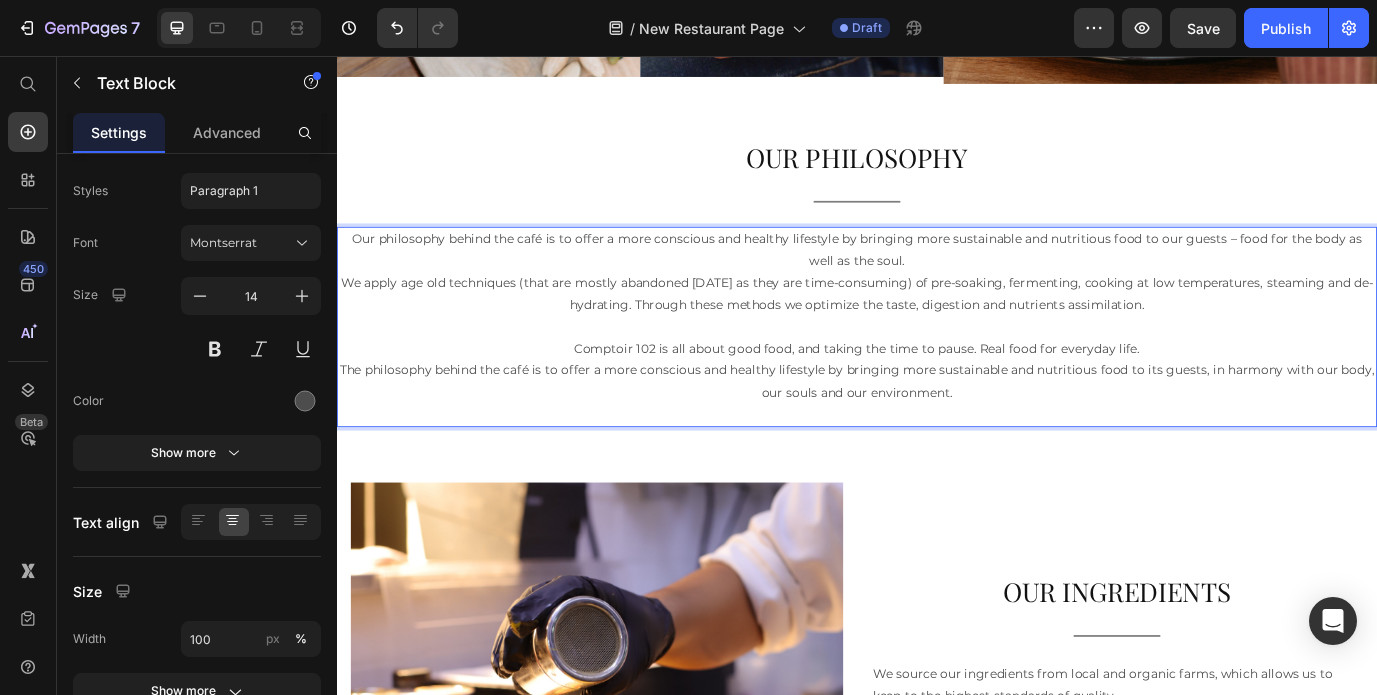 click on "The philosophy behind the café is to offer a more conscious and healthy lifestyle by bringing more sustainable and nutritious food to its guests, in harmony with our body, our souls and our environment." at bounding box center [937, 431] 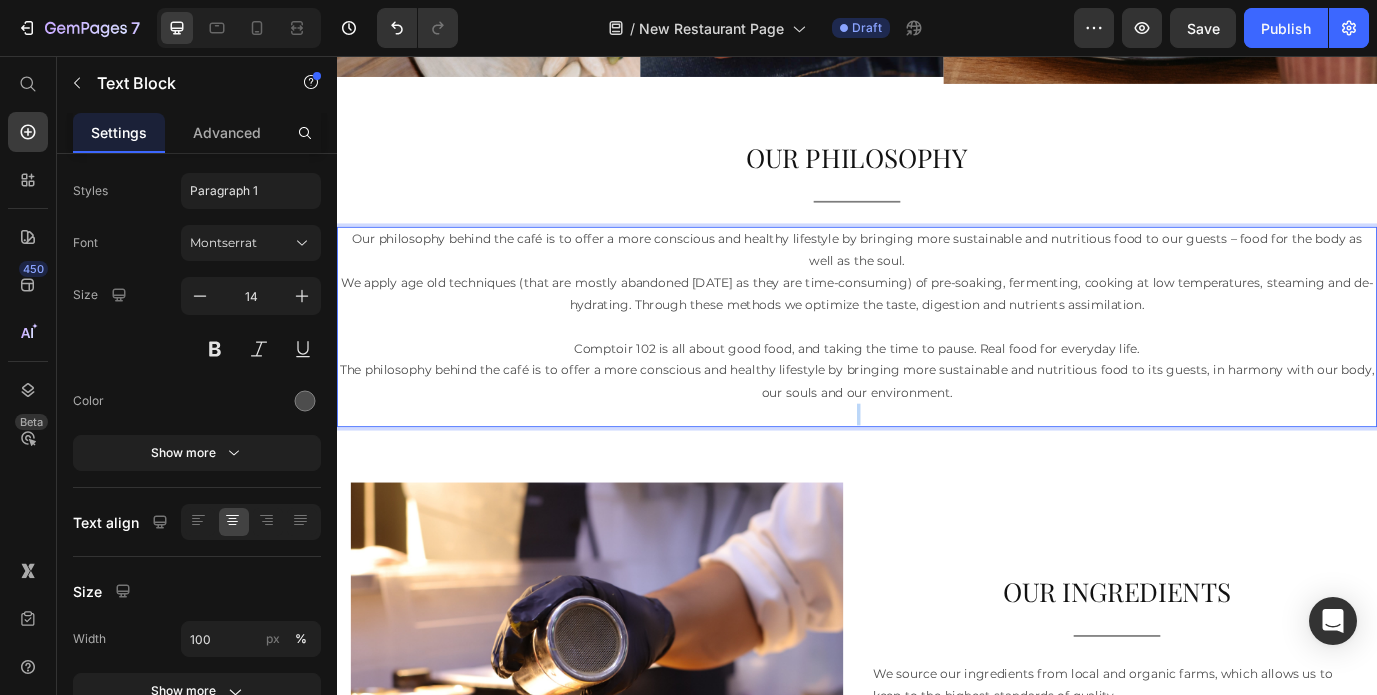 click on "The philosophy behind the café is to offer a more conscious and healthy lifestyle by bringing more sustainable and nutritious food to its guests, in harmony with our body, our souls and our environment." at bounding box center [937, 431] 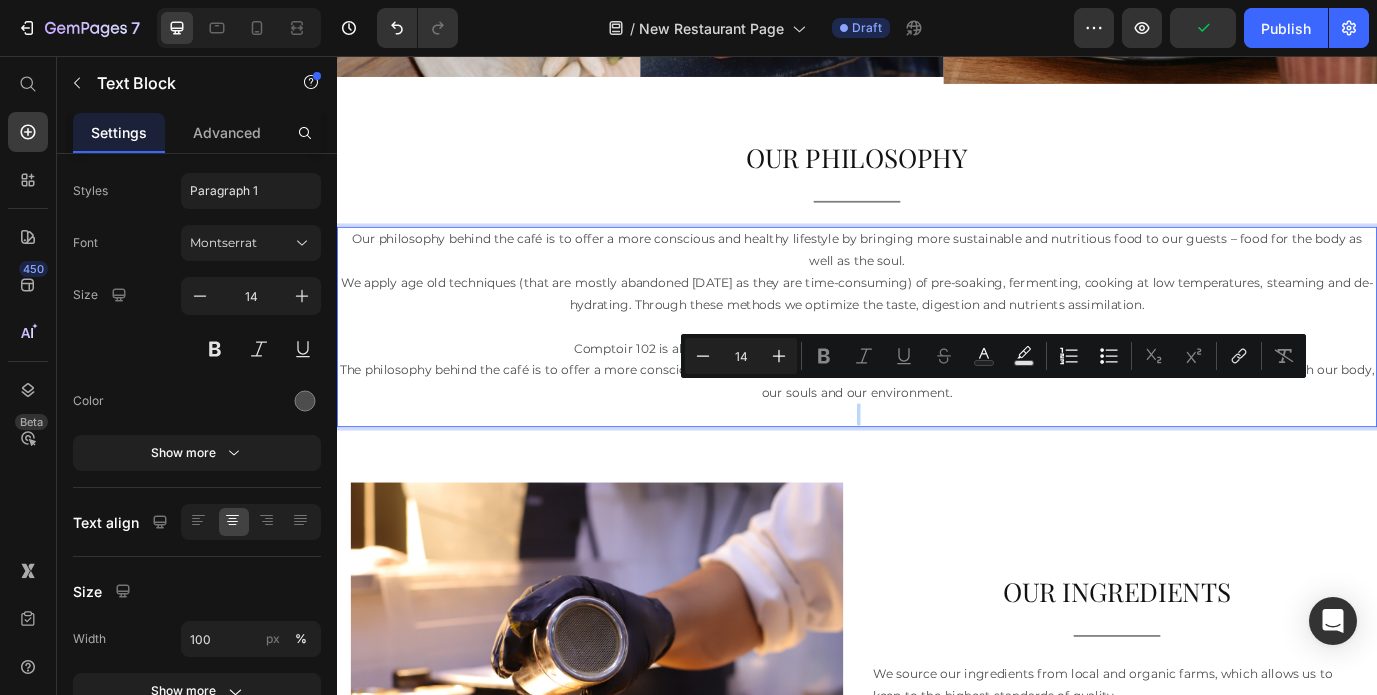 click on "The philosophy behind the café is to offer a more conscious and healthy lifestyle by bringing more sustainable and nutritious food to its guests, in harmony with our body, our souls and our environment." at bounding box center [937, 431] 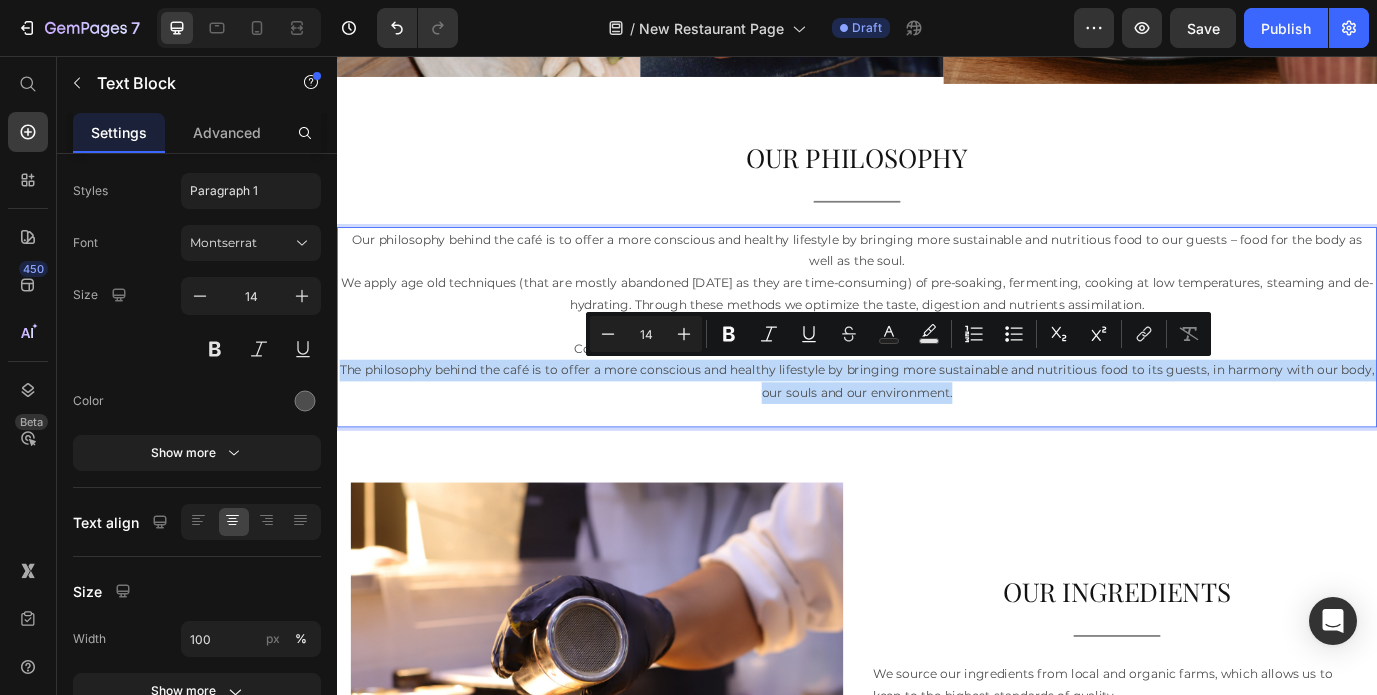 drag, startPoint x: 1073, startPoint y: 441, endPoint x: 346, endPoint y: 420, distance: 727.3032 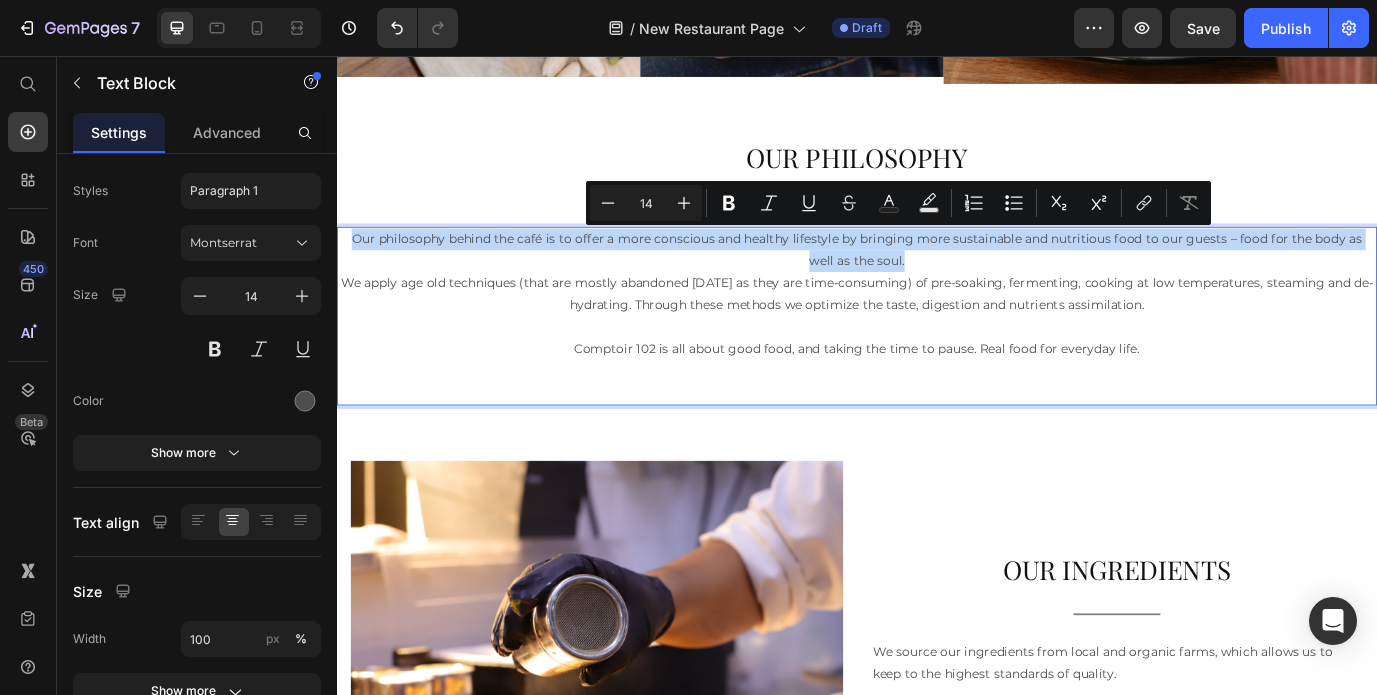 drag, startPoint x: 991, startPoint y: 296, endPoint x: 335, endPoint y: 268, distance: 656.5973 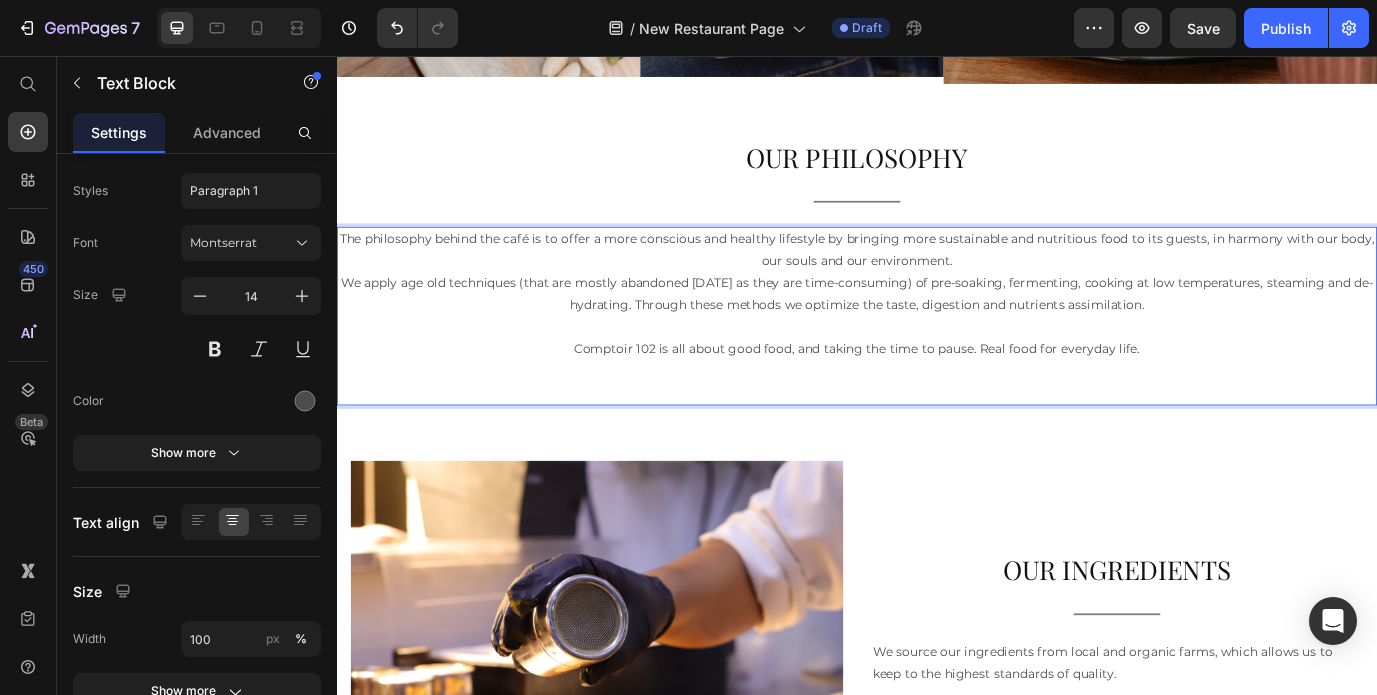 click on "The philosophy behind the café is to offer a more conscious and healthy lifestyle by bringing more sustainable and nutritious food to its guests, in harmony with our body, our souls and our environment." at bounding box center [937, 280] 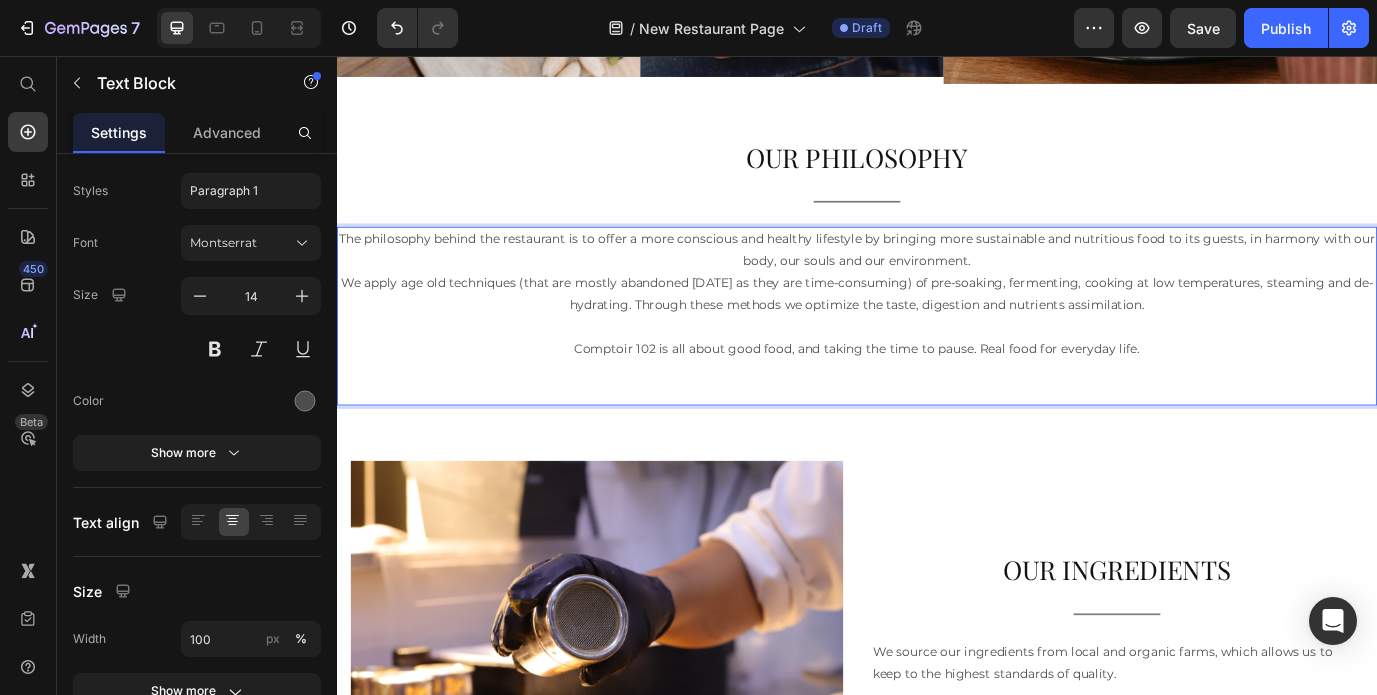 click on "The philosophy behind the restaurant is to offer a more conscious and healthy lifestyle by bringing more sustainable and nutritious food to its guests, in harmony with our body, our souls and our environment." at bounding box center [937, 280] 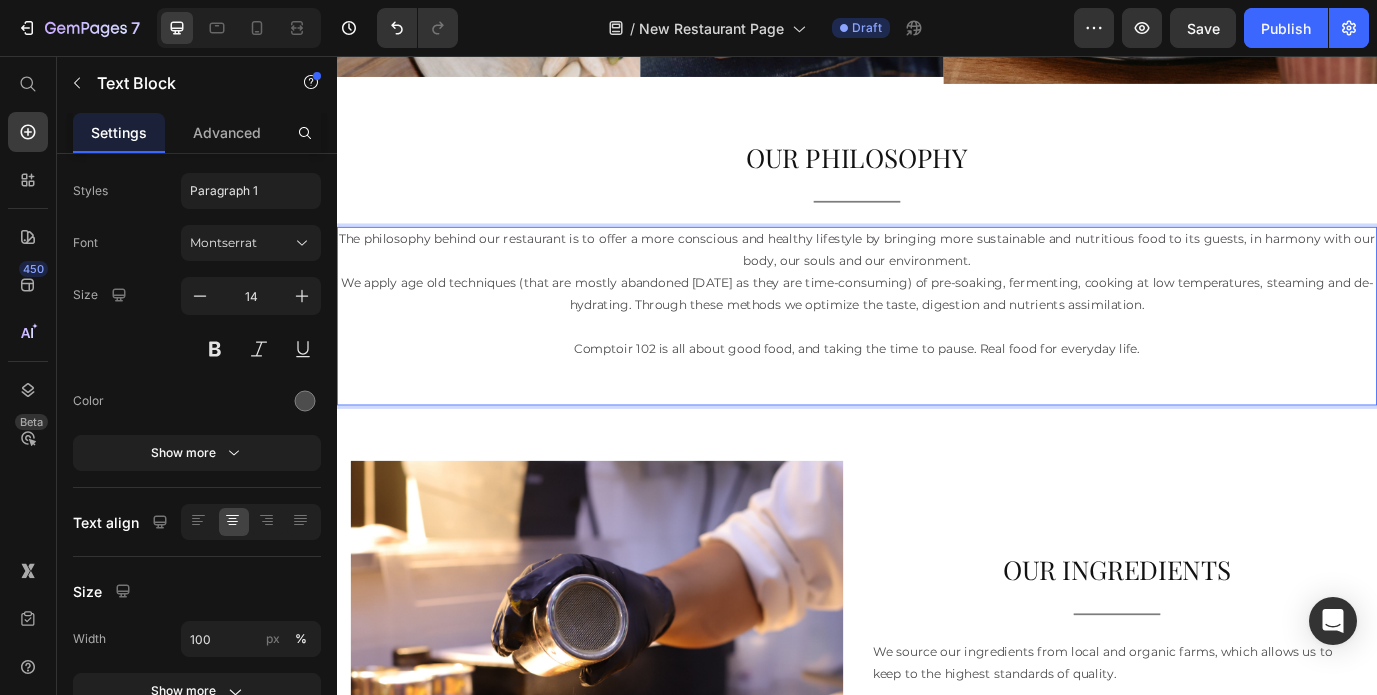 click on "The philosophy behind our restaurant is to offer a more conscious and healthy lifestyle by bringing more sustainable and nutritious food to its guests, in harmony with our body, our souls and our environment." at bounding box center (937, 280) 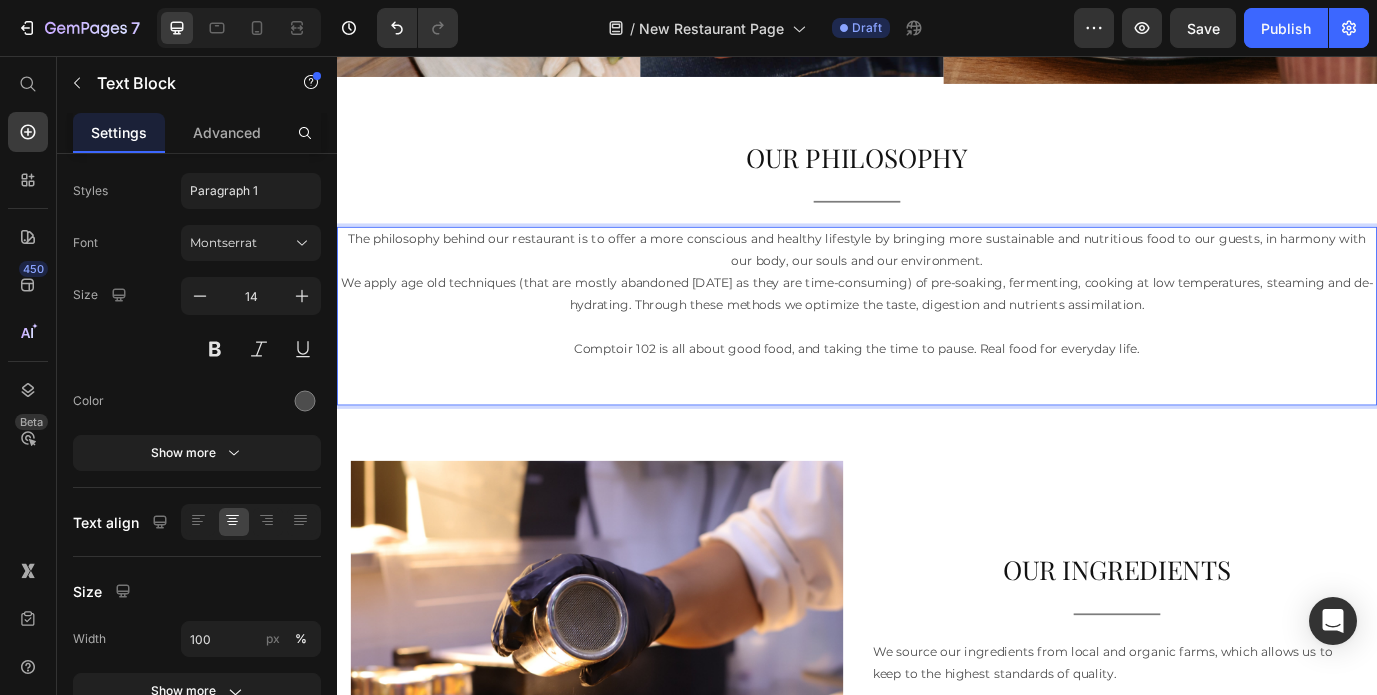 click on "The philosophy behind our restaurant is to offer a more conscious and healthy lifestyle by bringing more sustainable and nutritious food to our guests, in harmony with our body, our souls and our environment." at bounding box center (937, 280) 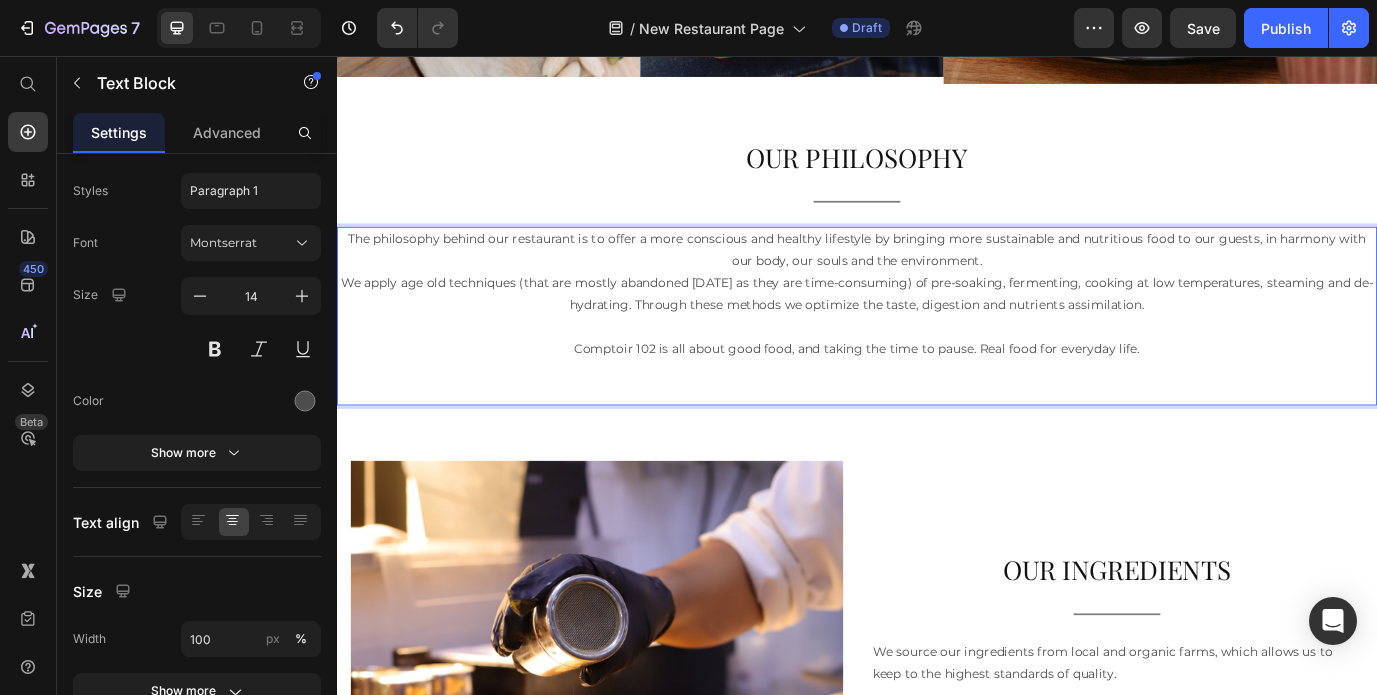 click on "We apply age old techniques (that are mostly abandoned [DATE] as they are time-consuming) of pre-soaking, fermenting, cooking at low temperatures, steaming and de-hydrating. Through these methods we optimize the taste, digestion and nutrients assimilation." at bounding box center (937, 330) 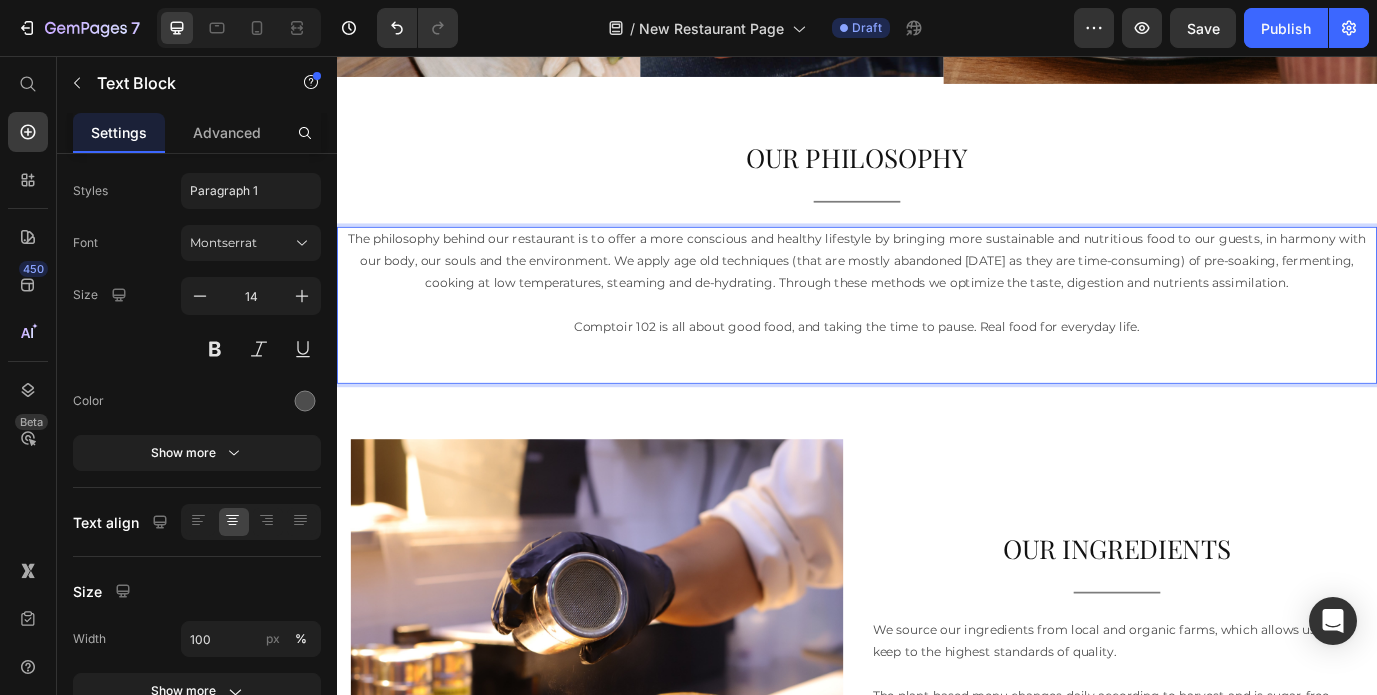 click on "Comptoir 102 is all about good food, and taking the time to pause. Real food for everyday life." at bounding box center (937, 368) 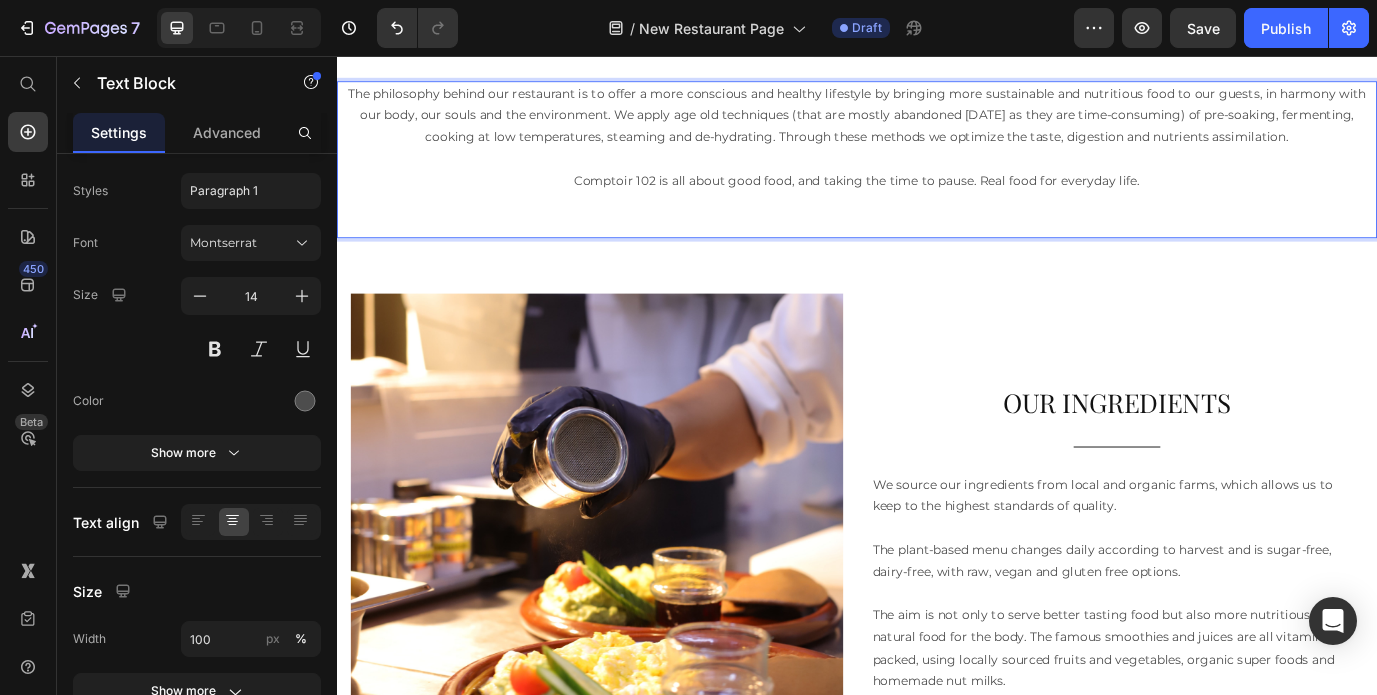 scroll, scrollTop: 2570, scrollLeft: 0, axis: vertical 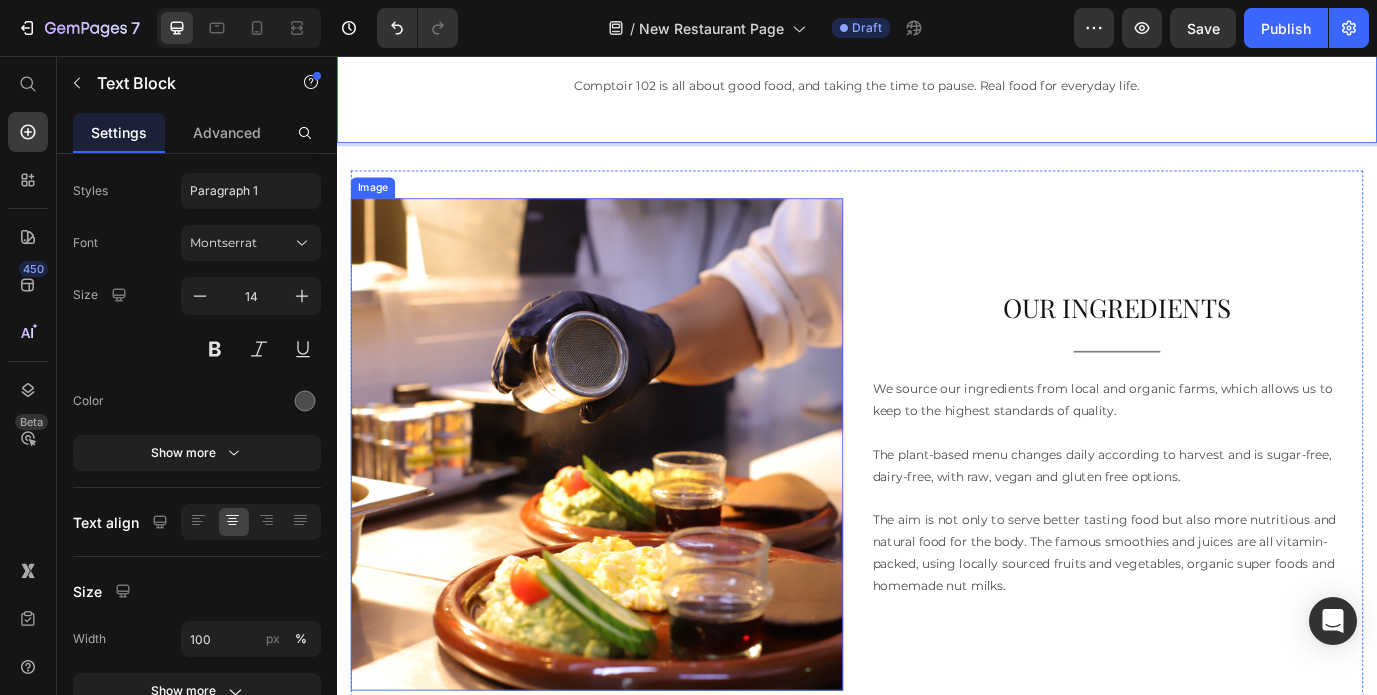 click at bounding box center (637, 504) 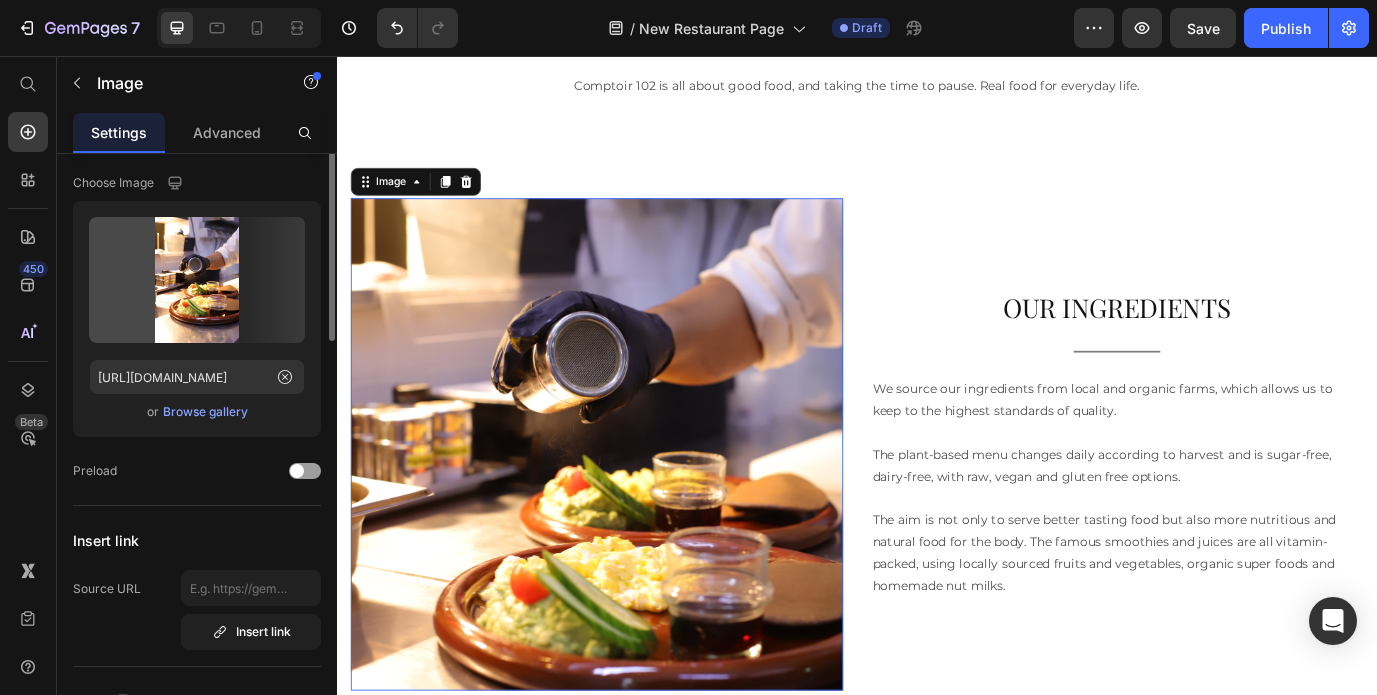 scroll, scrollTop: 0, scrollLeft: 0, axis: both 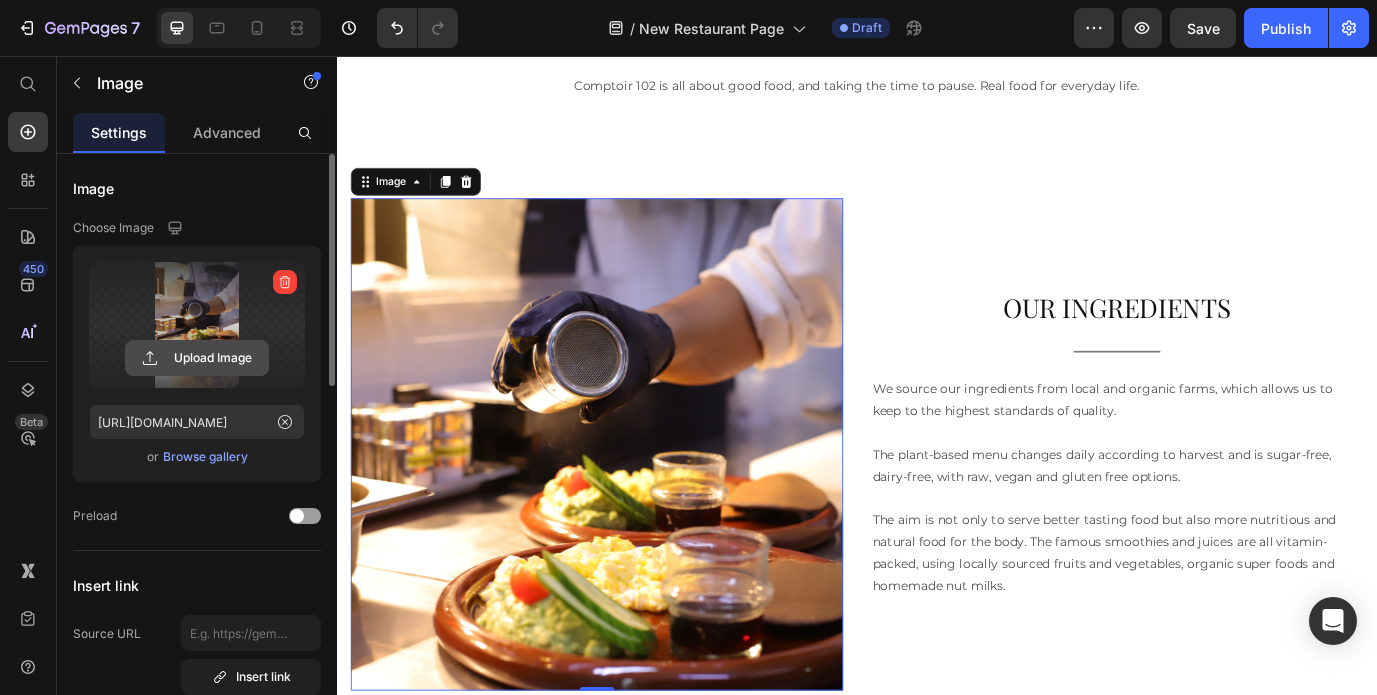 click 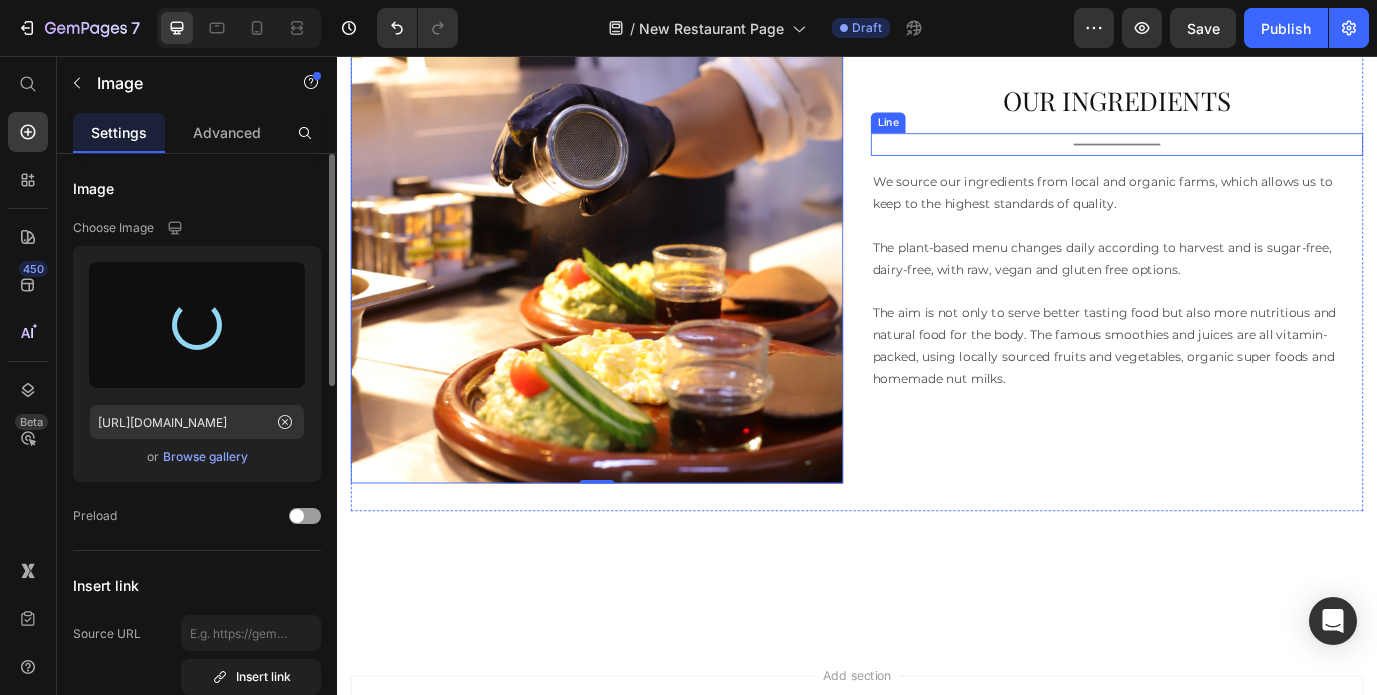 type on "[URL][DOMAIN_NAME]" 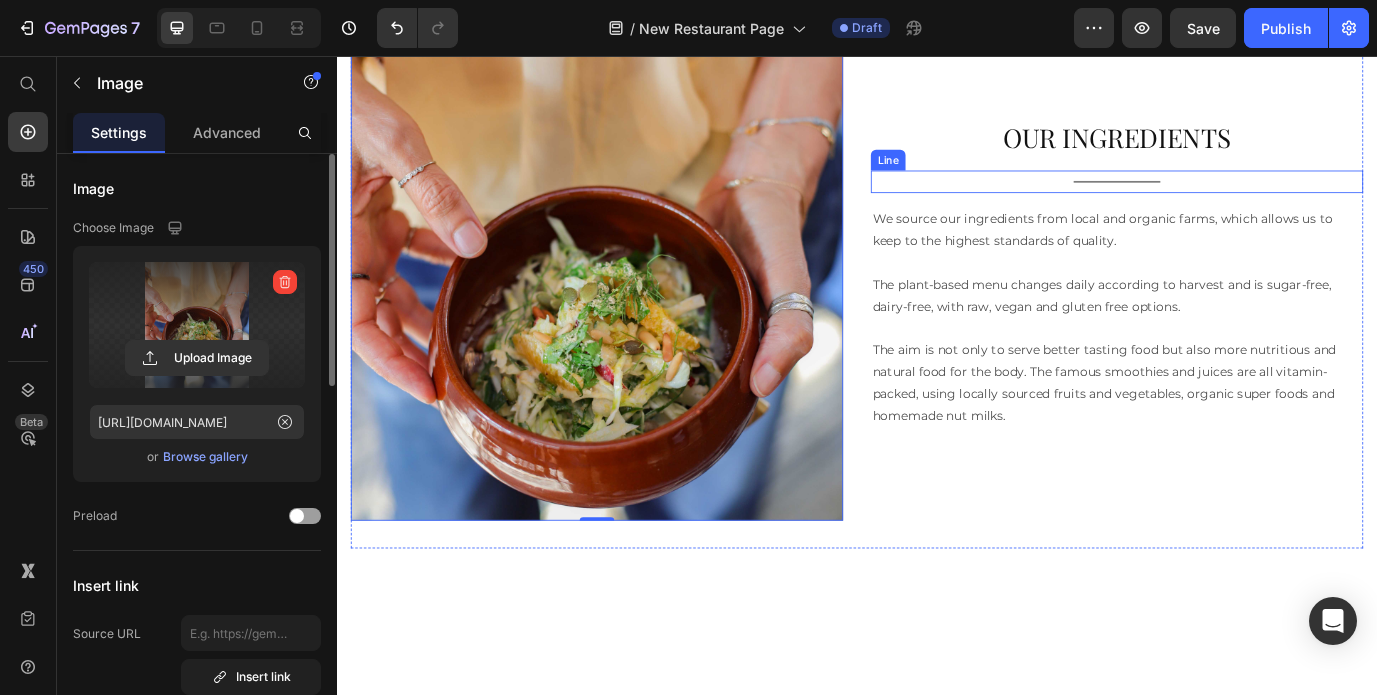 scroll, scrollTop: 2769, scrollLeft: 0, axis: vertical 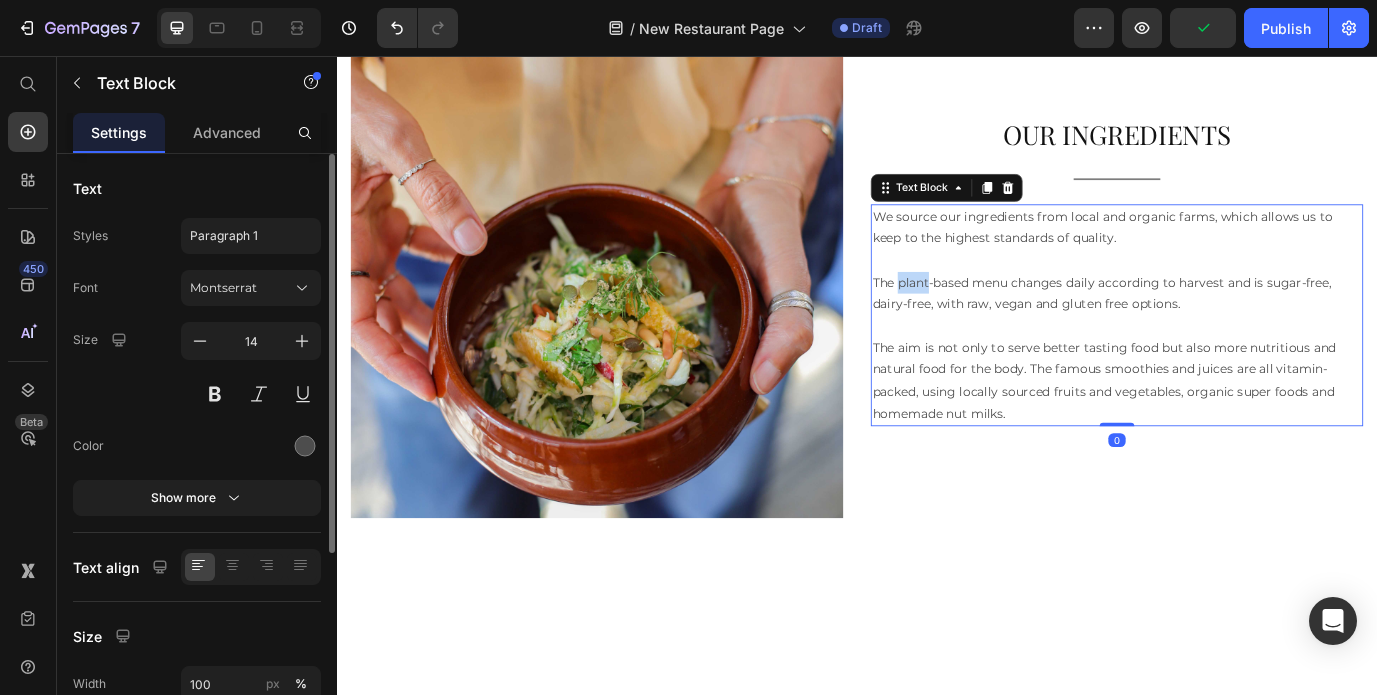 click on "The plant-based menu changes daily according to harvest and is sugar-free, dairy-free, with raw, vegan and gluten free options." at bounding box center (1237, 330) 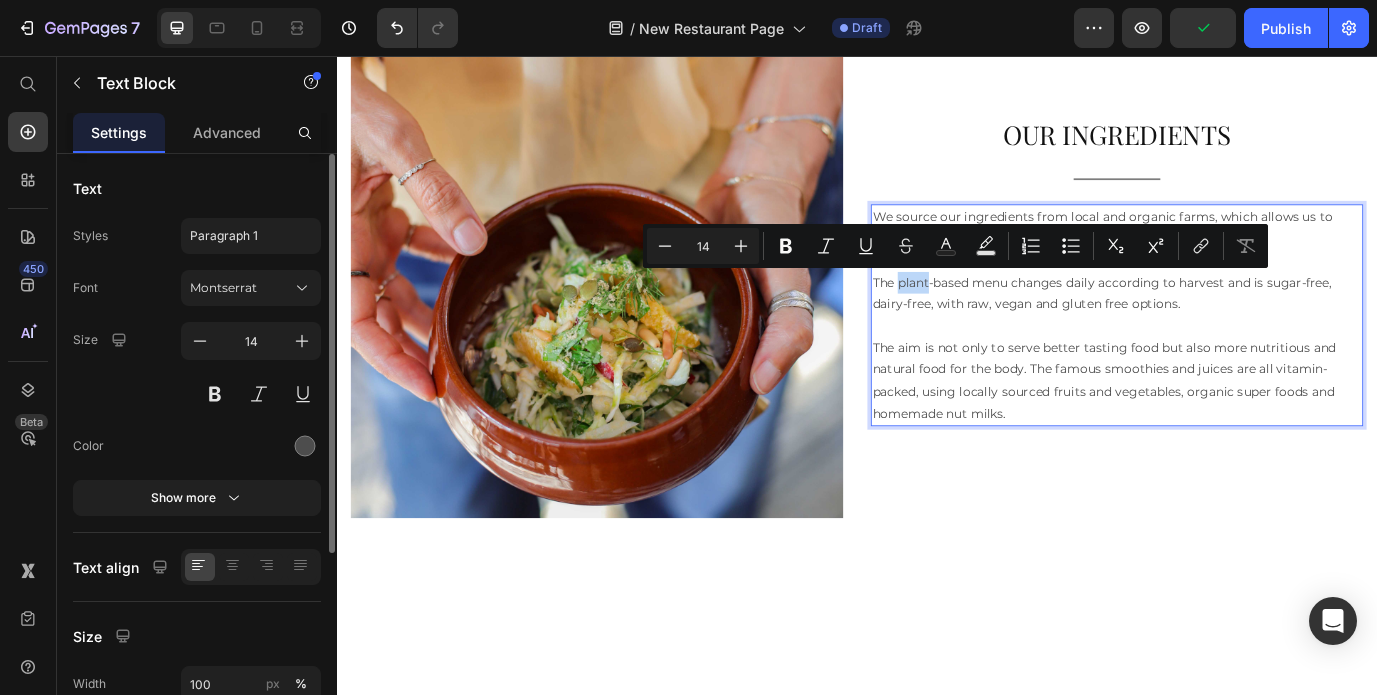 click on "The plant-based menu changes daily according to harvest and is sugar-free, dairy-free, with raw, vegan and gluten free options." at bounding box center [1237, 330] 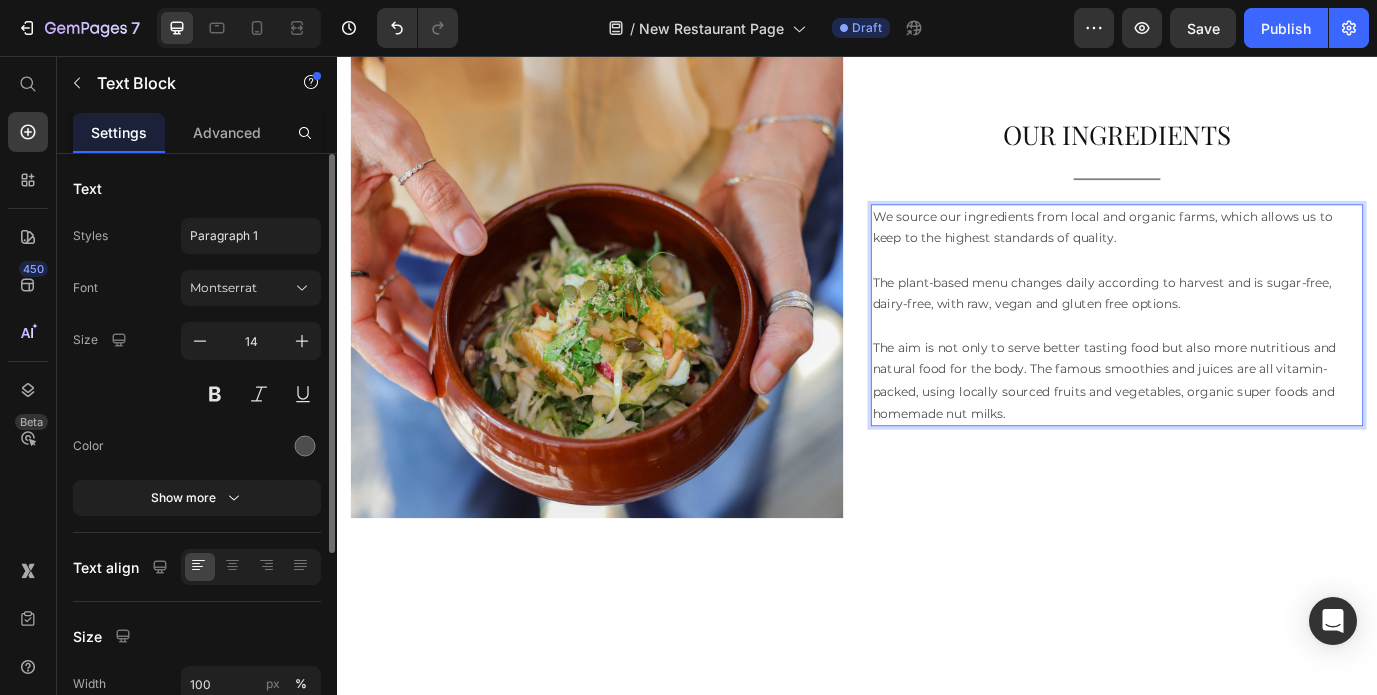 scroll, scrollTop: 2719, scrollLeft: 0, axis: vertical 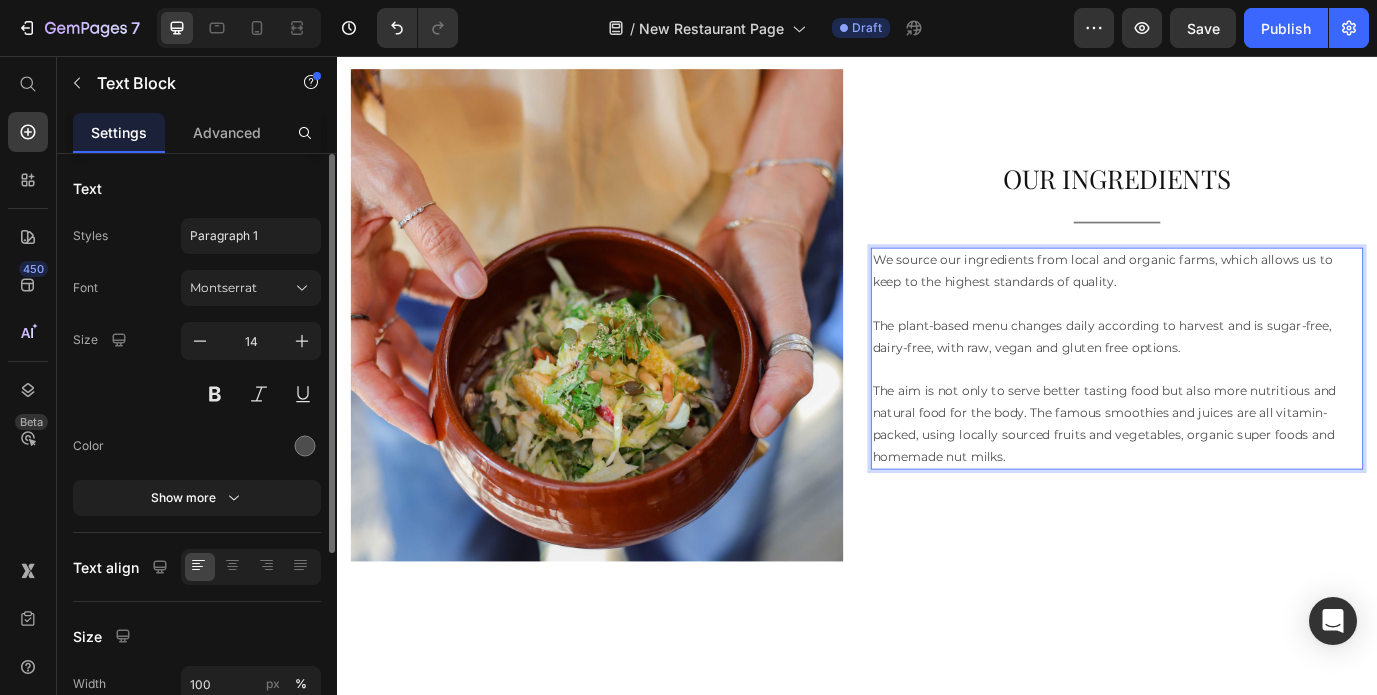 click on "The aim is not only to serve better tasting food but also more nutritious and natural food for the body. The famous smoothies and juices are all vitamin-packed, using locally sourced fruits and vegetables, organic super foods and homemade nut milks." at bounding box center (1237, 480) 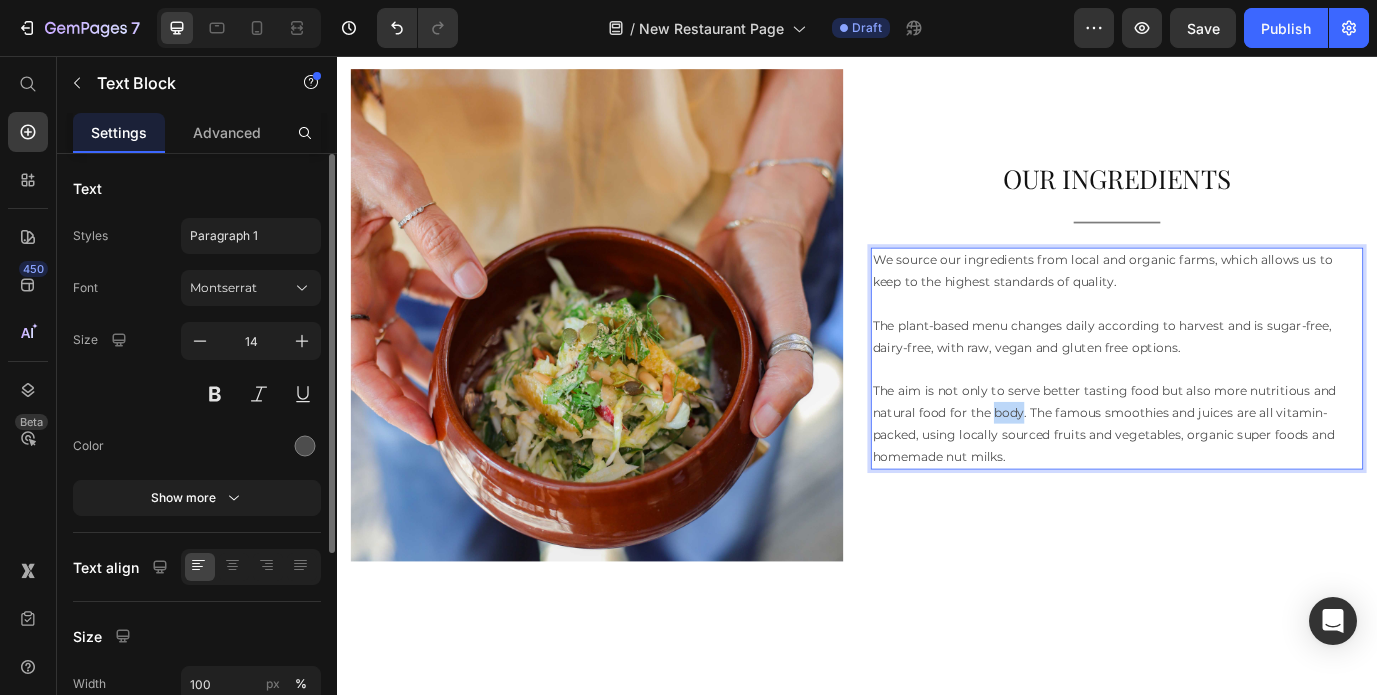 click on "The aim is not only to serve better tasting food but also more nutritious and natural food for the body. The famous smoothies and juices are all vitamin-packed, using locally sourced fruits and vegetables, organic super foods and homemade nut milks." at bounding box center (1237, 480) 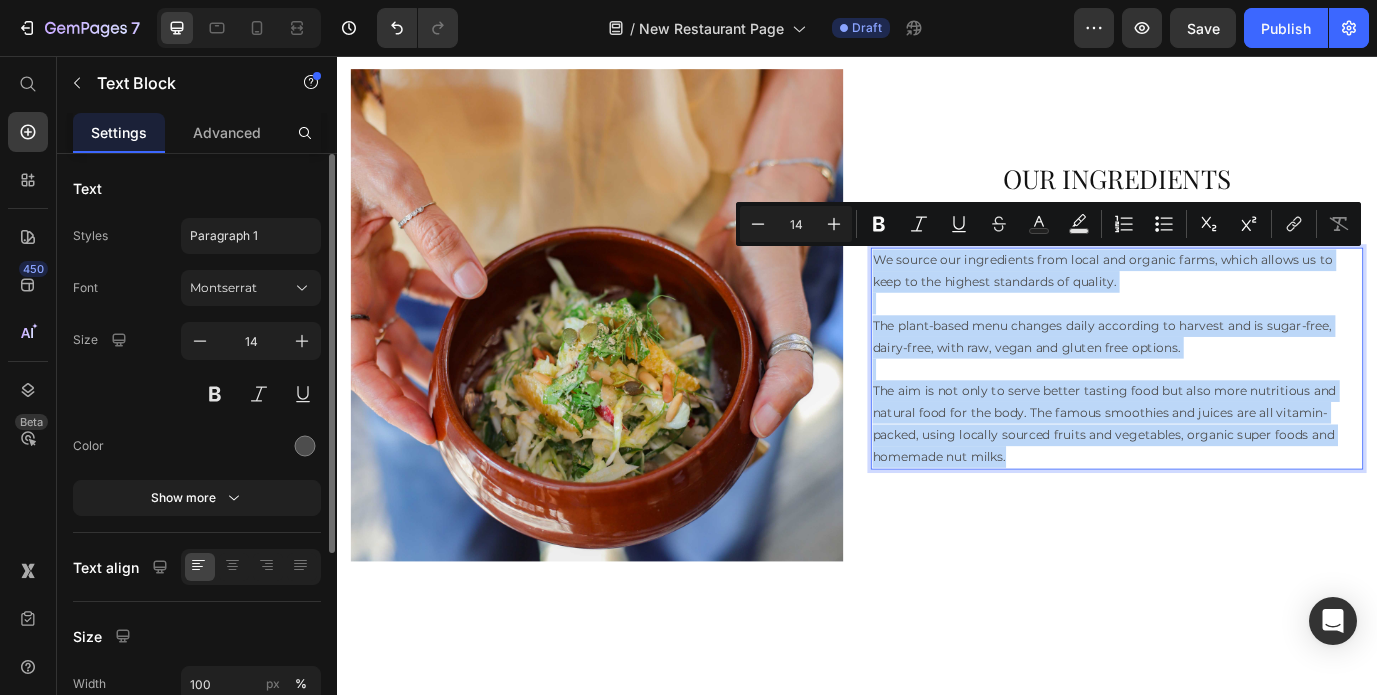 copy on "We source our ingredients from local and organic farms, which allows us to keep to the highest standards of quality. The plant-based menu changes daily according to harvest and is sugar-free, dairy-free, with raw, vegan and gluten free options. The aim is not only to serve better tasting food but also more nutritious and natural food for the body. The famous smoothies and juices are all vitamin-packed, using locally sourced fruits and vegetables, organic super foods and homemade nut milks." 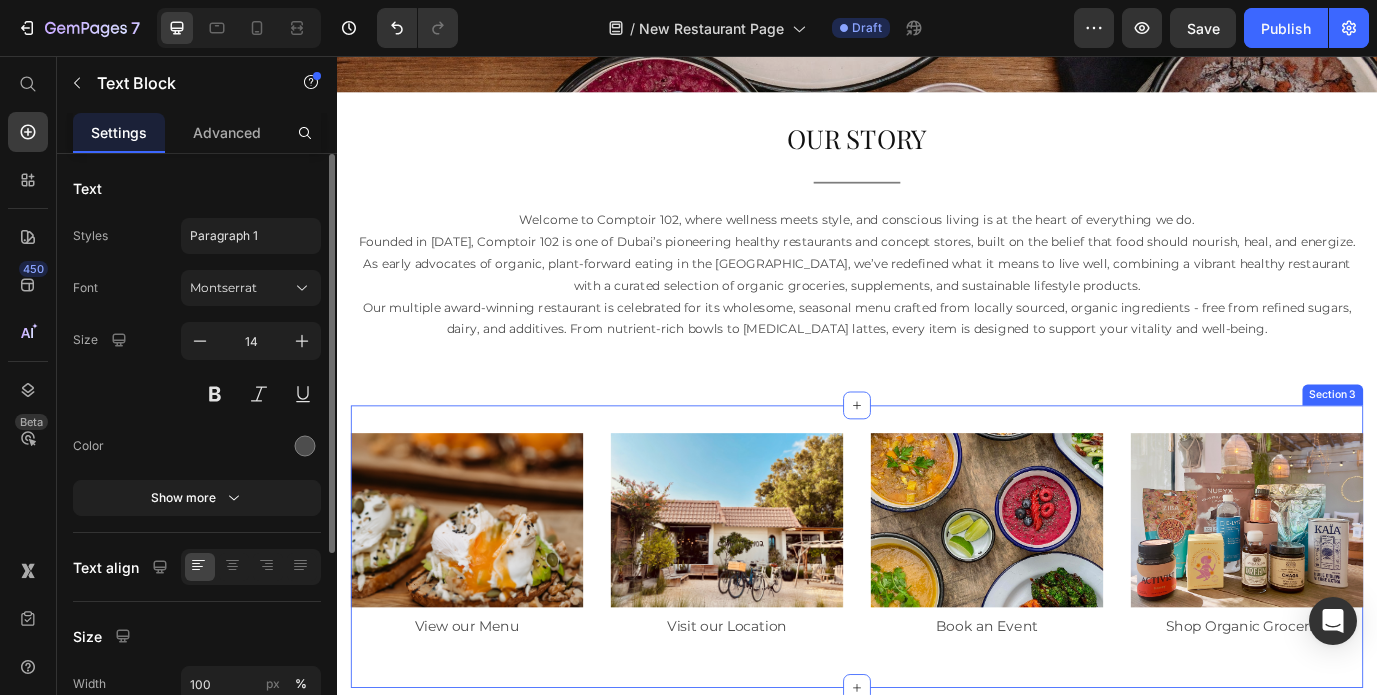 scroll, scrollTop: 477, scrollLeft: 0, axis: vertical 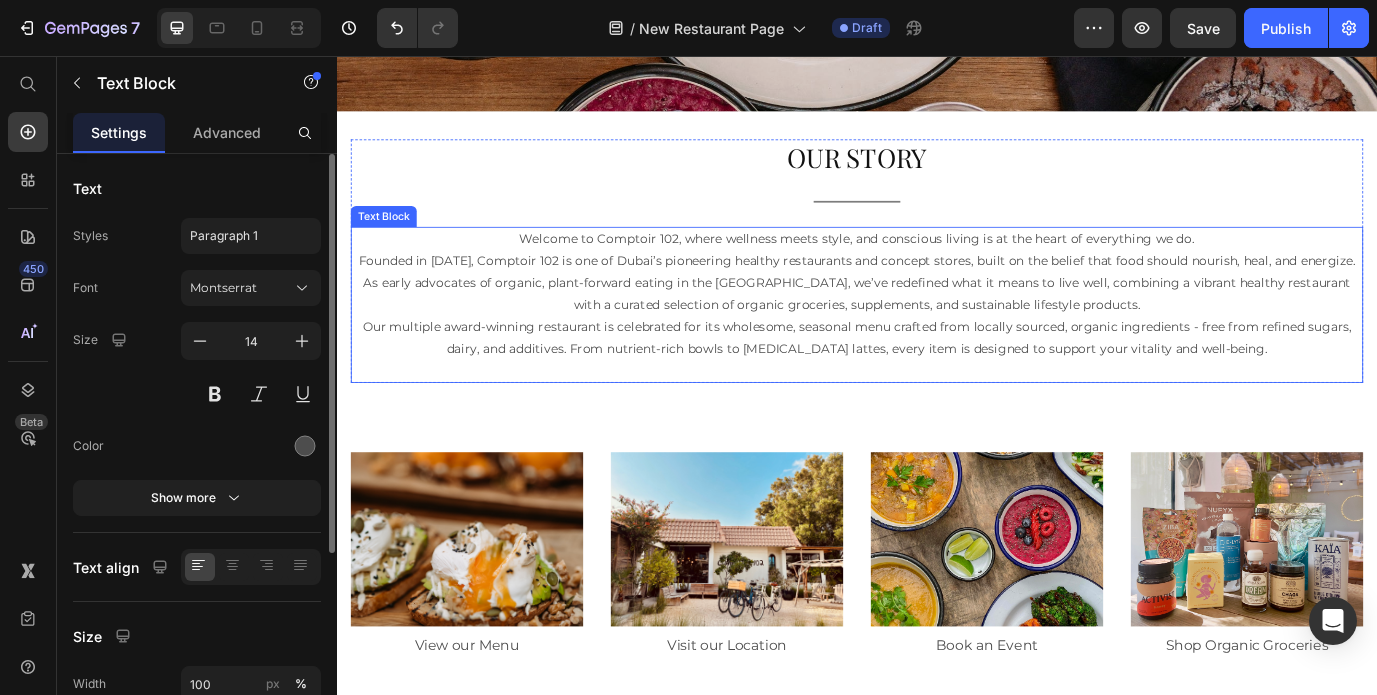 click on "Founded in [DATE], Comptoir 102 is one of Dubai’s pioneering healthy restaurants and concept stores, built on the belief that food should nourish, heal, and energize. As early advocates of organic, plant-forward eating in the [GEOGRAPHIC_DATA], we’ve redefined what it means to live well, combining a vibrant healthy restaurant with a curated selection of organic groceries, supplements, and sustainable lifestyle products." at bounding box center (937, 318) 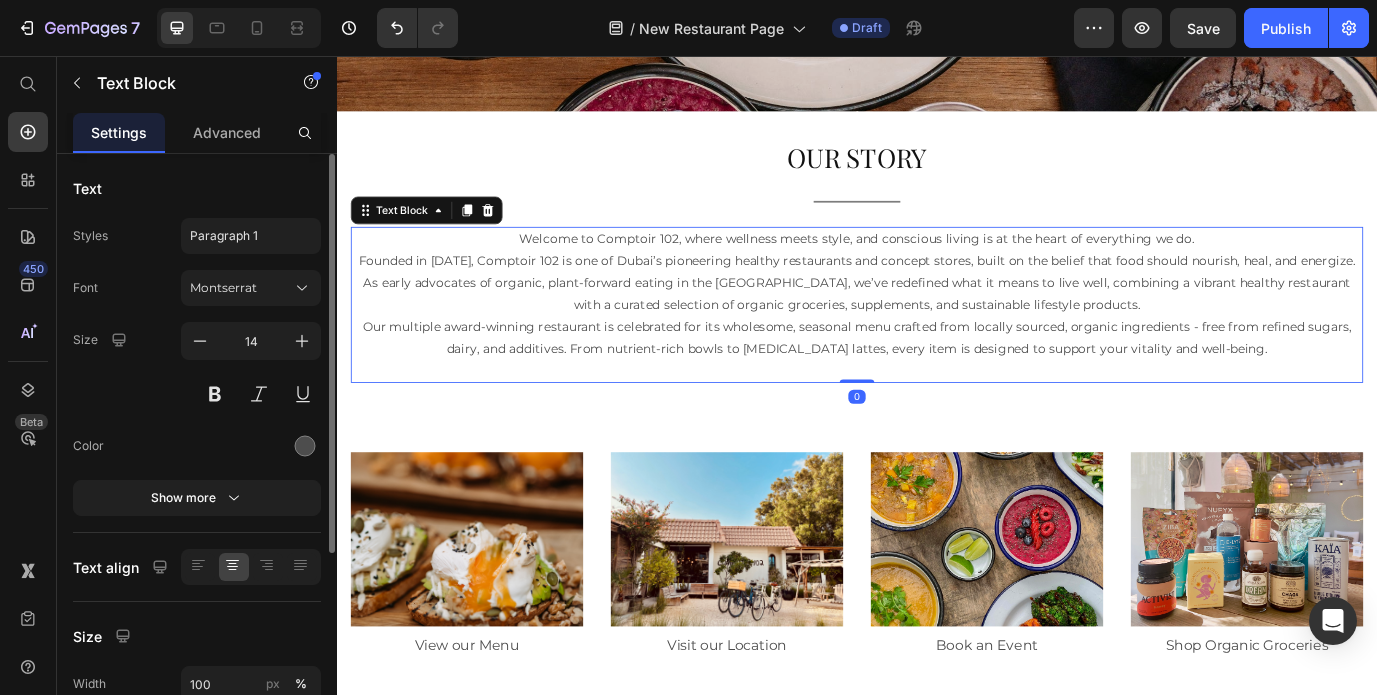click on "Our multiple award-winning restaurant is celebrated for its wholesome, seasonal menu crafted from locally sourced, organic ingredients - free from refined sugars, dairy, and additives. From nutrient-rich bowls to [MEDICAL_DATA] lattes, every item is designed to support your vitality and well-being." at bounding box center (937, 381) 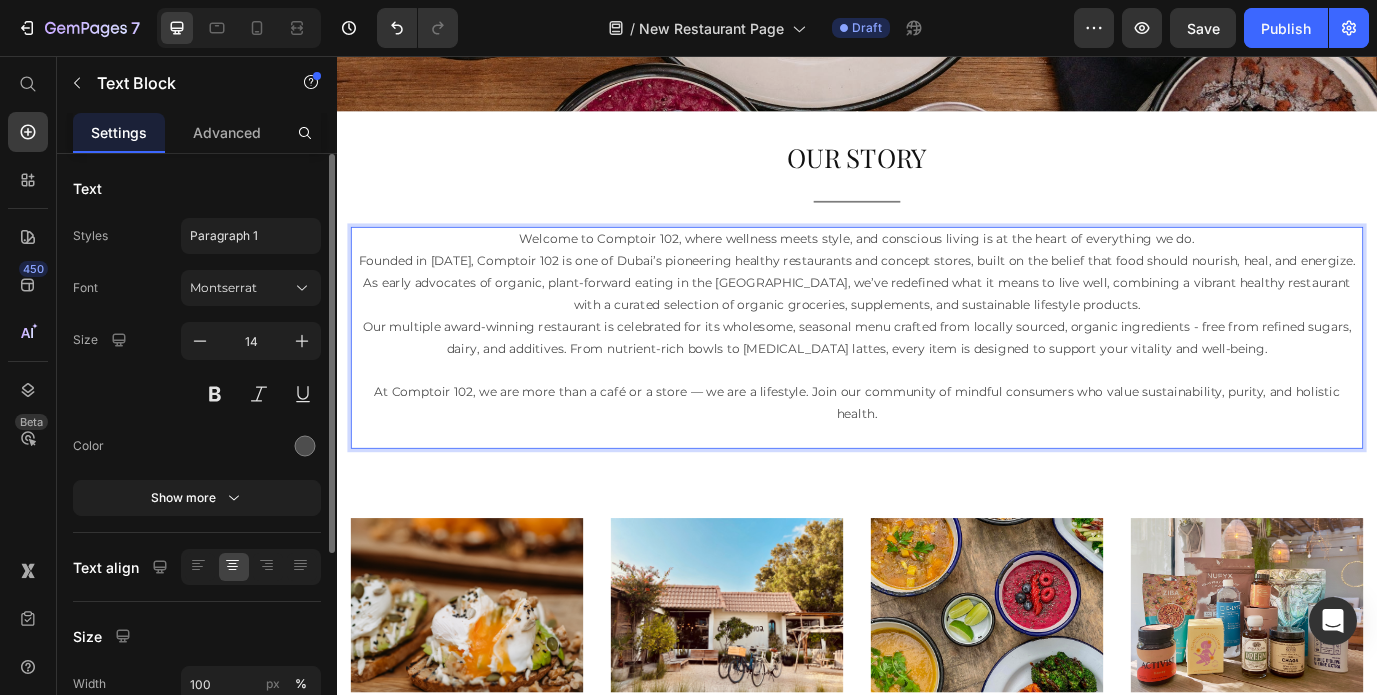 click on "Our multiple award-winning restaurant is celebrated for its wholesome, seasonal menu crafted from locally sourced, organic ingredients - free from refined sugars, dairy, and additives. From nutrient-rich bowls to [MEDICAL_DATA] lattes, every item is designed to support your vitality and well-being." at bounding box center (937, 381) 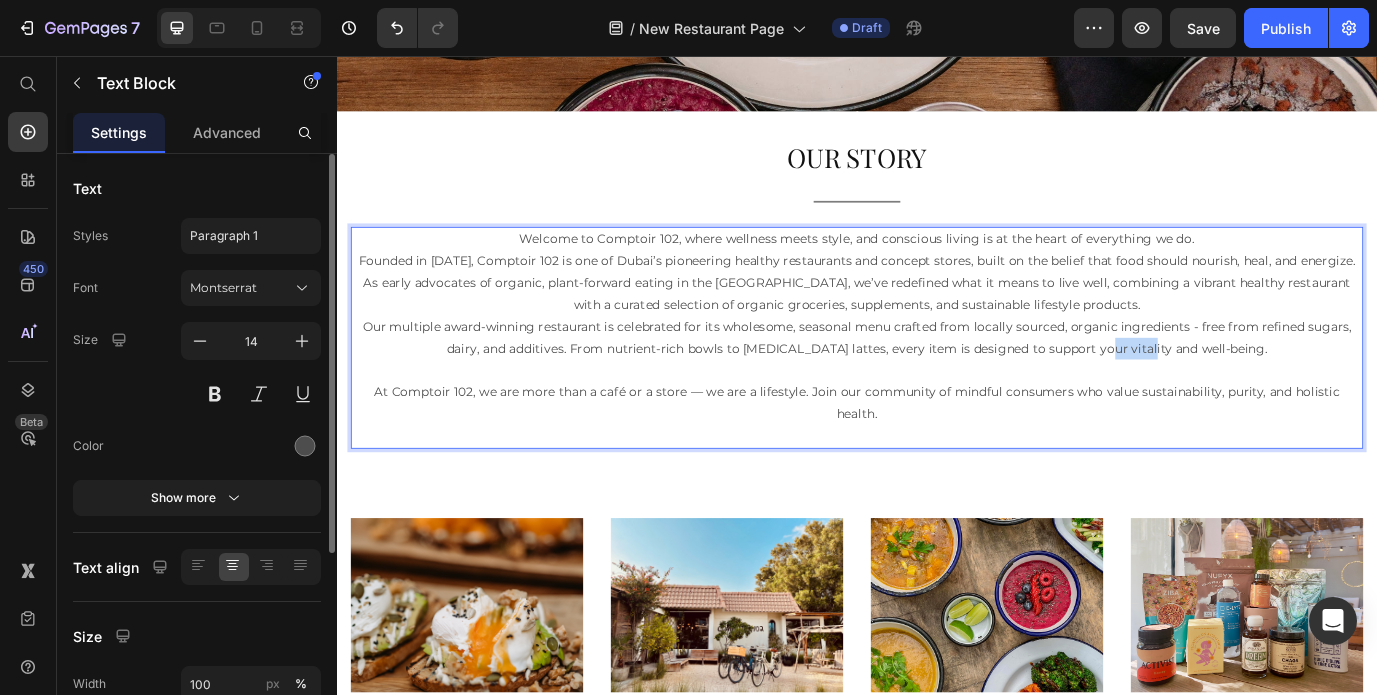 click on "Our multiple award-winning restaurant is celebrated for its wholesome, seasonal menu crafted from locally sourced, organic ingredients - free from refined sugars, dairy, and additives. From nutrient-rich bowls to [MEDICAL_DATA] lattes, every item is designed to support your vitality and well-being." at bounding box center (937, 381) 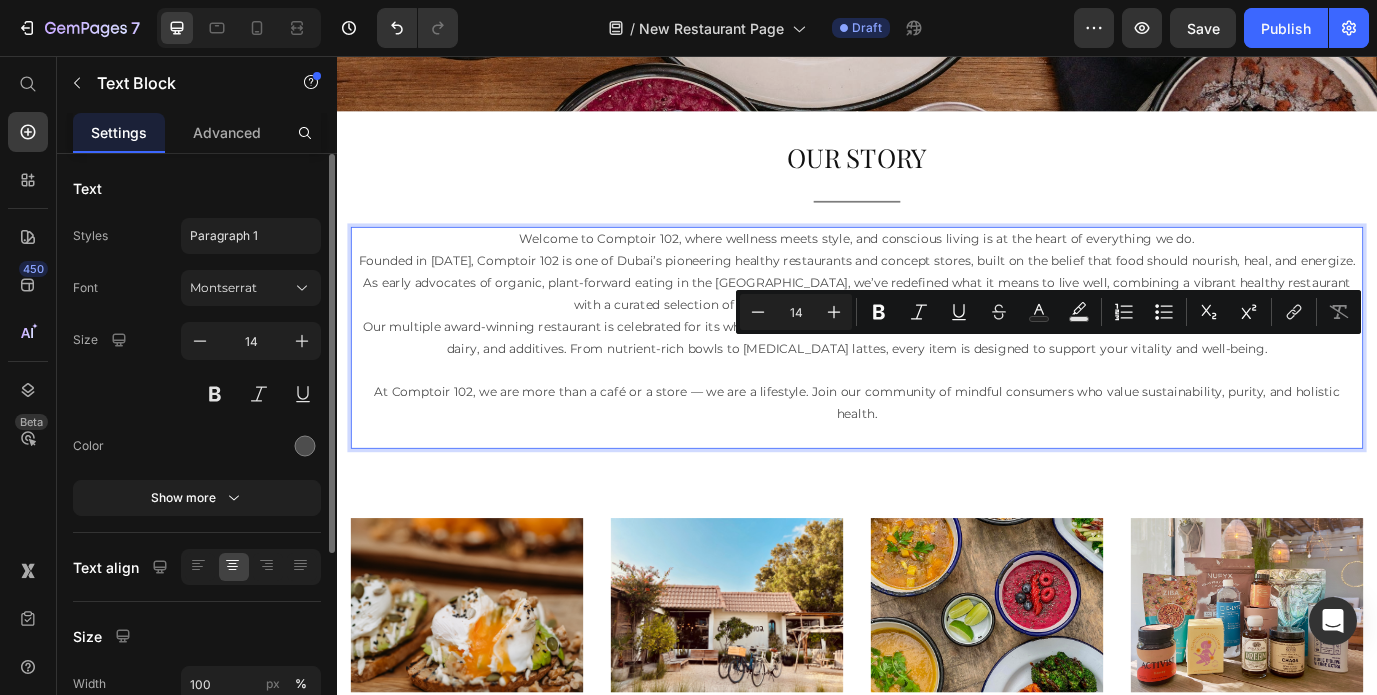 click on "Our multiple award-winning restaurant is celebrated for its wholesome, seasonal menu crafted from locally sourced, organic ingredients - free from refined sugars, dairy, and additives. From nutrient-rich bowls to [MEDICAL_DATA] lattes, every item is designed to support your vitality and well-being." at bounding box center [937, 381] 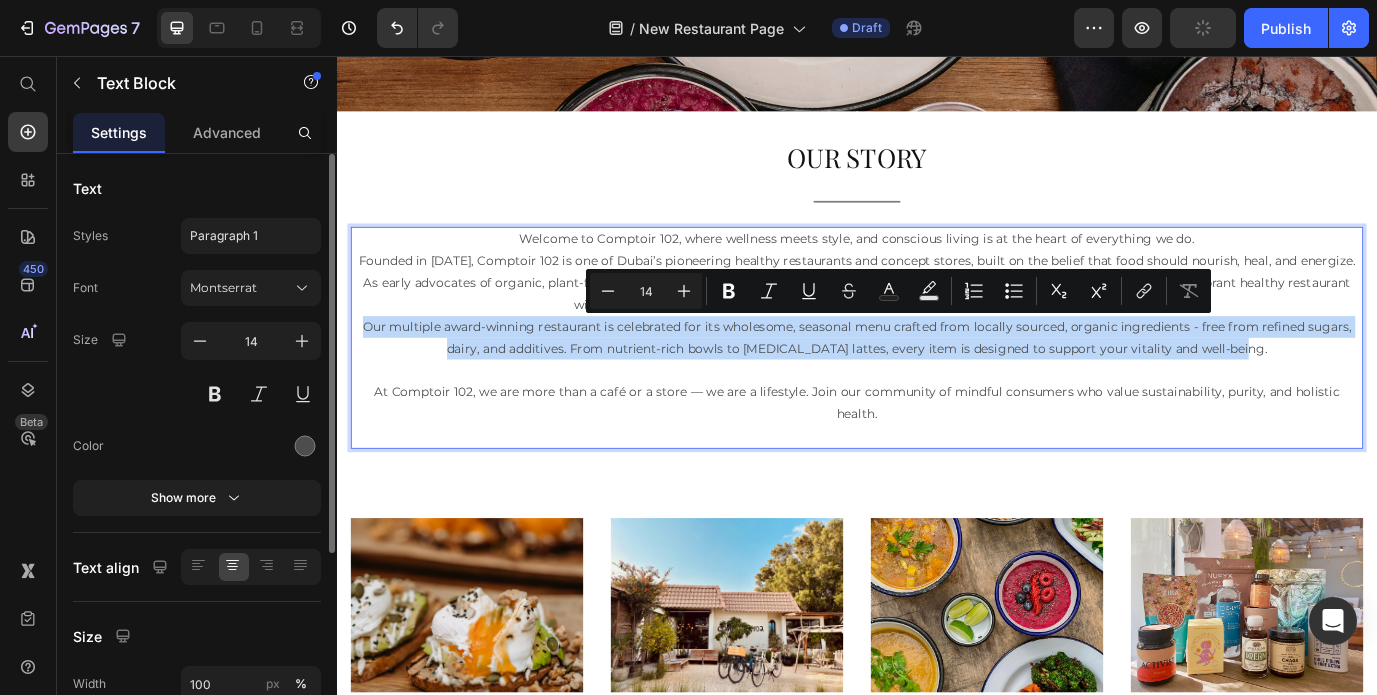 drag, startPoint x: 1415, startPoint y: 392, endPoint x: 350, endPoint y: 367, distance: 1065.2933 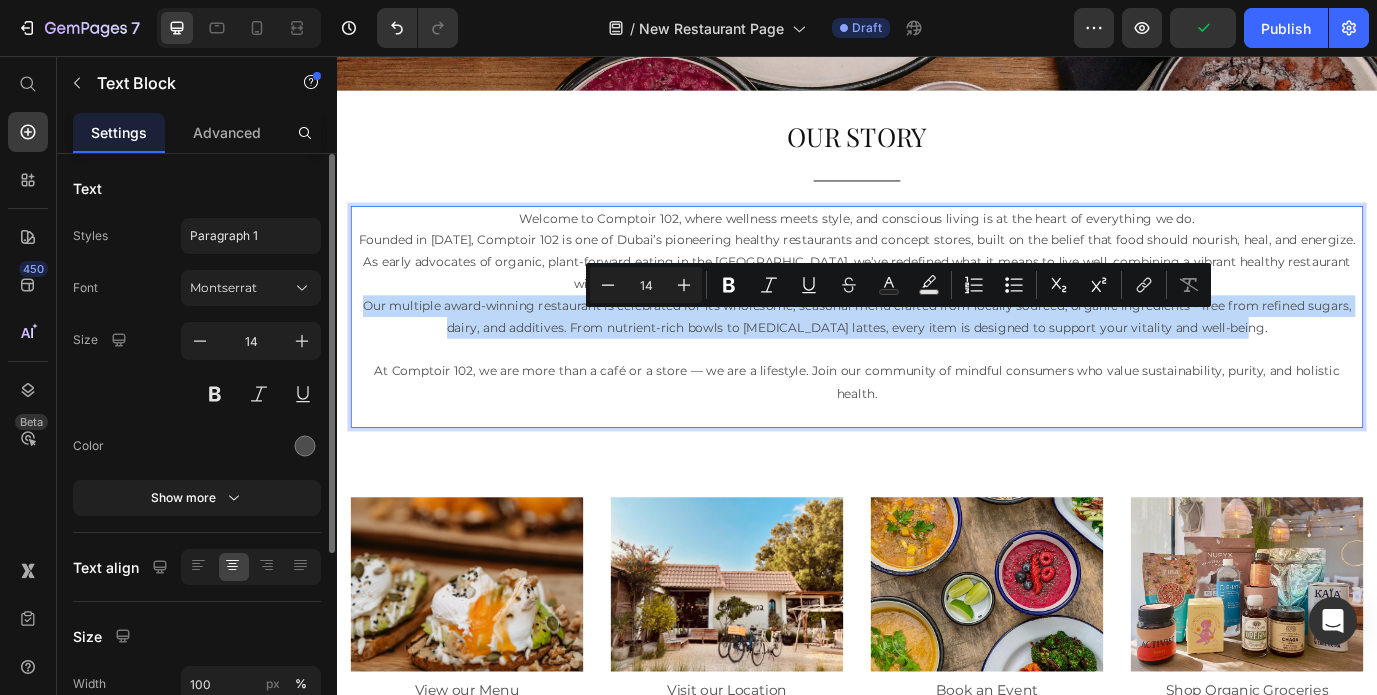 scroll, scrollTop: 508, scrollLeft: 0, axis: vertical 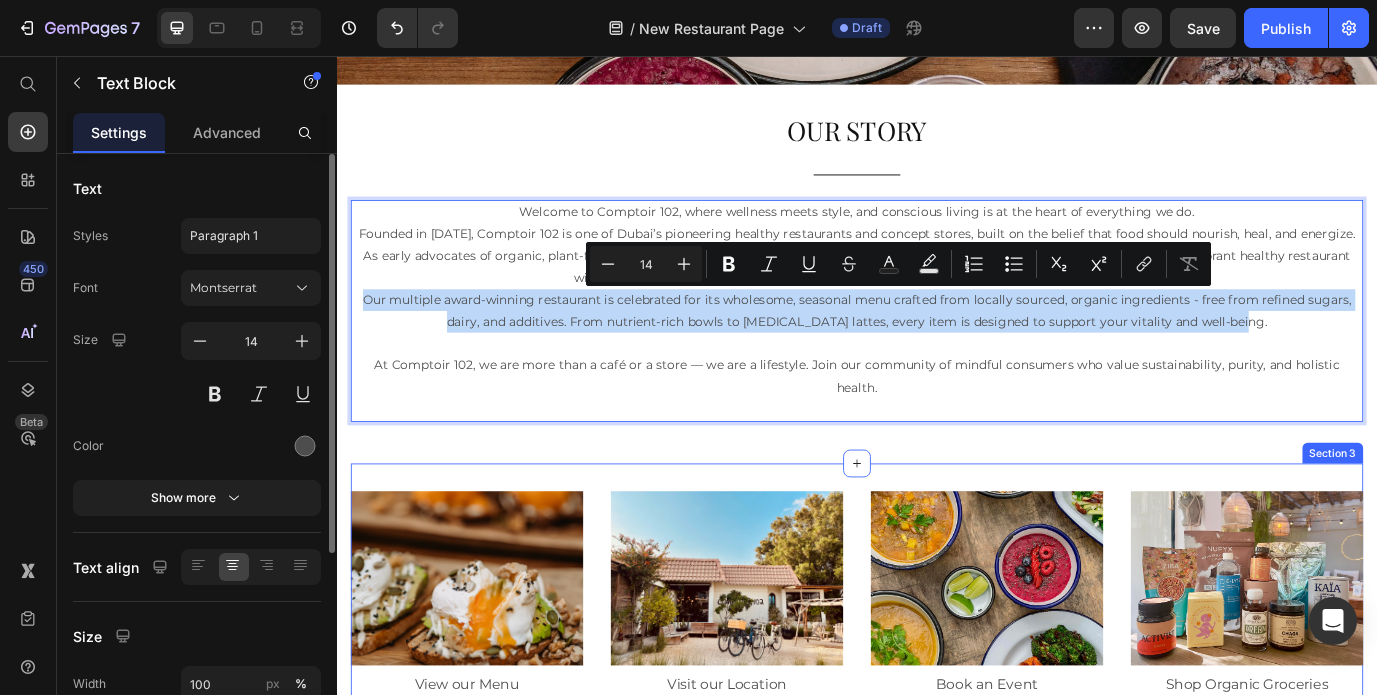 click on "Image Visit our Location Button Row Image View our Menu Button Image Book an Event Button Image Shop Organic Groceries Button Section 3" at bounding box center (937, 689) 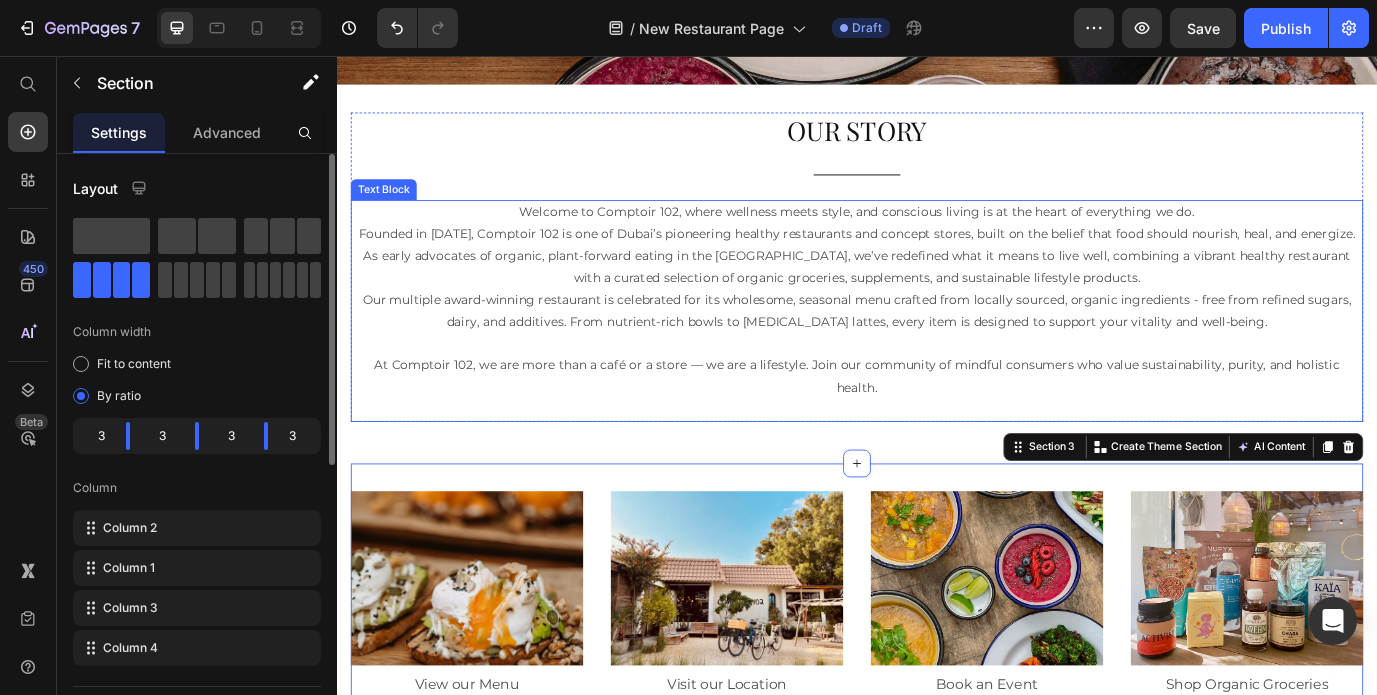 click on "At Comptoir 102, we are more than a café or a store — we are a lifestyle. Join our community of mindful consumers who value sustainability, purity, and holistic health." at bounding box center [937, 425] 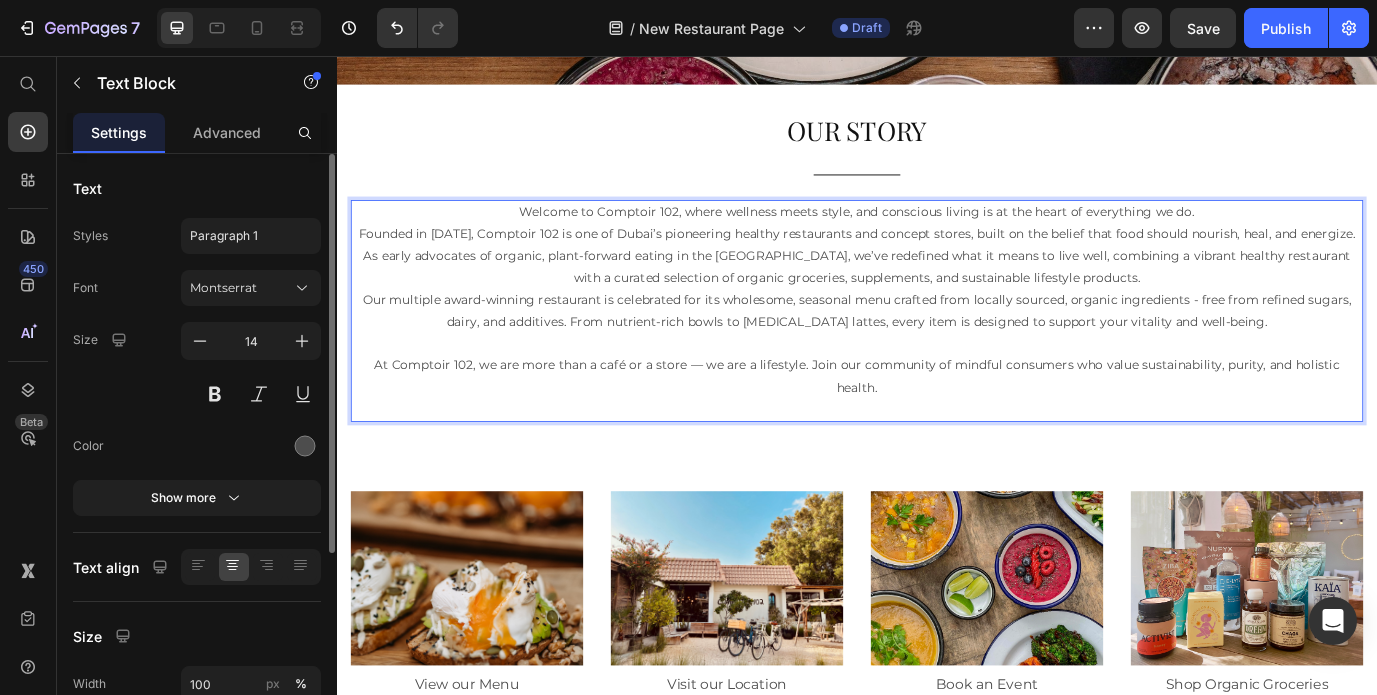 click on "At Comptoir 102, we are more than a café or a store — we are a lifestyle. Join our community of mindful consumers who value sustainability, purity, and holistic health." at bounding box center [937, 425] 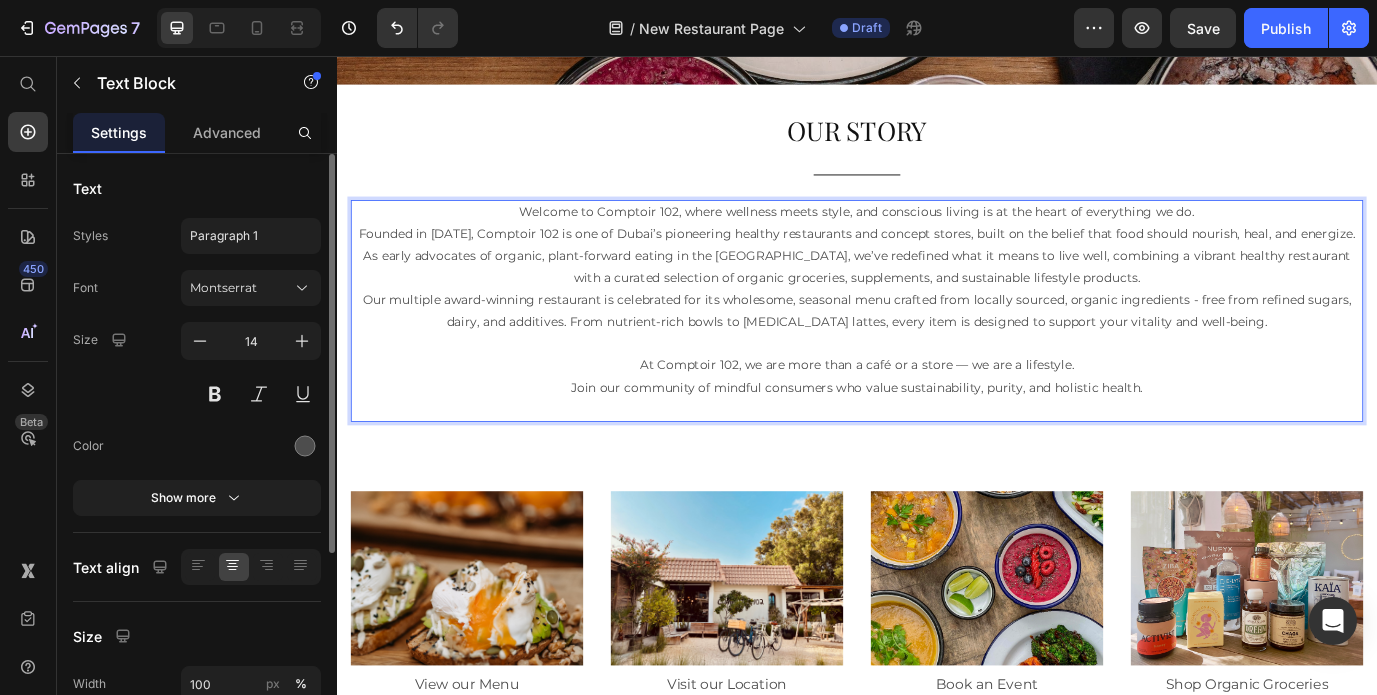 click on "At Comptoir 102, we are more than a café or a store — we are a lifestyle." at bounding box center [937, 412] 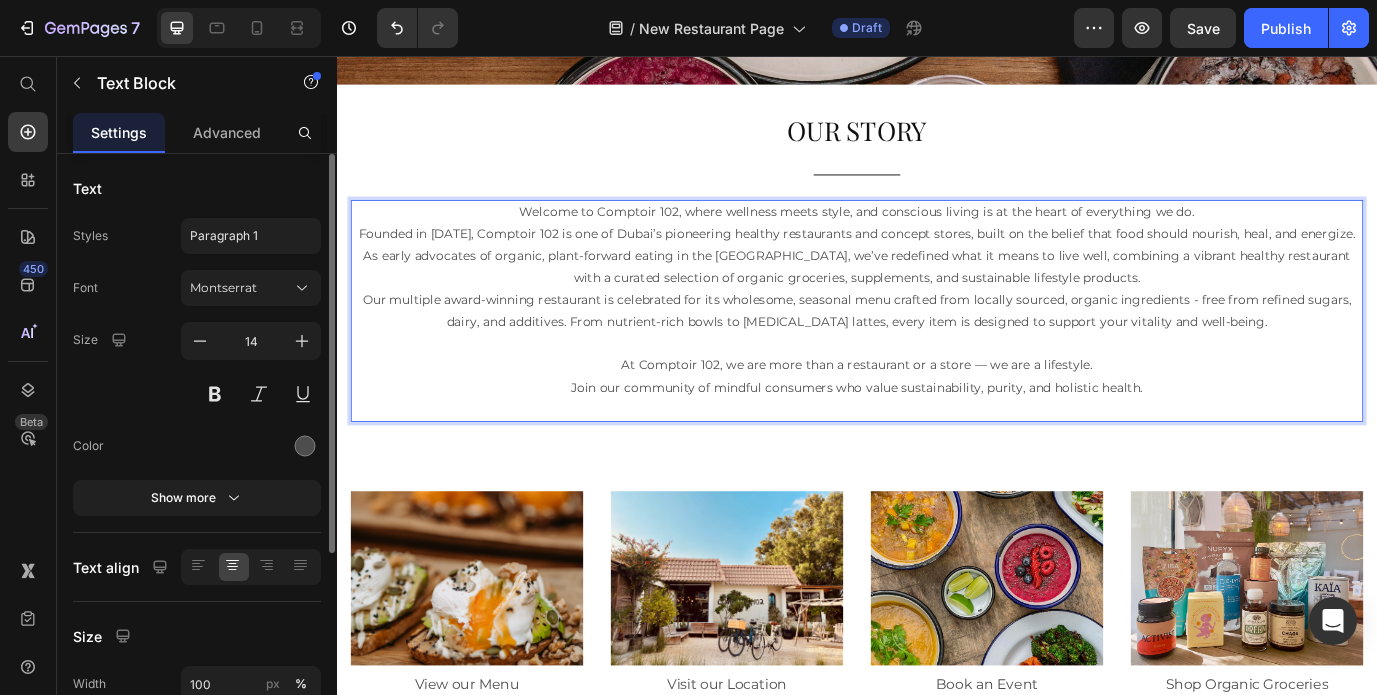 click on "At Comptoir 102, we are more than a restaurant or a store — we are a lifestyle." at bounding box center (937, 412) 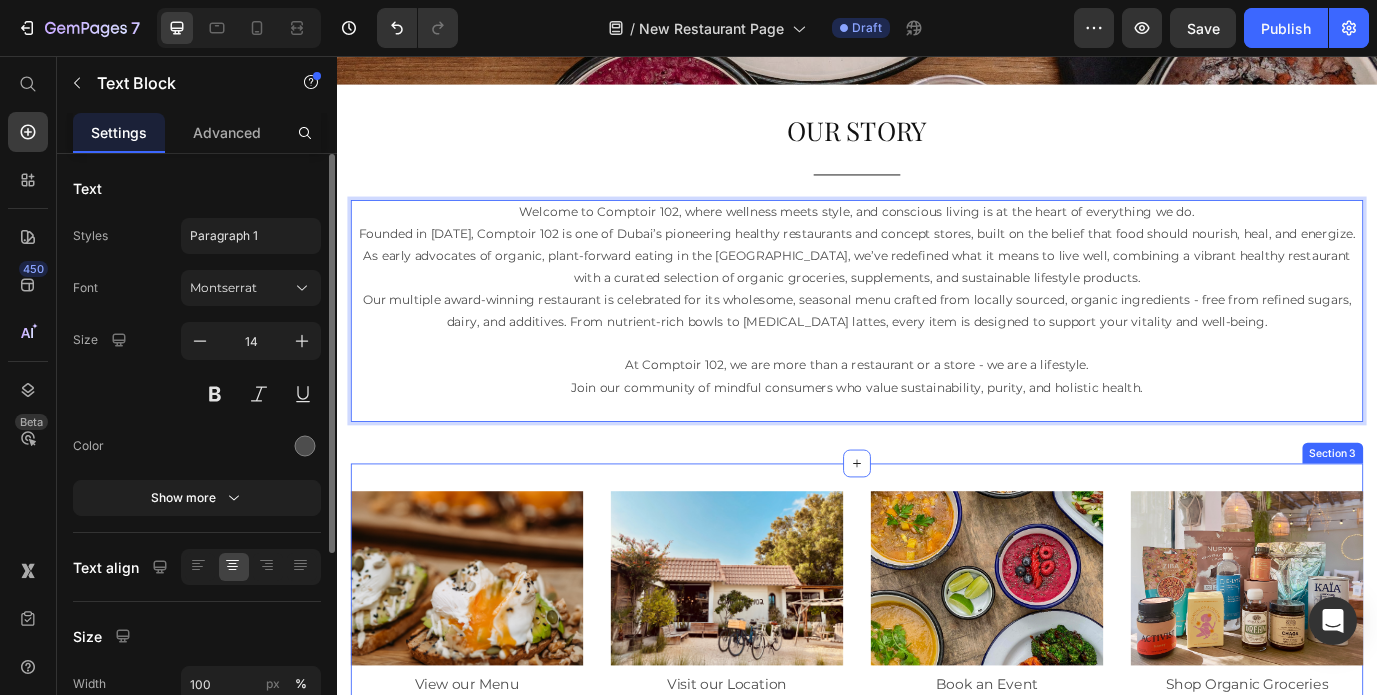 click on "Image Visit our Location Button Row Image View our Menu Button Image Book an Event Button Image Shop Organic Groceries Button Section 3" at bounding box center [937, 689] 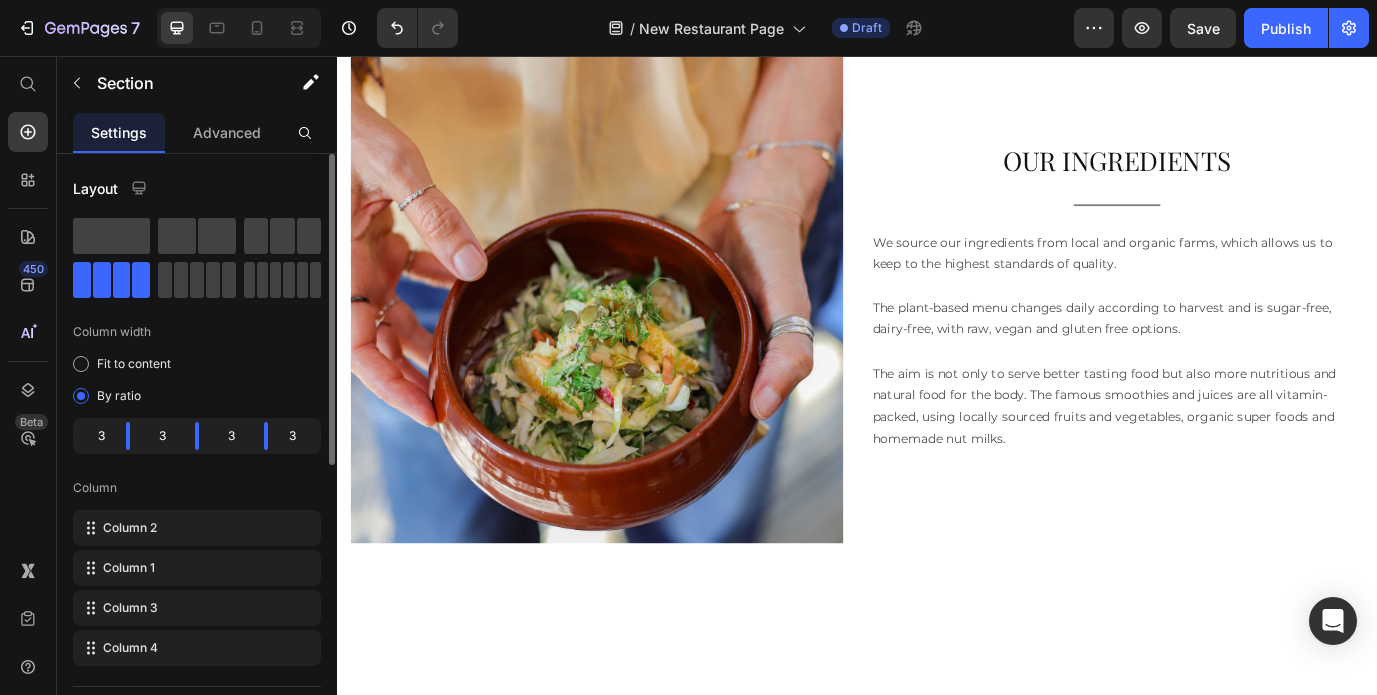 scroll, scrollTop: 2818, scrollLeft: 0, axis: vertical 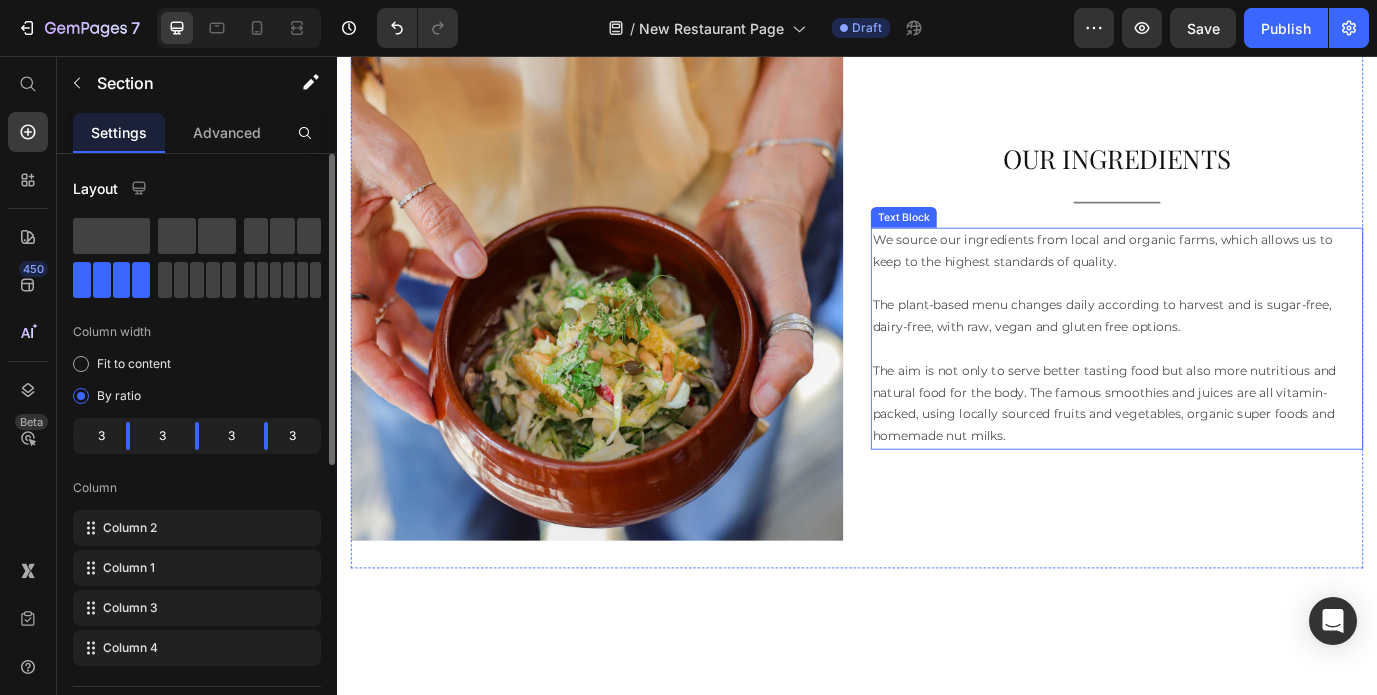click on "The plant-based menu changes daily according to harvest and is sugar-free, dairy-free, with raw, vegan and gluten free options." at bounding box center [1237, 356] 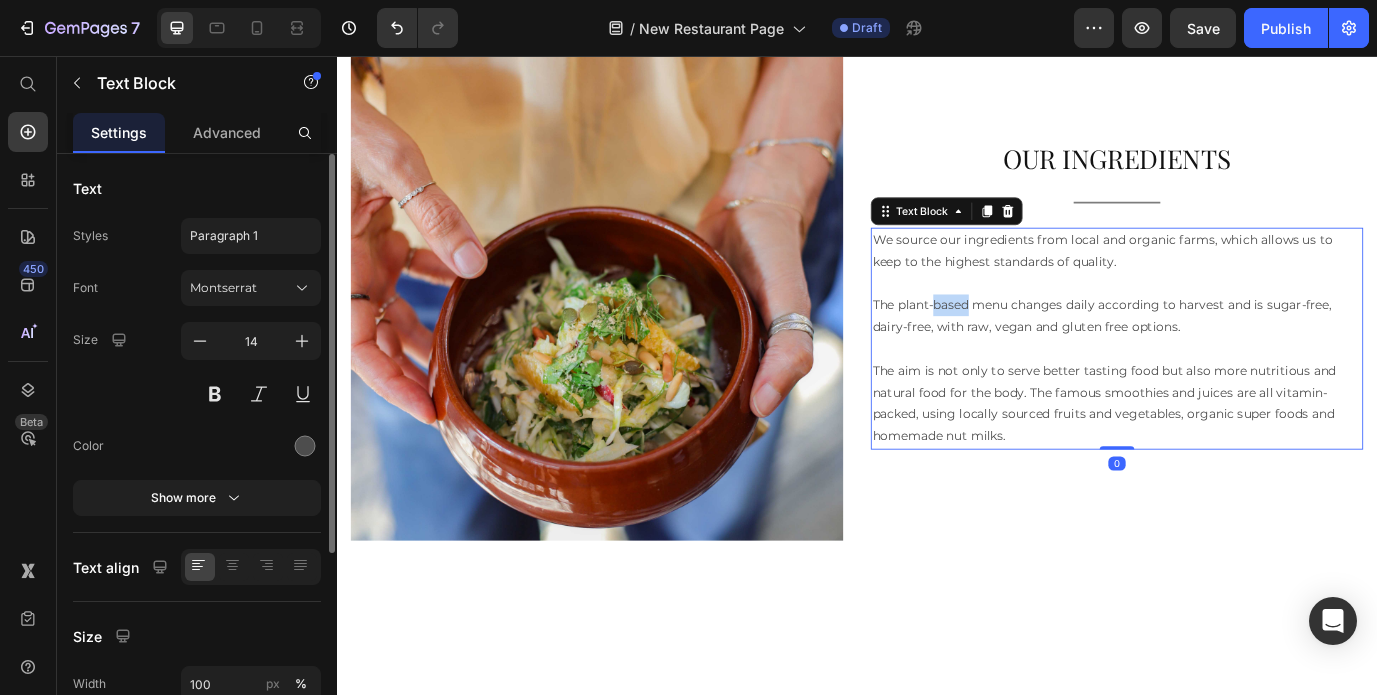click on "The plant-based menu changes daily according to harvest and is sugar-free, dairy-free, with raw, vegan and gluten free options." at bounding box center (1237, 356) 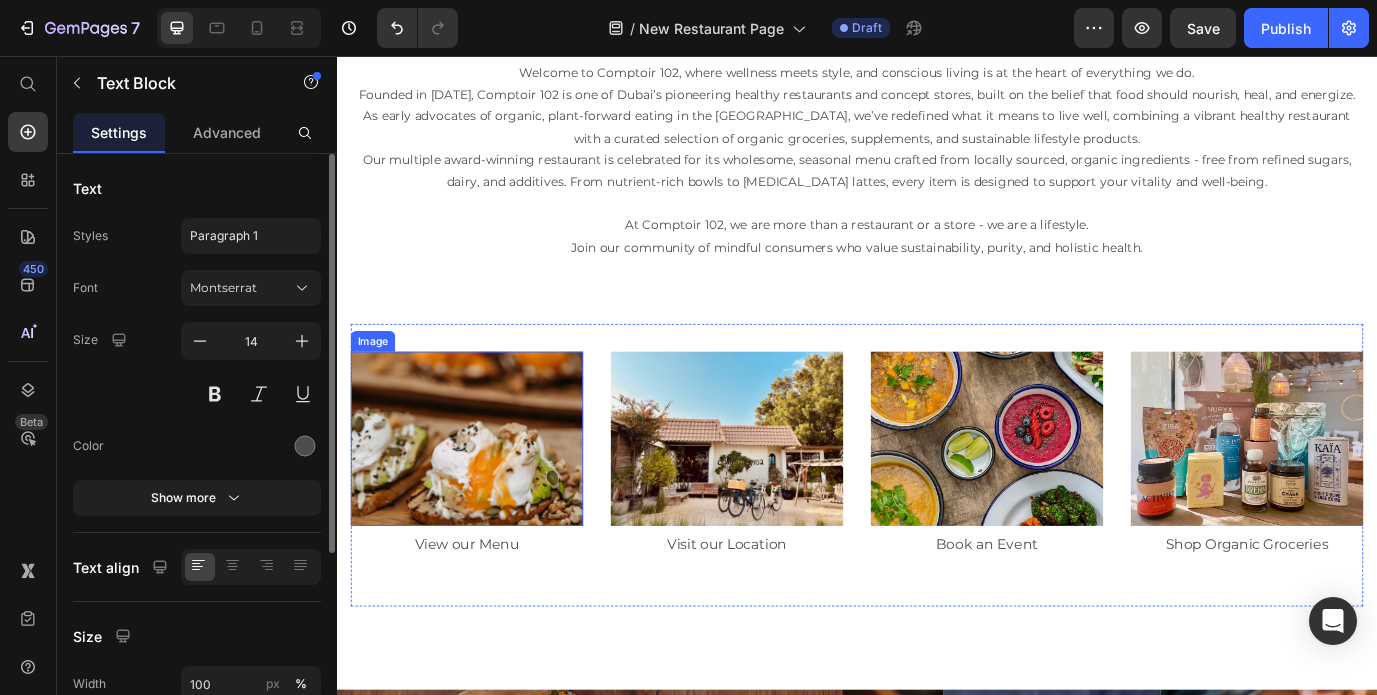 scroll, scrollTop: 524, scrollLeft: 0, axis: vertical 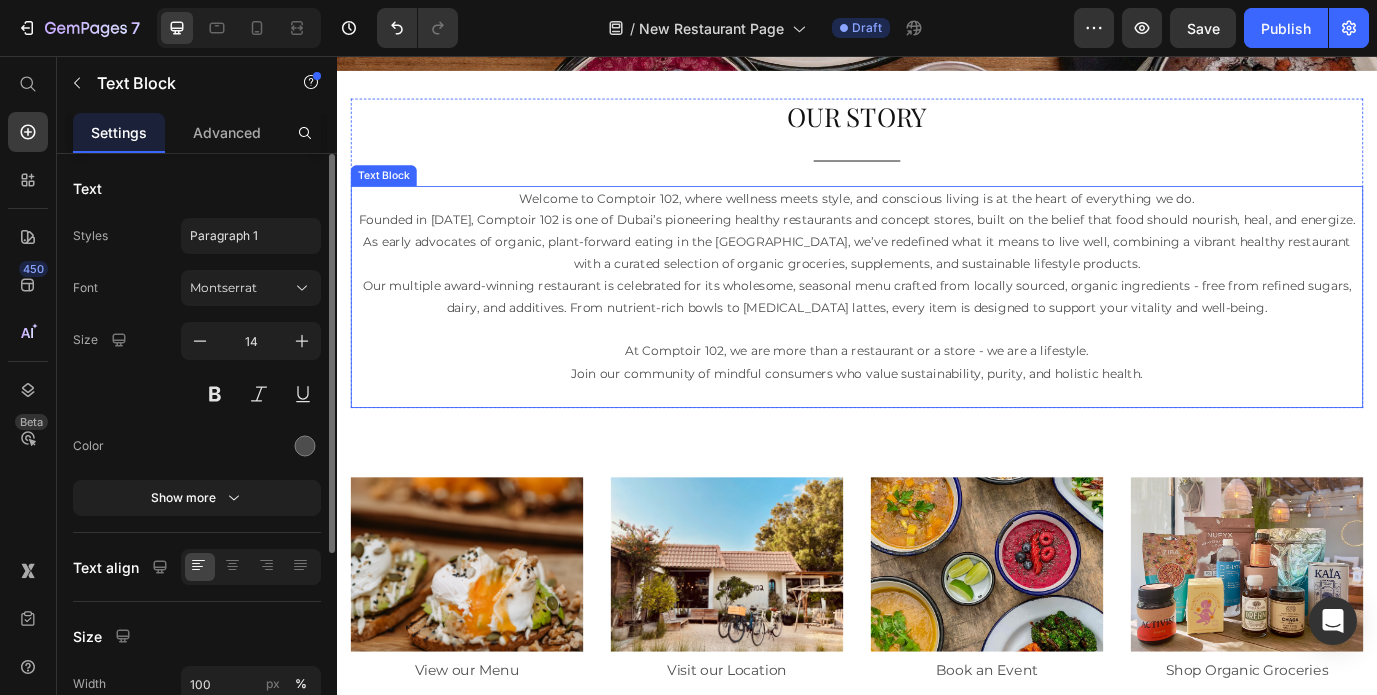 click on "Text Block" at bounding box center [391, 194] 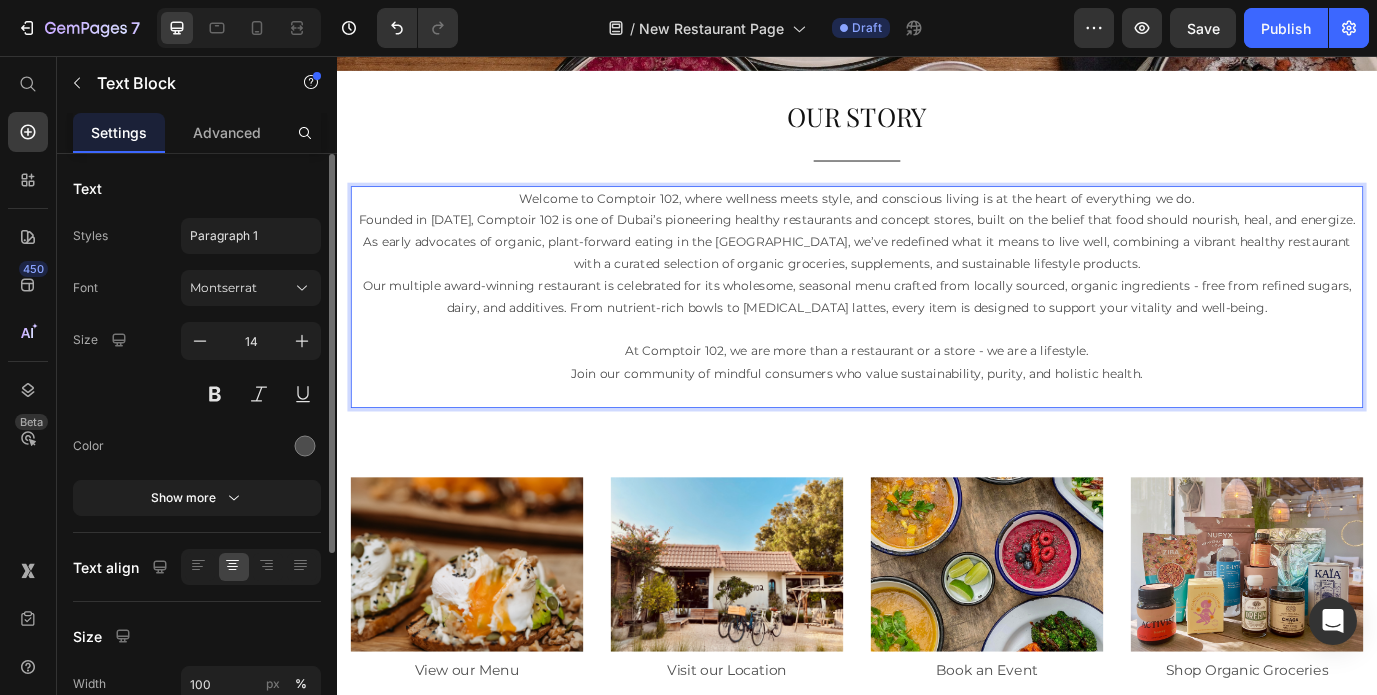 click on "Founded in [DATE], Comptoir 102 is one of Dubai’s pioneering healthy restaurants and concept stores, built on the belief that food should nourish, heal, and energize. As early advocates of organic, plant-forward eating in the [GEOGRAPHIC_DATA], we’ve redefined what it means to live well, combining a vibrant healthy restaurant with a curated selection of organic groceries, supplements, and sustainable lifestyle products." at bounding box center (937, 271) 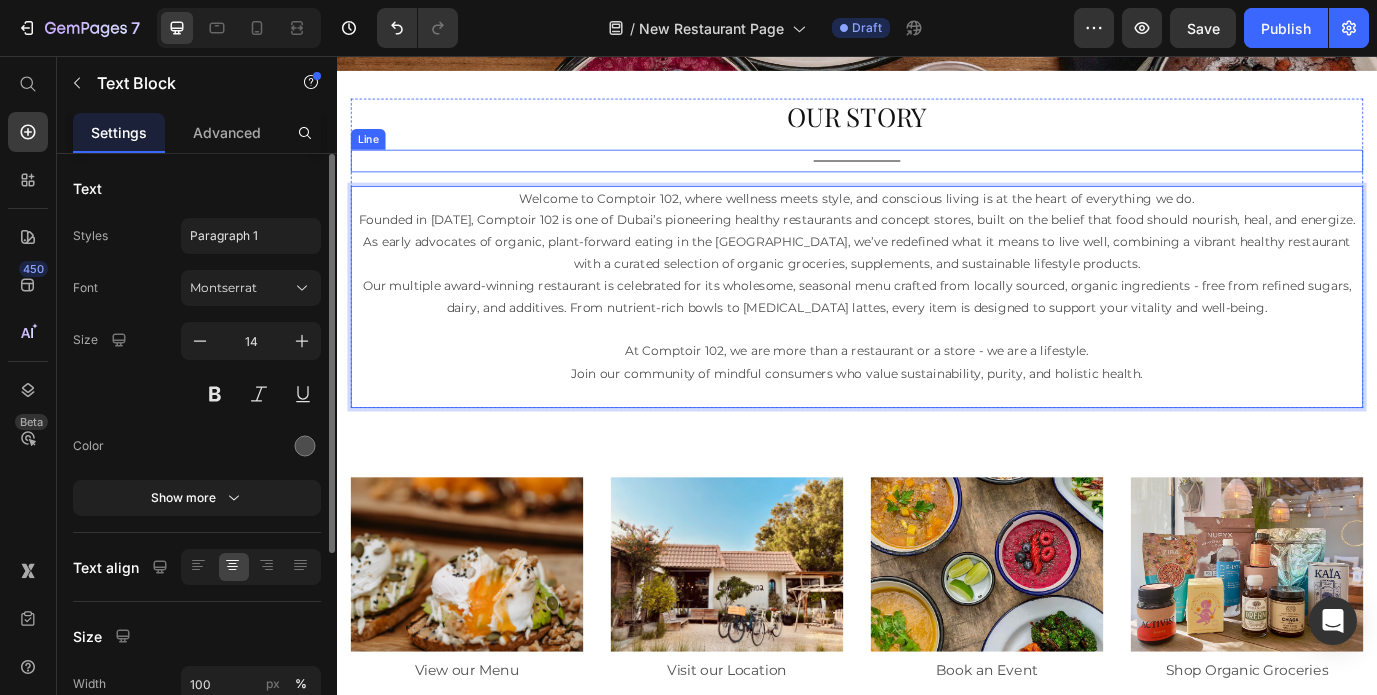 click on "OUR STORY Heading                Title Line Welcome to Comptoir 102, where wellness meets style, and conscious living is at the heart of everything we do. Founded in [DATE], Comptoir 102 is one of [GEOGRAPHIC_DATA]’s pioneering healthy restaurants and concept stores, built on the belief that food should nourish, heal, and energize. As early advocates of organic, plant-forward eating in the [GEOGRAPHIC_DATA], we’ve redefined what it means to live well, combining a vibrant healthy restaurant with a curated selection of organic groceries, supplements, and sustainable lifestyle products. Our multiple award-winning restaurant is celebrated for its wholesome, seasonal menu crafted from locally sourced, organic ingredients - free from refined sugars, dairy, and additives. From nutrient-rich bowls to [MEDICAL_DATA] lattes, every item is designed to support your vitality and well-being. At [GEOGRAPHIC_DATA] 102, we are more than a restaurant or a store - we are a lifestyle.  Text Block   0" at bounding box center (937, 283) 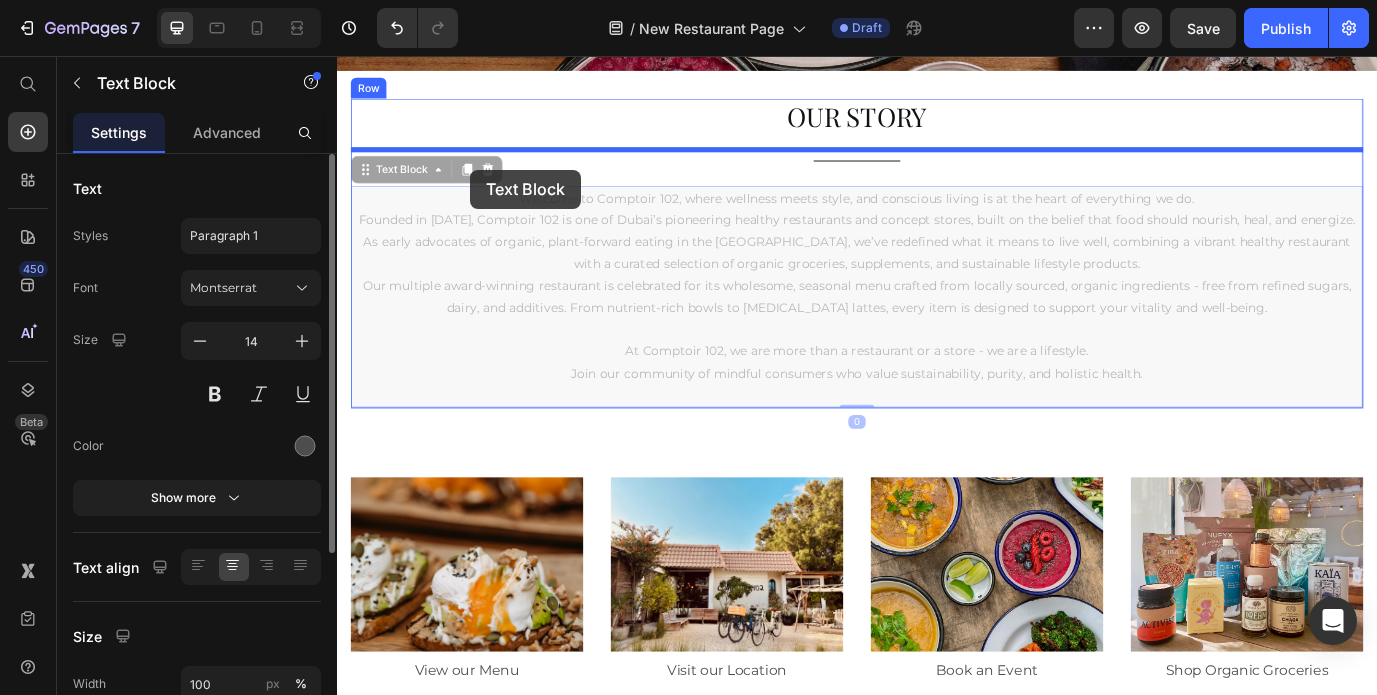 drag, startPoint x: 403, startPoint y: 198, endPoint x: 491, endPoint y: 187, distance: 88.68484 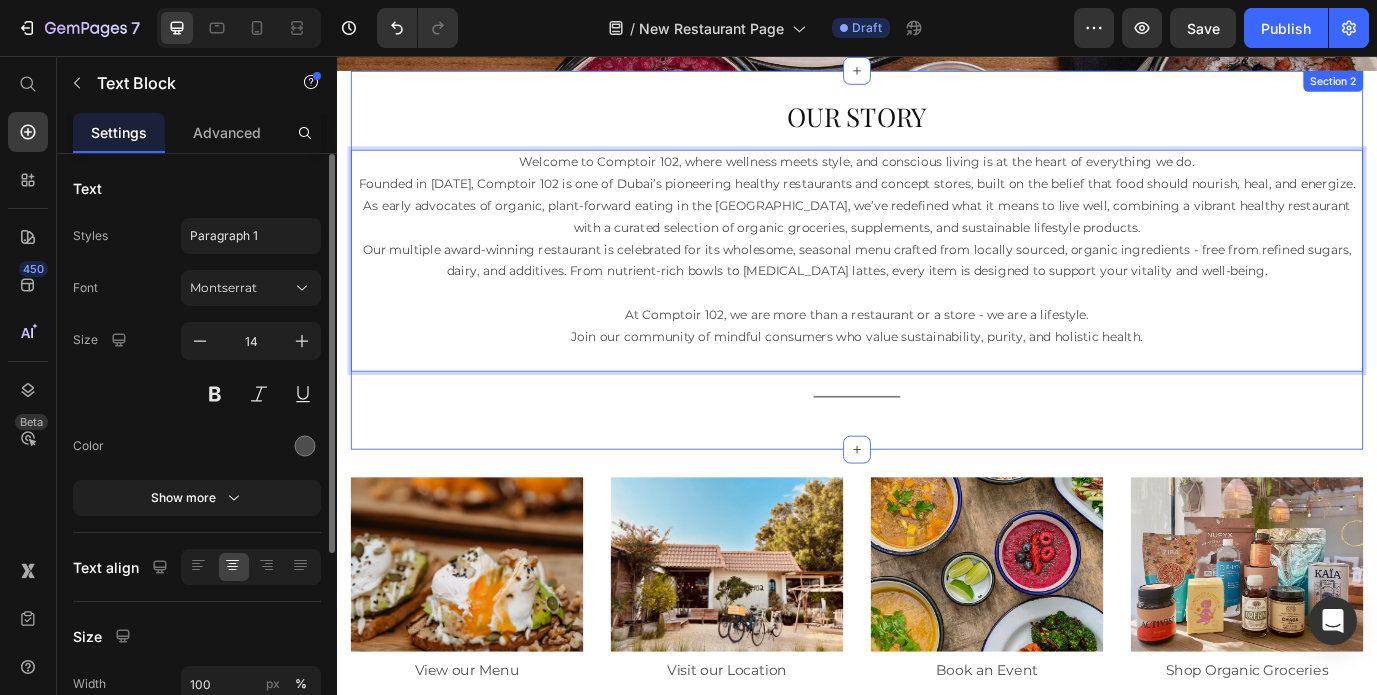 click on "OUR STORY Heading Welcome to Comptoir 102, where wellness meets style, and conscious living is at the heart of everything we do. Founded in [DATE], Comptoir 102 is one of [GEOGRAPHIC_DATA]’s pioneering healthy restaurants and concept stores, built on the belief that food should nourish, heal, and energize. As early advocates of organic, plant-forward eating in the [GEOGRAPHIC_DATA], we’ve redefined what it means to live well, combining a vibrant healthy restaurant with a curated selection of organic groceries, supplements, and sustainable lifestyle products. Our multiple award-winning restaurant is celebrated for its wholesome, seasonal menu crafted from locally sourced, organic ingredients - free from refined sugars, dairy, and additives. From nutrient-rich bowls to [MEDICAL_DATA] lattes, every item is designed to support your vitality and well-being. At [GEOGRAPHIC_DATA] 102, we are more than a restaurant or a store - we are a lifestyle.  Join our community of mindful consumers who value sustainability, purity, and holistic health.   0 Title" at bounding box center [937, 291] 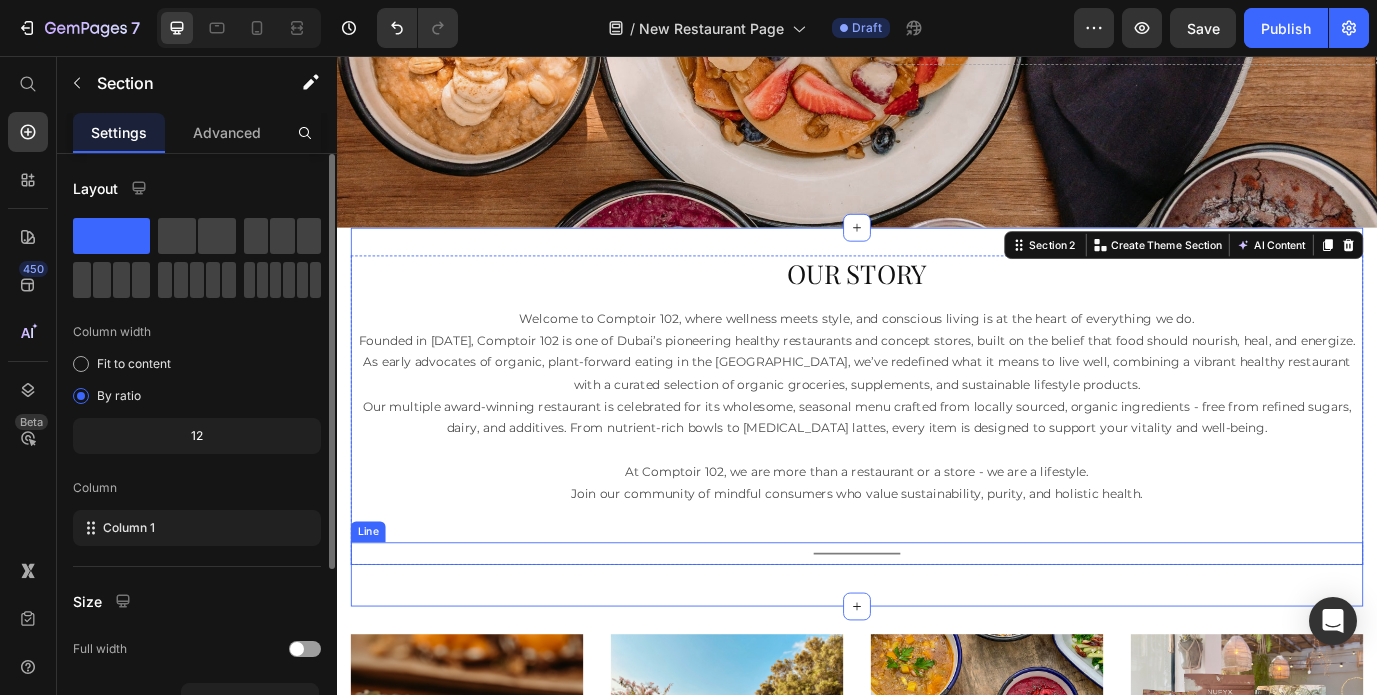 scroll, scrollTop: 332, scrollLeft: 0, axis: vertical 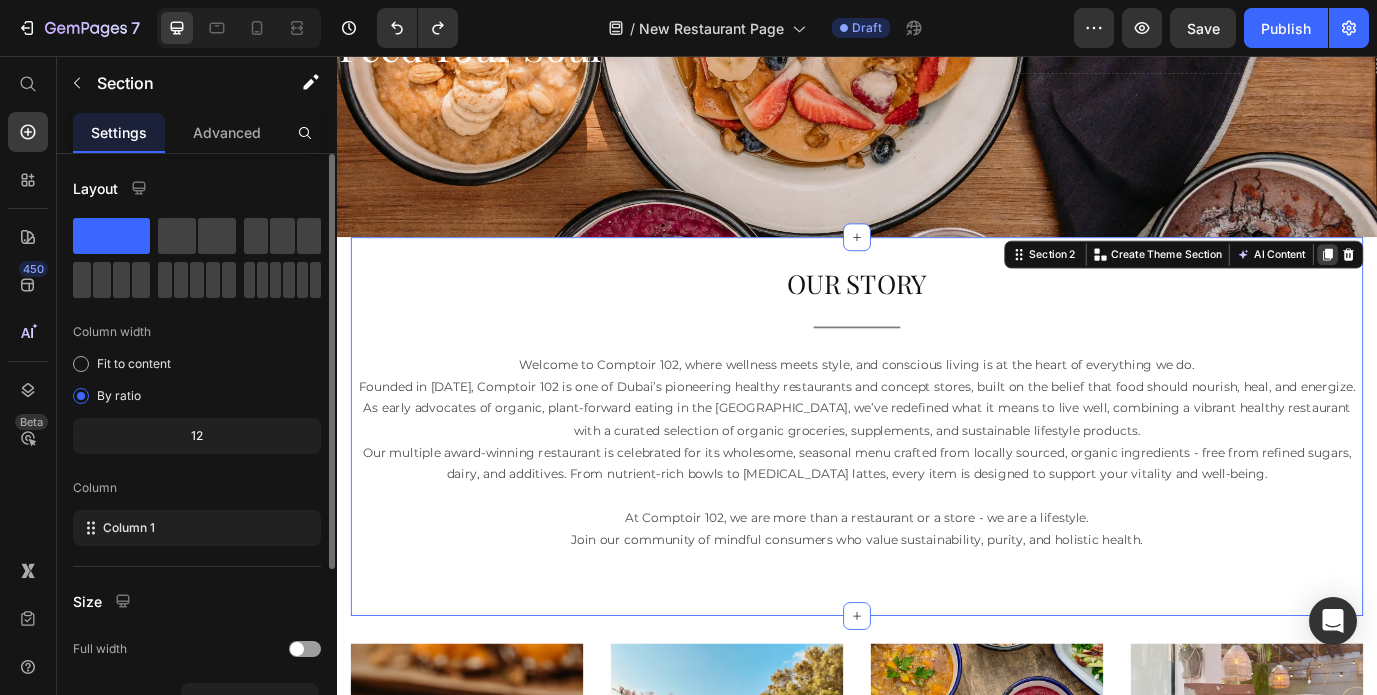 click 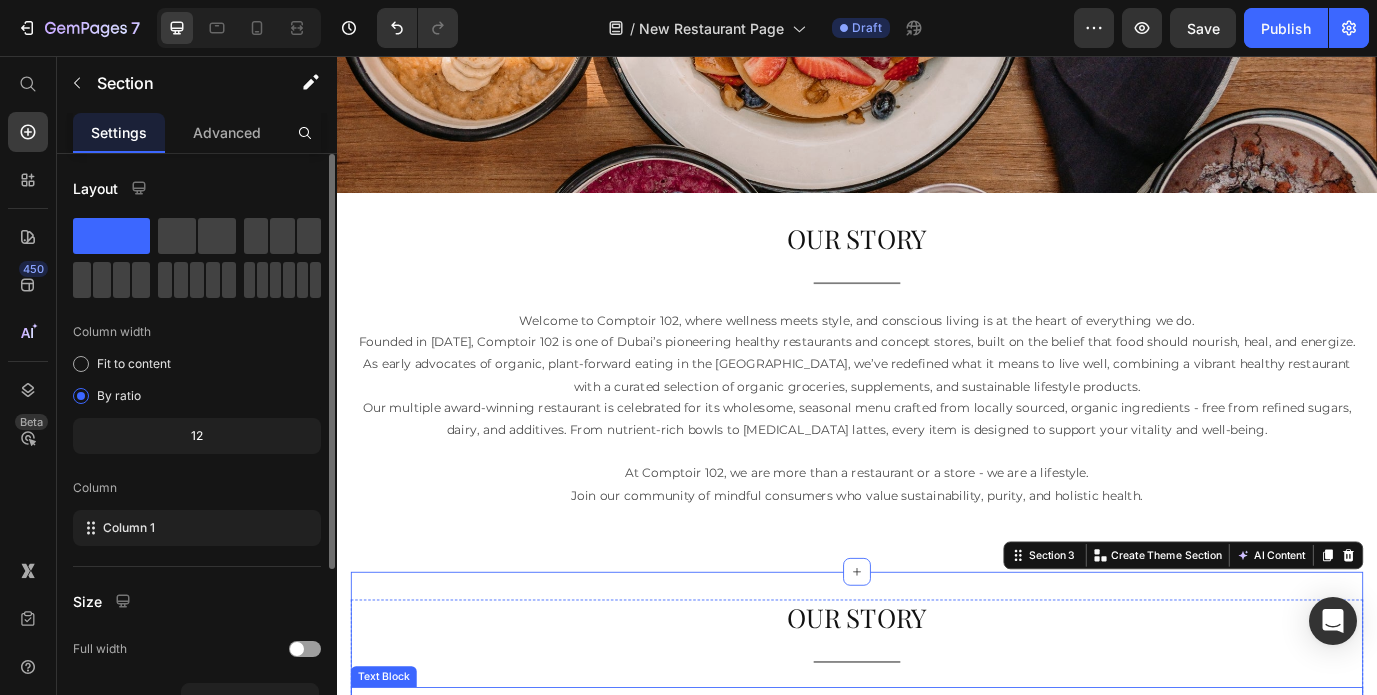scroll, scrollTop: 908, scrollLeft: 0, axis: vertical 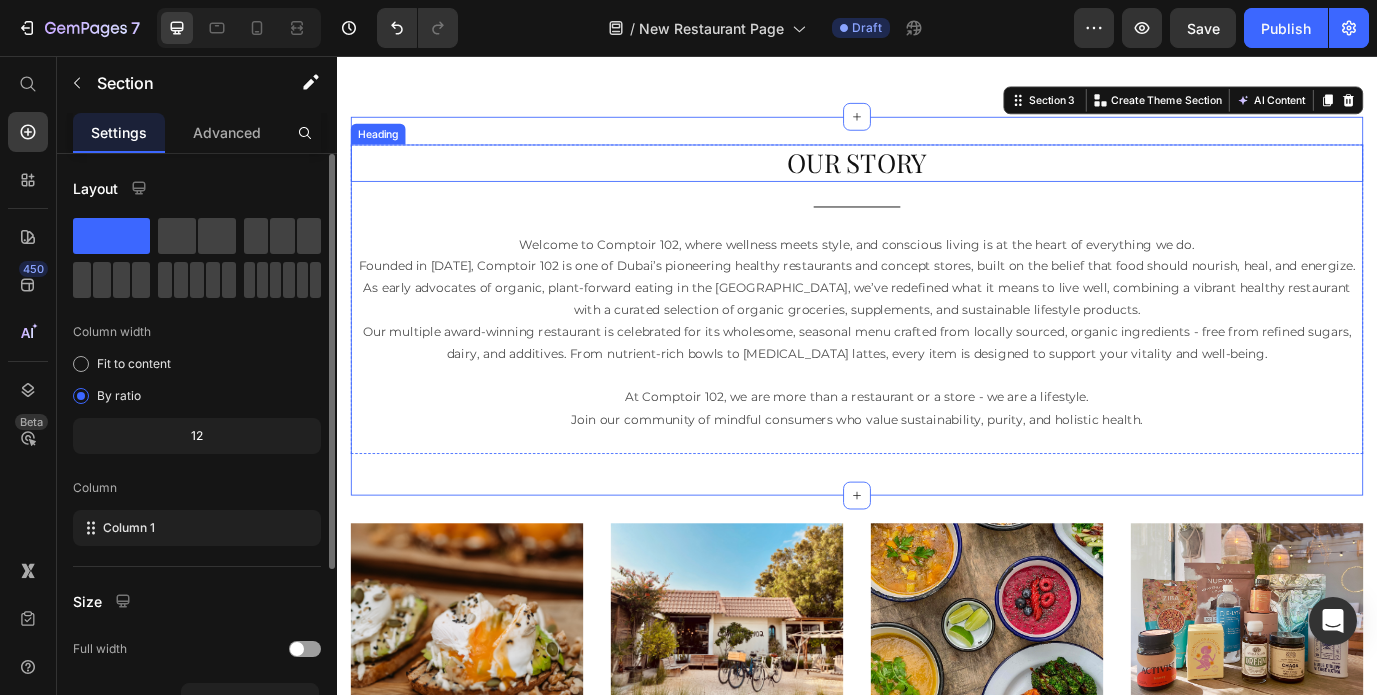 click on "OUR STORY" at bounding box center (937, 179) 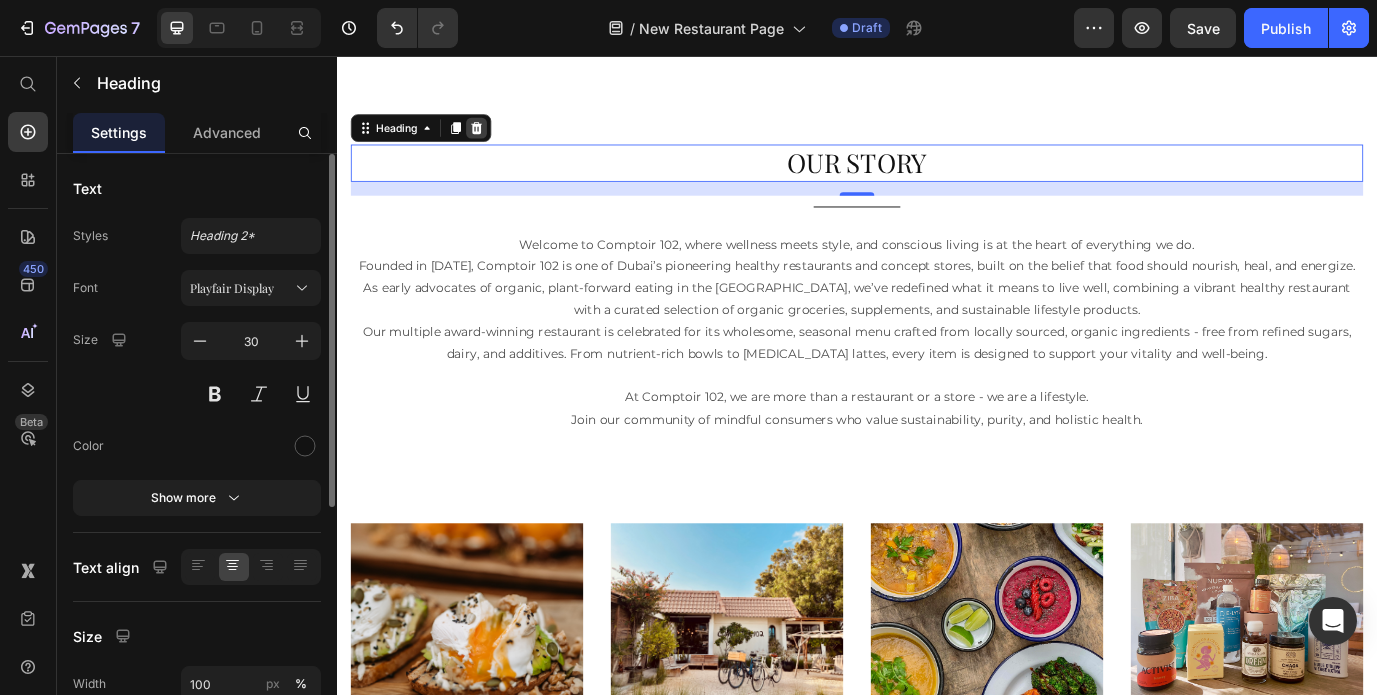 click 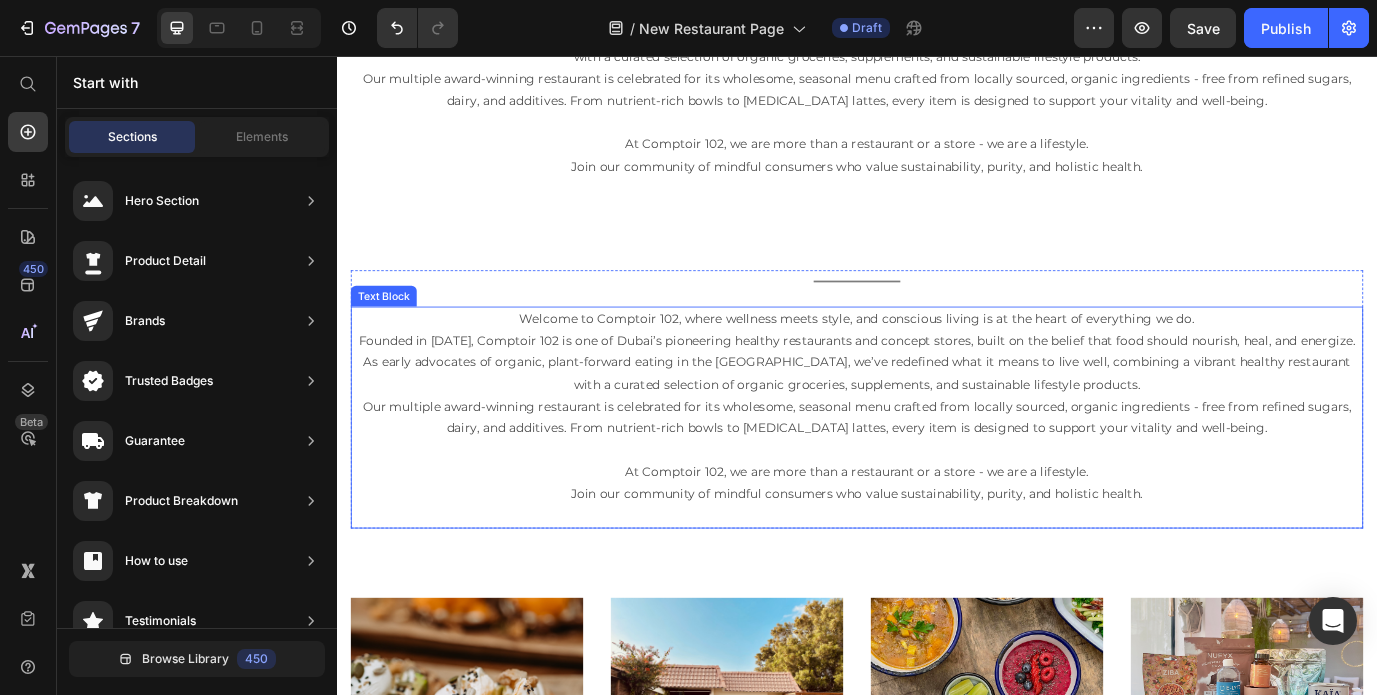 scroll, scrollTop: 761, scrollLeft: 0, axis: vertical 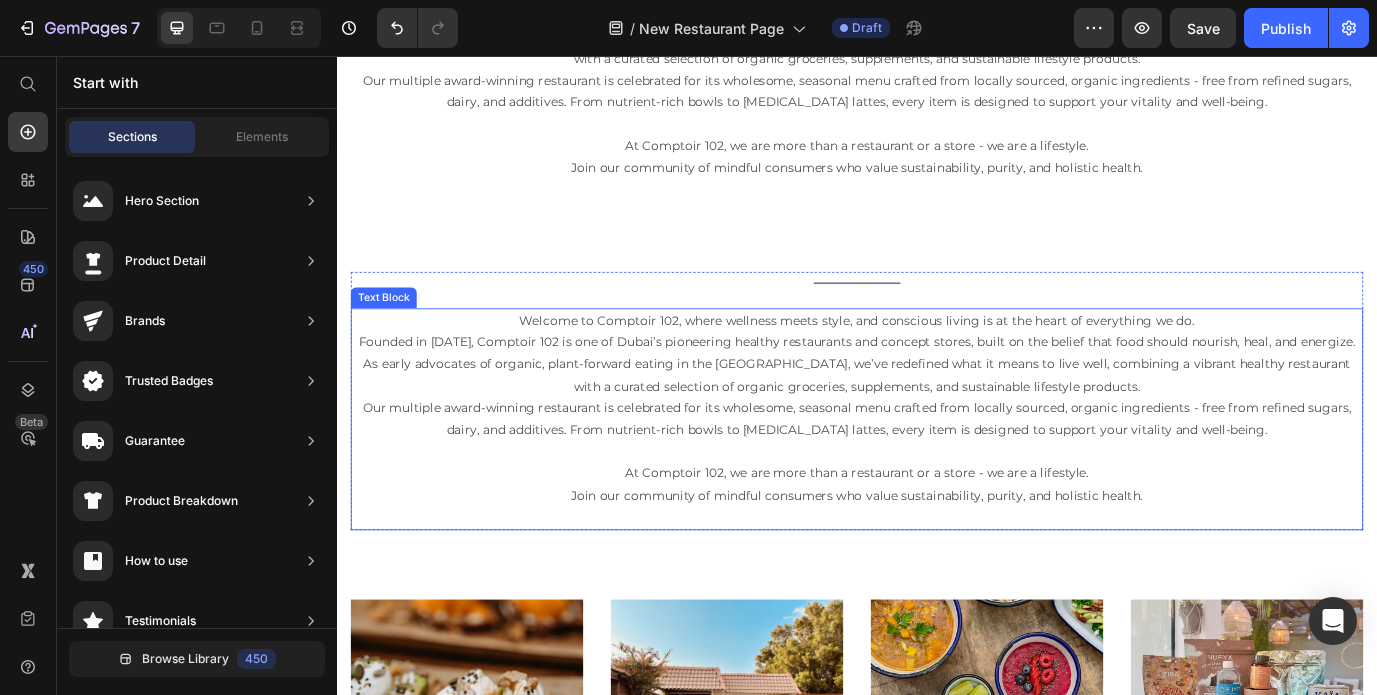 click on "Founded in [DATE], Comptoir 102 is one of Dubai’s pioneering healthy restaurants and concept stores, built on the belief that food should nourish, heal, and energize. As early advocates of organic, plant-forward eating in the [GEOGRAPHIC_DATA], we’ve redefined what it means to live well, combining a vibrant healthy restaurant with a curated selection of organic groceries, supplements, and sustainable lifestyle products." at bounding box center [937, 412] 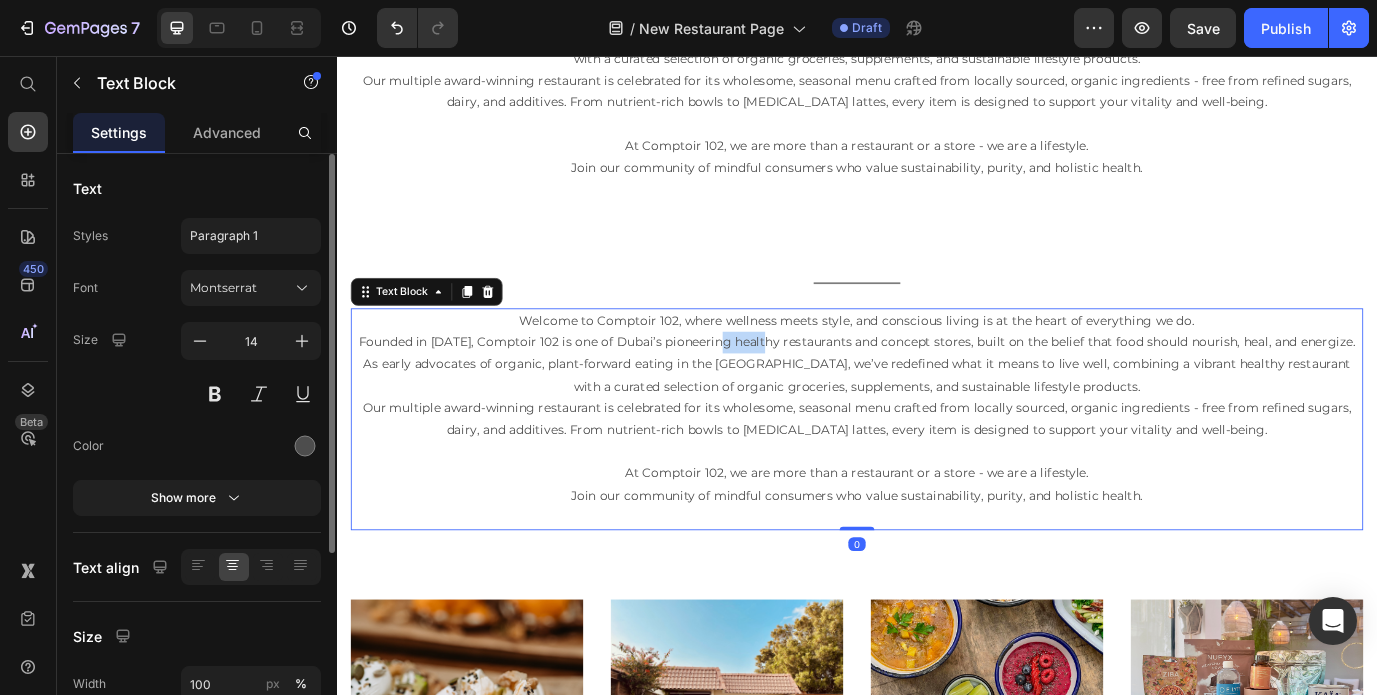 click on "Founded in [DATE], Comptoir 102 is one of Dubai’s pioneering healthy restaurants and concept stores, built on the belief that food should nourish, heal, and energize. As early advocates of organic, plant-forward eating in the [GEOGRAPHIC_DATA], we’ve redefined what it means to live well, combining a vibrant healthy restaurant with a curated selection of organic groceries, supplements, and sustainable lifestyle products." at bounding box center [937, 412] 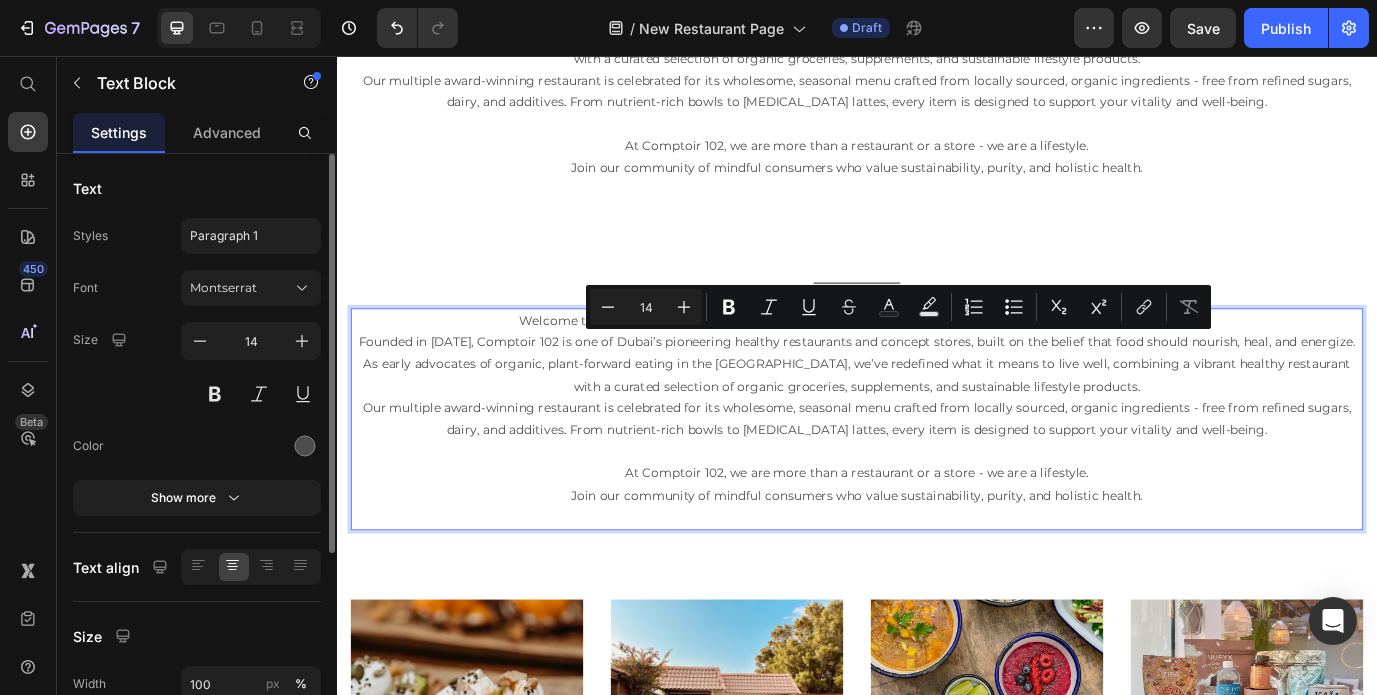 click on "Our multiple award-winning restaurant is celebrated for its wholesome, seasonal menu crafted from locally sourced, organic ingredients - free from refined sugars, dairy, and additives. From nutrient-rich bowls to [MEDICAL_DATA] lattes, every item is designed to support your vitality and well-being." at bounding box center (937, 475) 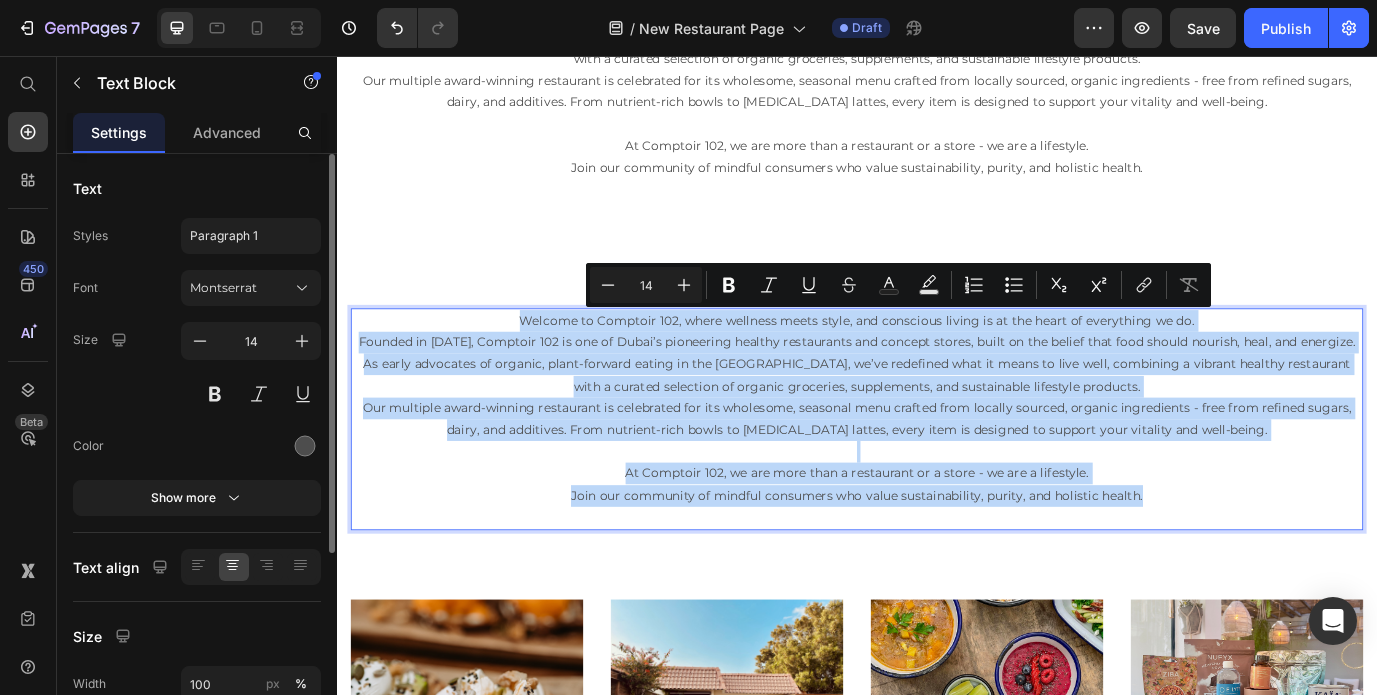 drag, startPoint x: 1277, startPoint y: 562, endPoint x: 545, endPoint y: 359, distance: 759.6269 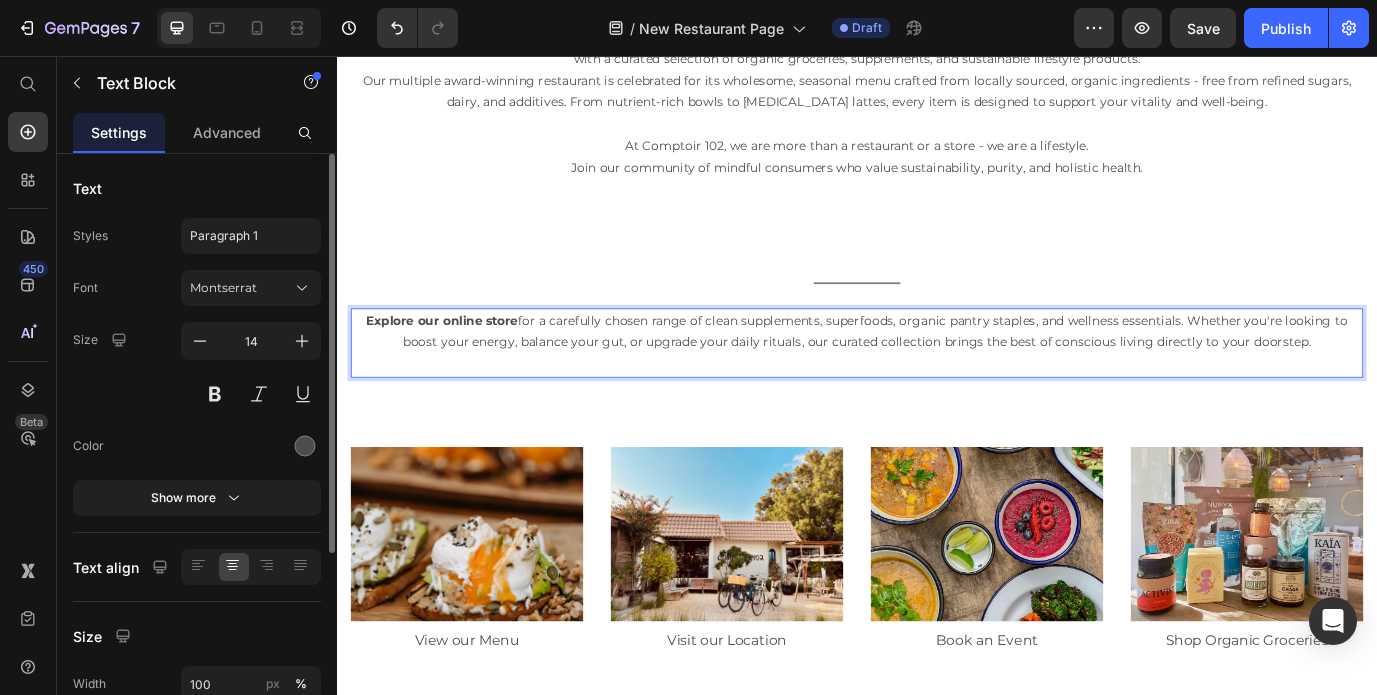 click on "Explore our online store  for a carefully chosen range of clean supplements, superfoods, organic pantry staples, and wellness essentials. Whether you're looking to boost your energy, balance your gut, or upgrade your daily rituals, our curated collection brings the best of conscious living directly to your doorstep." at bounding box center (937, 374) 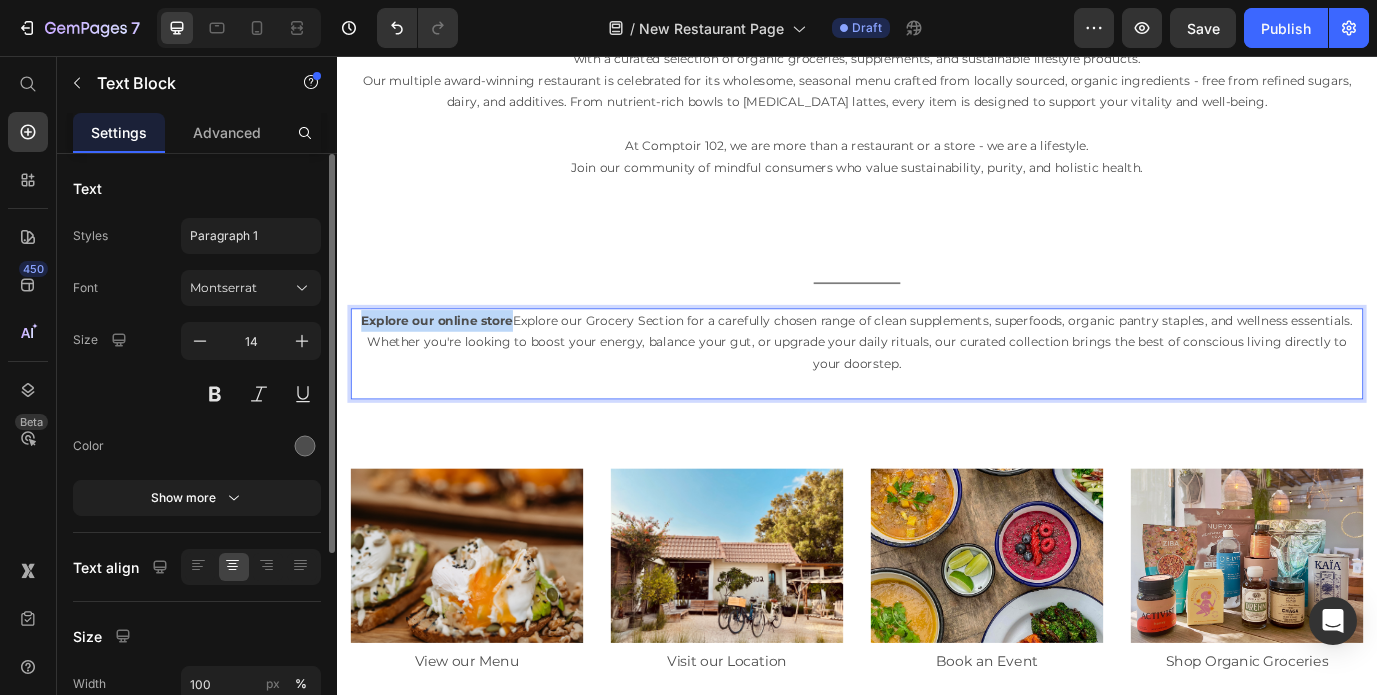 drag, startPoint x: 540, startPoint y: 364, endPoint x: 343, endPoint y: 364, distance: 197 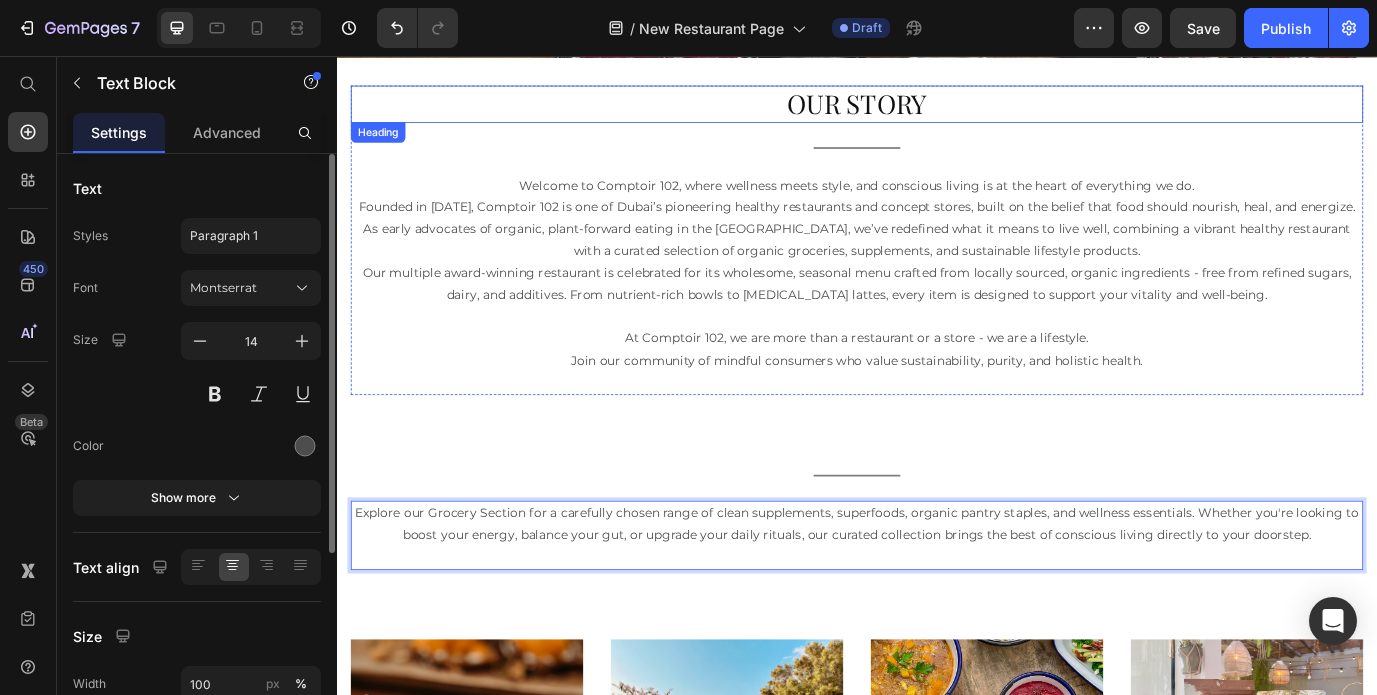 scroll, scrollTop: 474, scrollLeft: 0, axis: vertical 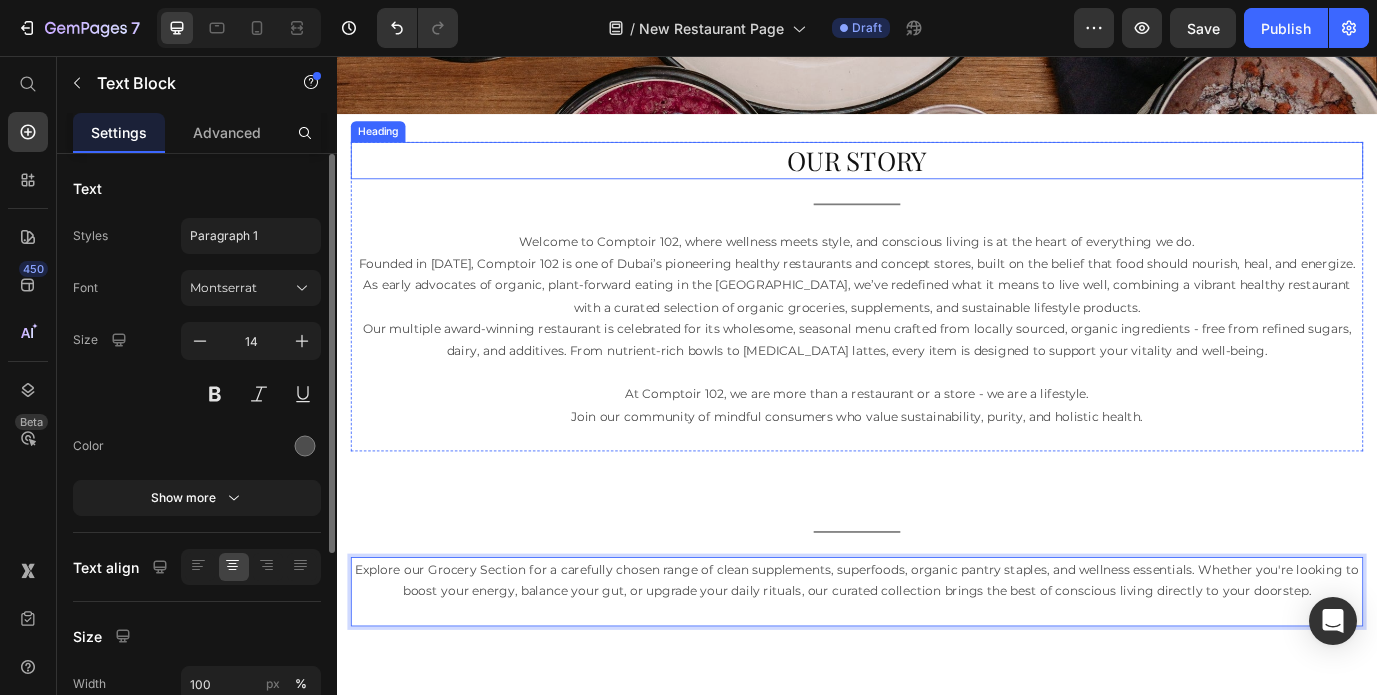 click on "OUR STORY" at bounding box center (937, 176) 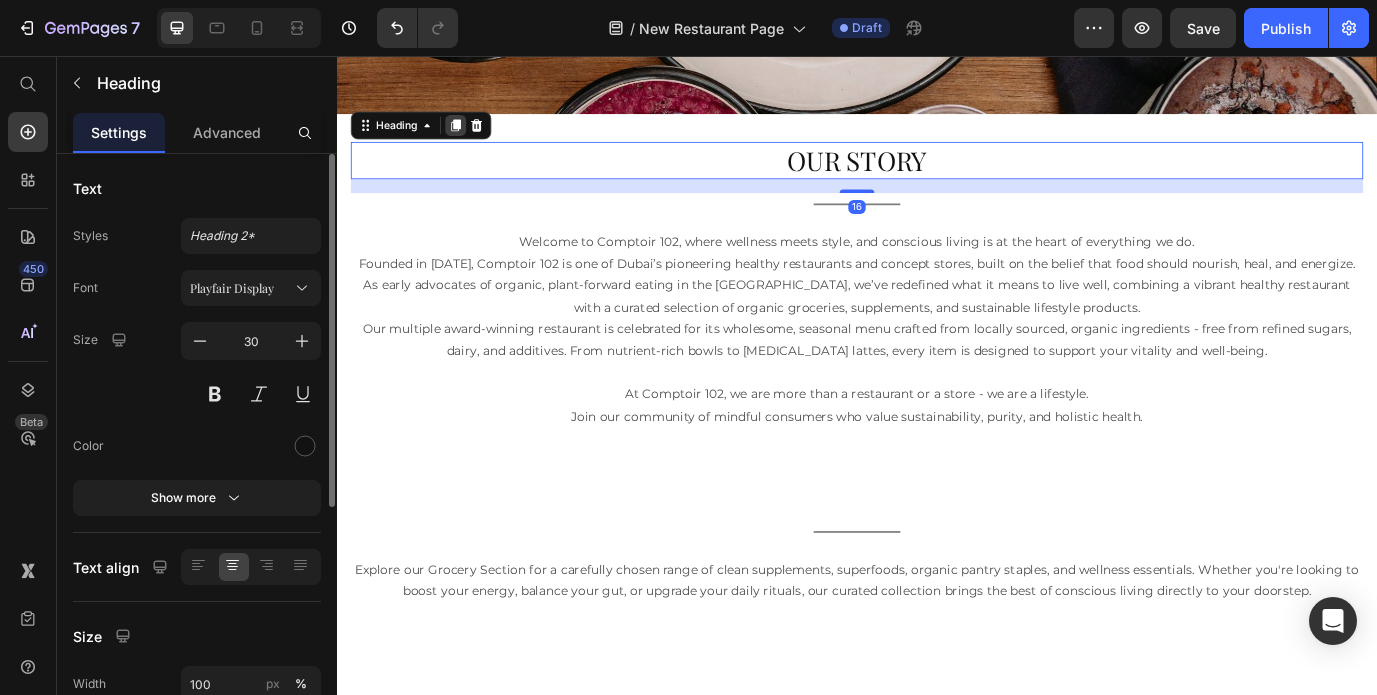 click 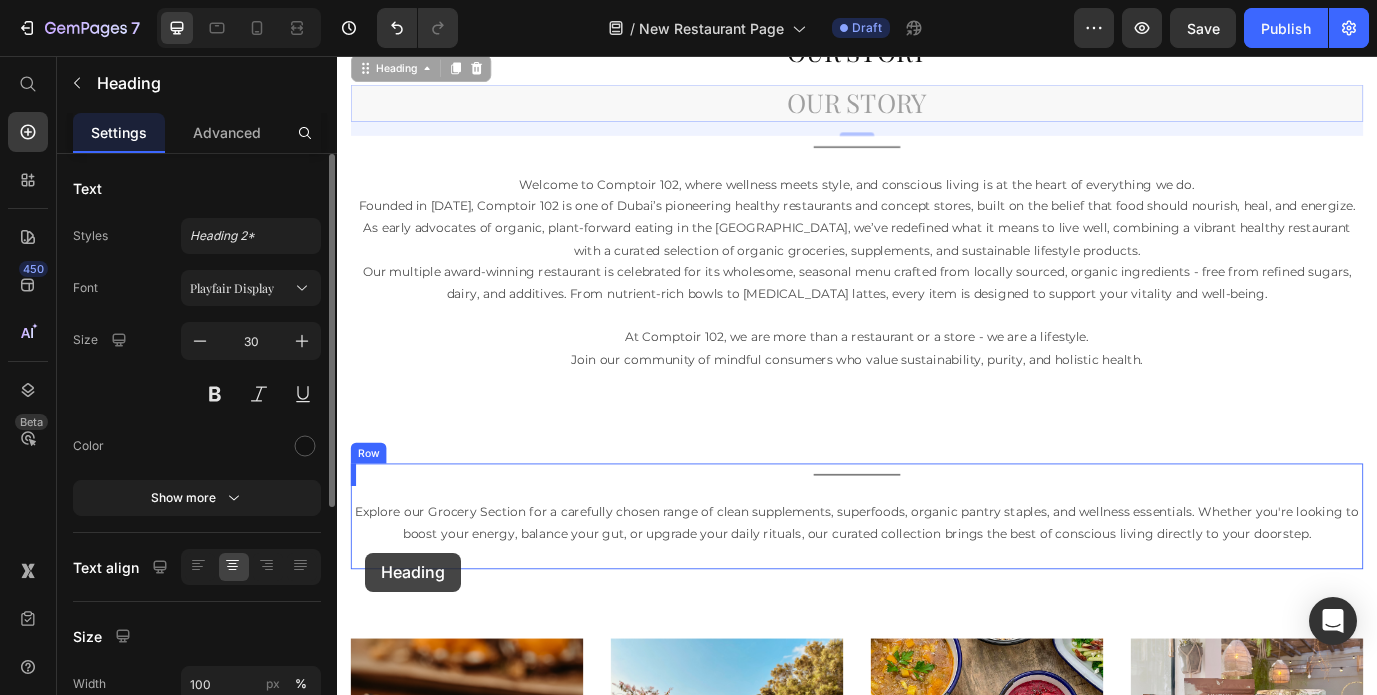 scroll, scrollTop: 608, scrollLeft: 0, axis: vertical 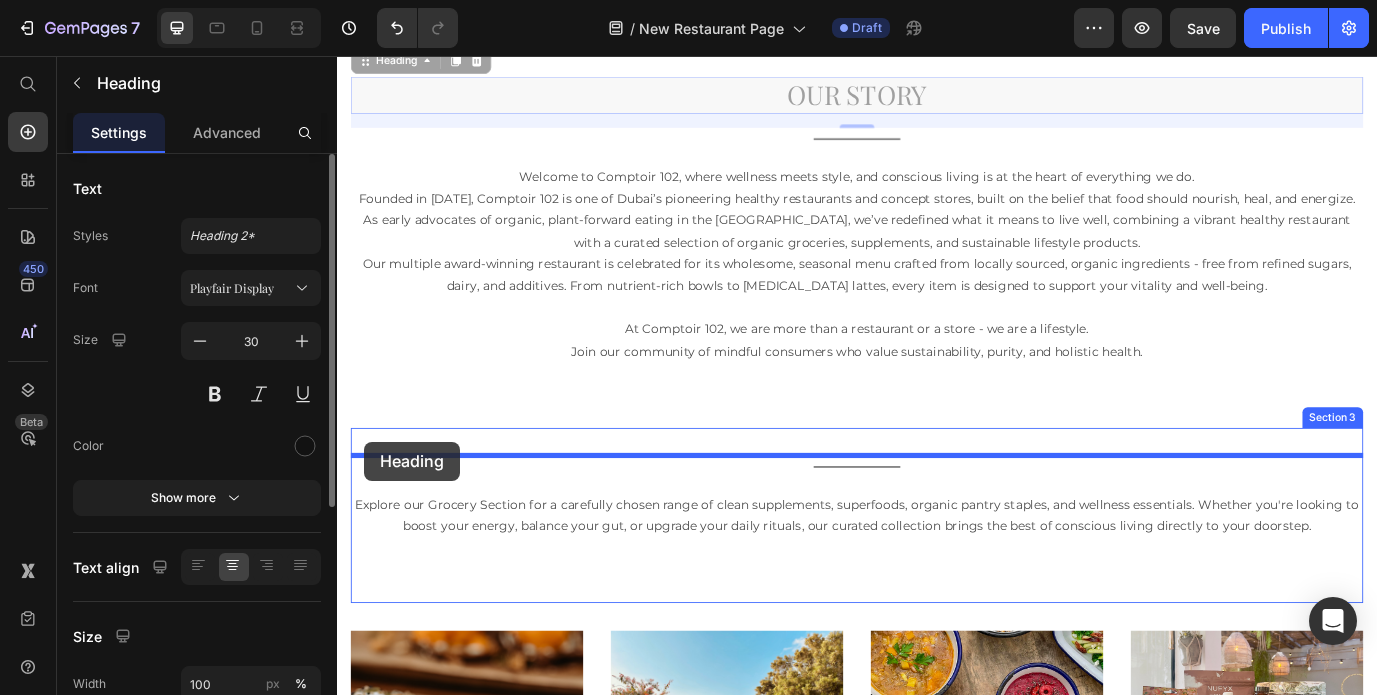 drag, startPoint x: 365, startPoint y: 198, endPoint x: 368, endPoint y: 500, distance: 302.0149 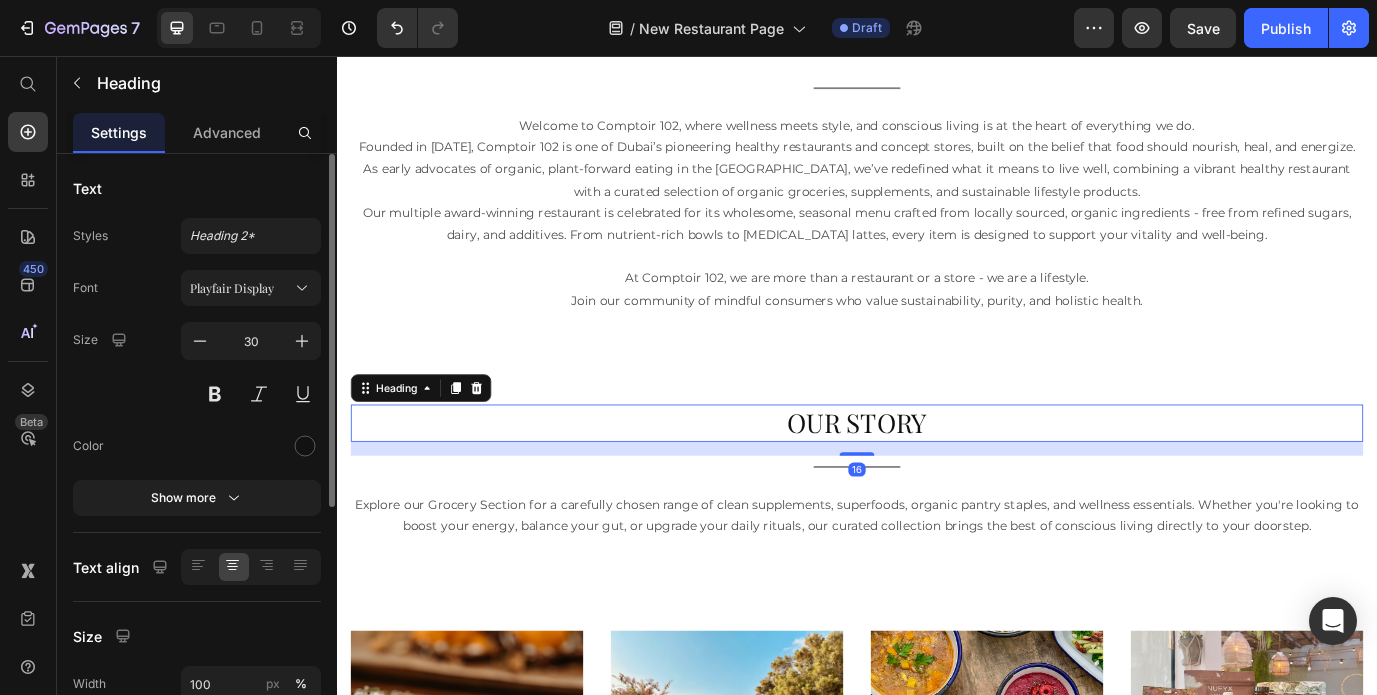 click on "OUR STORY" at bounding box center (937, 479) 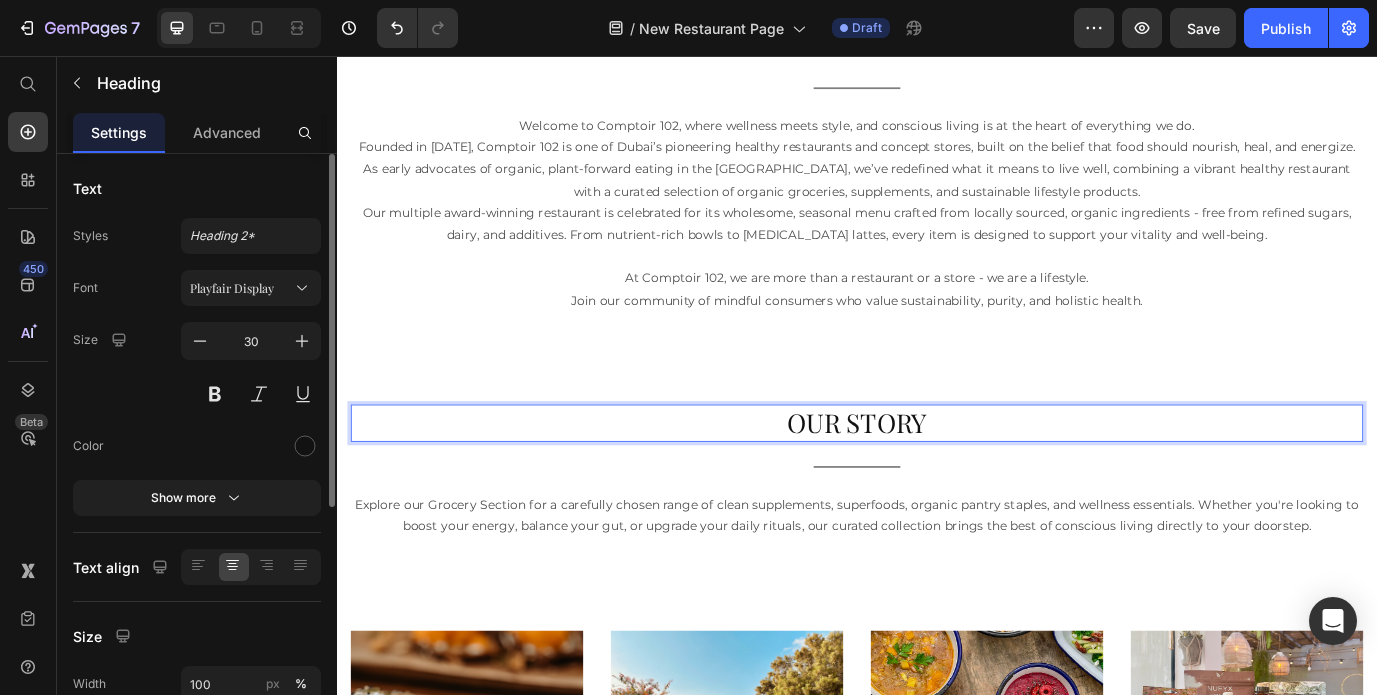 click on "OUR STORY" at bounding box center [937, 479] 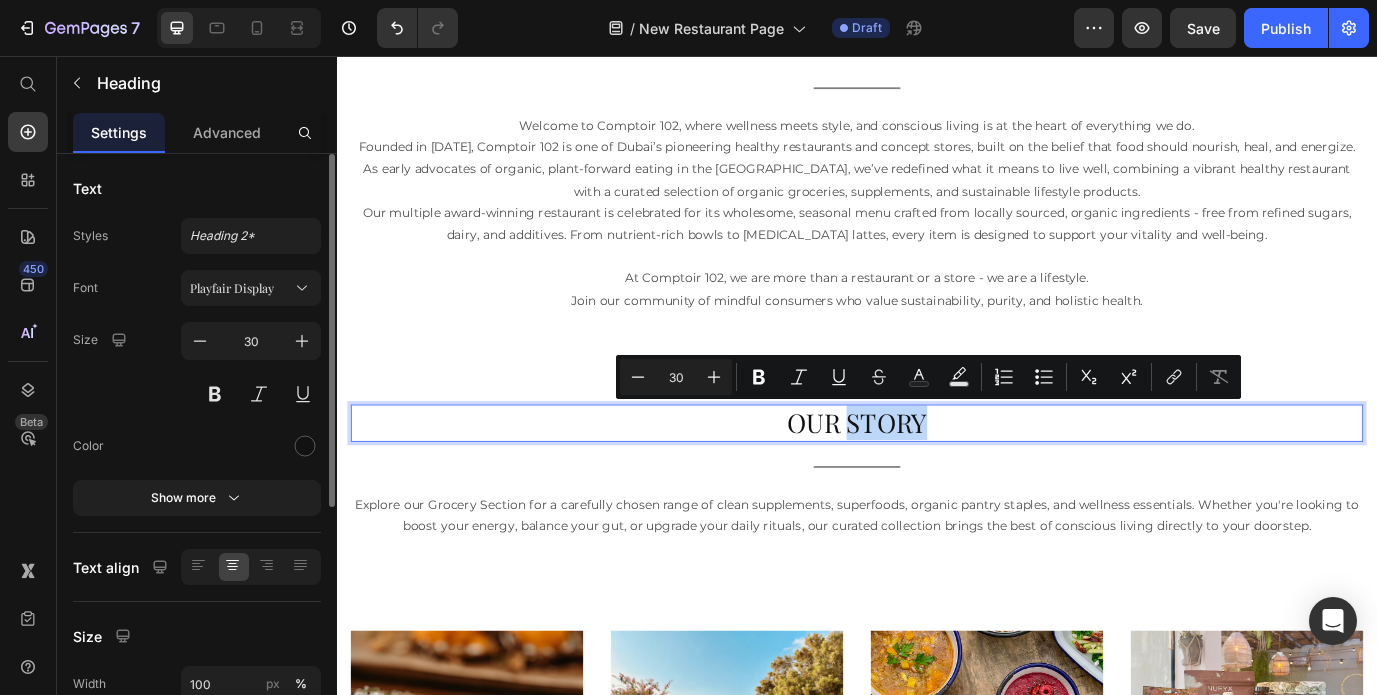 drag, startPoint x: 929, startPoint y: 476, endPoint x: 1019, endPoint y: 476, distance: 90 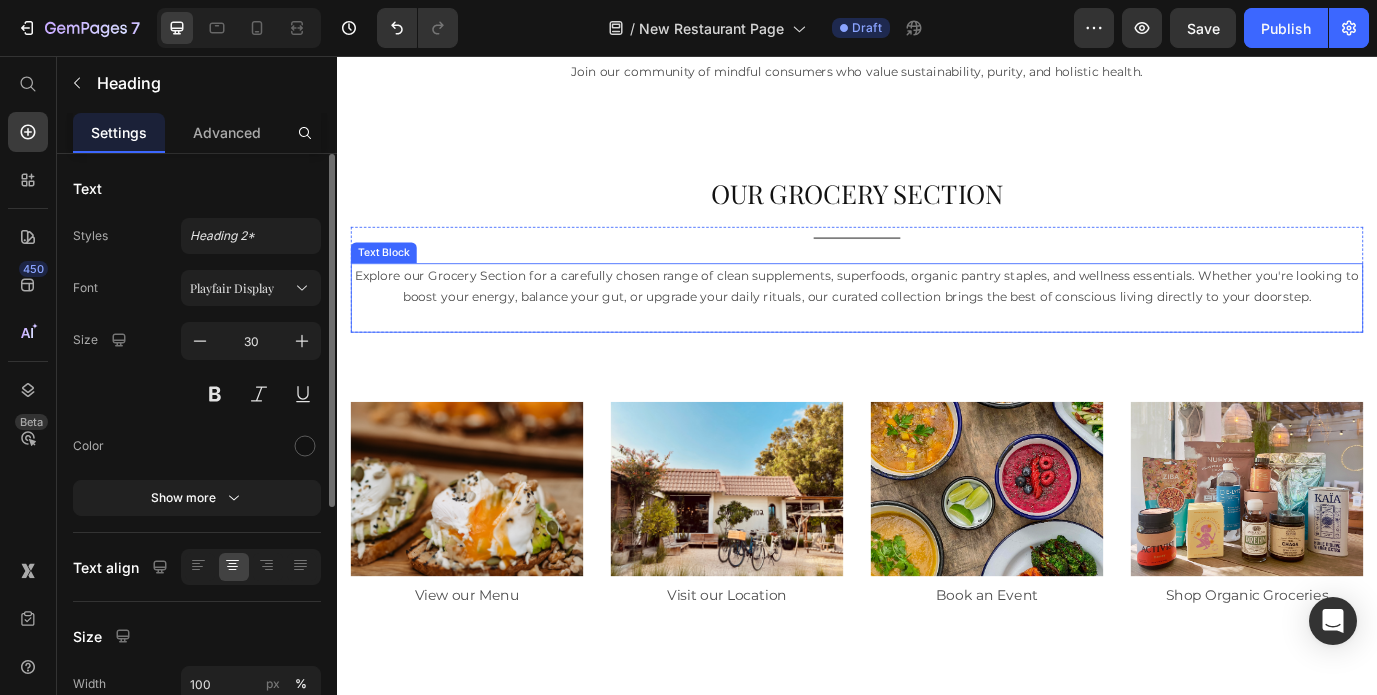 scroll, scrollTop: 902, scrollLeft: 0, axis: vertical 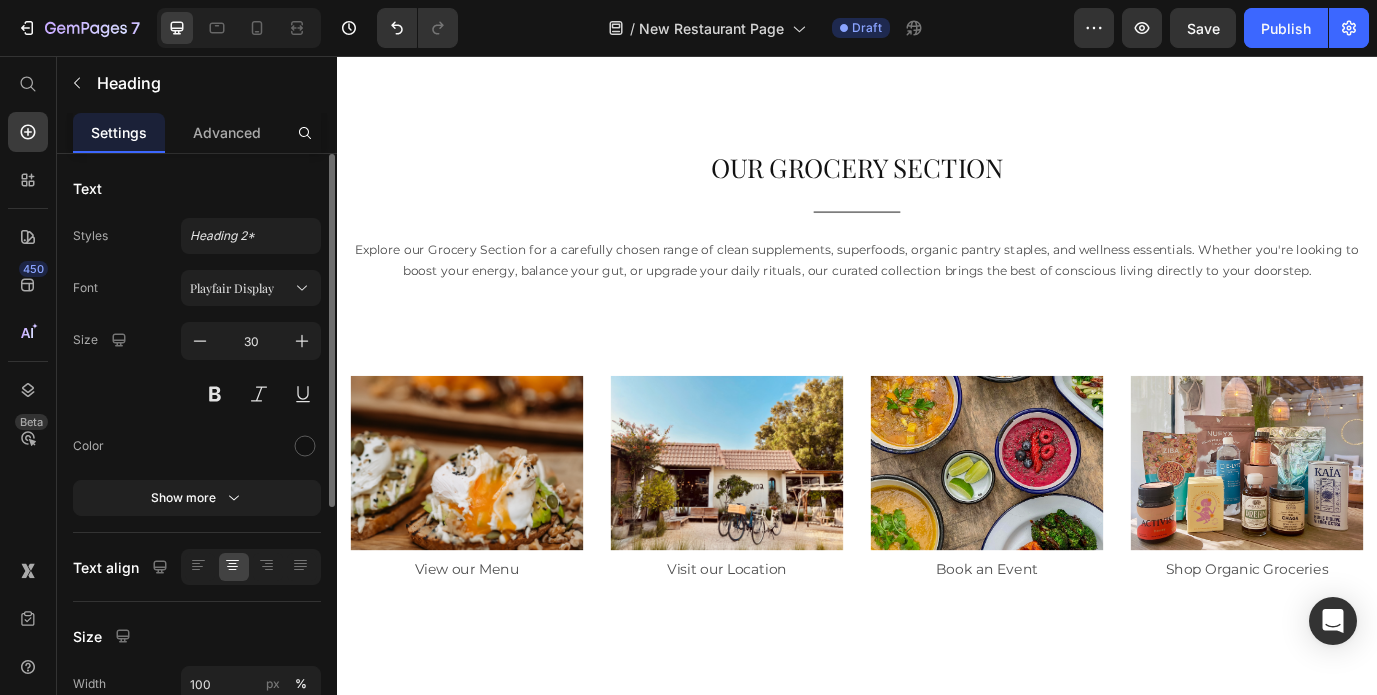 click on "OUR GROCERY SECTION" at bounding box center (937, 185) 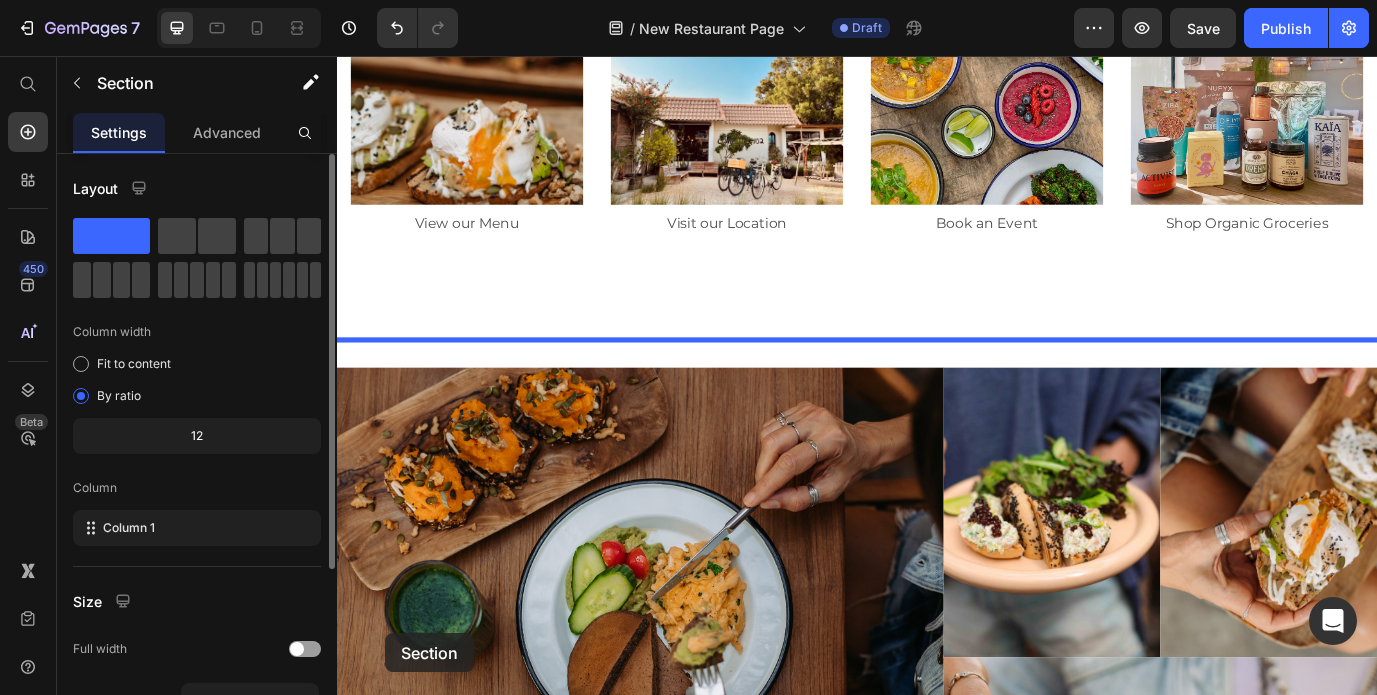 scroll, scrollTop: 1417, scrollLeft: 0, axis: vertical 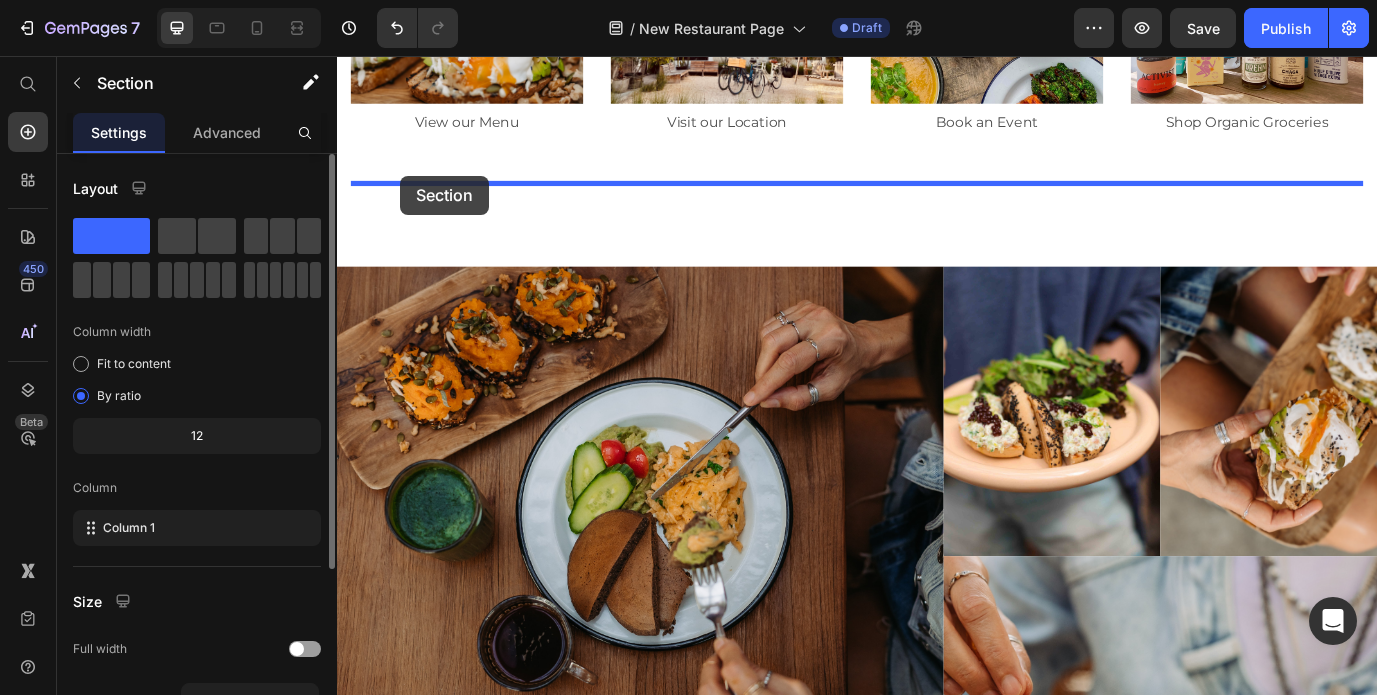 drag, startPoint x: 384, startPoint y: 208, endPoint x: 410, endPoint y: 194, distance: 29.529646 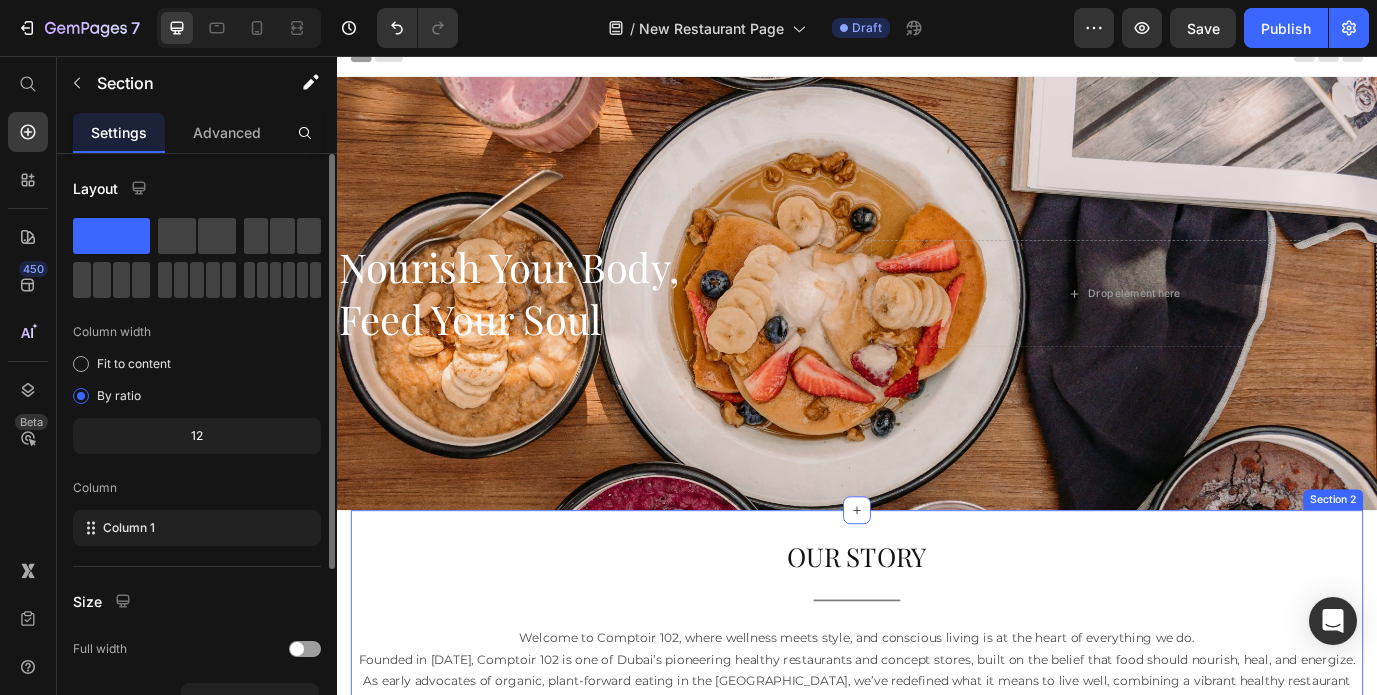 scroll, scrollTop: 0, scrollLeft: 0, axis: both 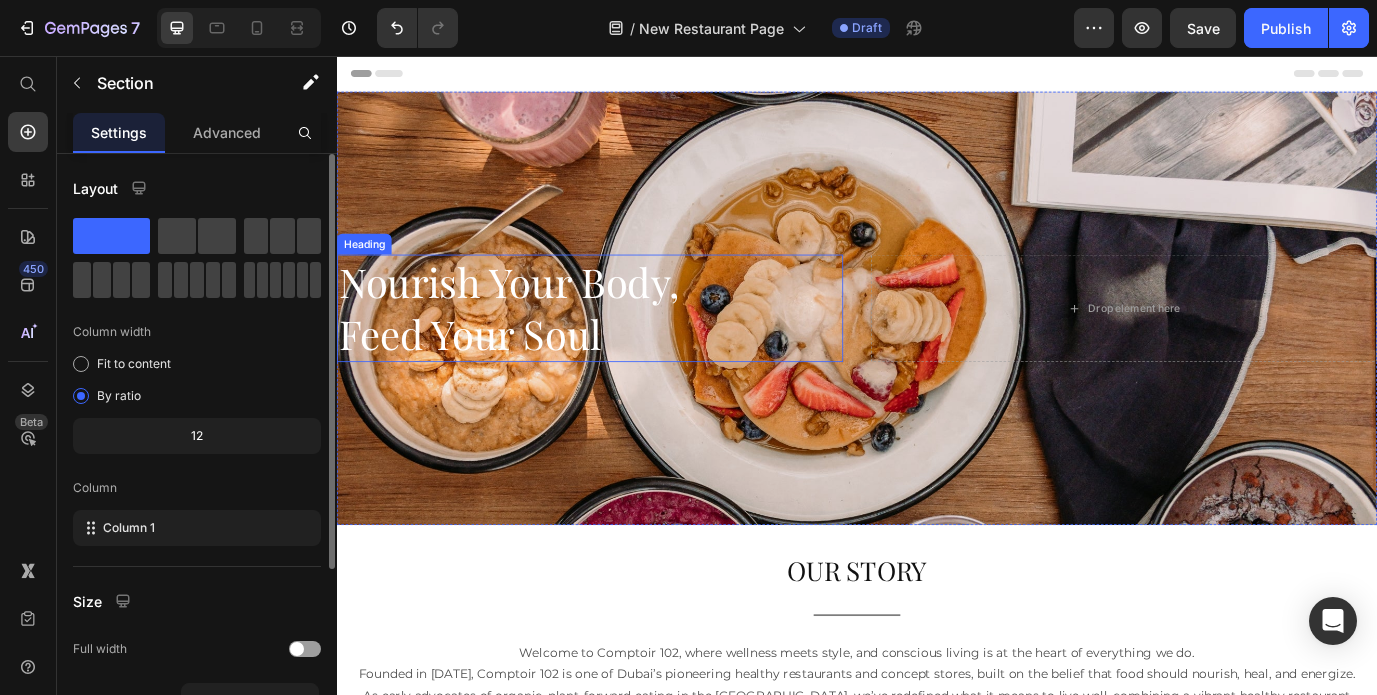 click on "Nourish Your Body,  Feed Your Soul" at bounding box center (629, 347) 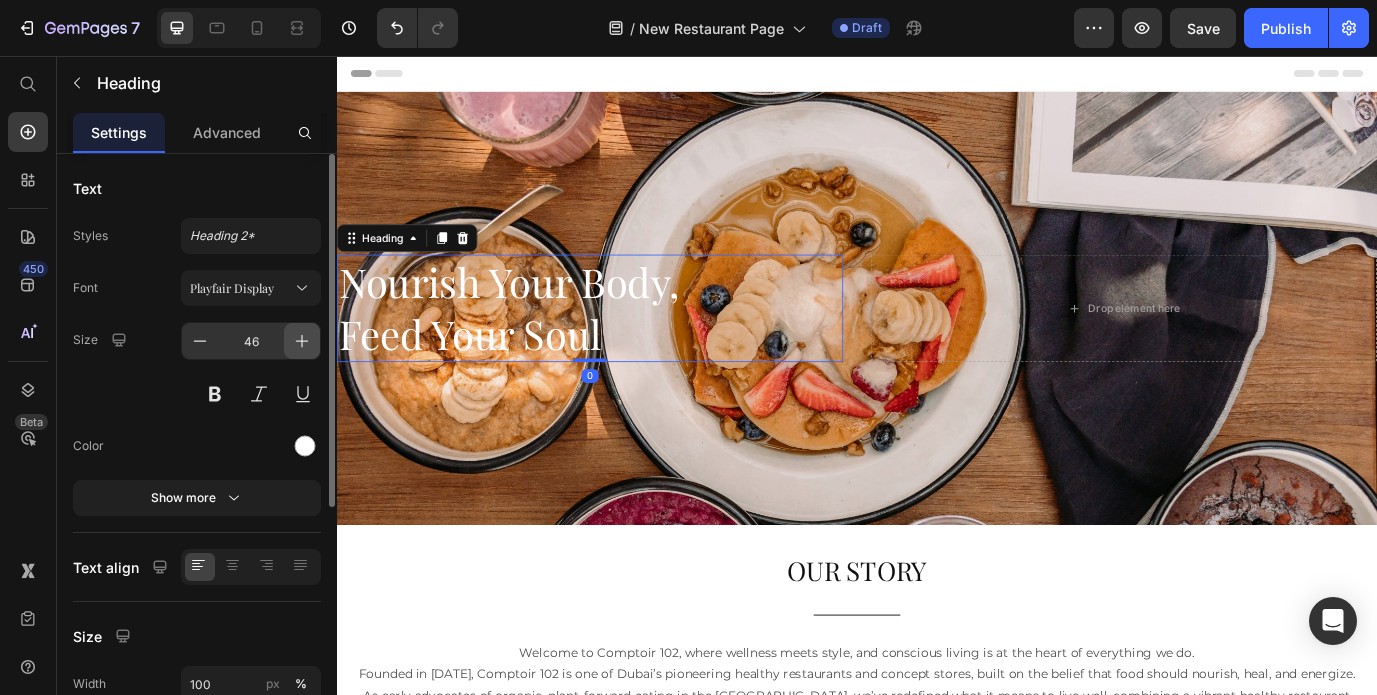 click 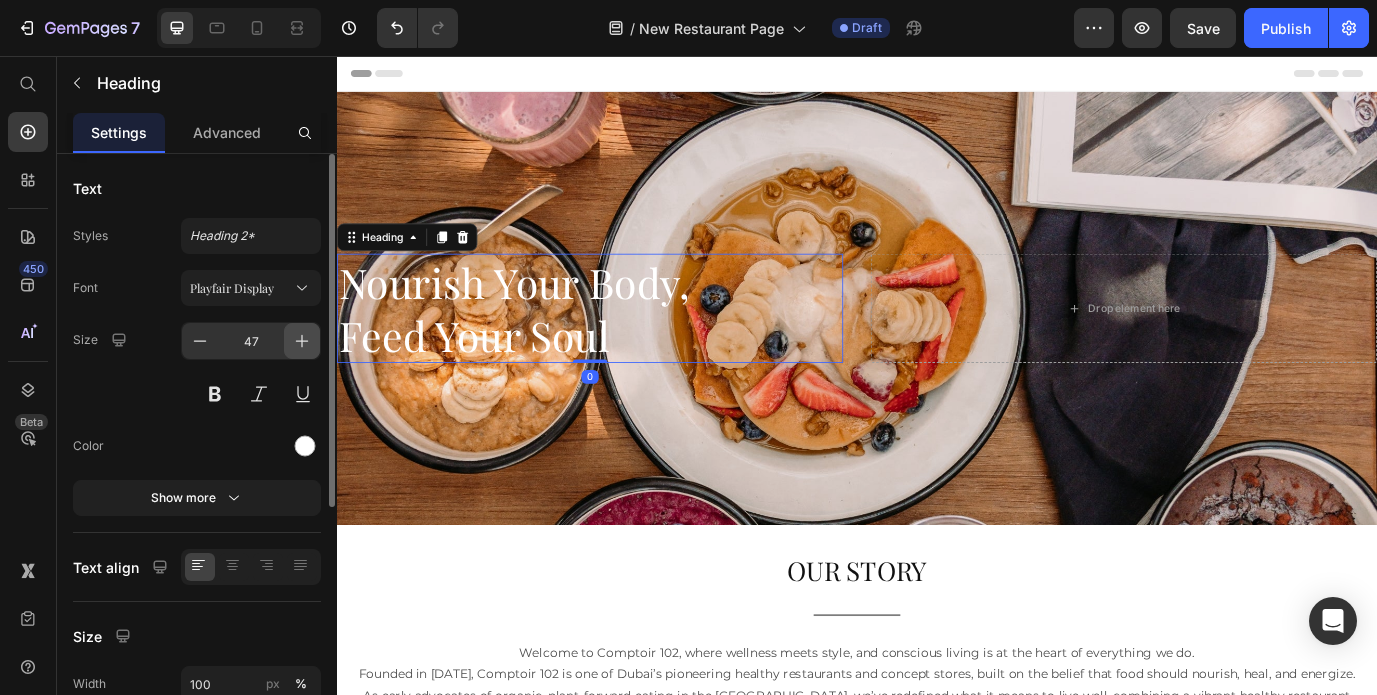 click 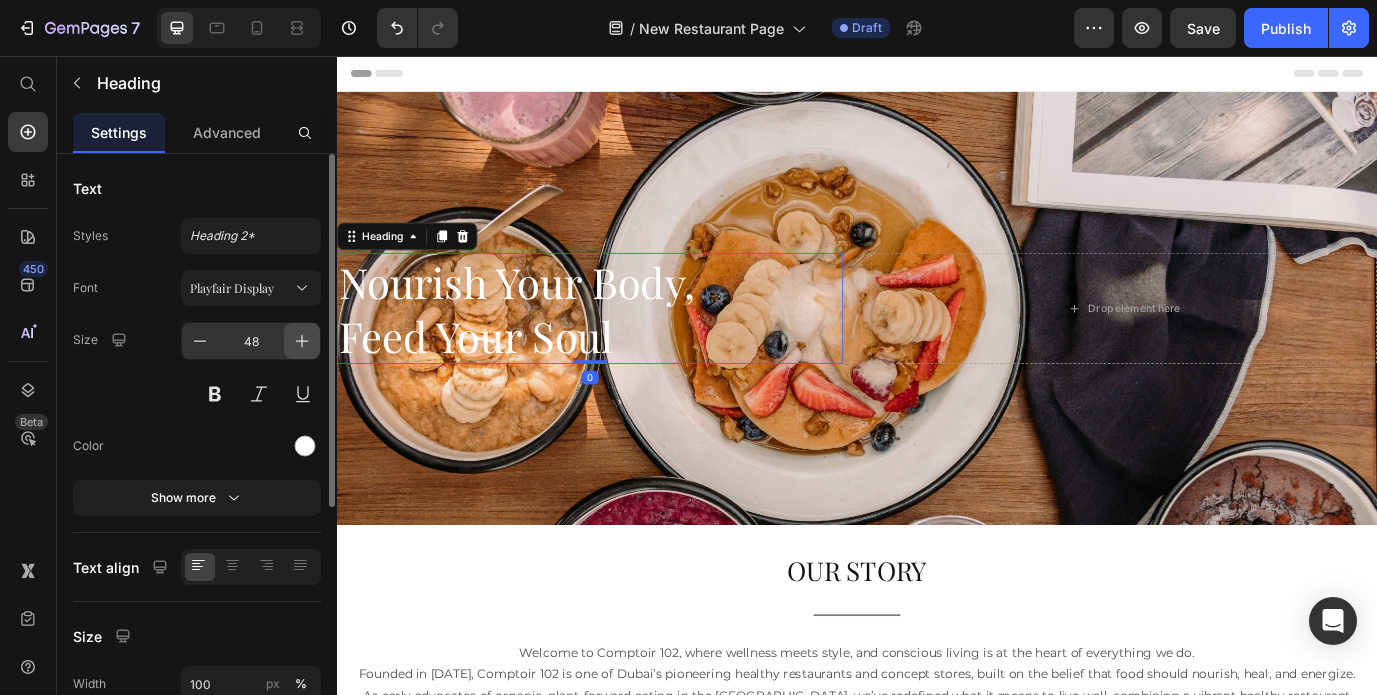 click 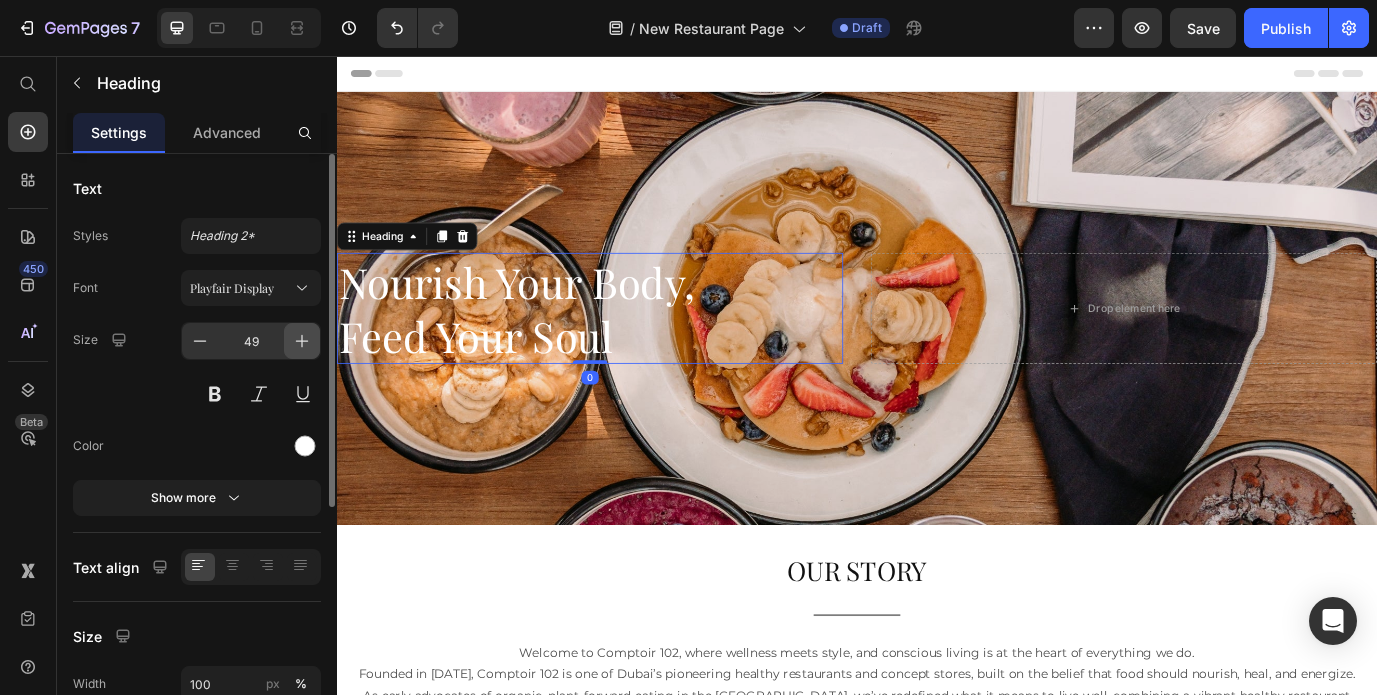 click 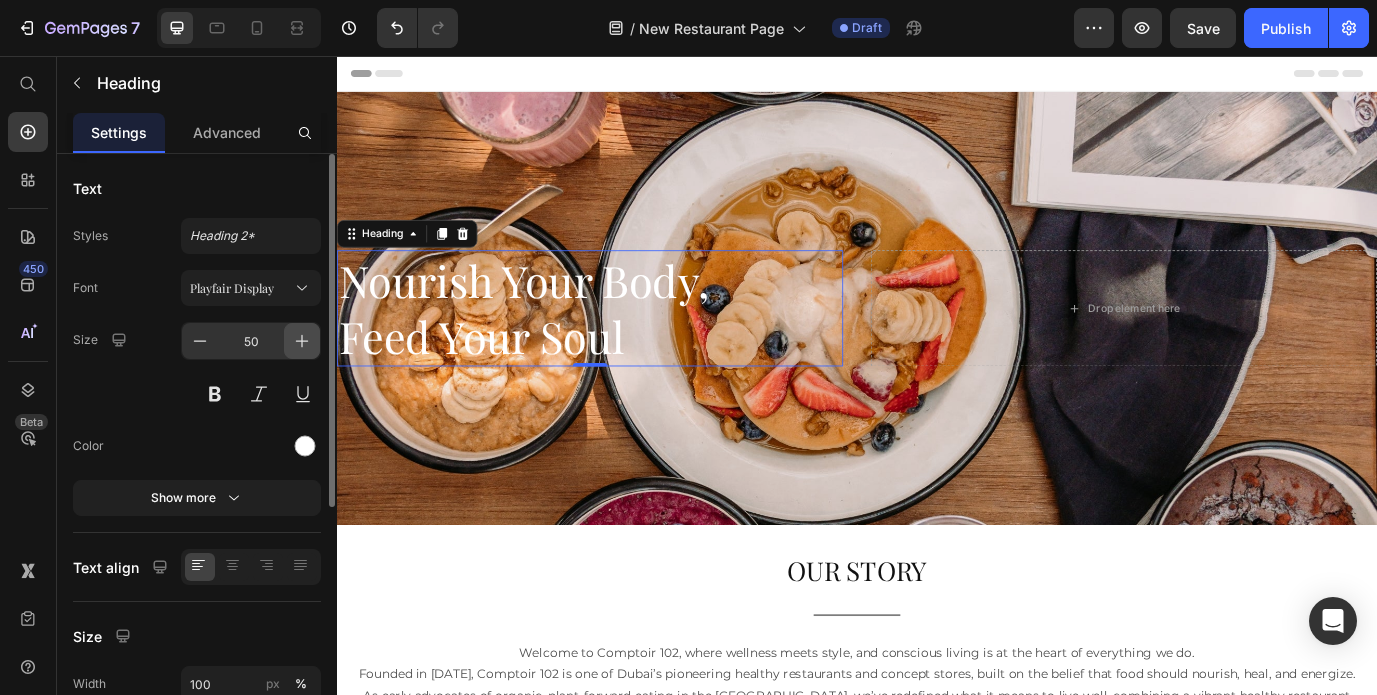 click 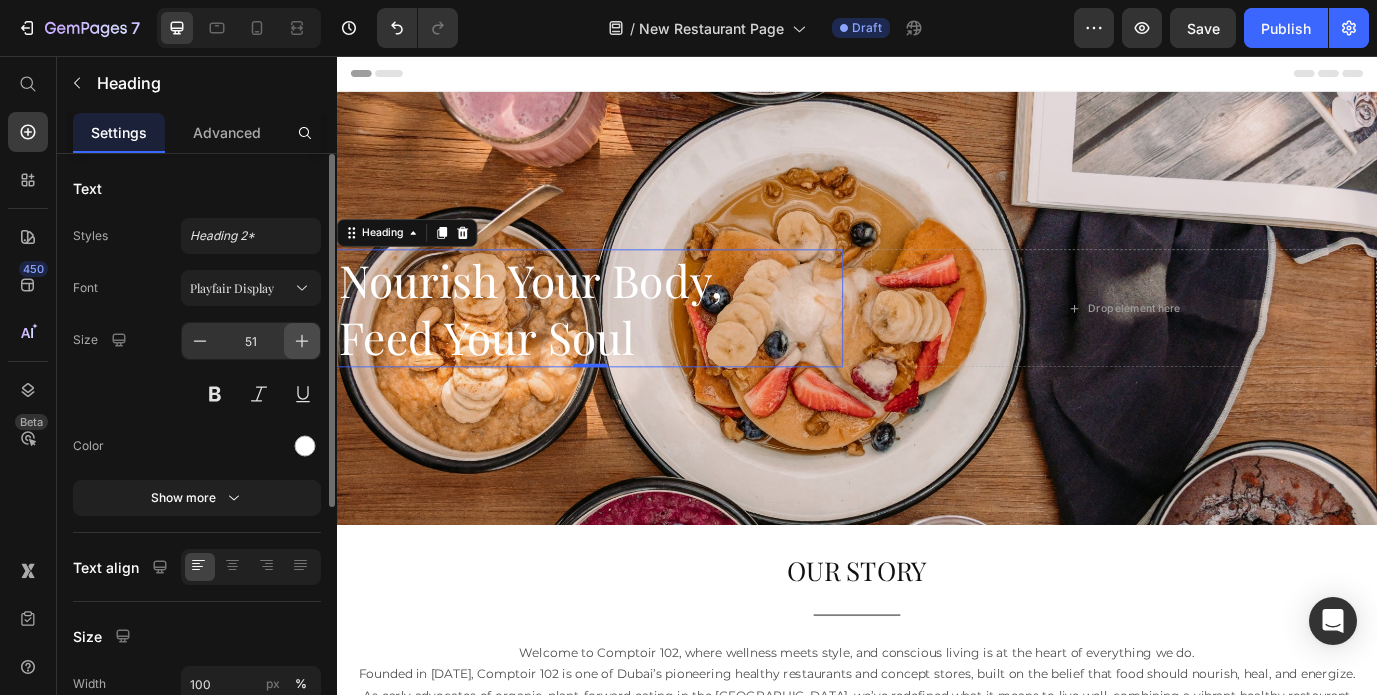 click 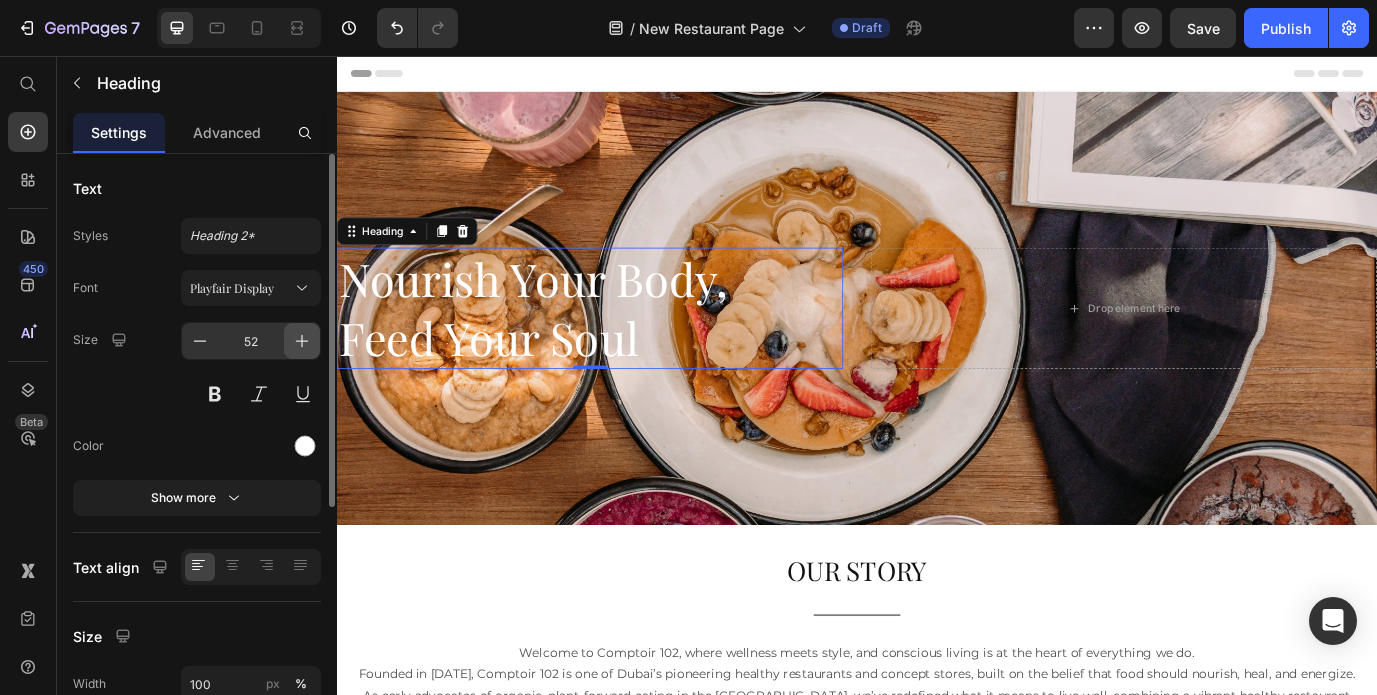 click 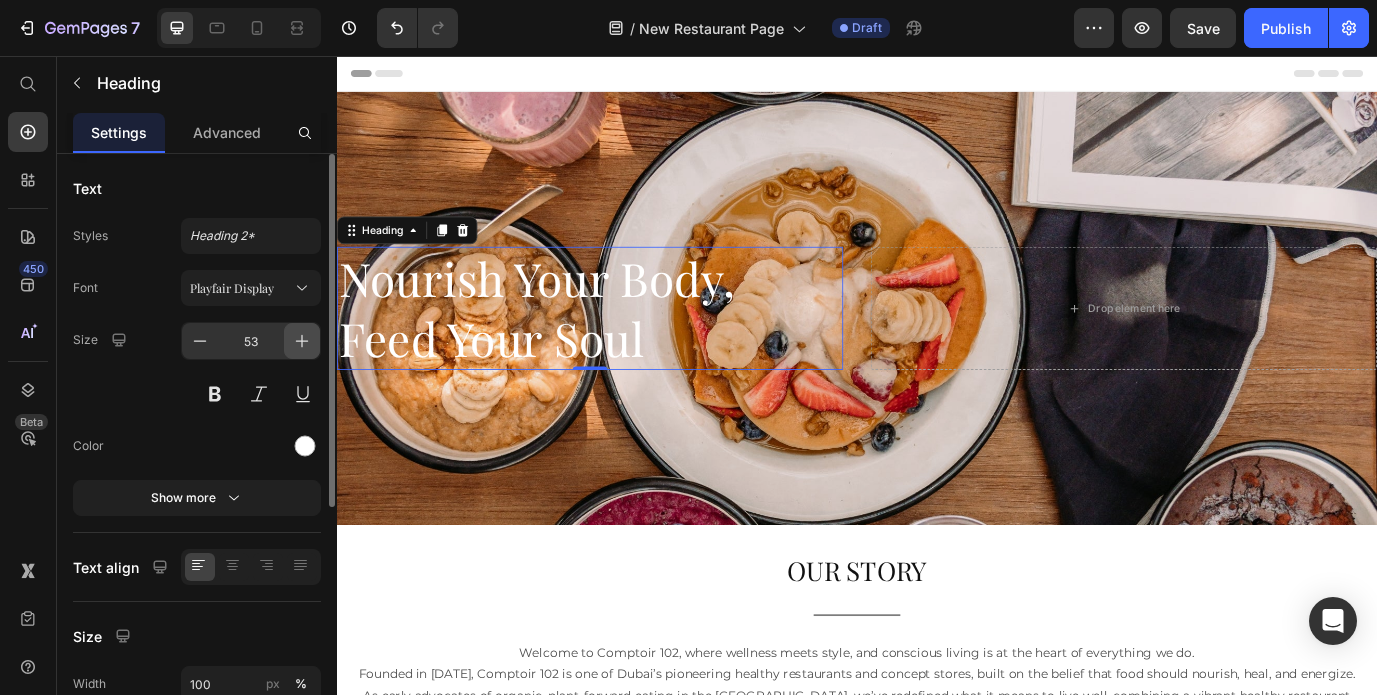 click 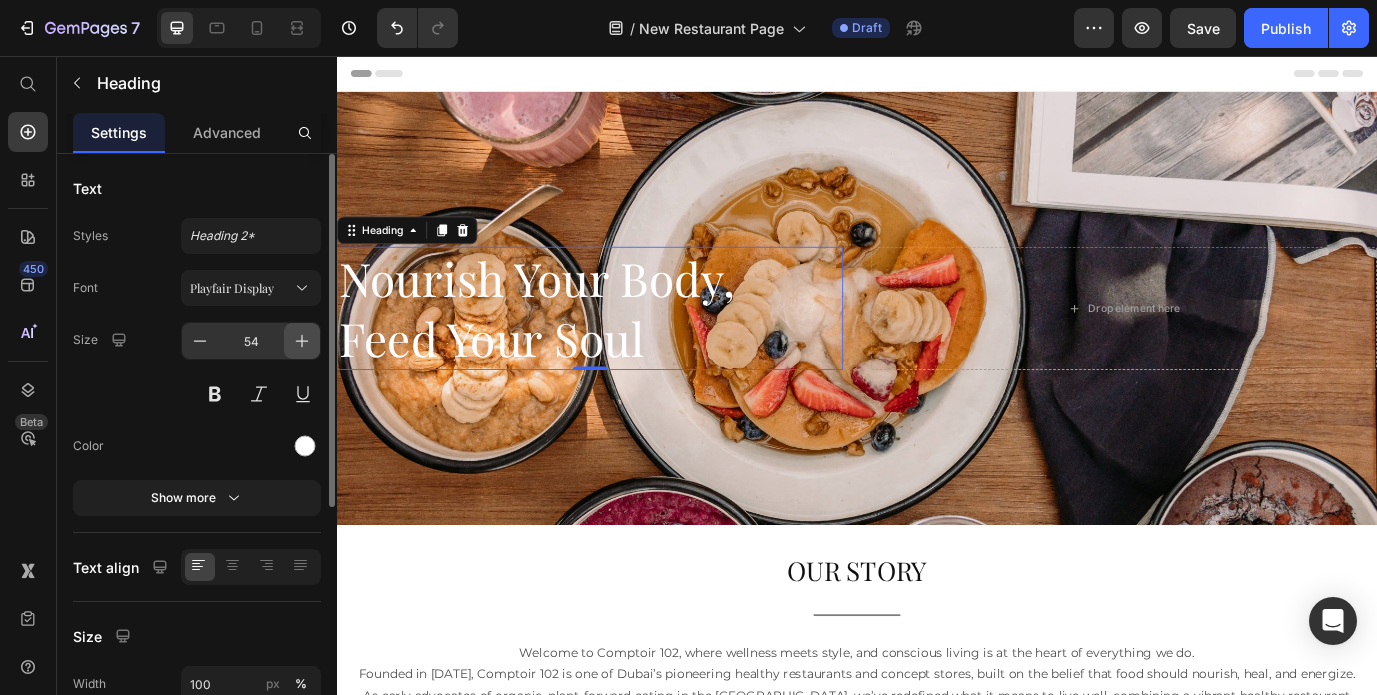 click 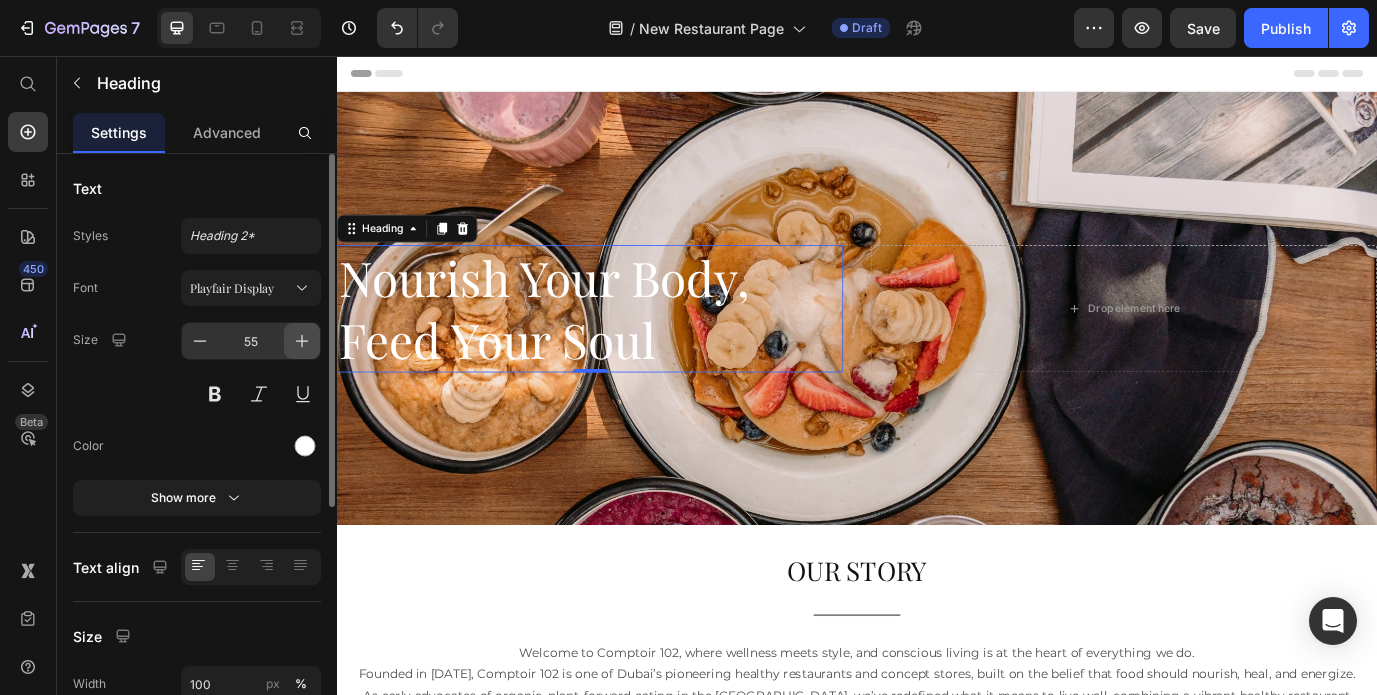 click 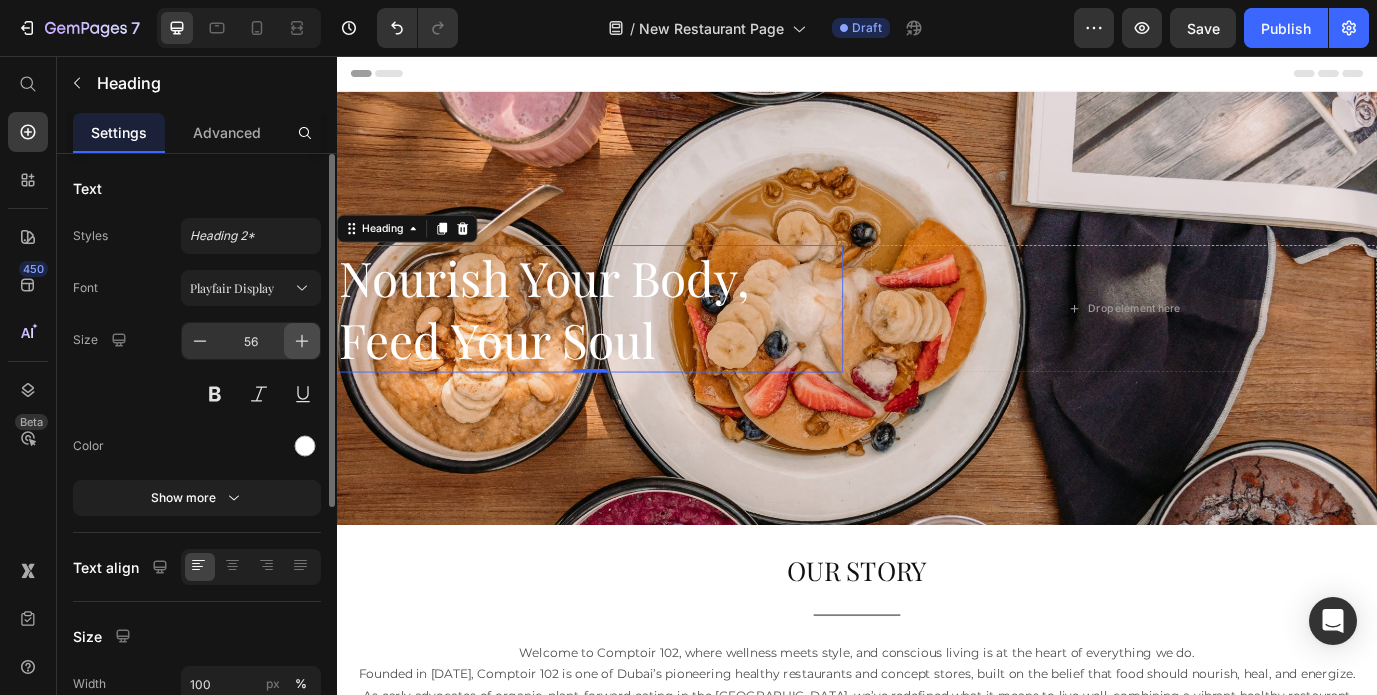 click 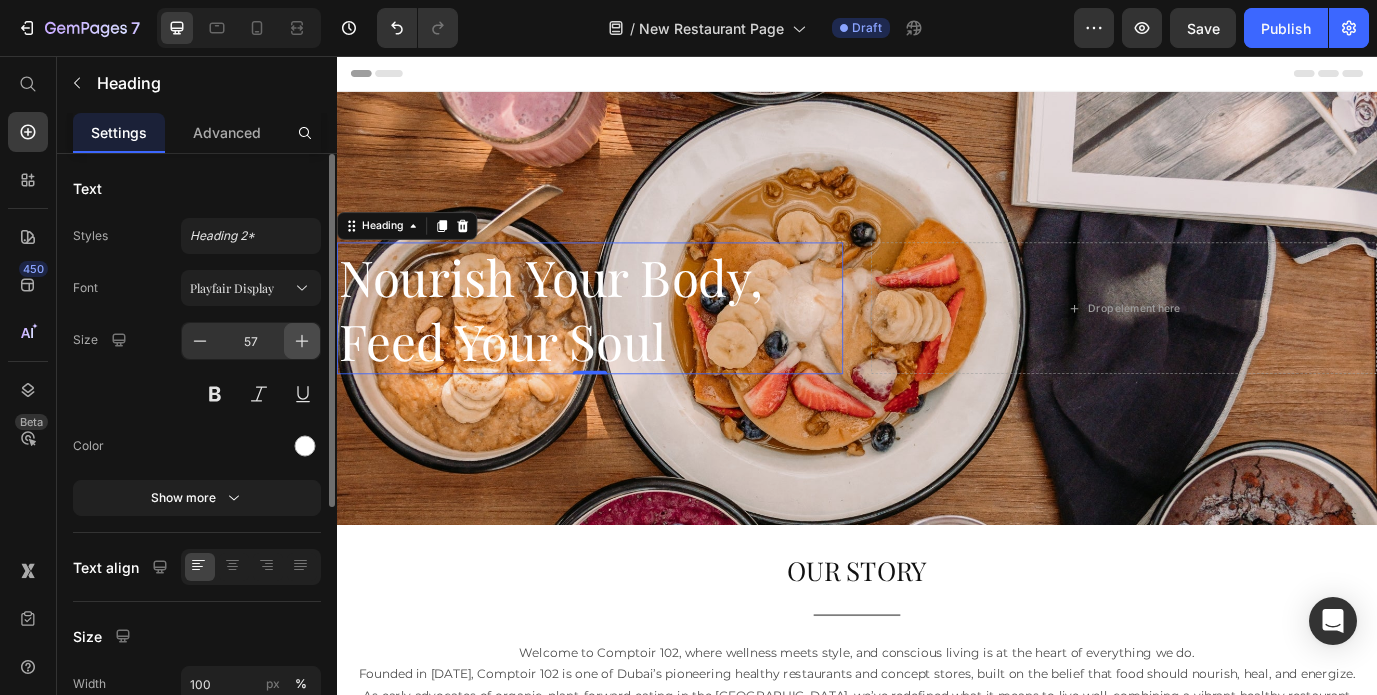 click 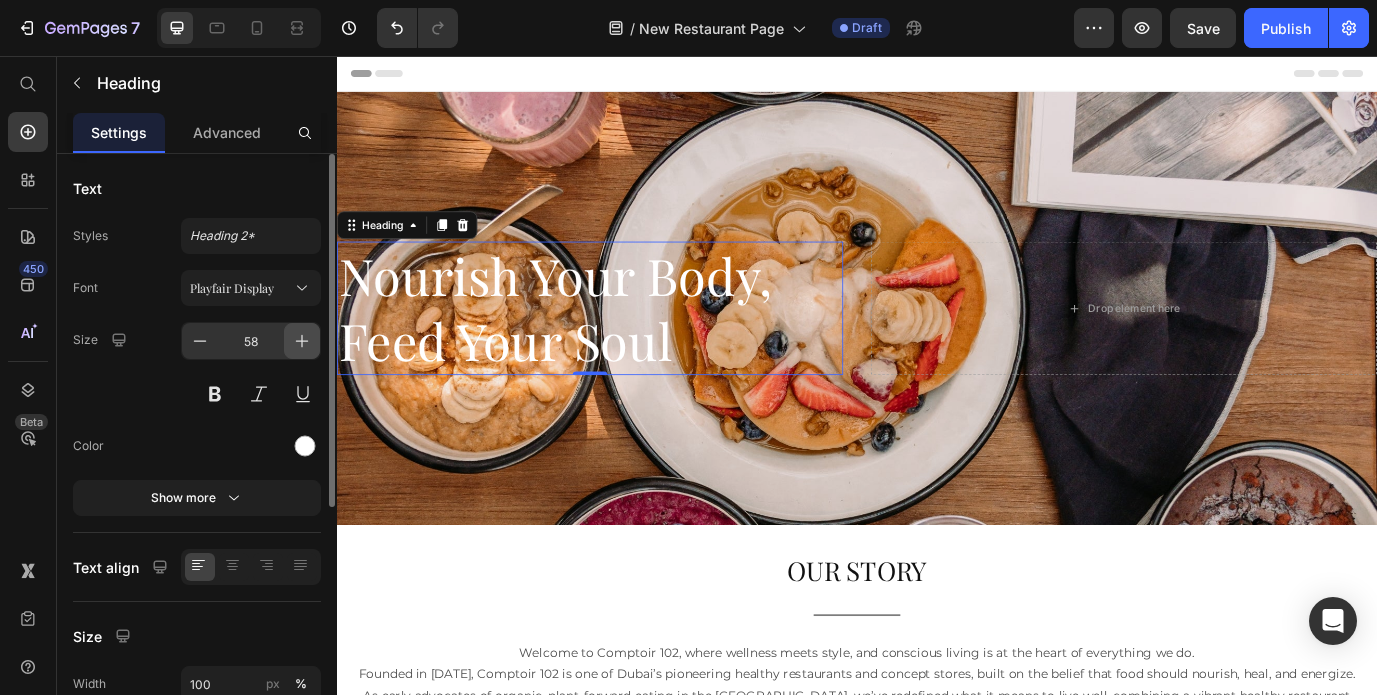 click 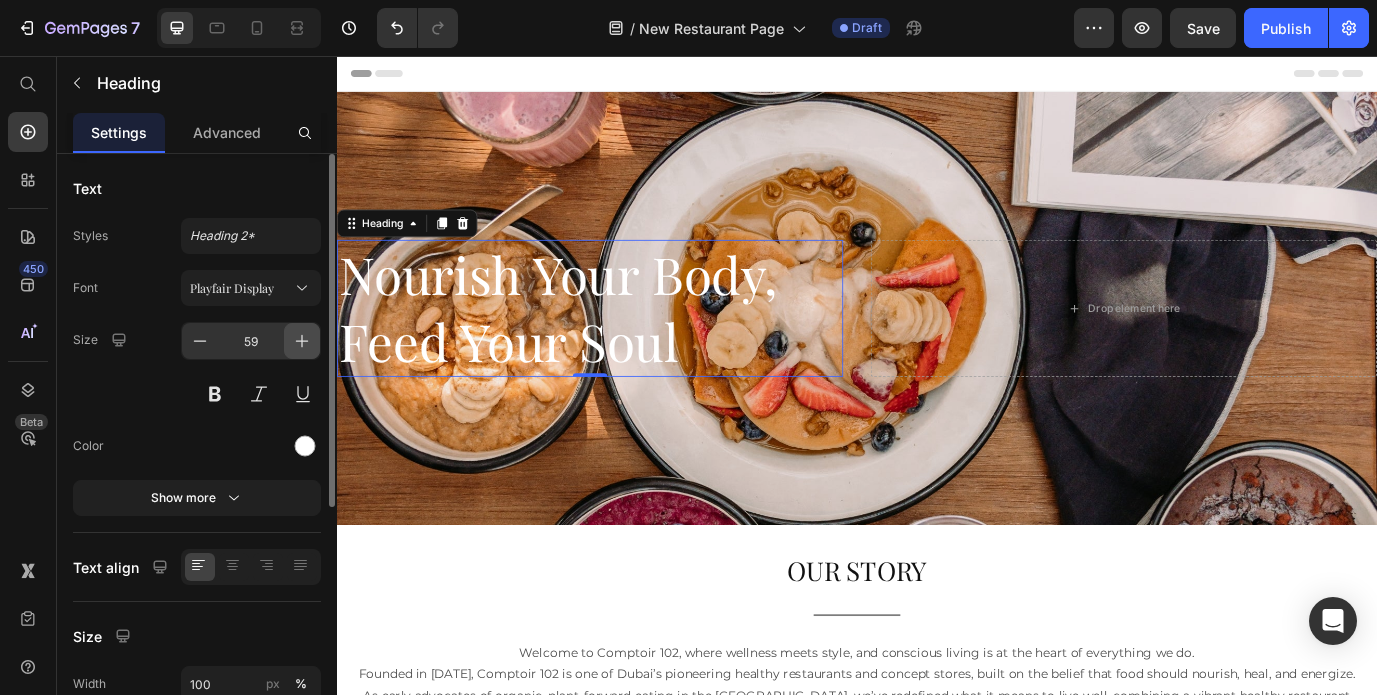 click 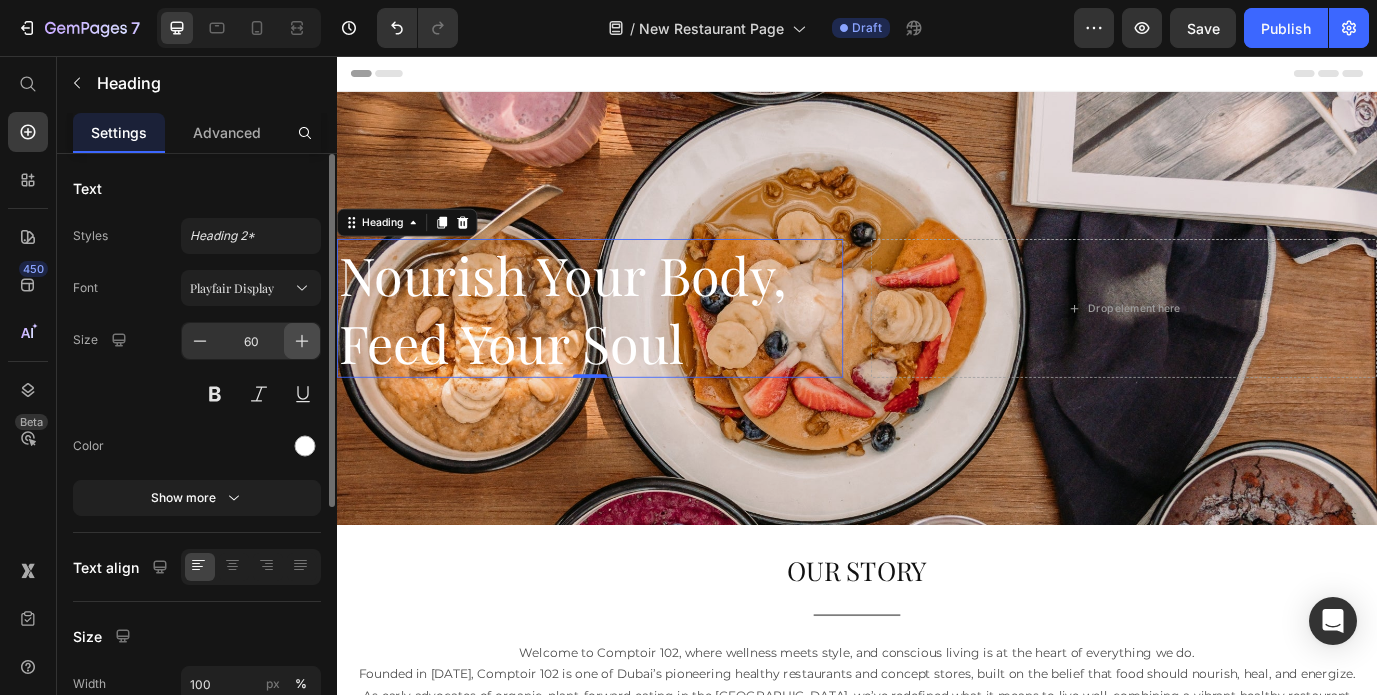 click 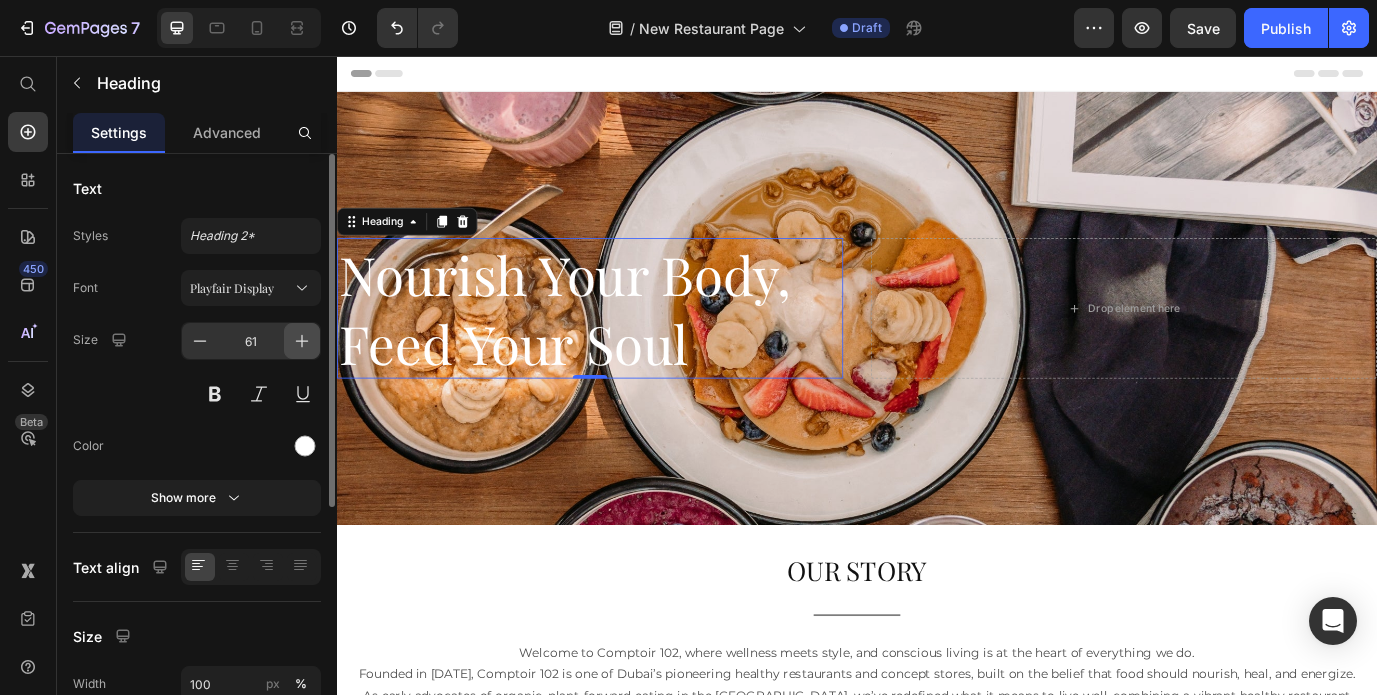 click 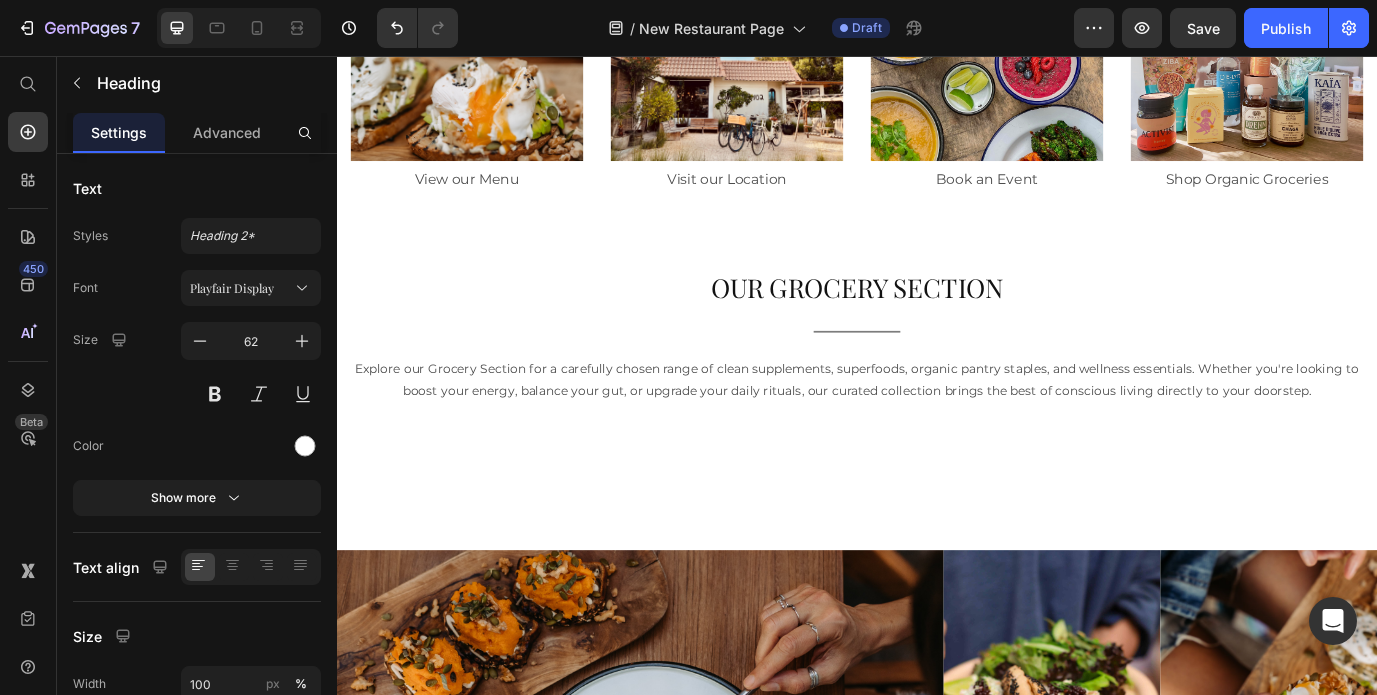 scroll, scrollTop: 1094, scrollLeft: 0, axis: vertical 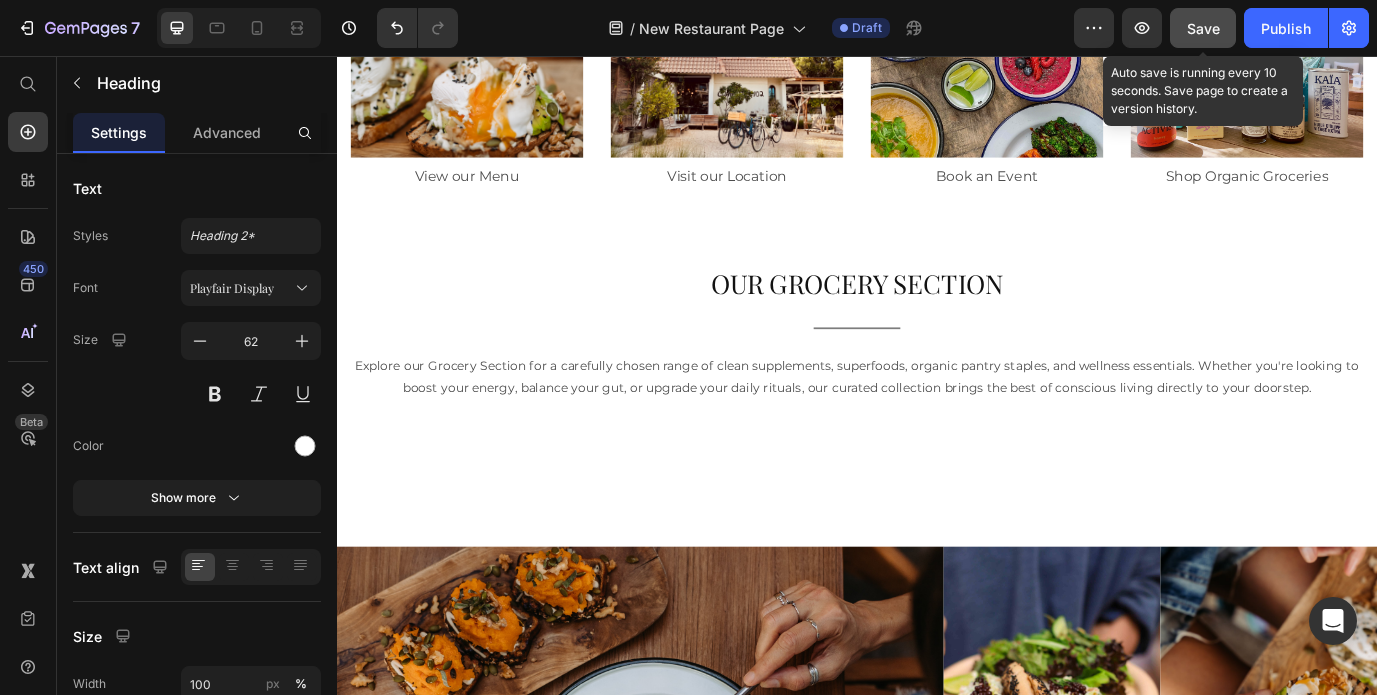 click on "Save" at bounding box center (1203, 28) 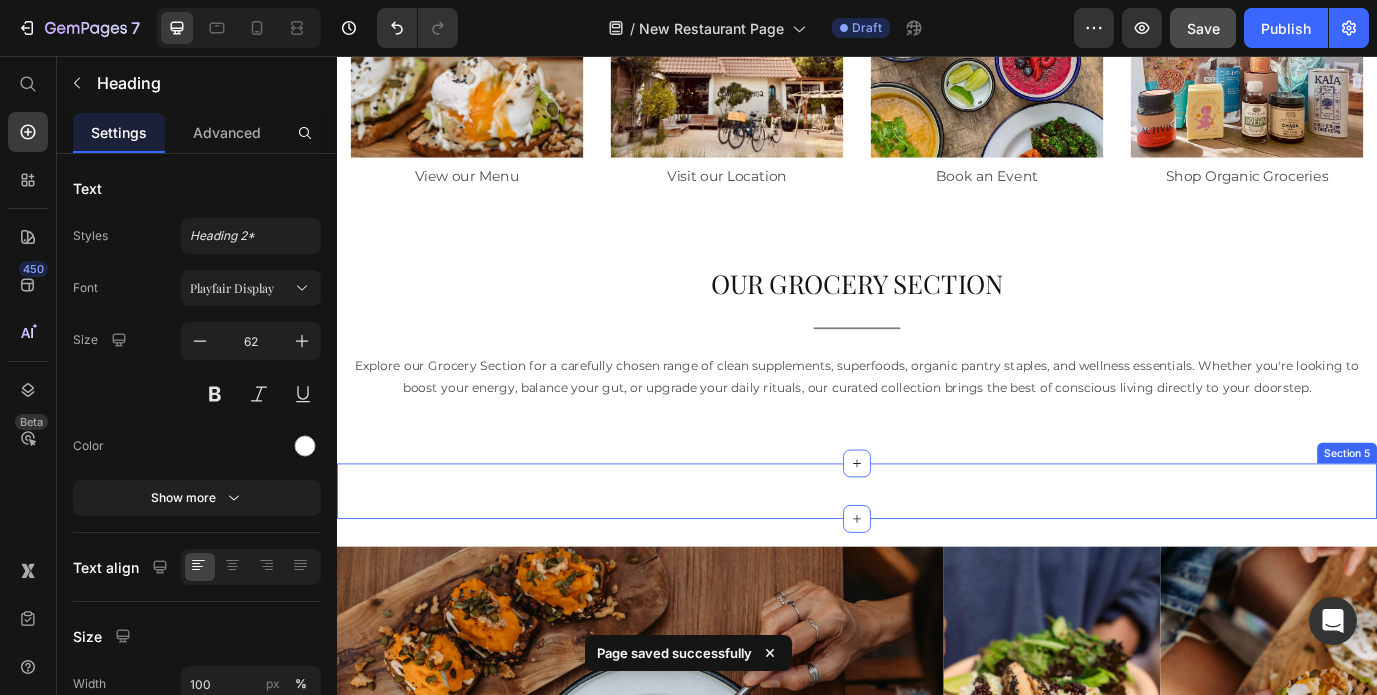 click on "View our Menu Button Visit Our Location Button Order Online Button Shop Organic Groceries Button Row Section 5" at bounding box center (937, 558) 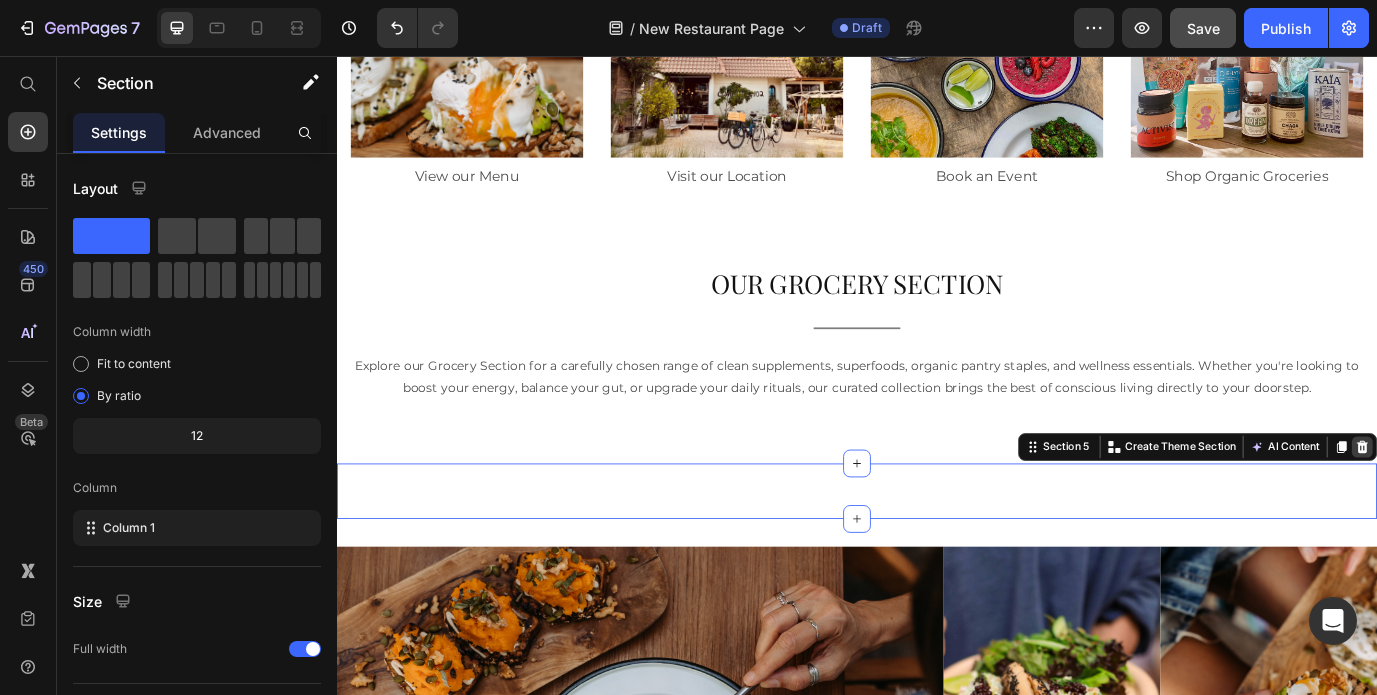 click 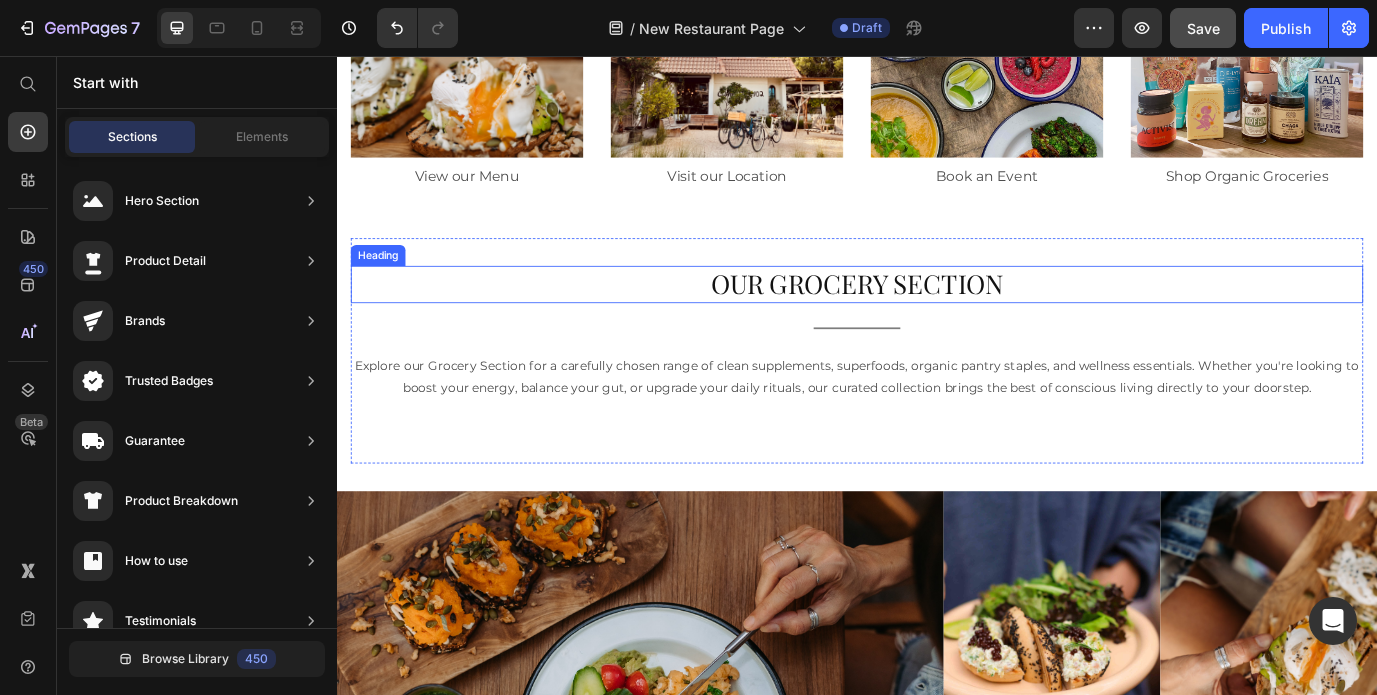 click on "OUR GROCERY SECTION" at bounding box center [937, 319] 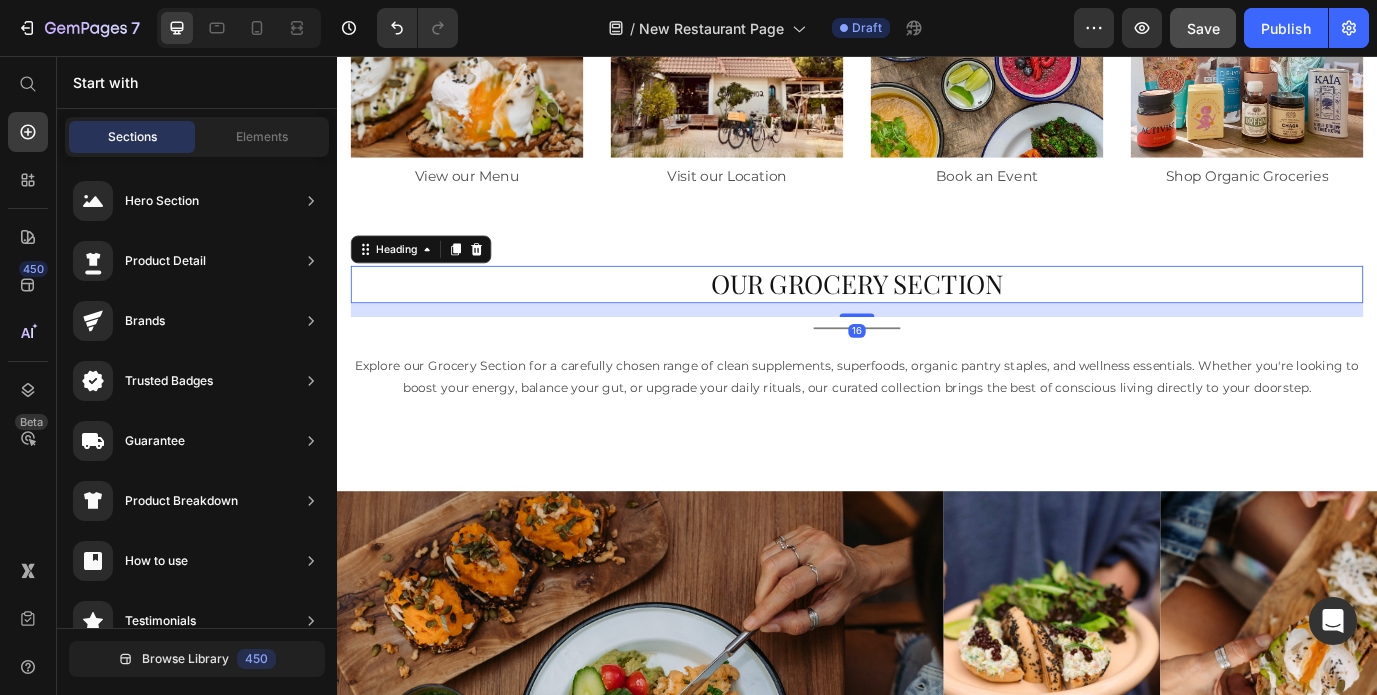 click on "OUR GROCERY SECTION" at bounding box center [937, 319] 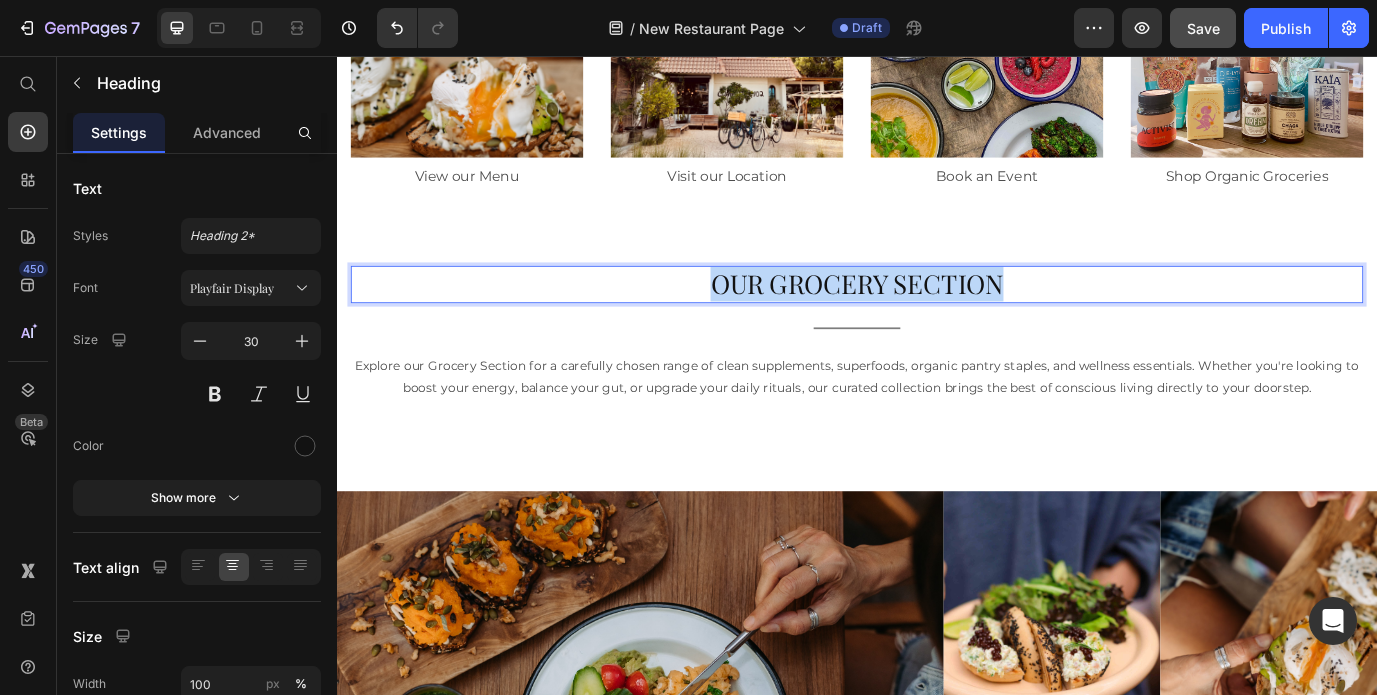 click on "OUR GROCERY SECTION" at bounding box center (937, 319) 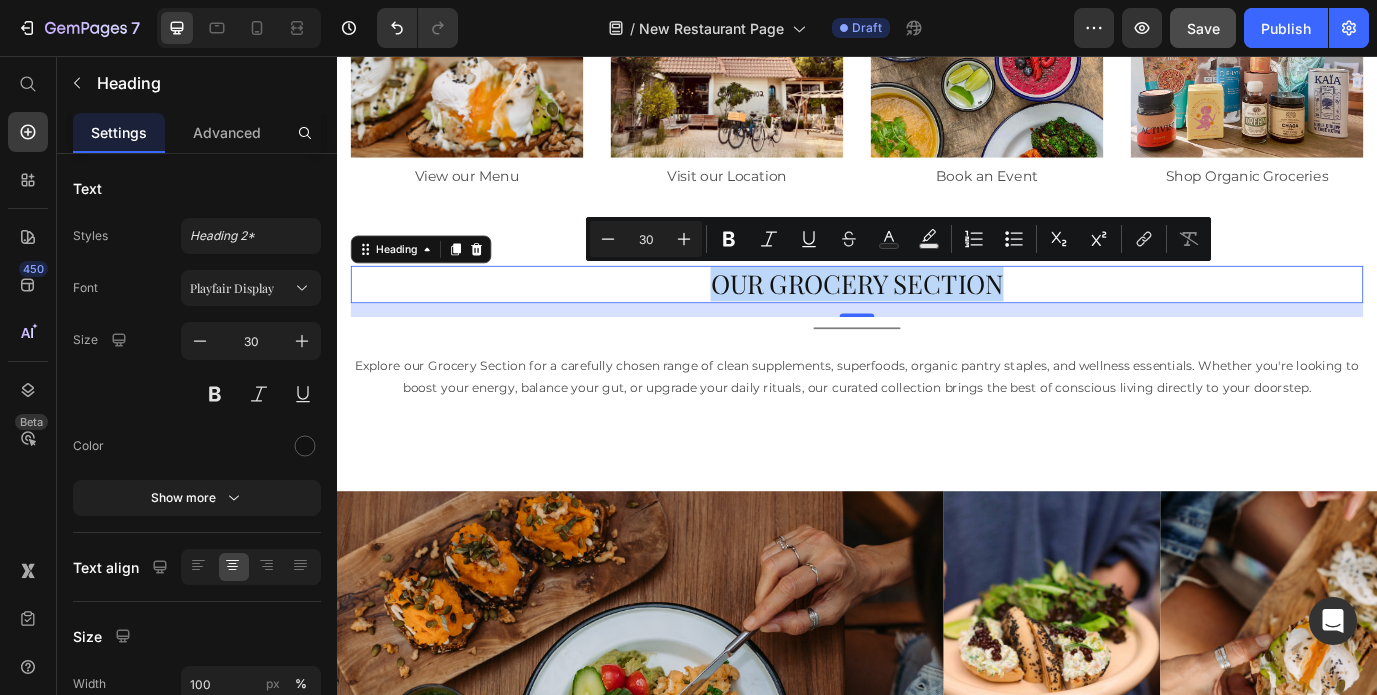 click on "Explore our Grocery Section for a carefully chosen range of clean supplements, superfoods, organic pantry staples, and wellness essentials. Whether you're looking to boost your energy, balance your gut, or upgrade your daily rituals, our curated collection brings the best of conscious living directly to your doorstep." at bounding box center (937, 426) 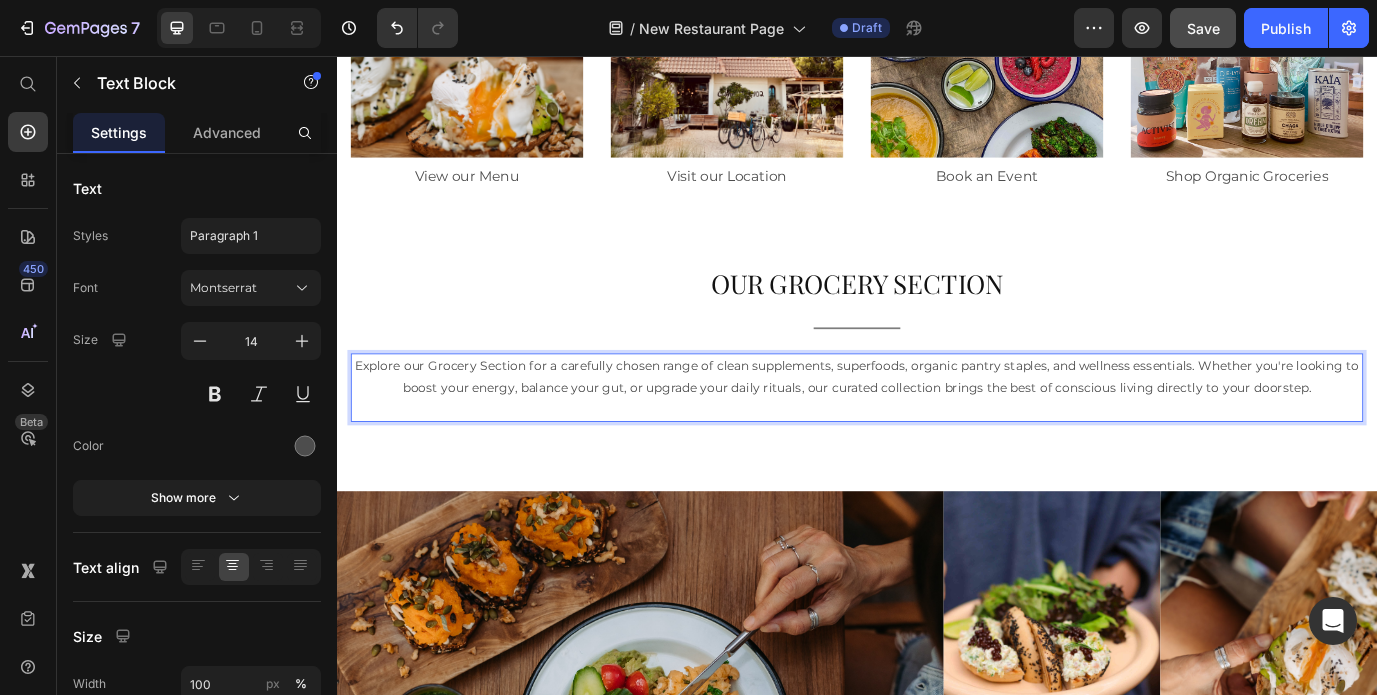 click on "Explore our Grocery Section for a carefully chosen range of clean supplements, superfoods, organic pantry staples, and wellness essentials. Whether you're looking to boost your energy, balance your gut, or upgrade your daily rituals, our curated collection brings the best of conscious living directly to your doorstep." at bounding box center [937, 426] 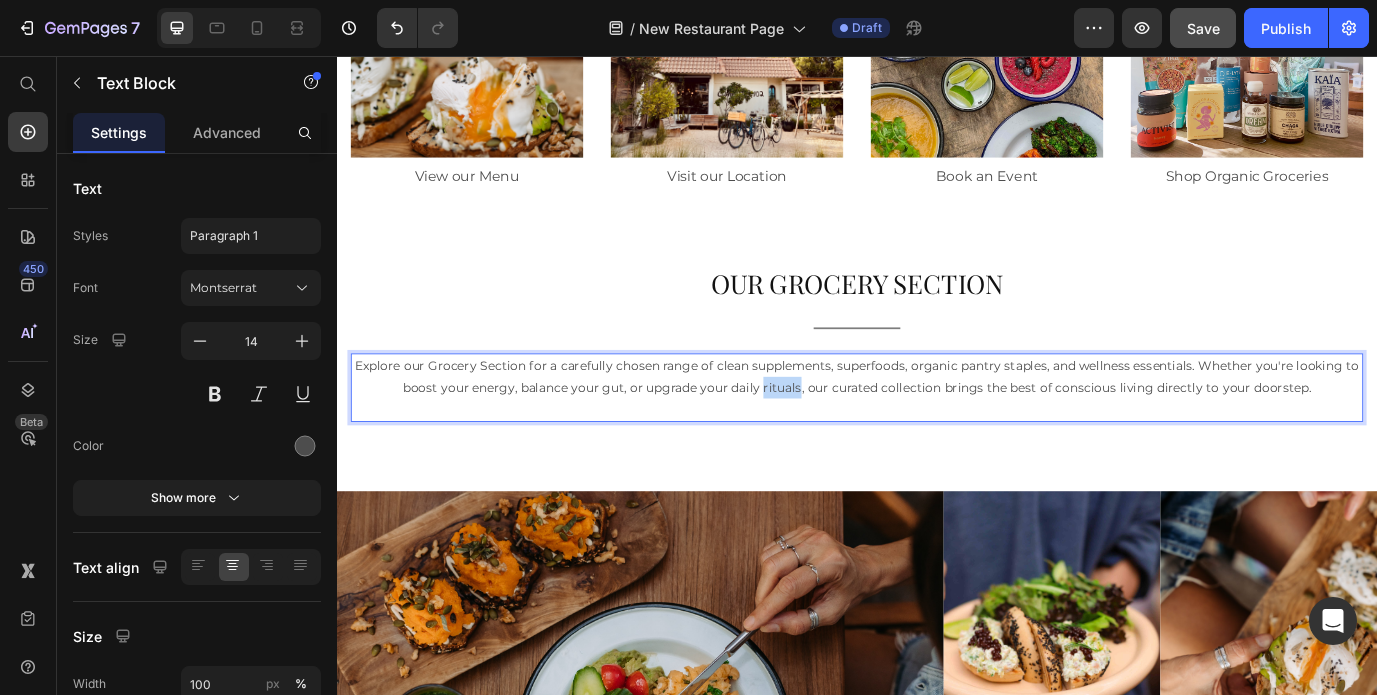 click on "Explore our Grocery Section for a carefully chosen range of clean supplements, superfoods, organic pantry staples, and wellness essentials. Whether you're looking to boost your energy, balance your gut, or upgrade your daily rituals, our curated collection brings the best of conscious living directly to your doorstep." at bounding box center (937, 426) 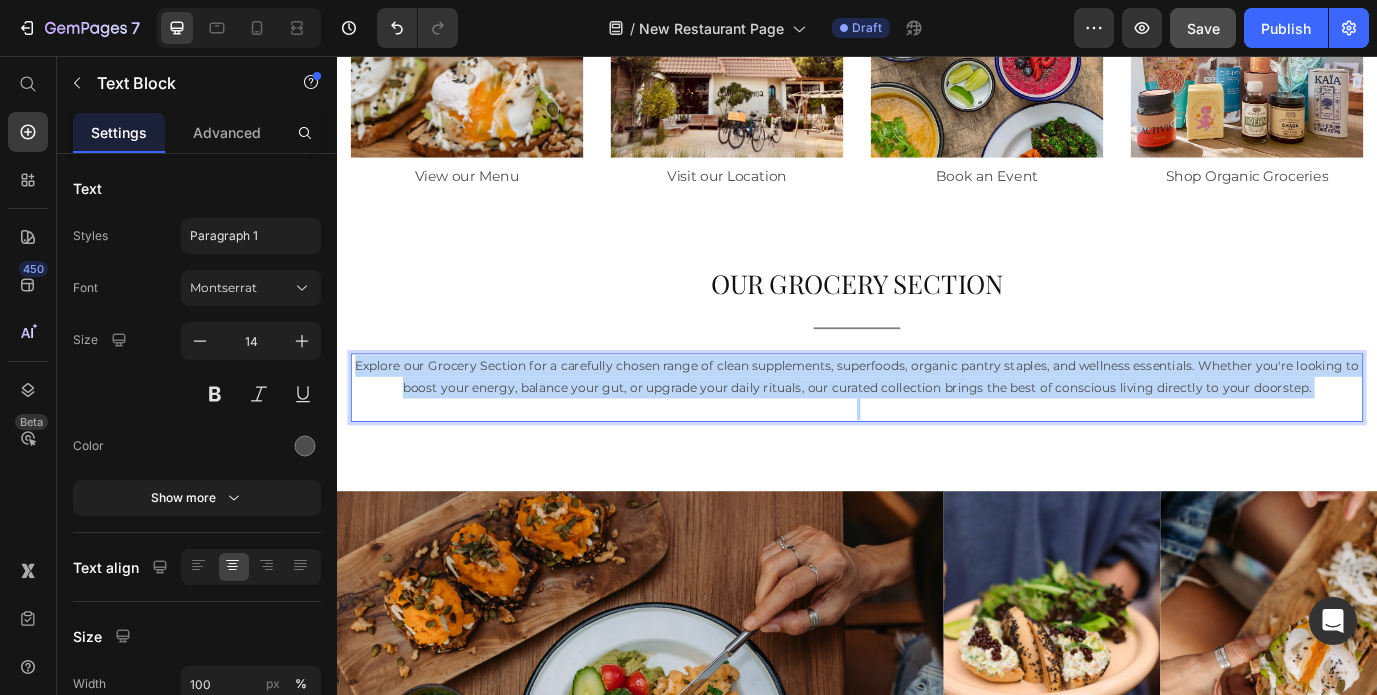 copy on "Explore our Grocery Section for a carefully chosen range of clean supplements, superfoods, organic pantry staples, and wellness essentials. Whether you're looking to boost your energy, balance your gut, or upgrade your daily rituals, our curated collection brings the best of conscious living directly to your doorstep." 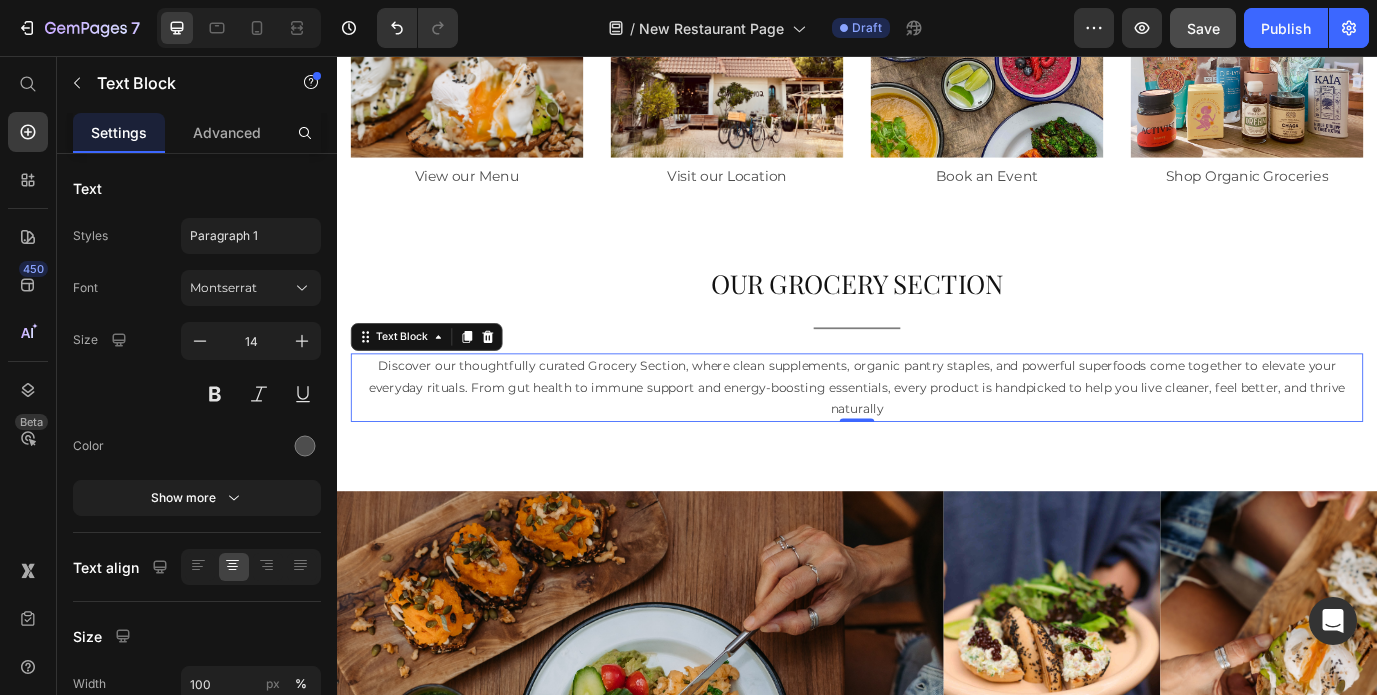 click on "OUR GROCERY SECTION" at bounding box center [937, 319] 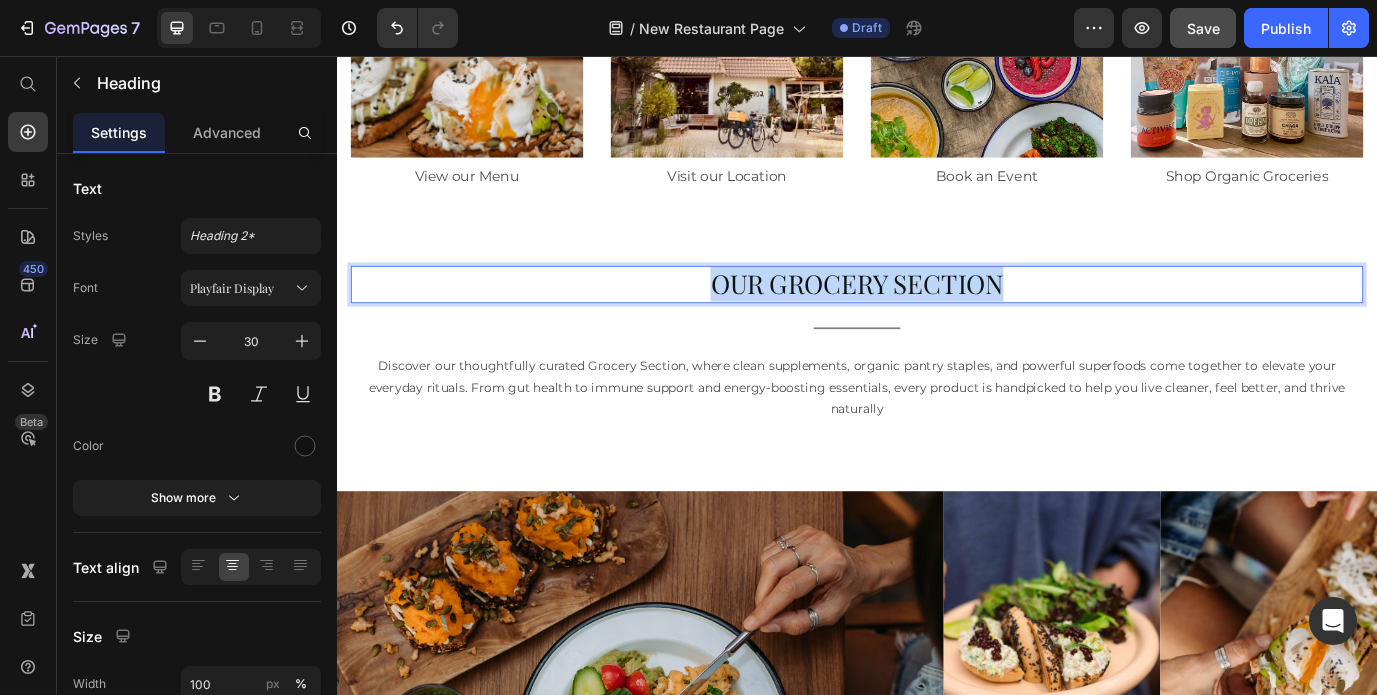 click on "OUR GROCERY SECTION" at bounding box center (937, 319) 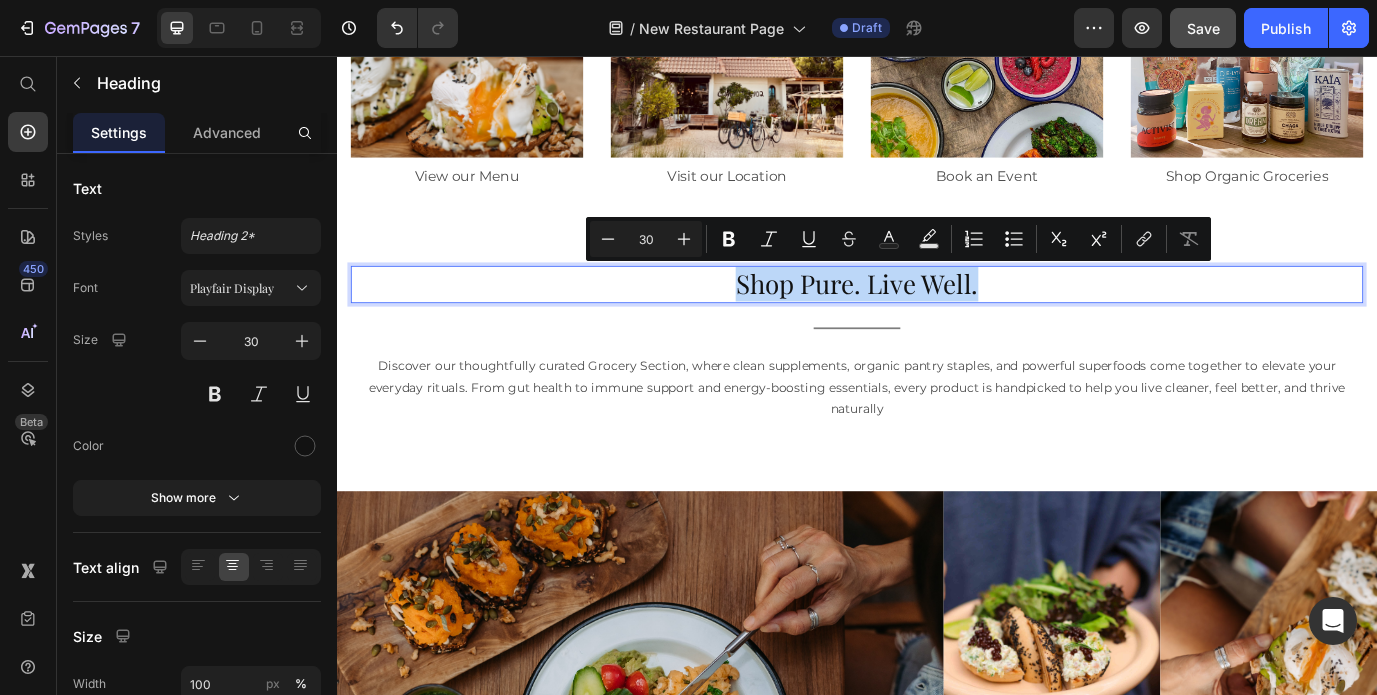 drag, startPoint x: 1090, startPoint y: 329, endPoint x: 784, endPoint y: 320, distance: 306.13232 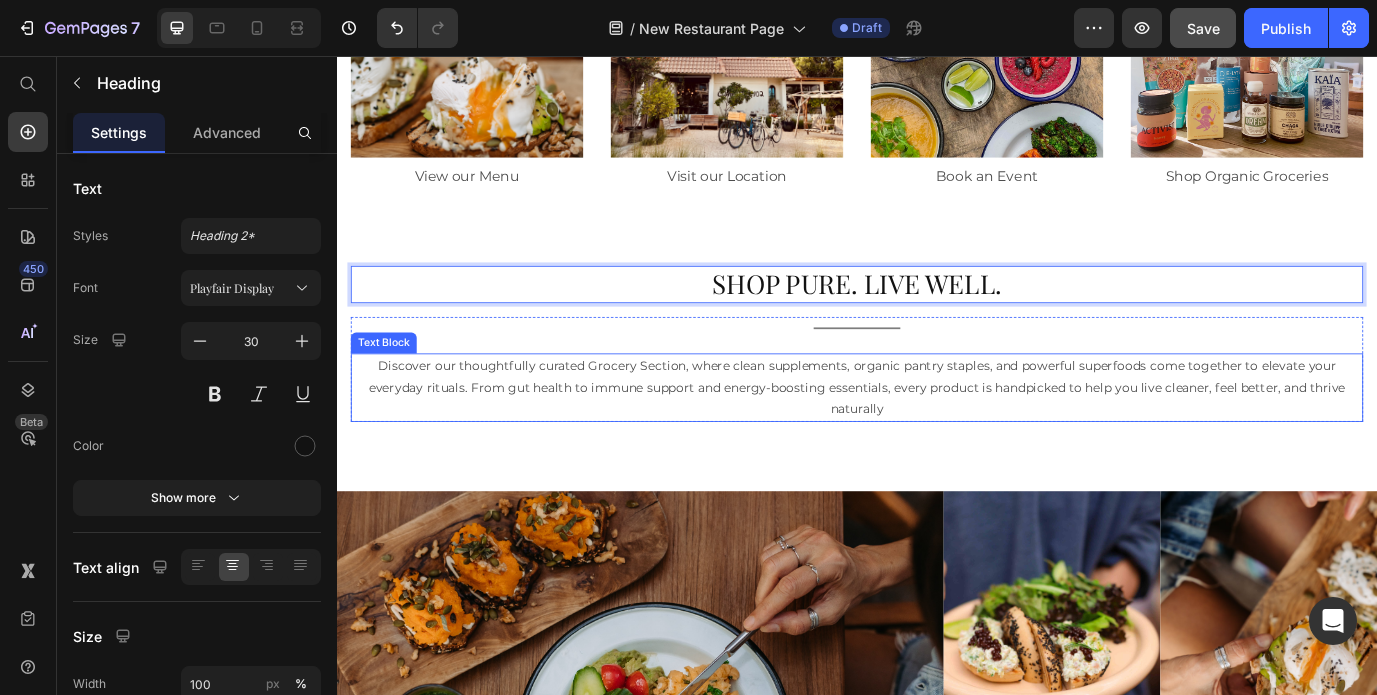 click on "Discover our thoughtfully curated Grocery Section, where clean supplements, organic pantry staples, and powerful superfoods come together to elevate your everyday rituals. From gut health to immune support and energy-boosting essentials, every product is handpicked to help you live cleaner, feel better, and thrive naturally" at bounding box center [937, 439] 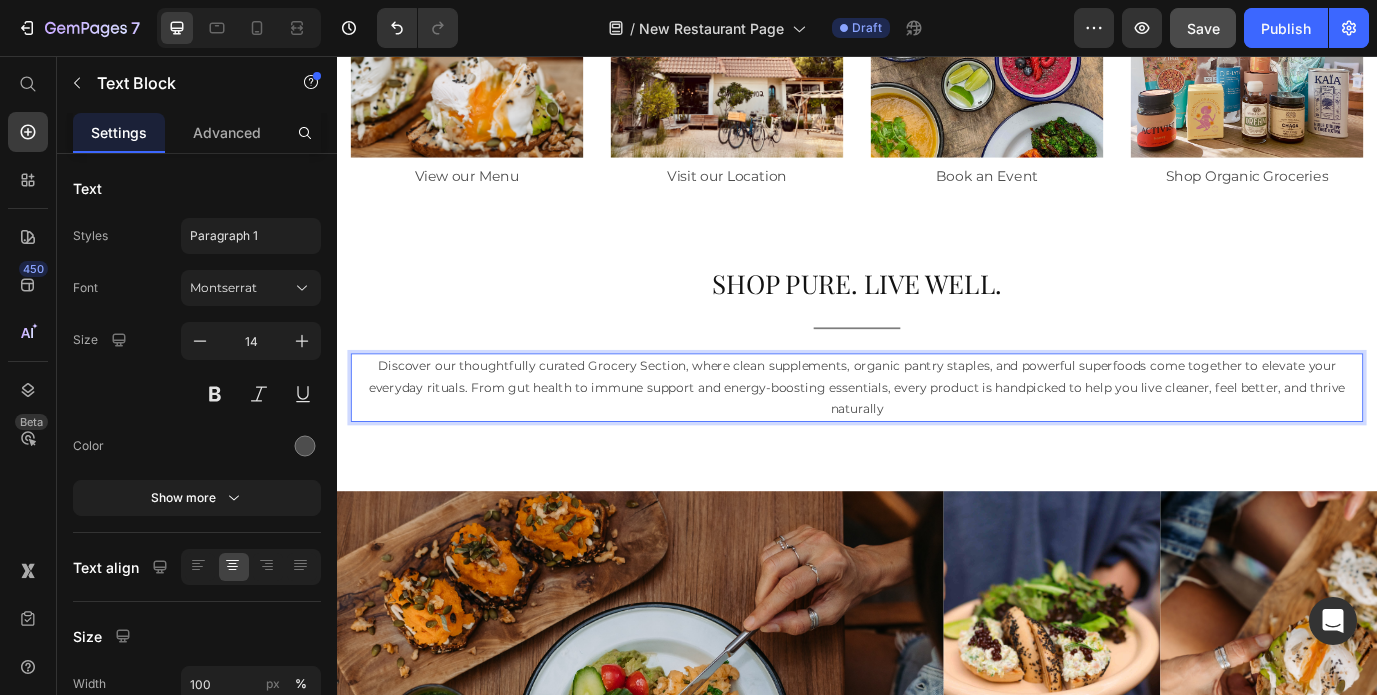 click on "Discover our thoughtfully curated Grocery Section, where clean supplements, organic pantry staples, and powerful superfoods come together to elevate your everyday rituals. From gut health to immune support and energy-boosting essentials, every product is handpicked to help you live cleaner, feel better, and thrive naturally" at bounding box center (937, 439) 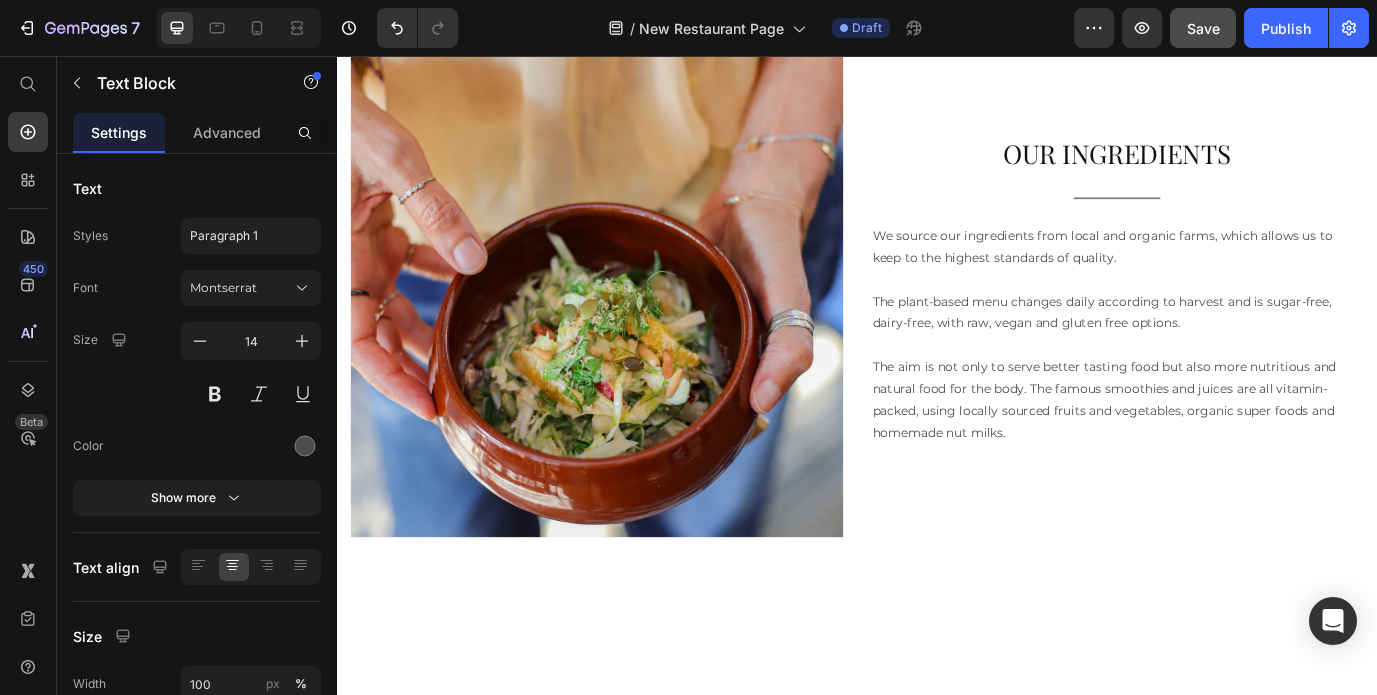 scroll, scrollTop: 3086, scrollLeft: 0, axis: vertical 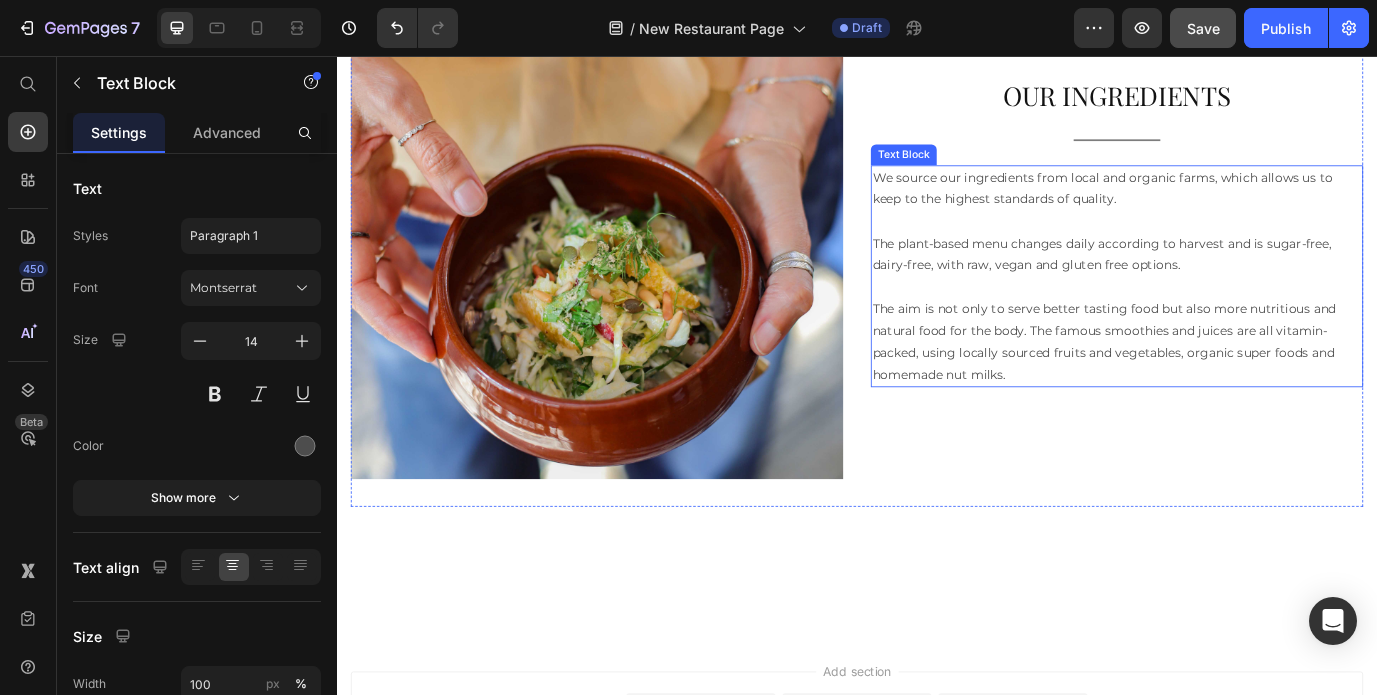 click on "The plant-based menu changes daily according to harvest and is sugar-free, dairy-free, with raw, vegan and gluten free options." at bounding box center [1237, 285] 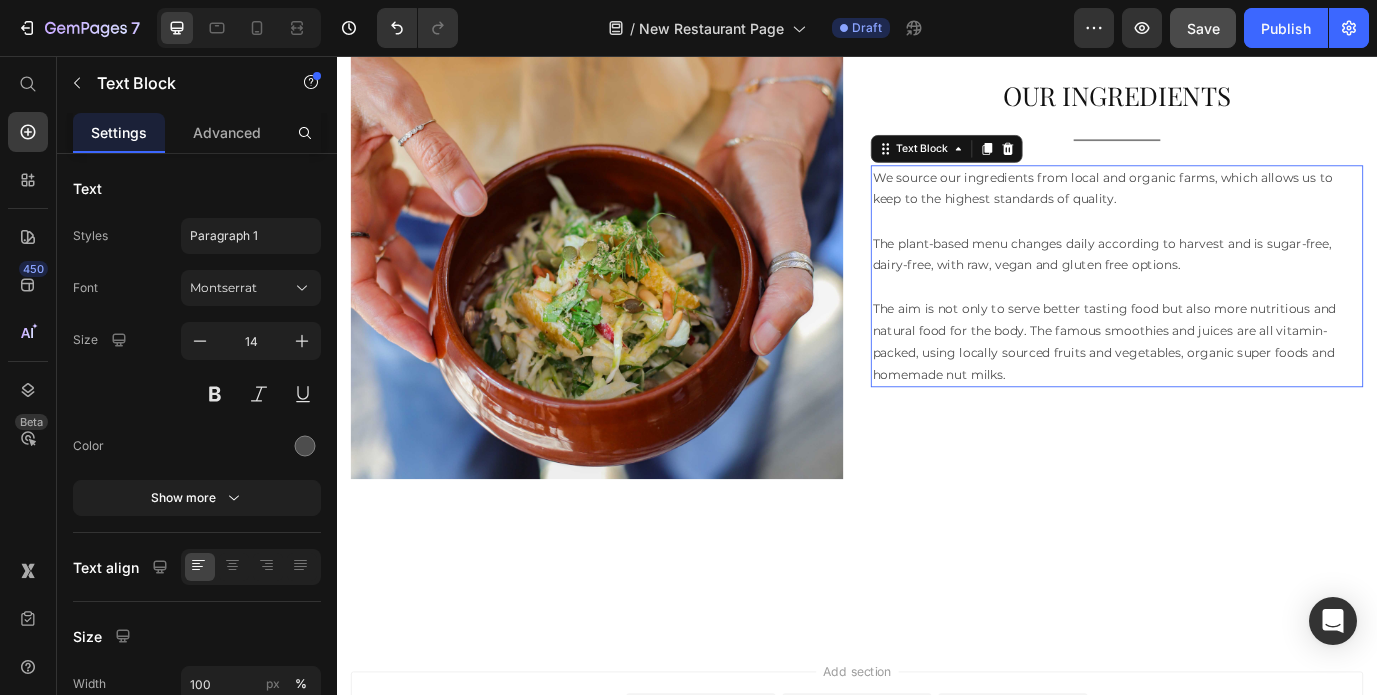 click on "The plant-based menu changes daily according to harvest and is sugar-free, dairy-free, with raw, vegan and gluten free options." at bounding box center (1237, 285) 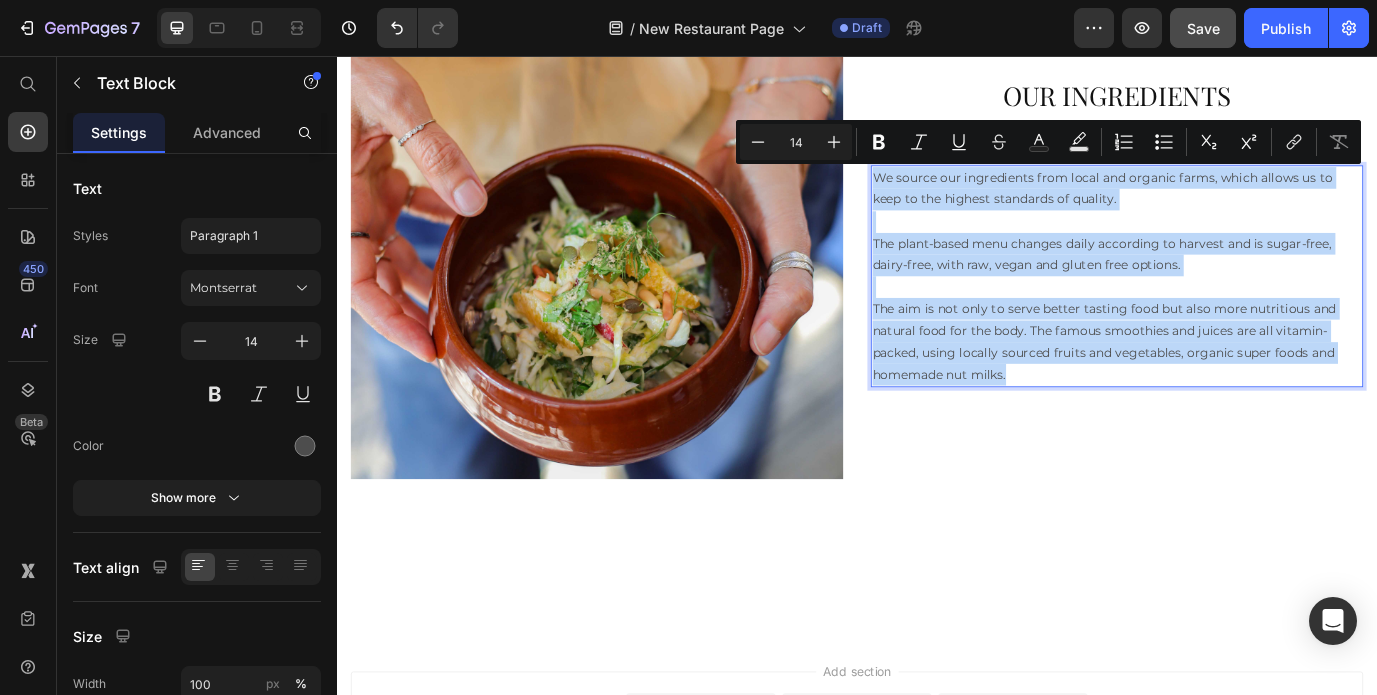 copy on "We source our ingredients from local and organic farms, which allows us to keep to the highest standards of quality. The plant-based menu changes daily according to harvest and is sugar-free, dairy-free, with raw, vegan and gluten free options. The aim is not only to serve better tasting food but also more nutritious and natural food for the body. The famous smoothies and juices are all vitamin-packed, using locally sourced fruits and vegetables, organic super foods and homemade nut milks." 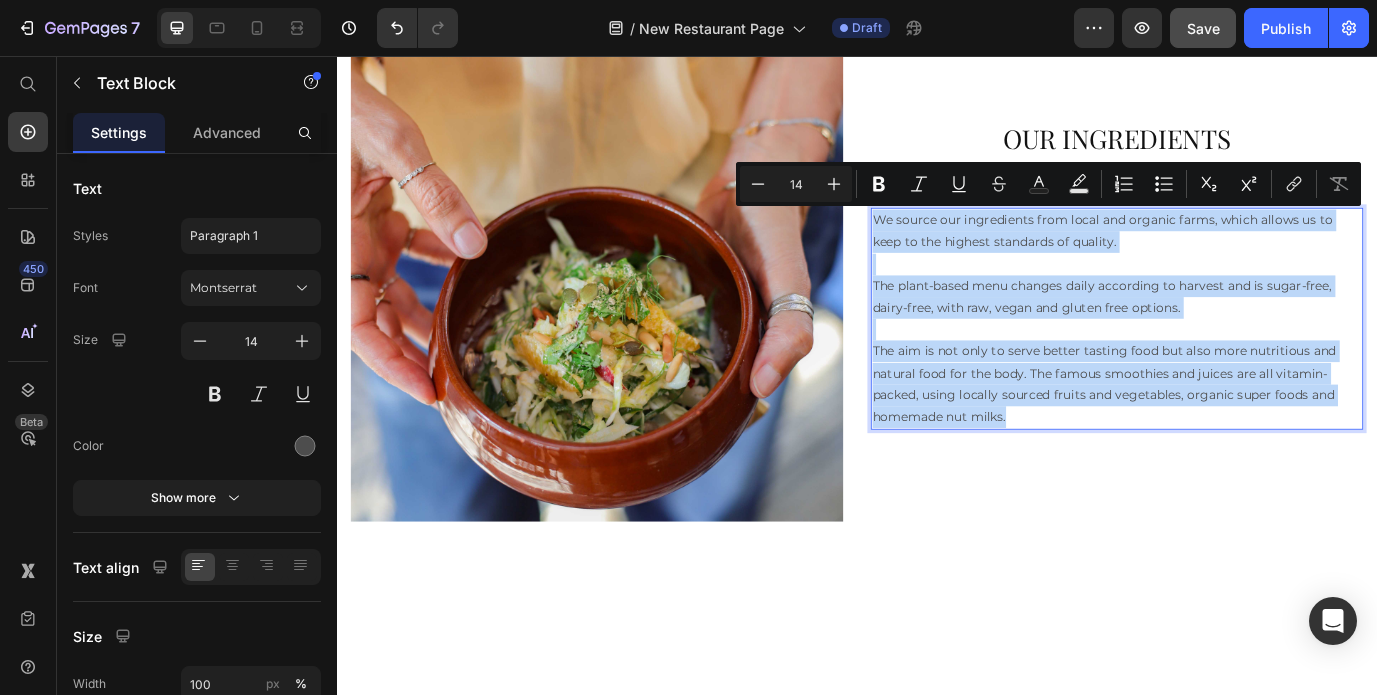 scroll, scrollTop: 3075, scrollLeft: 0, axis: vertical 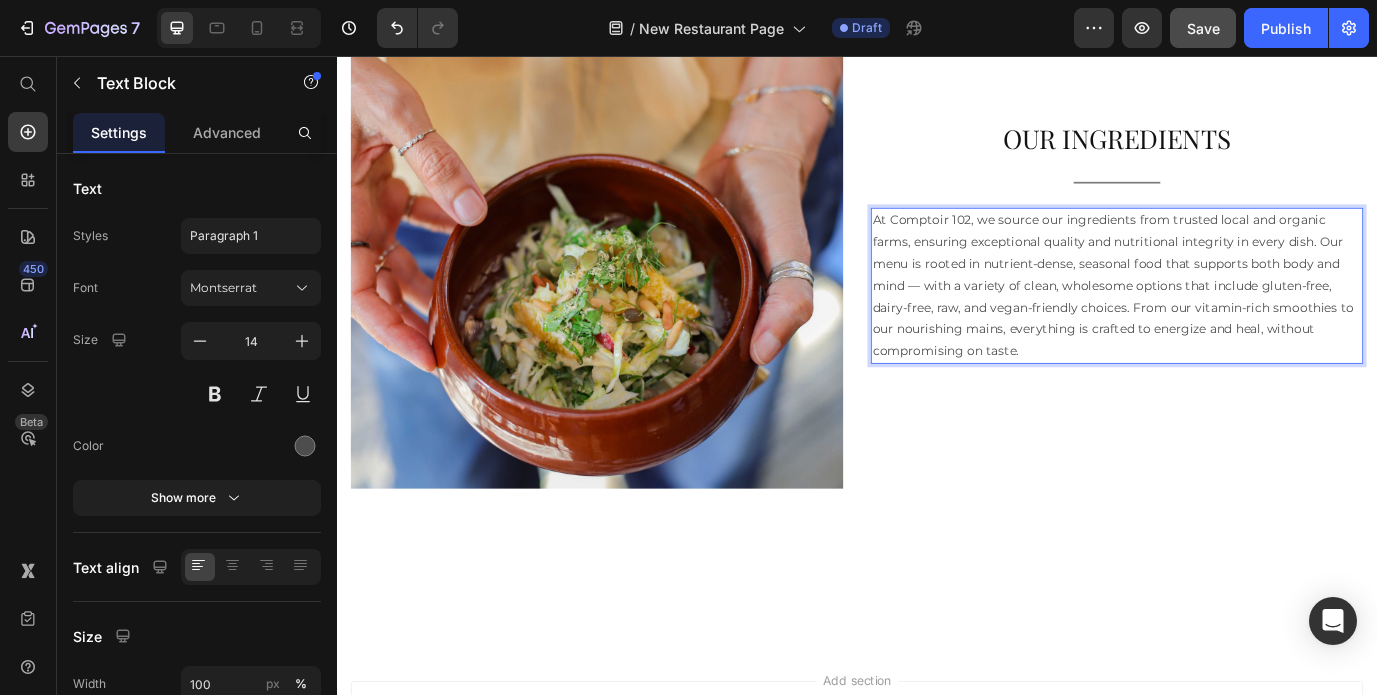 click on "At Comptoir 102, we source our ingredients from trusted local and organic farms, ensuring exceptional quality and nutritional integrity in every dish. Our menu is rooted in nutrient-dense, seasonal food that supports both body and mind — with a variety of clean, wholesome options that include gluten-free, dairy-free, raw, and vegan-friendly choices. From our vitamin-rich smoothies to our nourishing mains, everything is crafted to energize and heal, without compromising on taste." at bounding box center [1237, 321] 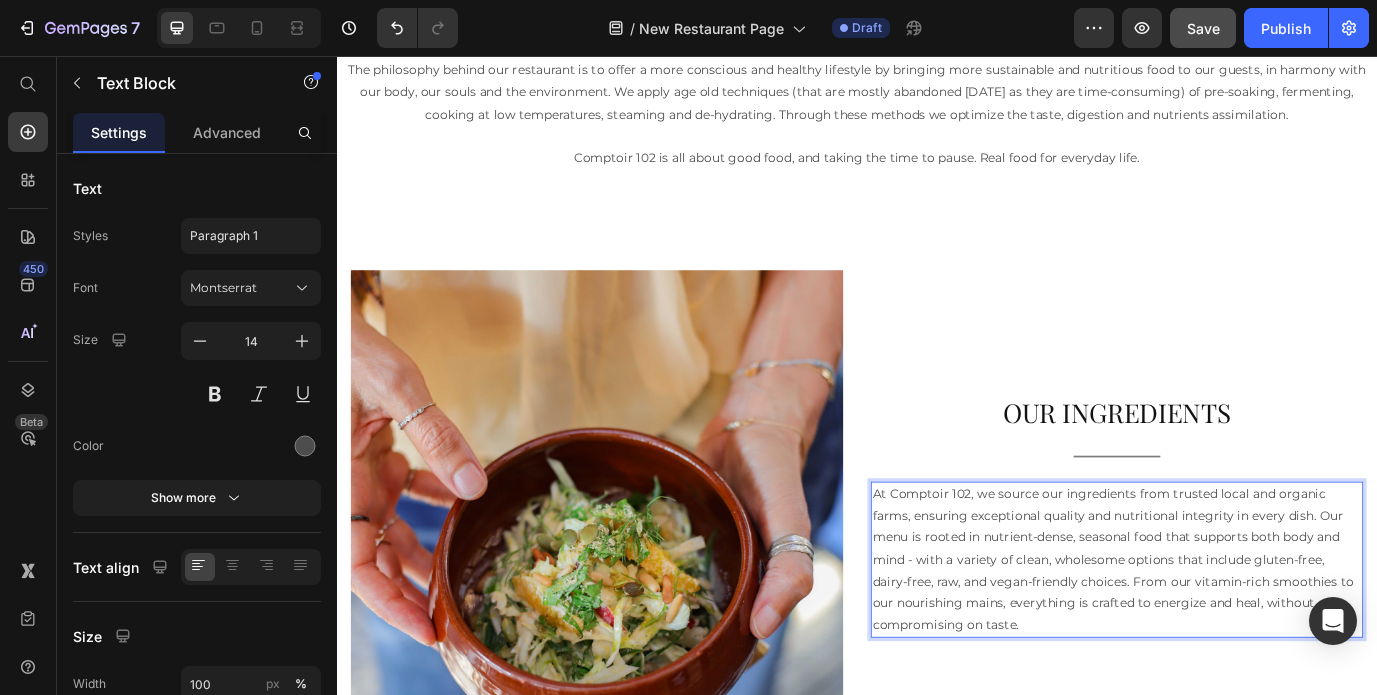 scroll, scrollTop: 2998, scrollLeft: 0, axis: vertical 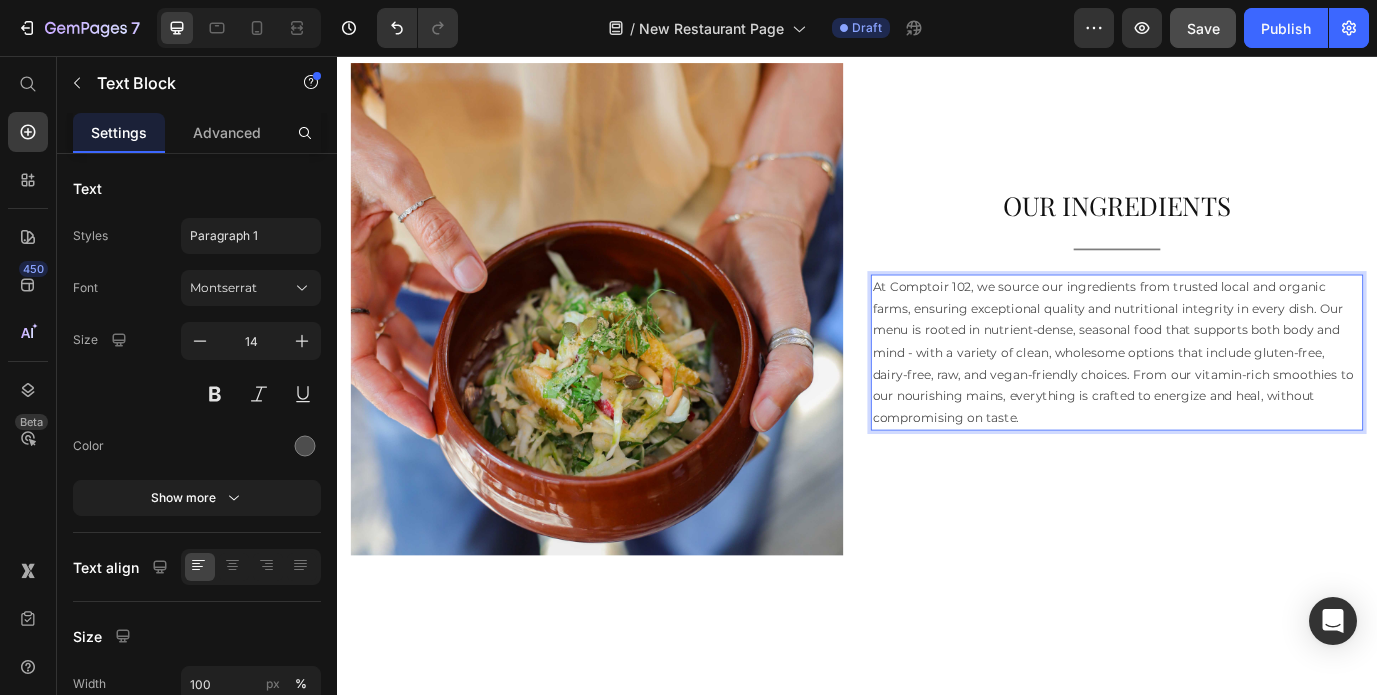 click on "At Comptoir 102, we source our ingredients from trusted local and organic farms, ensuring exceptional quality and nutritional integrity in every dish. Our menu is rooted in nutrient-dense, seasonal food that supports both body and mind - with a variety of clean, wholesome options that include gluten-free, dairy-free, raw, and vegan-friendly choices. From our vitamin-rich smoothies to our nourishing mains, everything is crafted to energize and heal, without compromising on taste." at bounding box center (1237, 398) 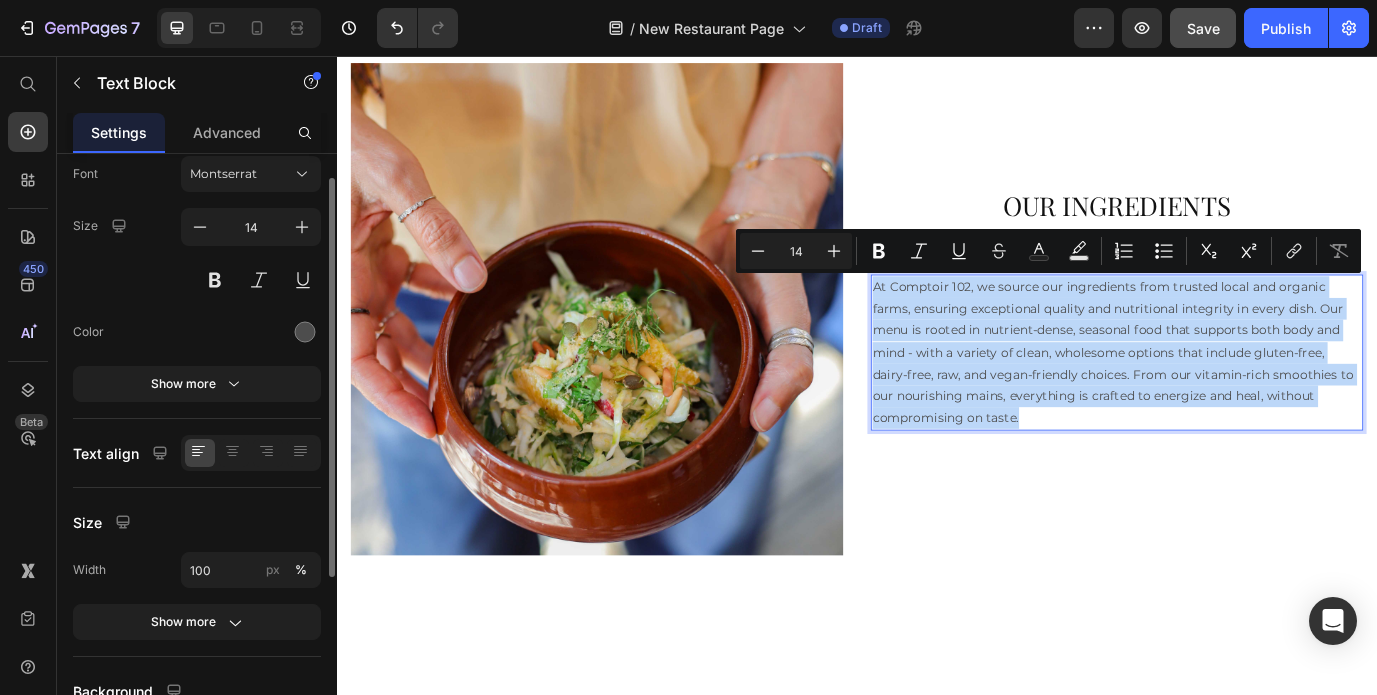 scroll, scrollTop: 163, scrollLeft: 0, axis: vertical 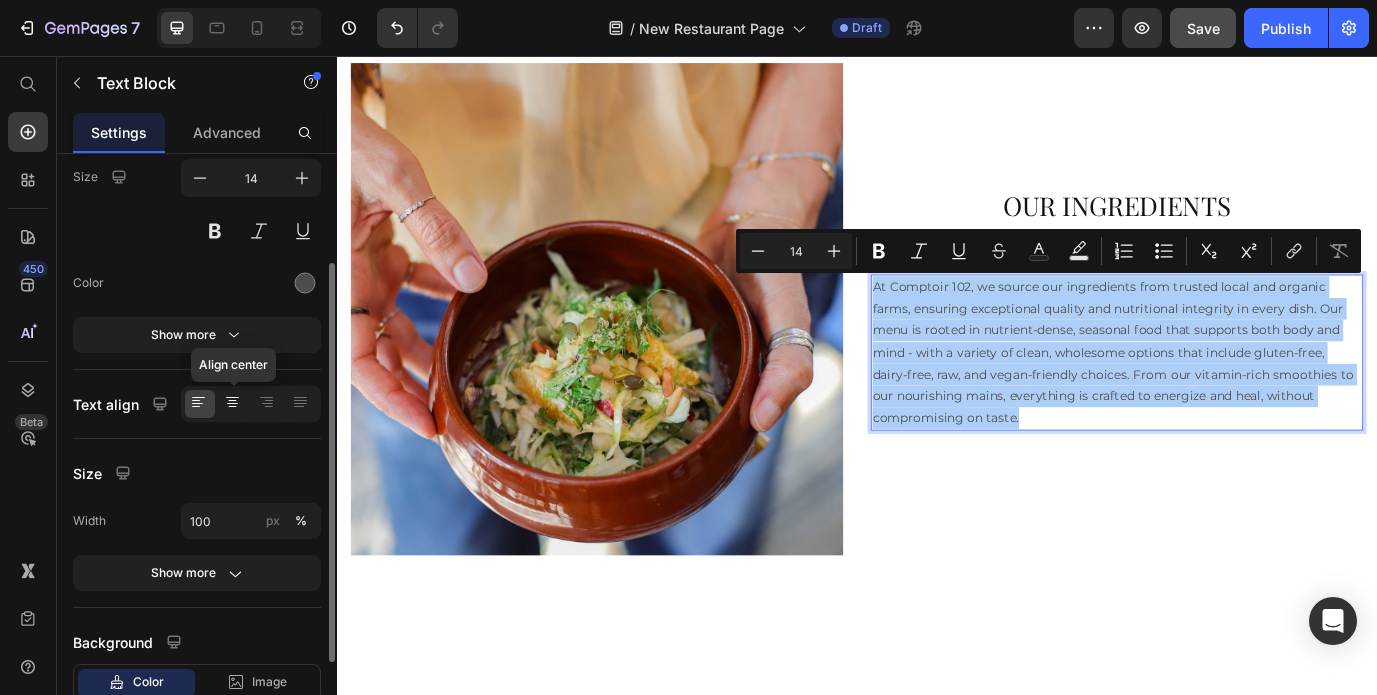 click 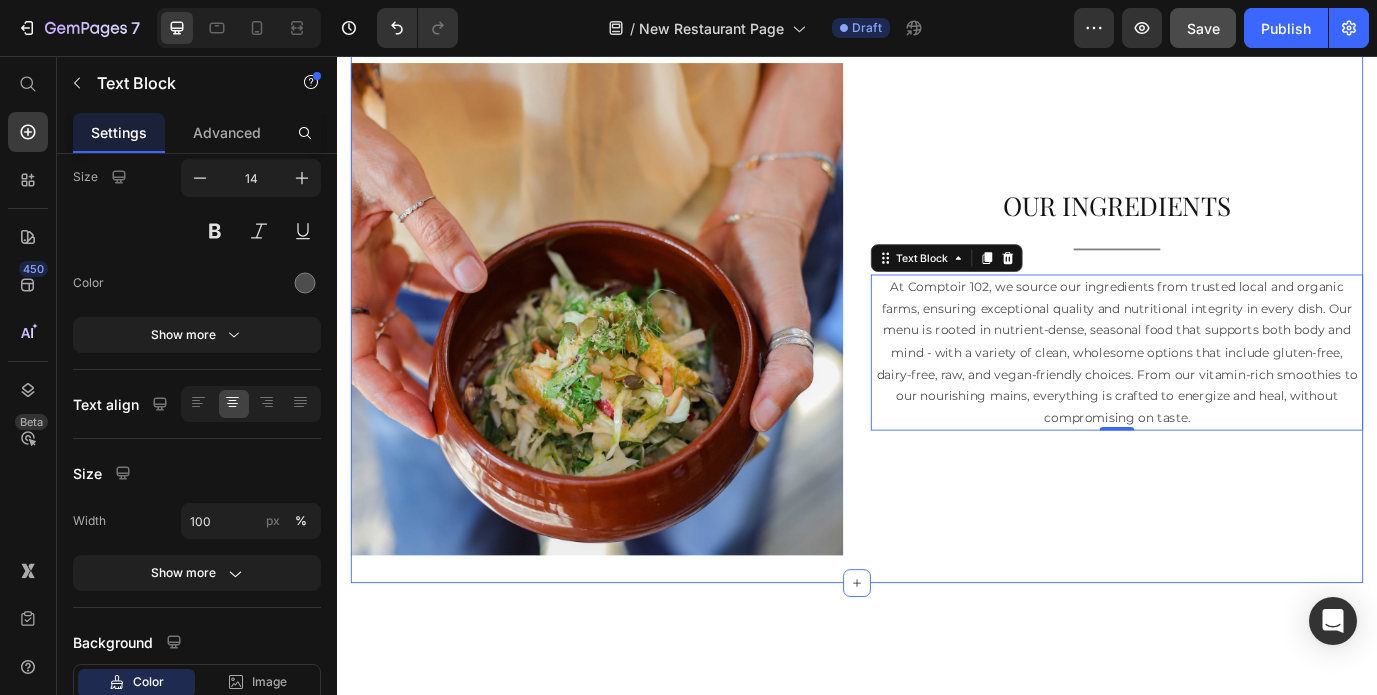 click on "OUR INGREDIENTS Heading                Title Line At Comptoir 102, we source our ingredients from trusted local and organic farms, ensuring exceptional quality and nutritional integrity in every dish. Our menu is rooted in nutrient-dense, seasonal food that supports both body and mind - with a variety of clean, wholesome options that include gluten-free, dairy-free, raw, and vegan-friendly choices. From our vitamin-rich smoothies to our nourishing mains, everything is crafted to energize and heal, without compromising on taste. Text Block   0" at bounding box center (1237, 348) 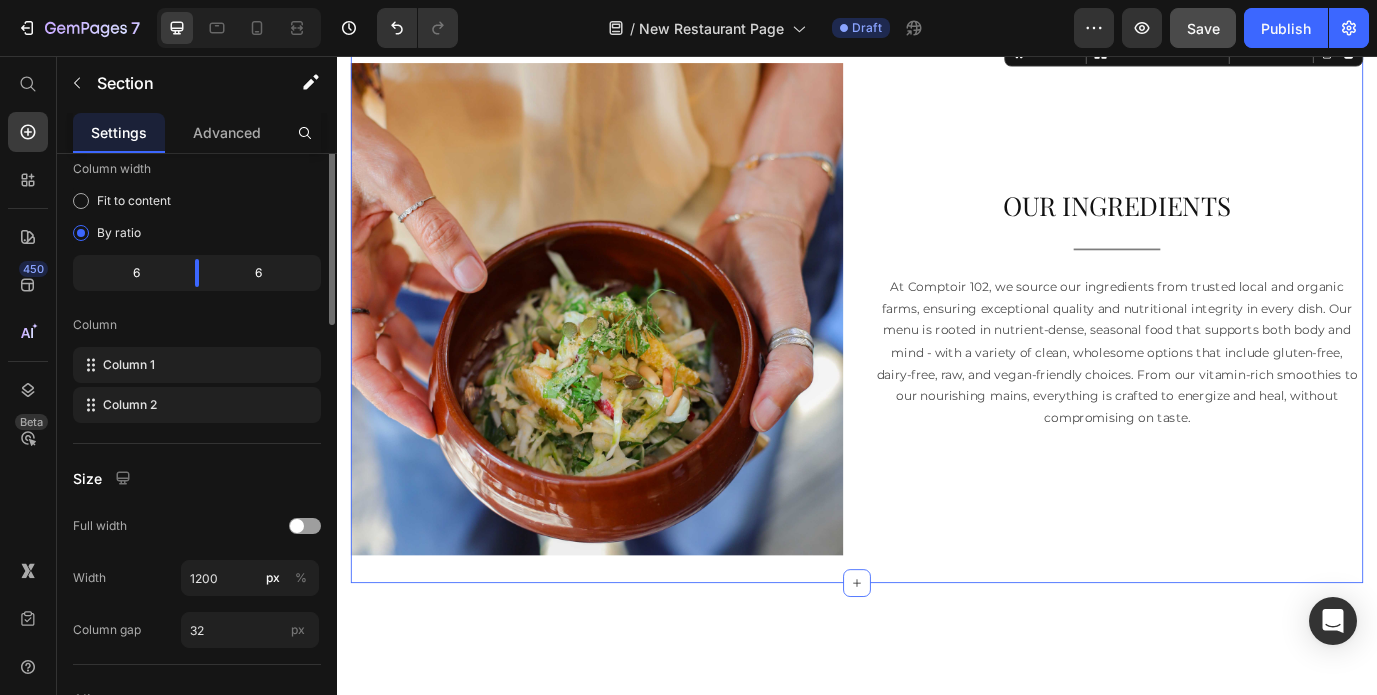 scroll, scrollTop: 0, scrollLeft: 0, axis: both 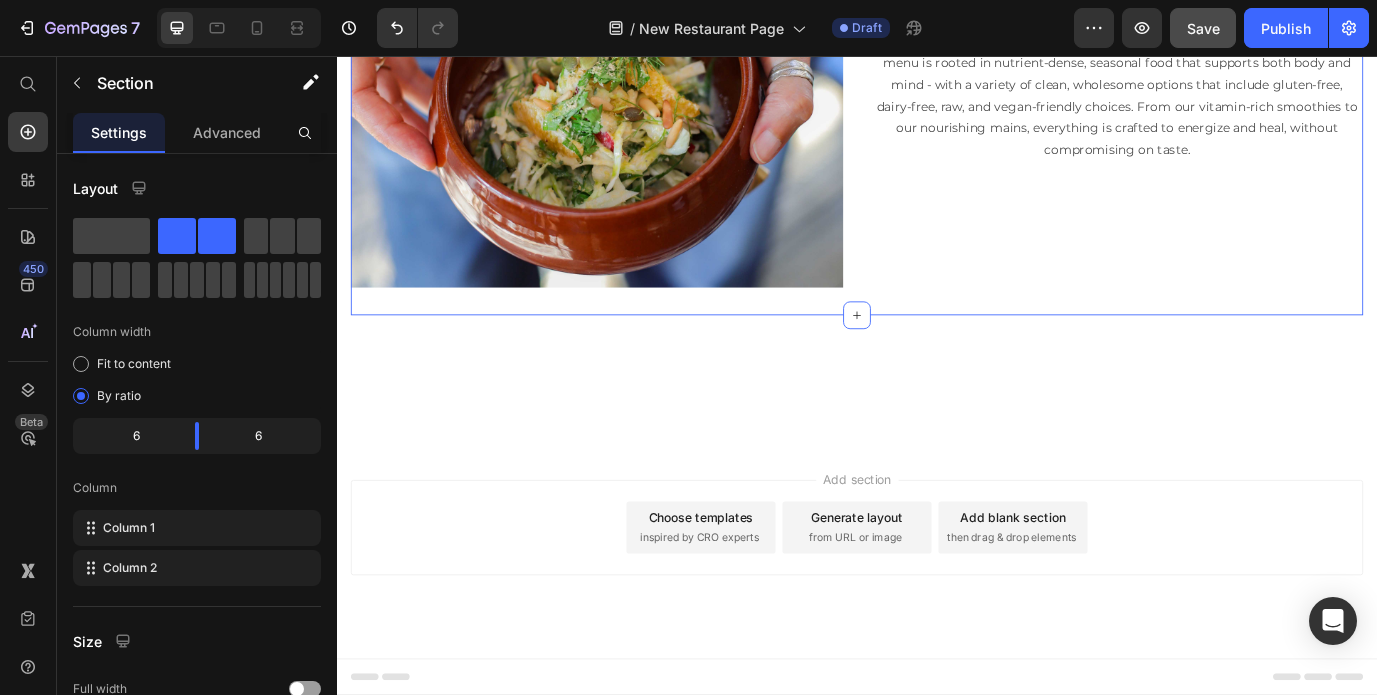 click on "Header OUR PHILOSOPHY Heading                Title Line The philosophy behind our restaurant is to offer a more conscious and healthy lifestyle by bringing more sustainable and nutritious food to our guests, in harmony with our body, our souls and the environment. We apply age old techniques (that are mostly abandoned [DATE] as they are time-consuming) of pre-soaking, fermenting, cooking at low temperatures, steaming and de-hydrating. Through these methods we optimize the taste, digestion and nutrients assimilation.   Comptoir 102 is all about good food, and taking the time to pause. Real food for everyday life.     Text Block Row Section 6 Image OUR INGREDIENTS Heading                Title Line Text Block Section 7   You can create reusable sections Create Theme Section AI Content Write with GemAI What would you like to describe here? Tone and Voice Persuasive Product Sheherazade Pants Badawi Show more Generate Root Start with Sections from sidebar Add sections Add elements Add section Choose templates" at bounding box center (937, -1229) 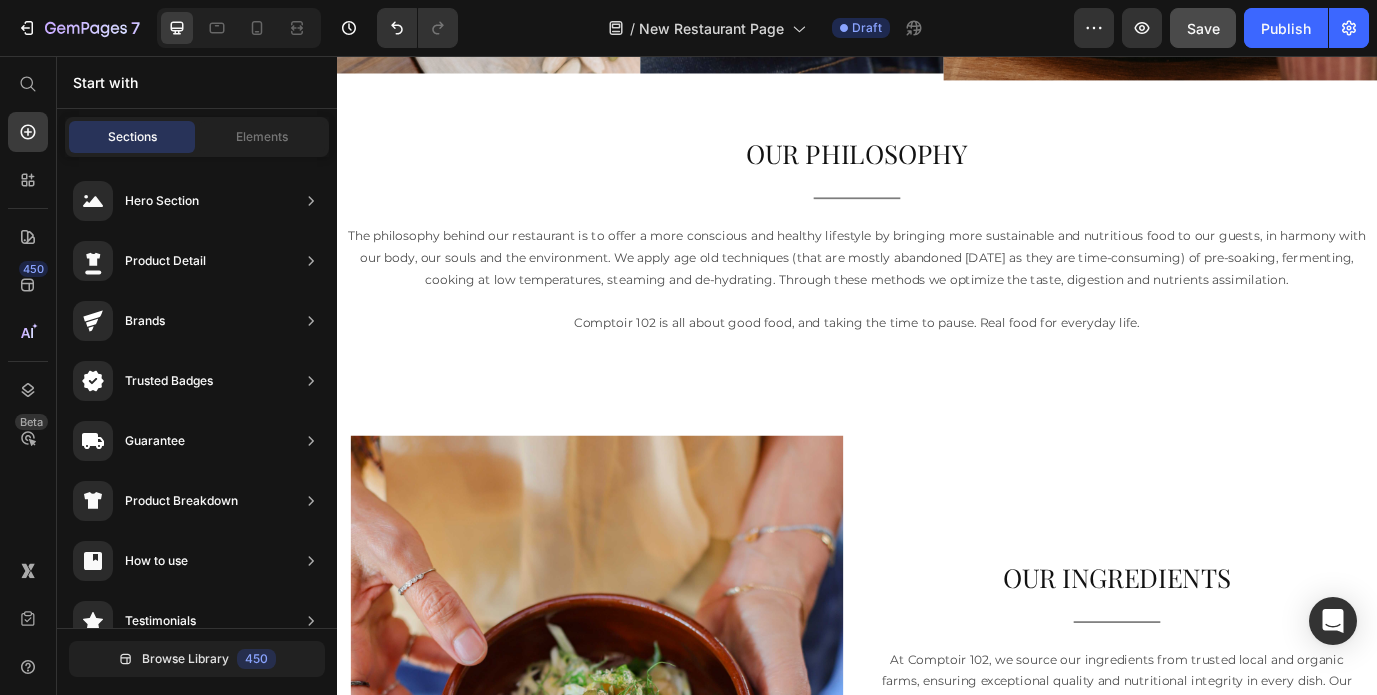 scroll, scrollTop: 2565, scrollLeft: 0, axis: vertical 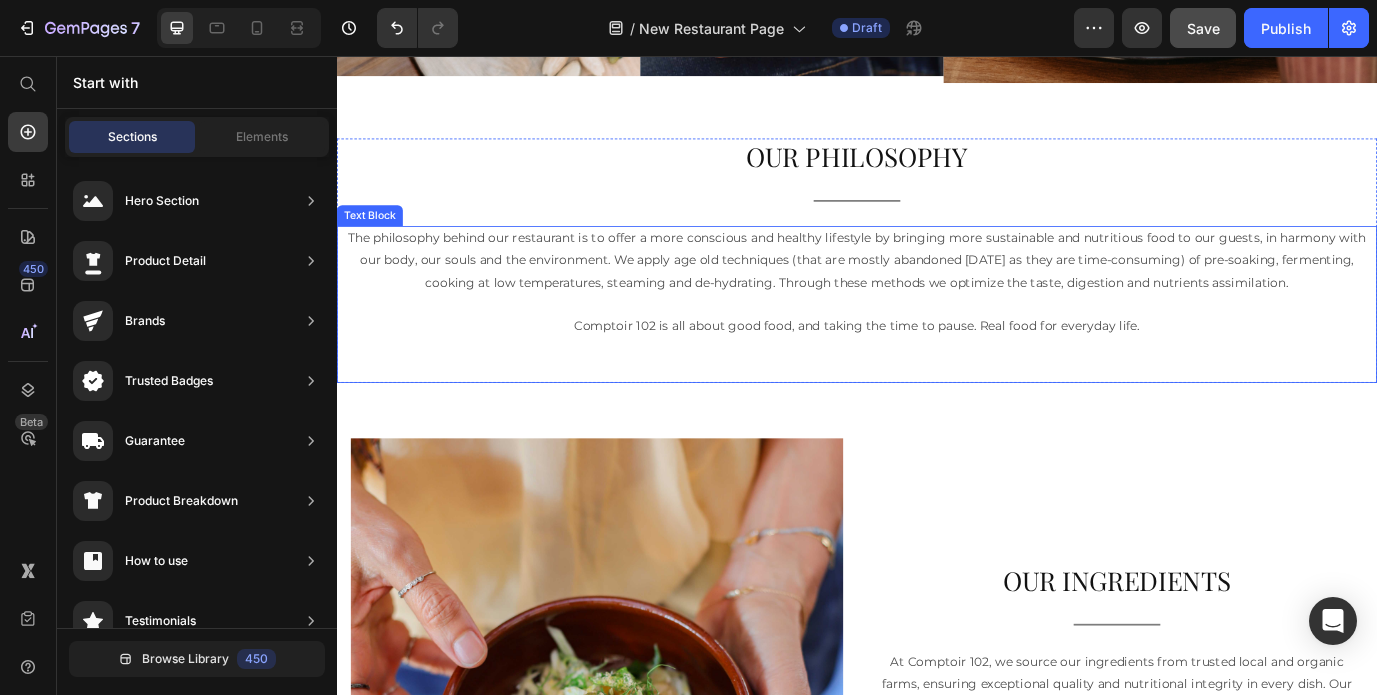 click on "The philosophy behind our restaurant is to offer a more conscious and healthy lifestyle by bringing more sustainable and nutritious food to our guests, in harmony with our body, our souls and the environment. We apply age old techniques (that are mostly abandoned [DATE] as they are time-consuming) of pre-soaking, fermenting, cooking at low temperatures, steaming and de-hydrating. Through these methods we optimize the taste, digestion and nutrients assimilation." at bounding box center [937, 292] 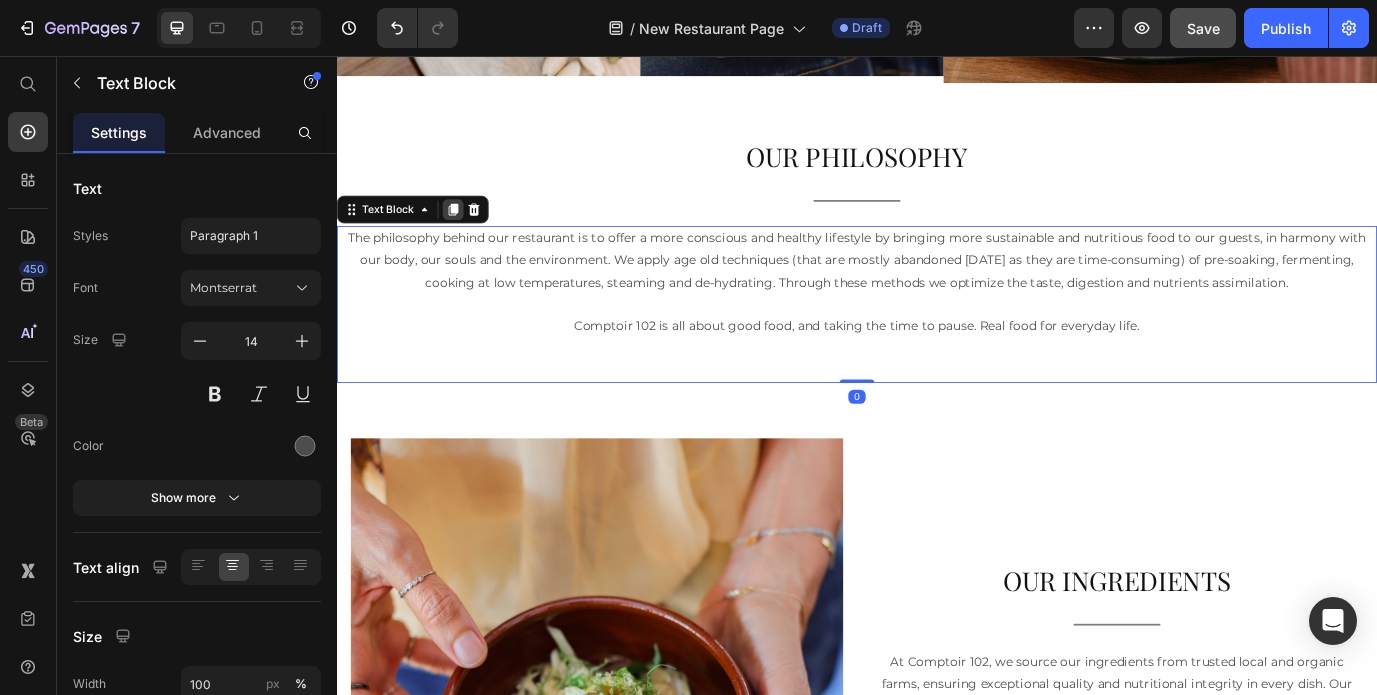 click 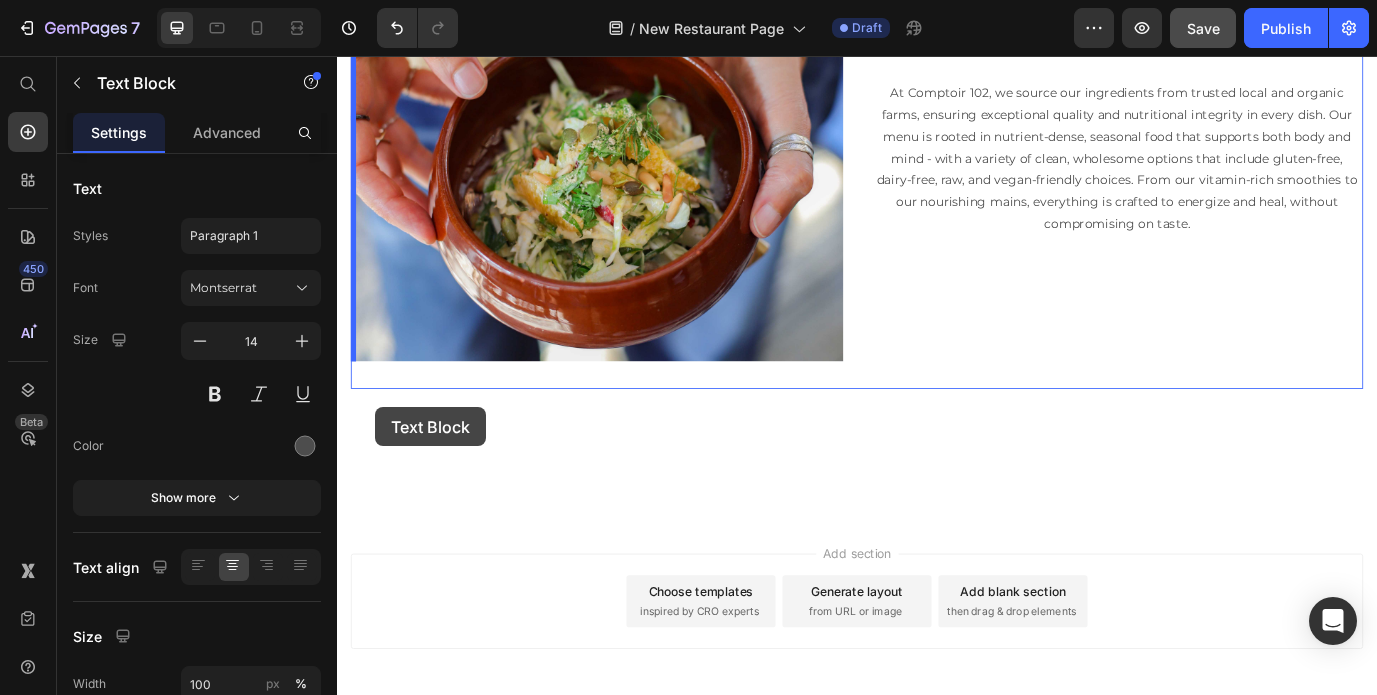 scroll, scrollTop: 3413, scrollLeft: 0, axis: vertical 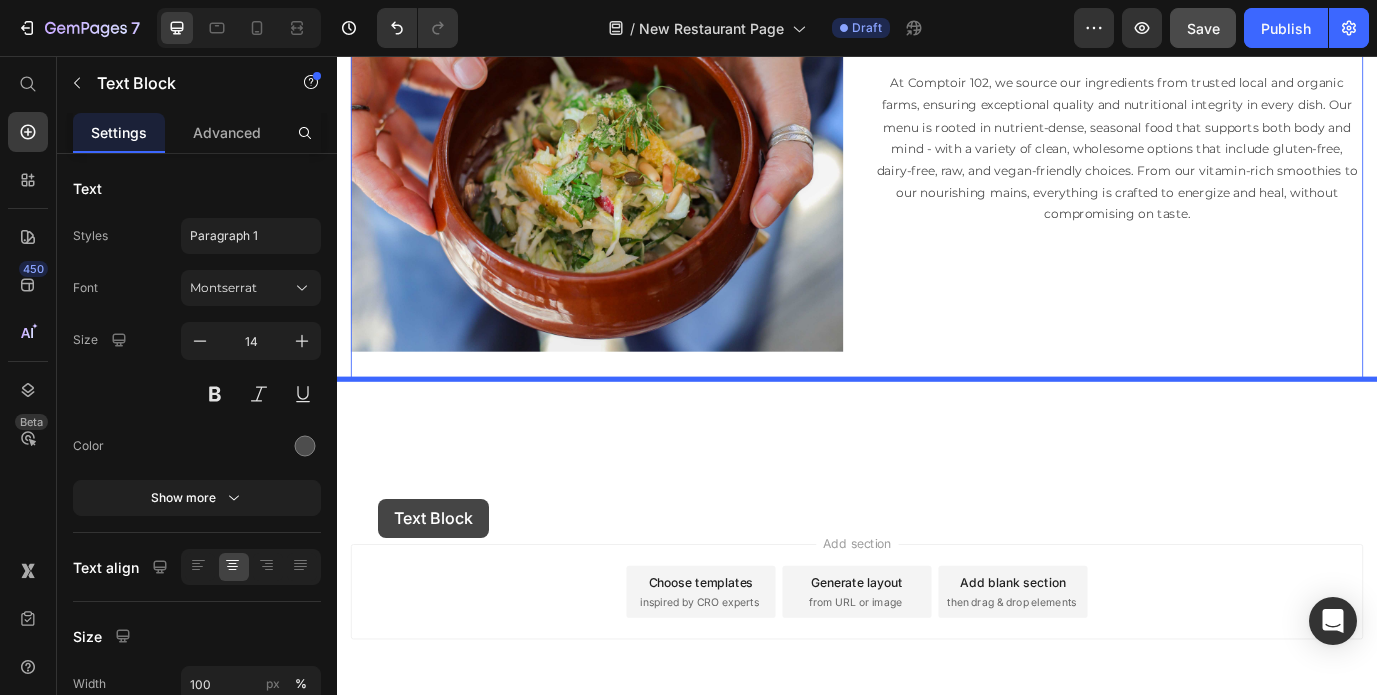 drag, startPoint x: 353, startPoint y: 419, endPoint x: 384, endPoint y: 567, distance: 151.21178 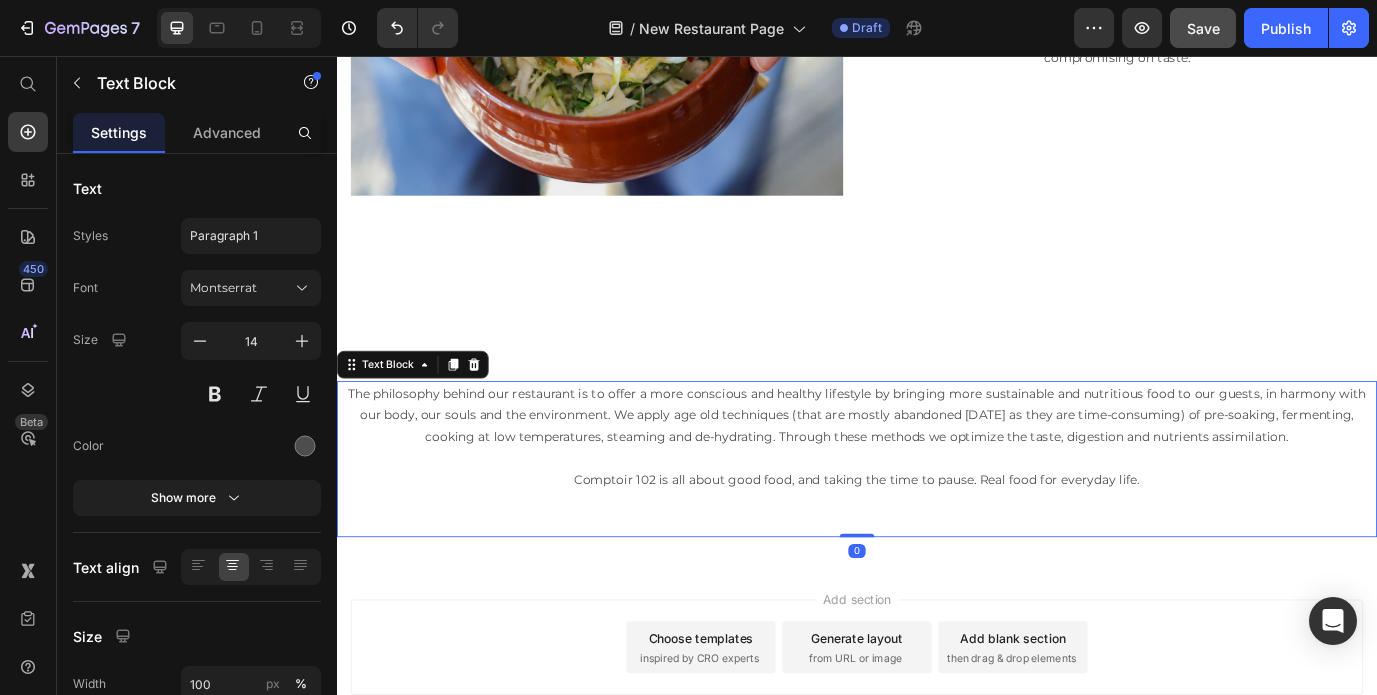 scroll, scrollTop: 3233, scrollLeft: 0, axis: vertical 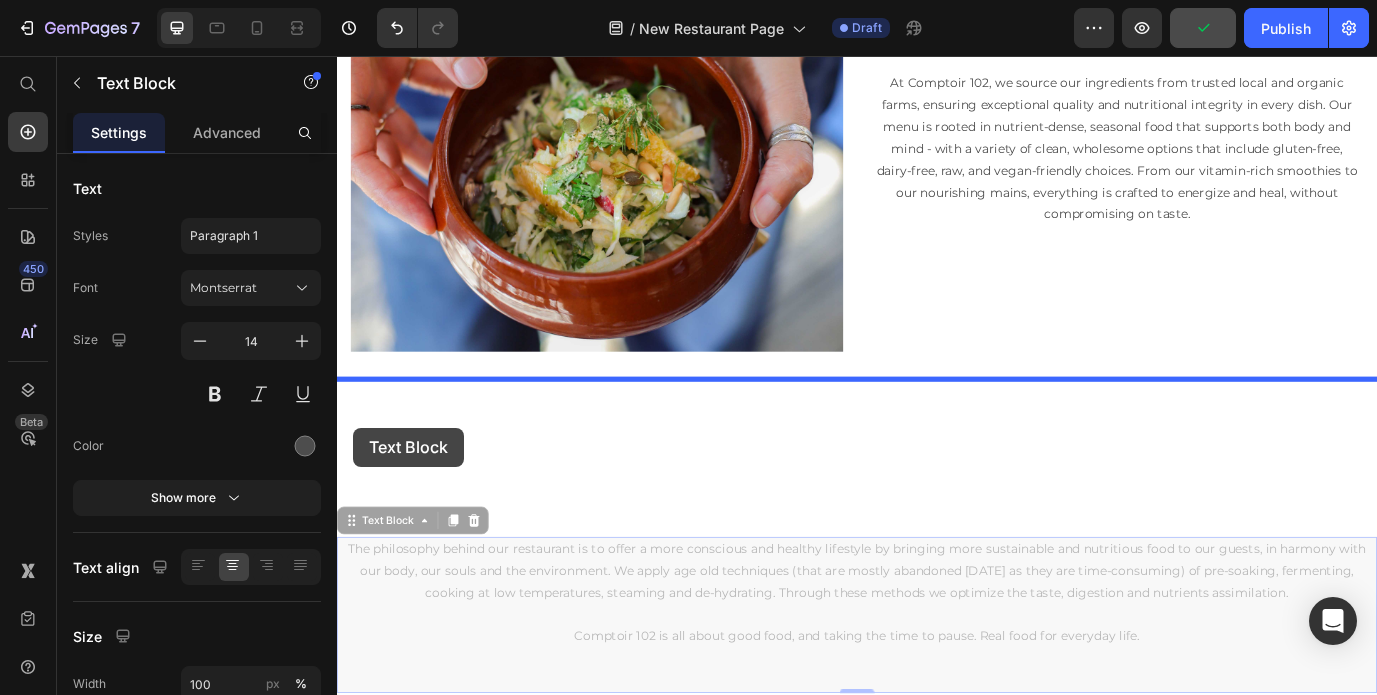 drag, startPoint x: 354, startPoint y: 590, endPoint x: 355, endPoint y: 486, distance: 104.00481 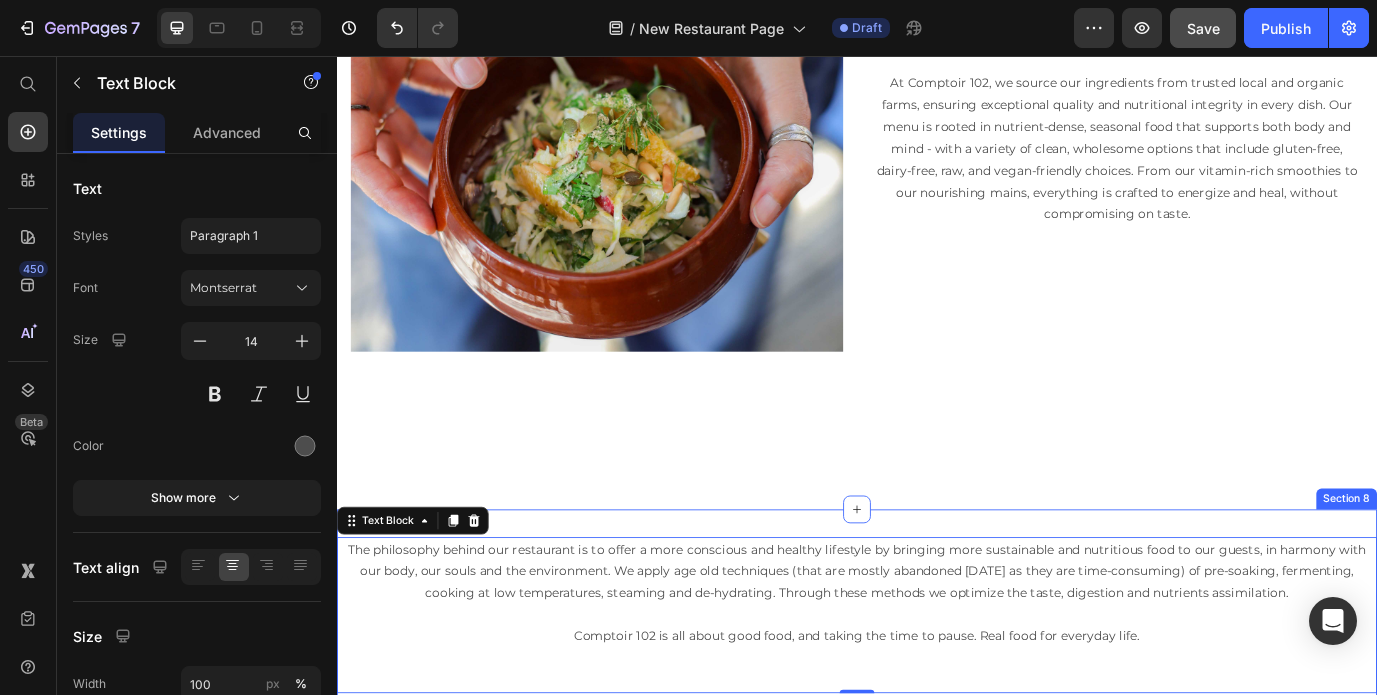 scroll, scrollTop: 3376, scrollLeft: 0, axis: vertical 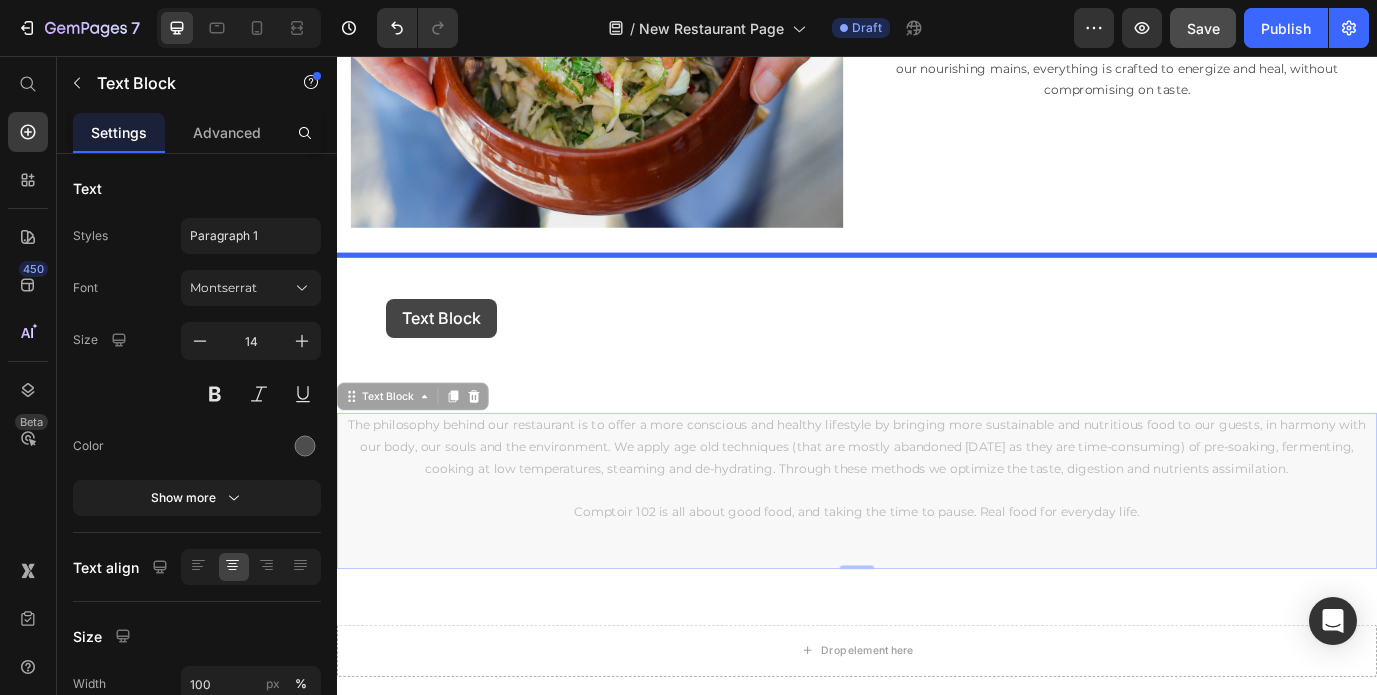drag, startPoint x: 357, startPoint y: 453, endPoint x: 394, endPoint y: 338, distance: 120.805626 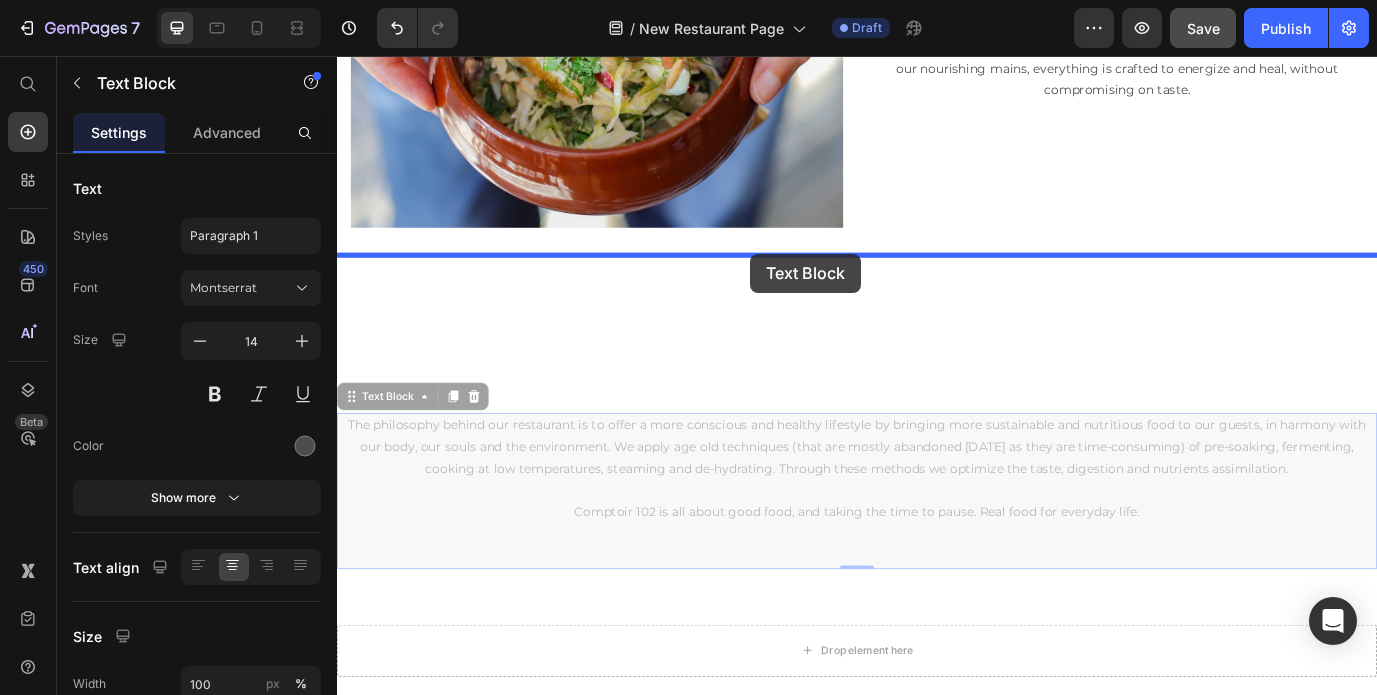drag, startPoint x: 376, startPoint y: 458, endPoint x: 627, endPoint y: 292, distance: 300.9269 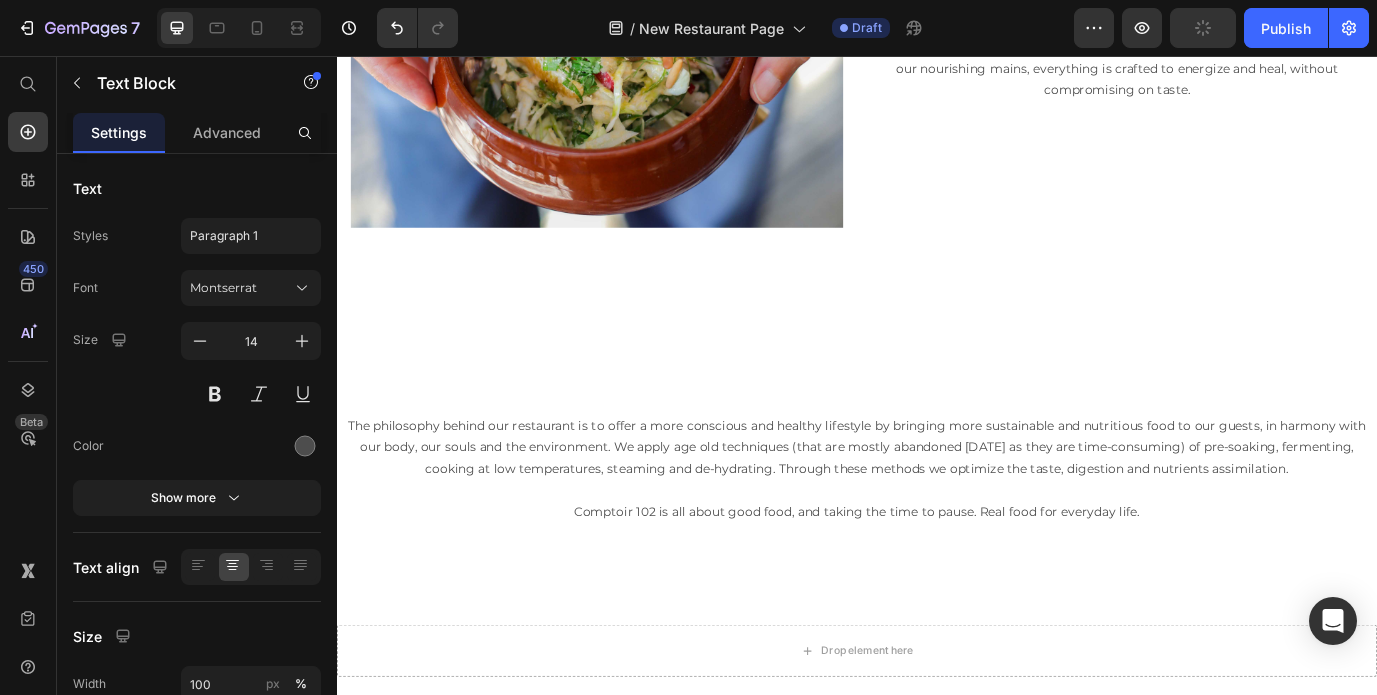 click on "OUR PHILOSOPHY Heading                Title Line The philosophy behind our restaurant is to offer a more conscious and healthy lifestyle by bringing more sustainable and nutritious food to our guests, in harmony with our body, our souls and the environment. We apply age old techniques (that are mostly abandoned [DATE] as they are time-consuming) of pre-soaking, fermenting, cooking at low temperatures, steaming and de-hydrating. Through these methods we optimize the taste, digestion and nutrients assimilation.   Comptoir 102 is all about good food, and taking the time to pause. Real food for everyday life.     Text Block Row Section 6 Image OUR INGREDIENTS Heading                Title Line Text Block Section 7   Comptoir 102 is all about good food, and taking the time to pause. Real food for everyday life.     Text Block Section 8
Drop element here Section 9
Drop element here Section 10
Drop element here Section 11 Root" at bounding box center (937, -1114) 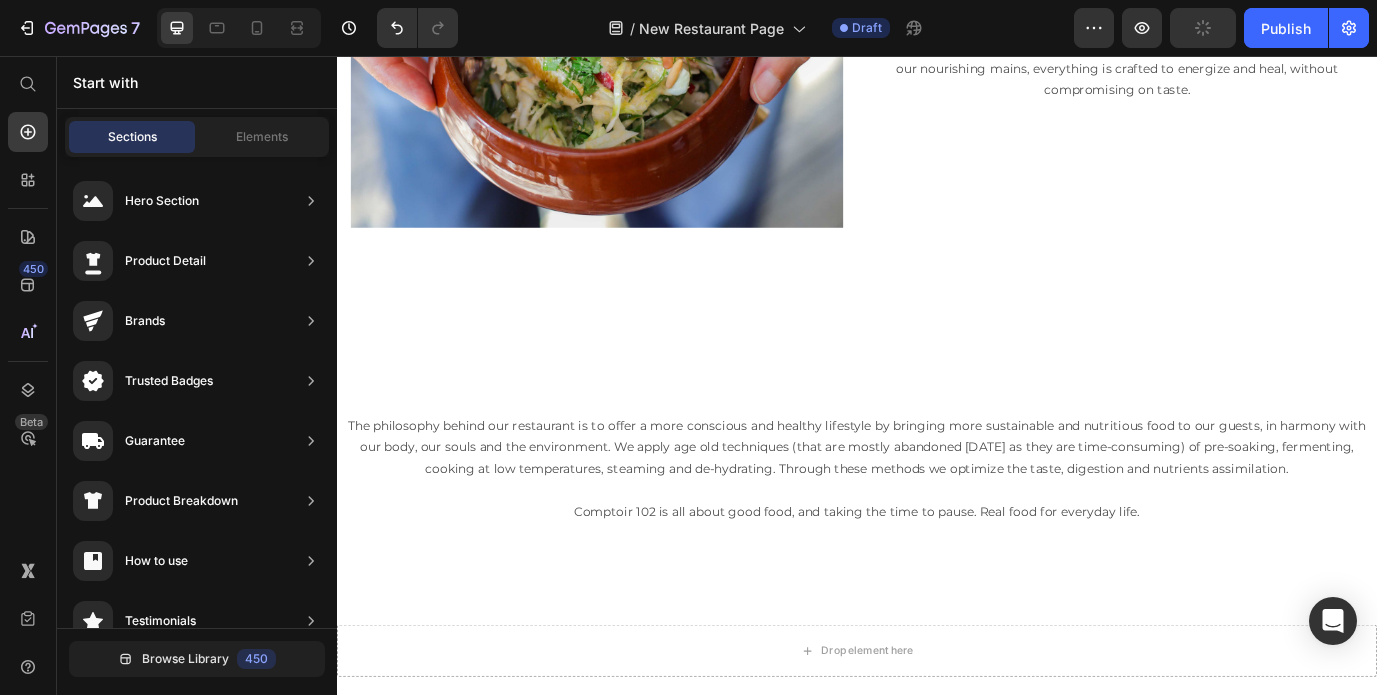 click on "OUR PHILOSOPHY Heading                Title Line The philosophy behind our restaurant is to offer a more conscious and healthy lifestyle by bringing more sustainable and nutritious food to our guests, in harmony with our body, our souls and the environment. We apply age old techniques (that are mostly abandoned [DATE] as they are time-consuming) of pre-soaking, fermenting, cooking at low temperatures, steaming and de-hydrating. Through these methods we optimize the taste, digestion and nutrients assimilation.   Comptoir 102 is all about good food, and taking the time to pause. Real food for everyday life.     Text Block Row Section 6 Image OUR INGREDIENTS Heading                Title Line Text Block Section 7   Comptoir 102 is all about good food, and taking the time to pause. Real food for everyday life.     Text Block Section 8
Drop element here Section 9
Drop element here Section 10
Drop element here Section 11 Root" at bounding box center [937, -1114] 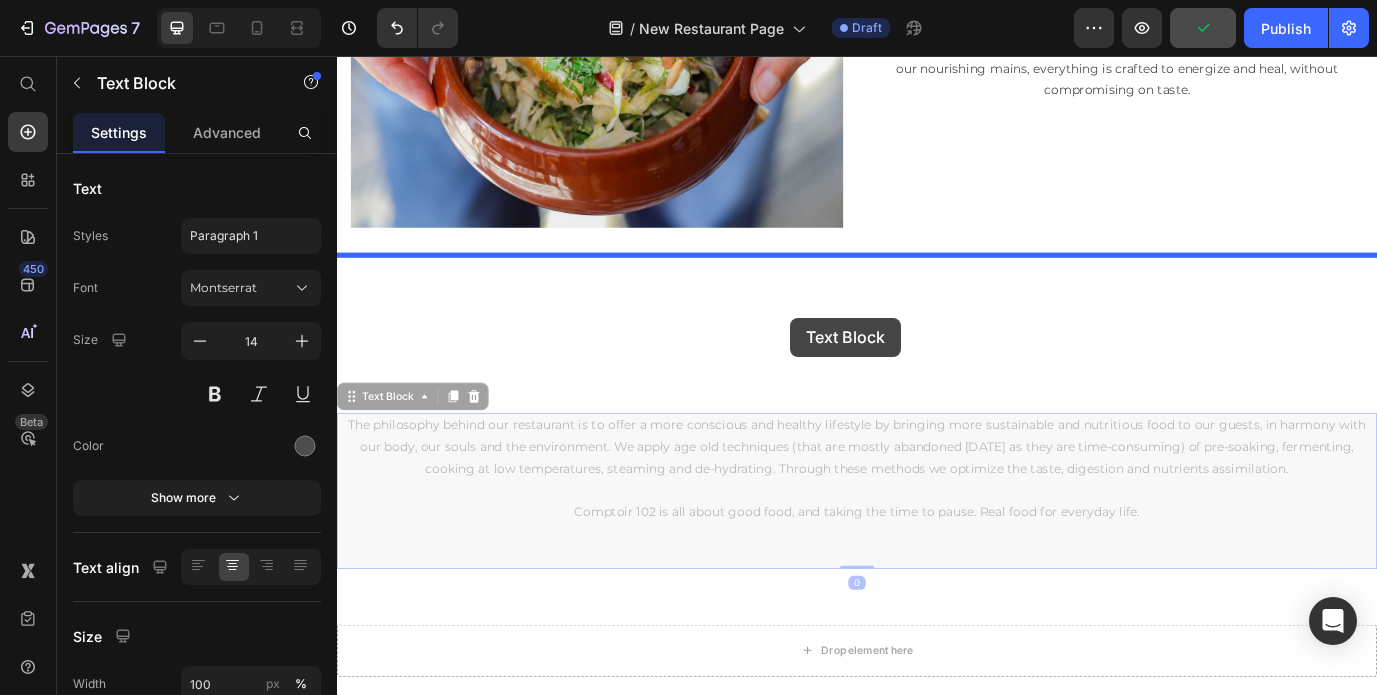 drag, startPoint x: 860, startPoint y: 435, endPoint x: 860, endPoint y: 358, distance: 77 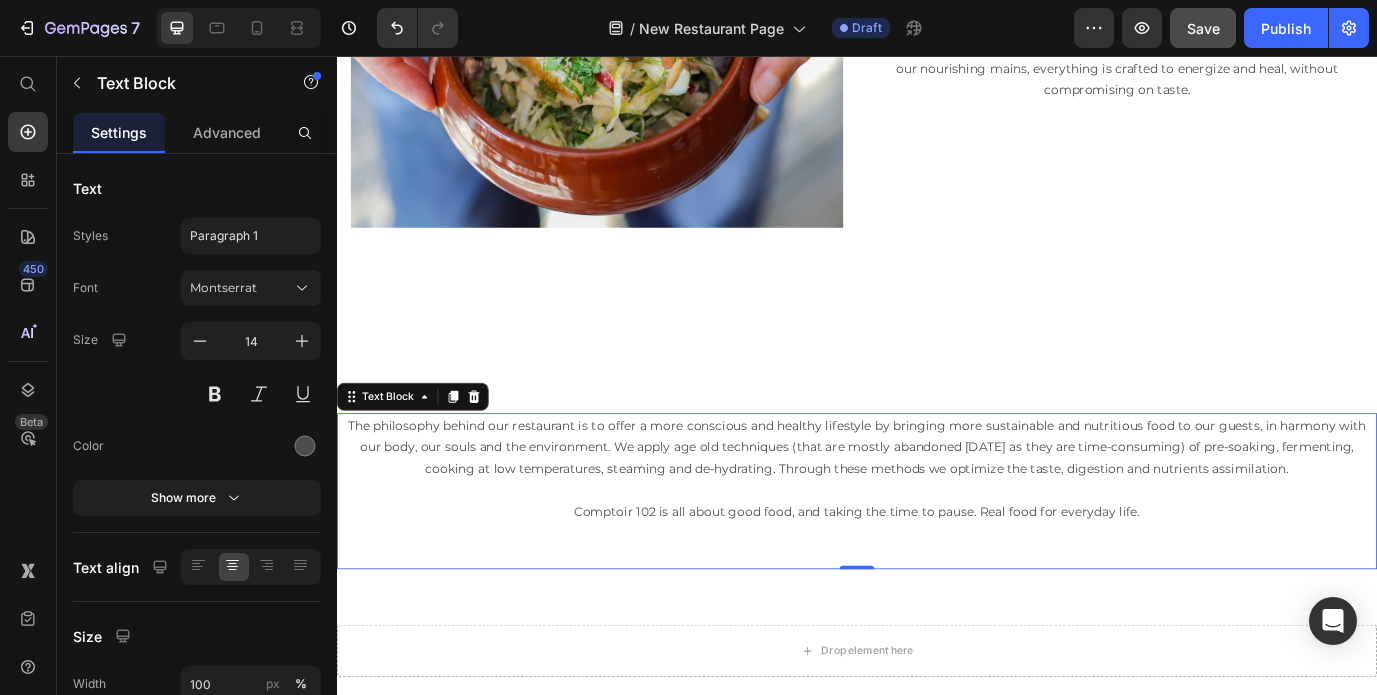click on "Text Block" at bounding box center (424, 449) 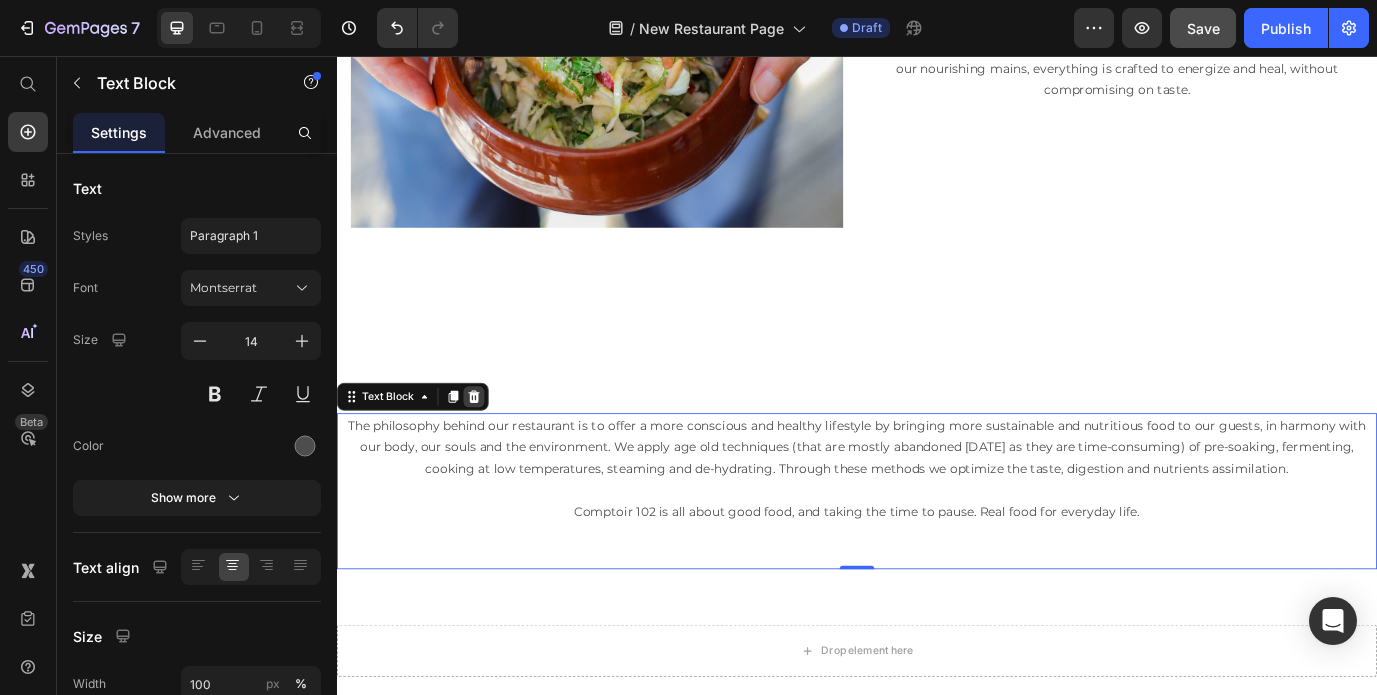 click 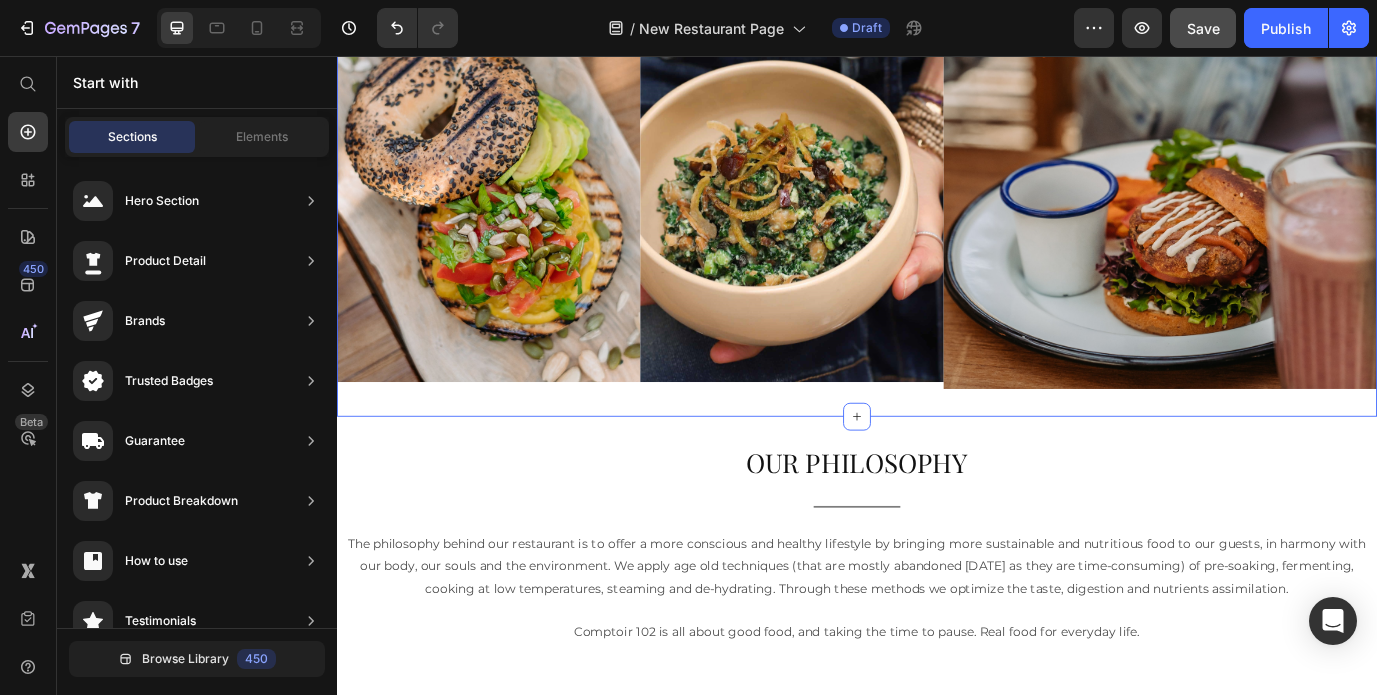 scroll, scrollTop: 2225, scrollLeft: 0, axis: vertical 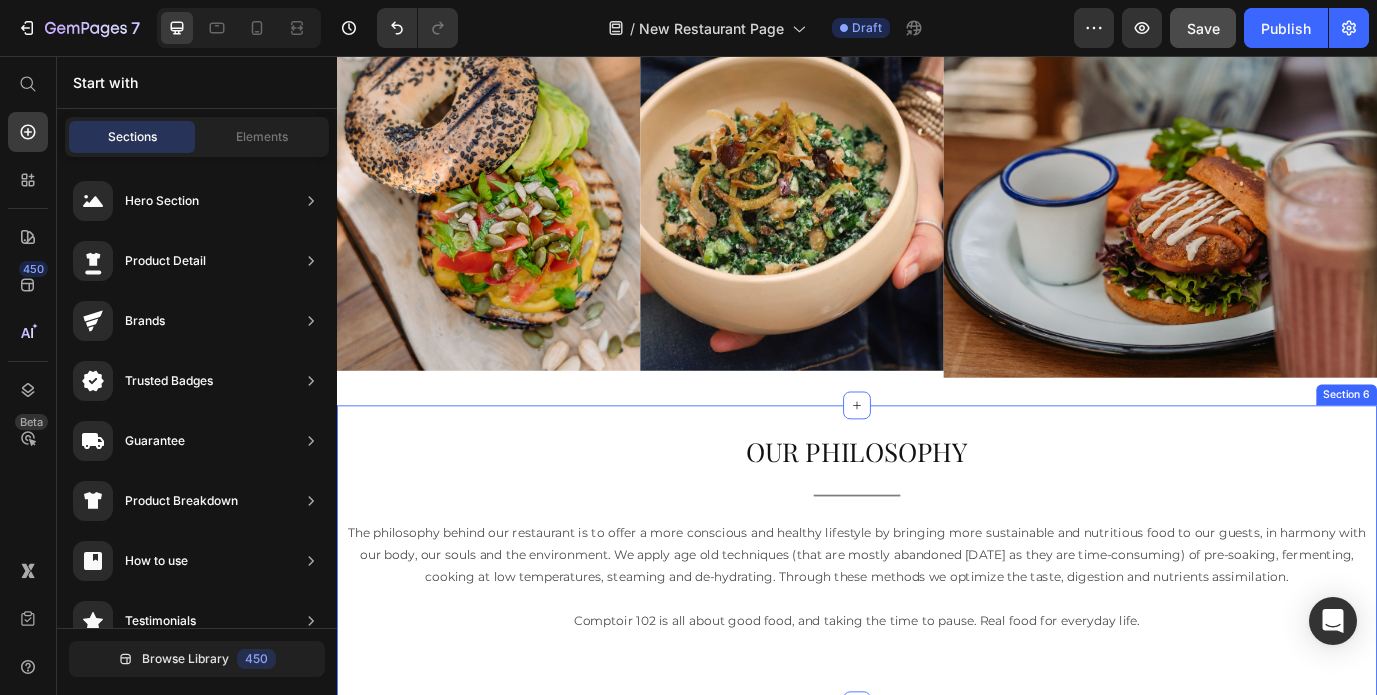 click on "OUR PHILOSOPHY Heading                Title Line The philosophy behind our restaurant is to offer a more conscious and healthy lifestyle by bringing more sustainable and nutritious food to our guests, in harmony with our body, our souls and the environment. We apply age old techniques (that are mostly abandoned [DATE] as they are time-consuming) of pre-soaking, fermenting, cooking at low temperatures, steaming and de-hydrating. Through these methods we optimize the taste, digestion and nutrients assimilation.   Comptoir 102 is all about good food, and taking the time to pause. Real food for everyday life.     Text Block Row Section 6" at bounding box center [937, 631] 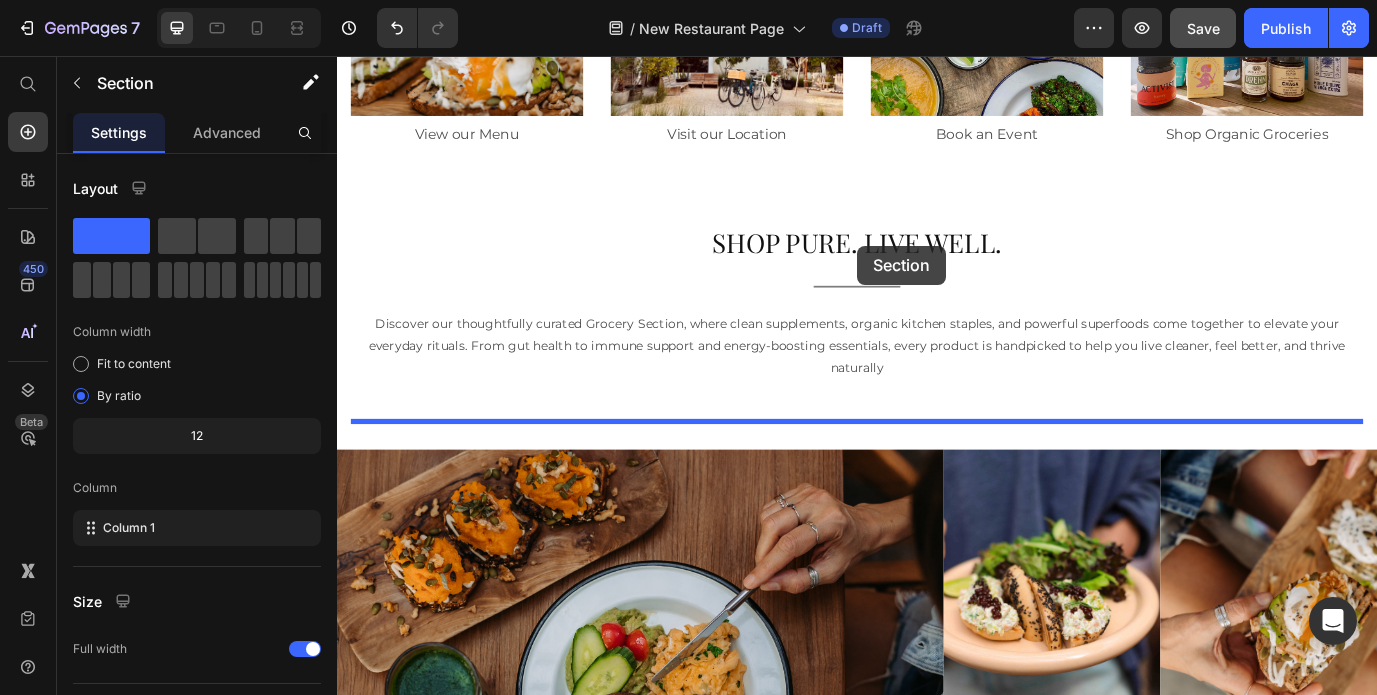 scroll, scrollTop: 1132, scrollLeft: 0, axis: vertical 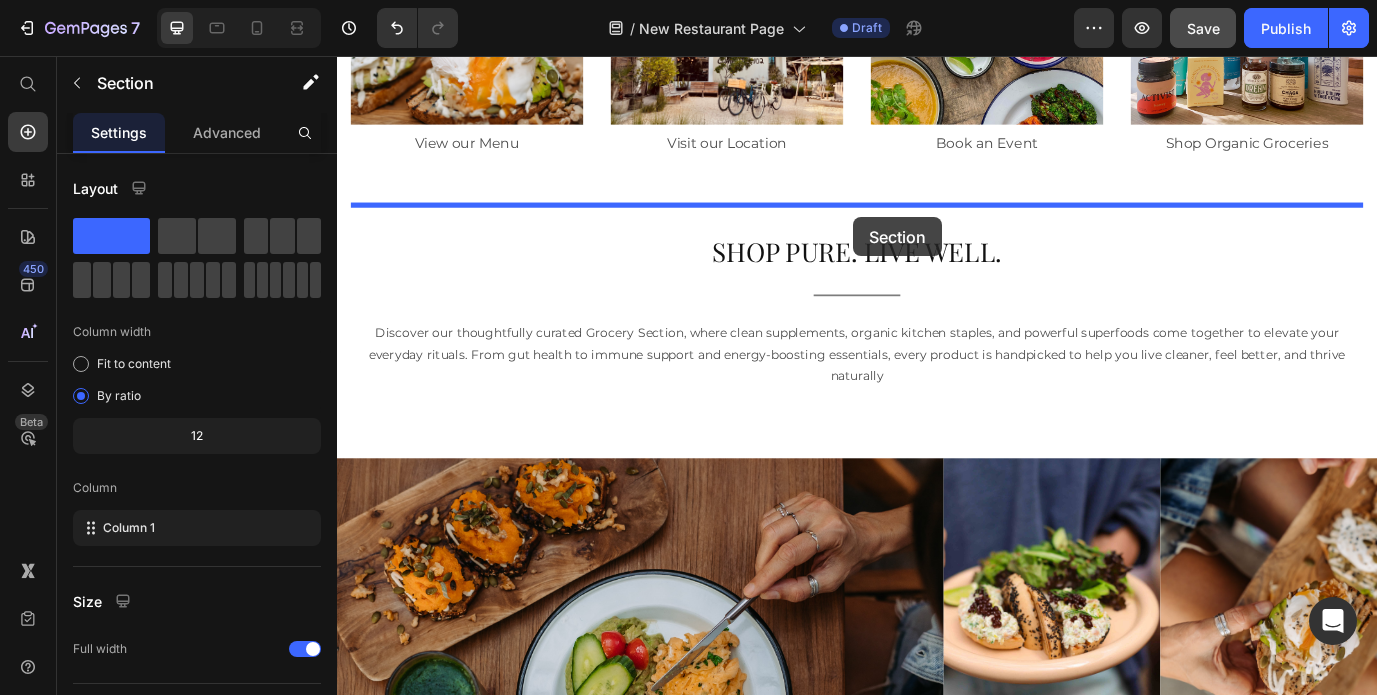 drag, startPoint x: 1155, startPoint y: 445, endPoint x: 932, endPoint y: 242, distance: 301.5593 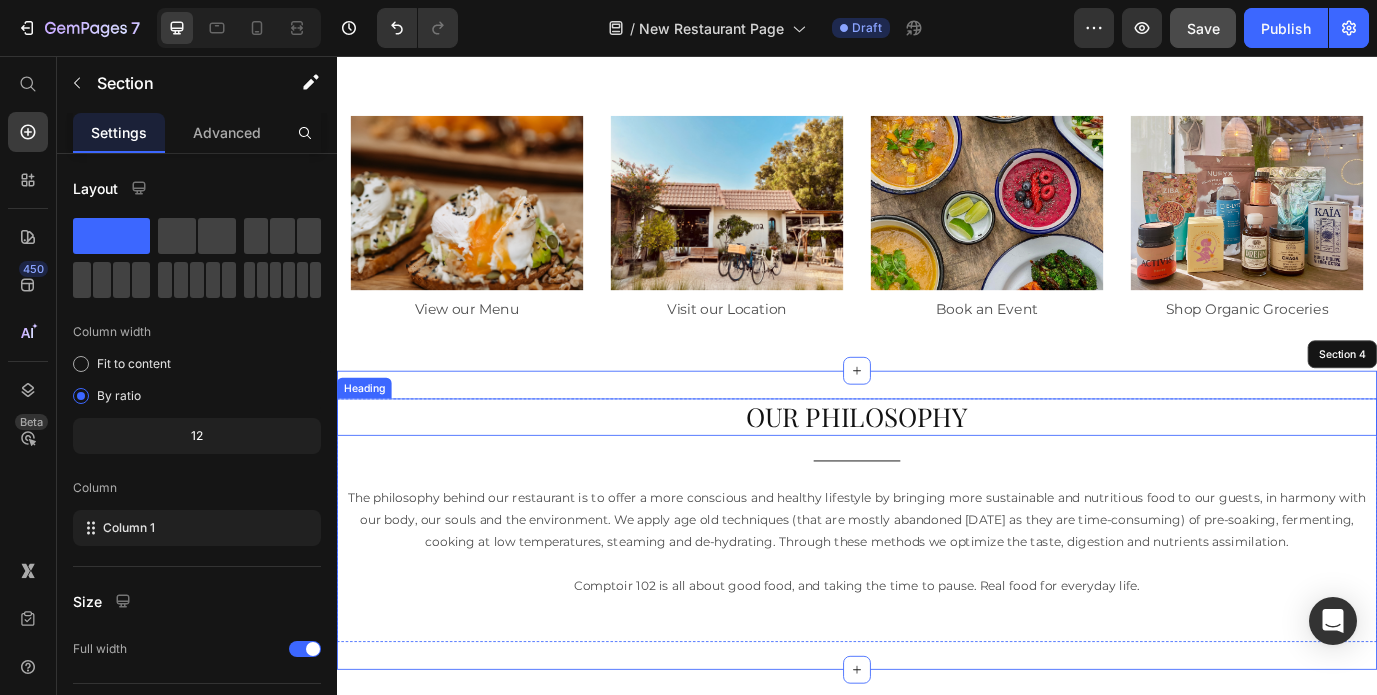 scroll, scrollTop: 868, scrollLeft: 0, axis: vertical 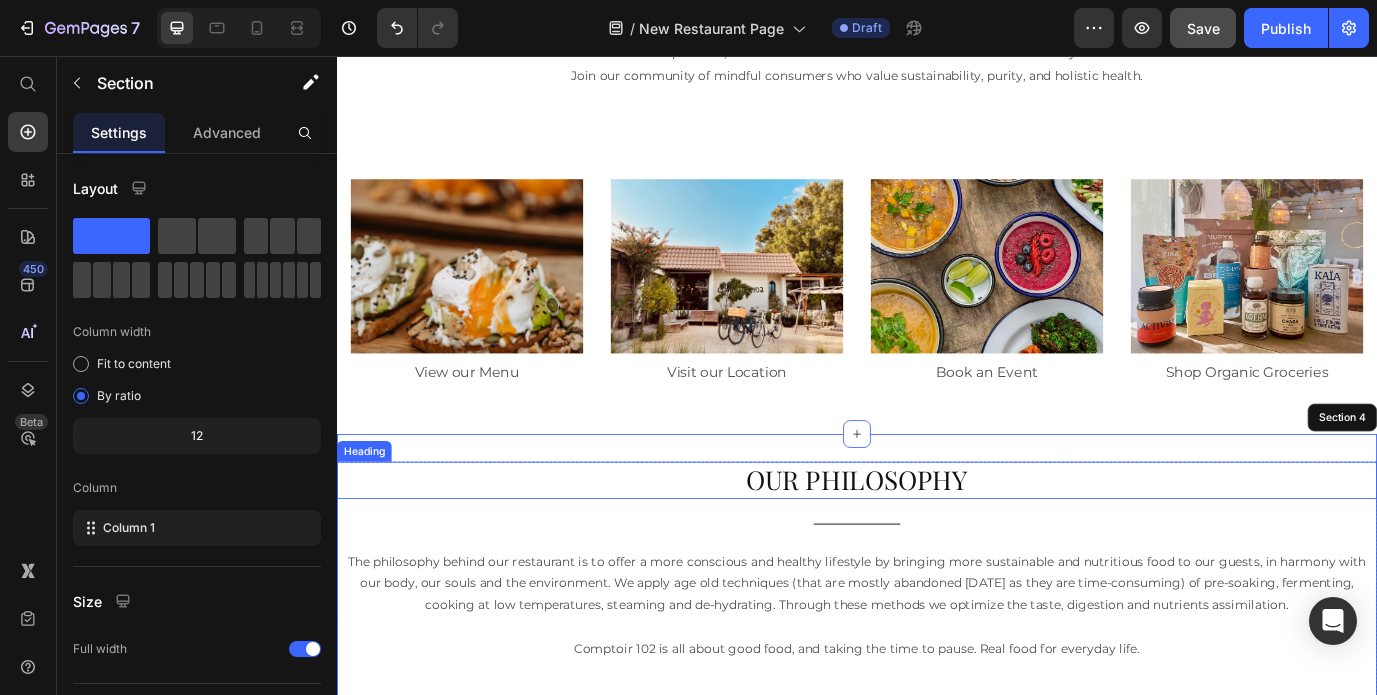 click on "OUR PHILOSOPHY" at bounding box center (937, 545) 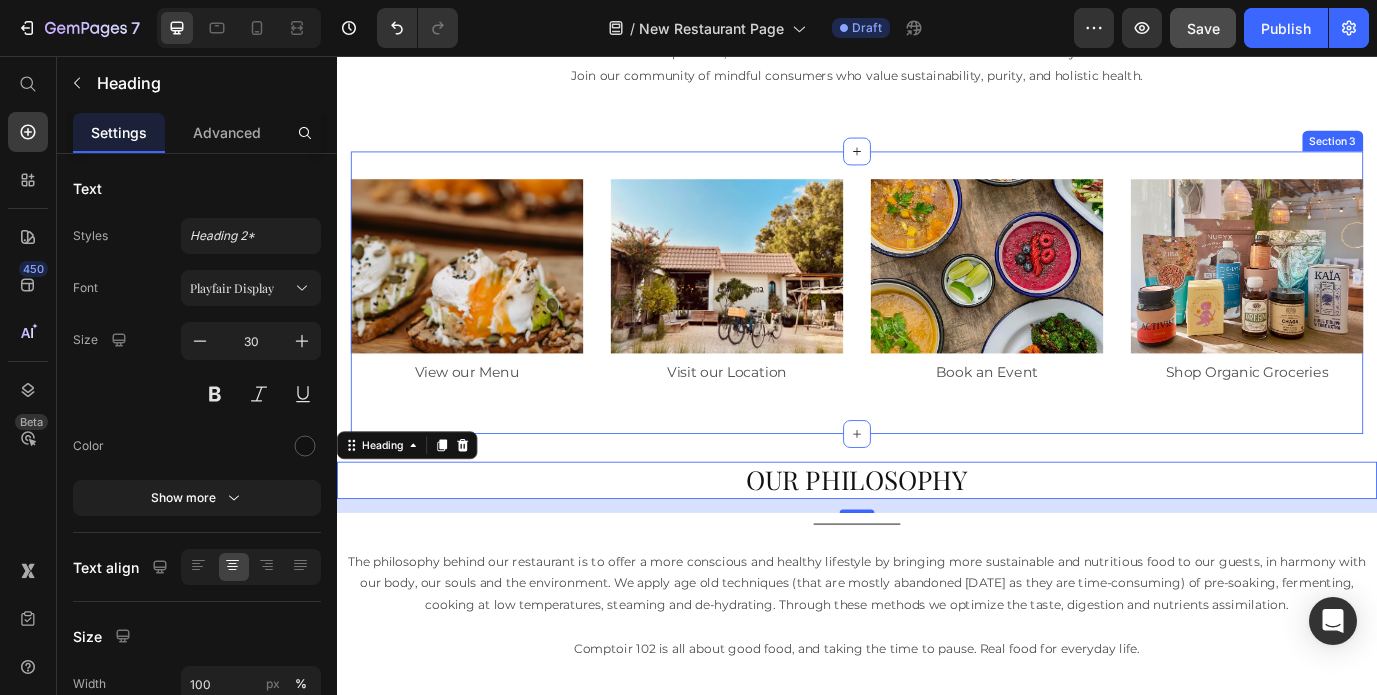 click on "Image Visit our Location Button Row Image View our Menu Button Image Book an Event Button Image Shop Organic Groceries Button Section 3" at bounding box center [937, 329] 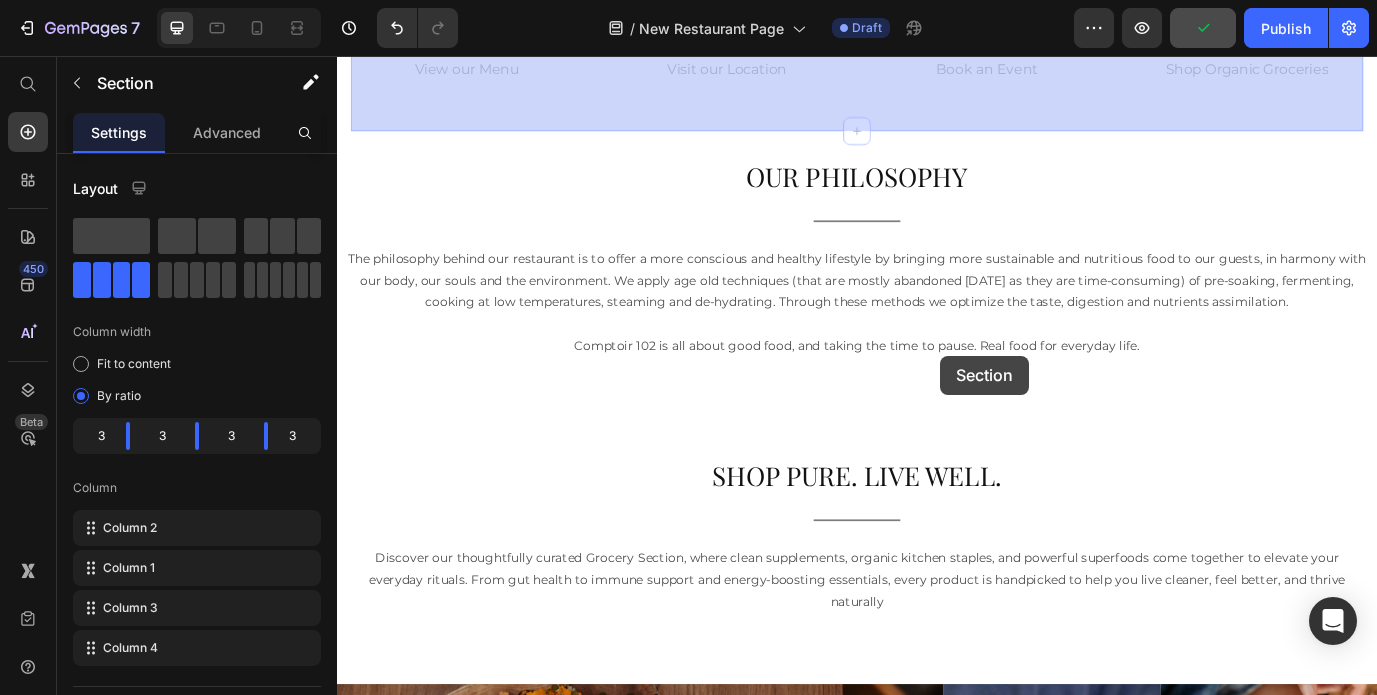 scroll, scrollTop: 1221, scrollLeft: 0, axis: vertical 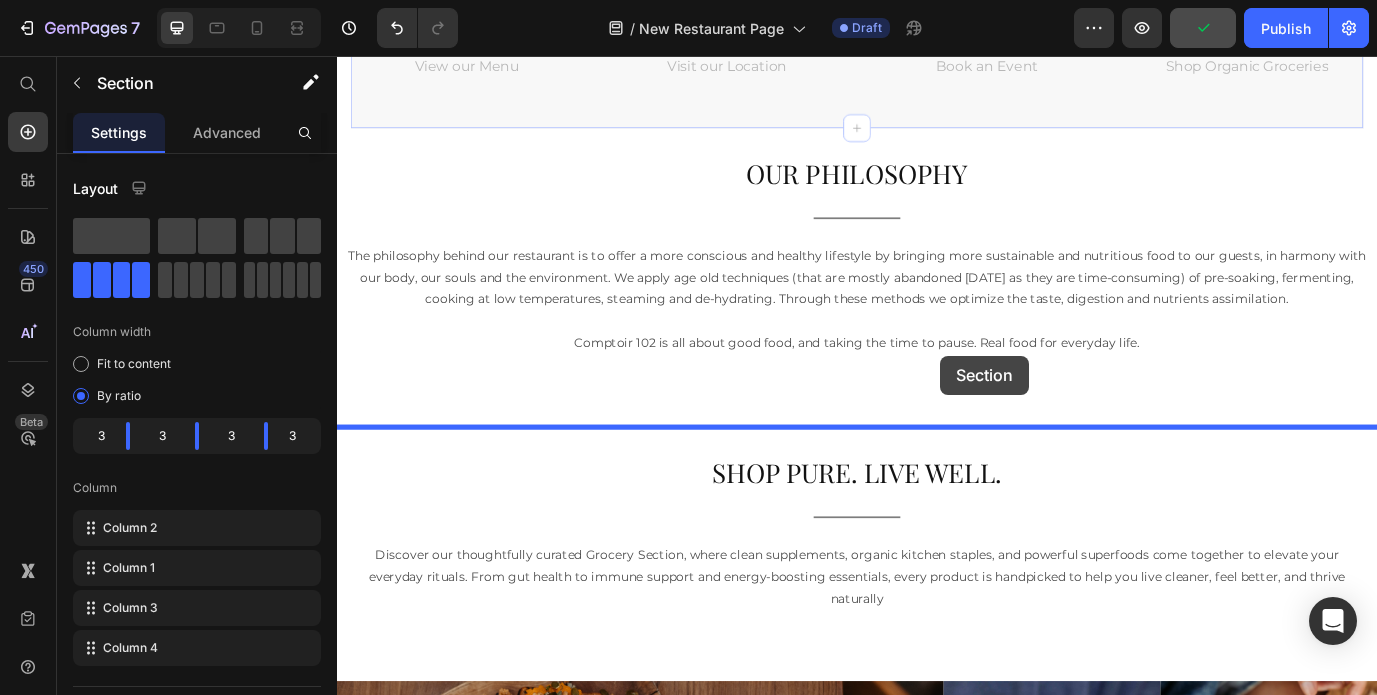 drag, startPoint x: 1143, startPoint y: 147, endPoint x: 1033, endPoint y: 402, distance: 277.71387 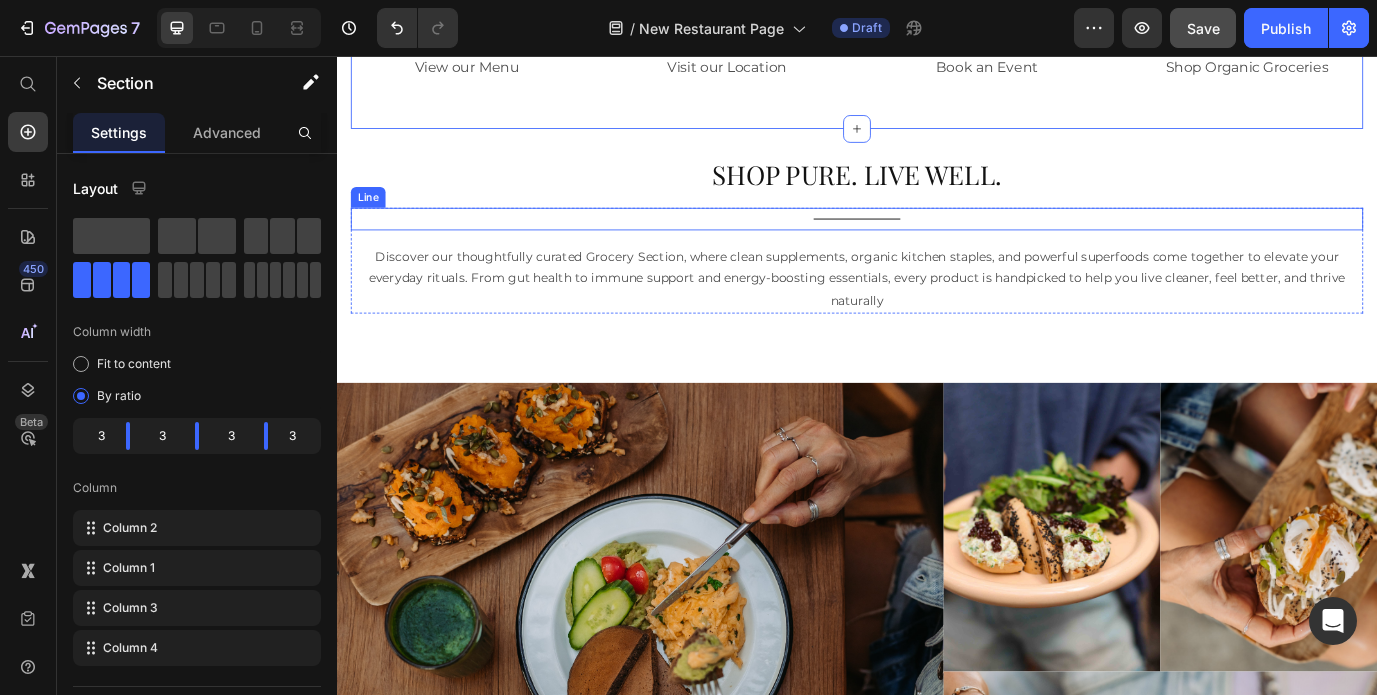 scroll, scrollTop: 1645, scrollLeft: 0, axis: vertical 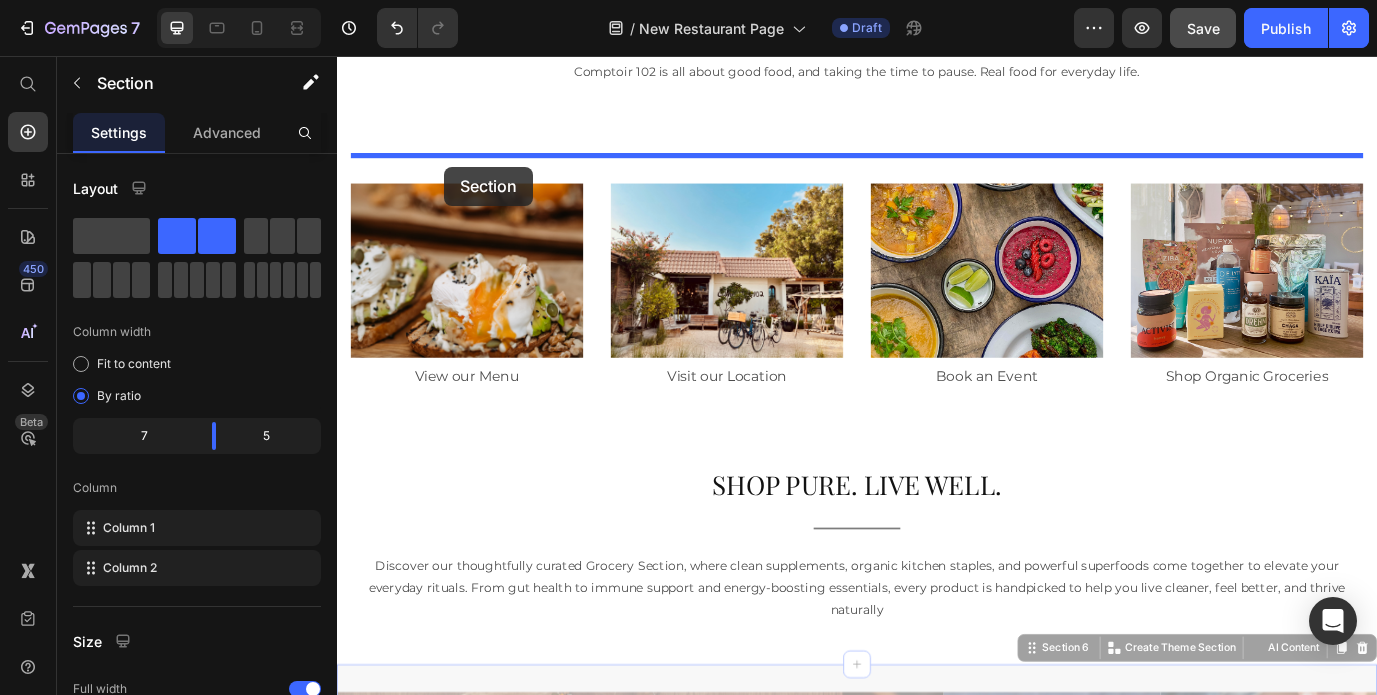 drag, startPoint x: 461, startPoint y: 324, endPoint x: 460, endPoint y: 184, distance: 140.00357 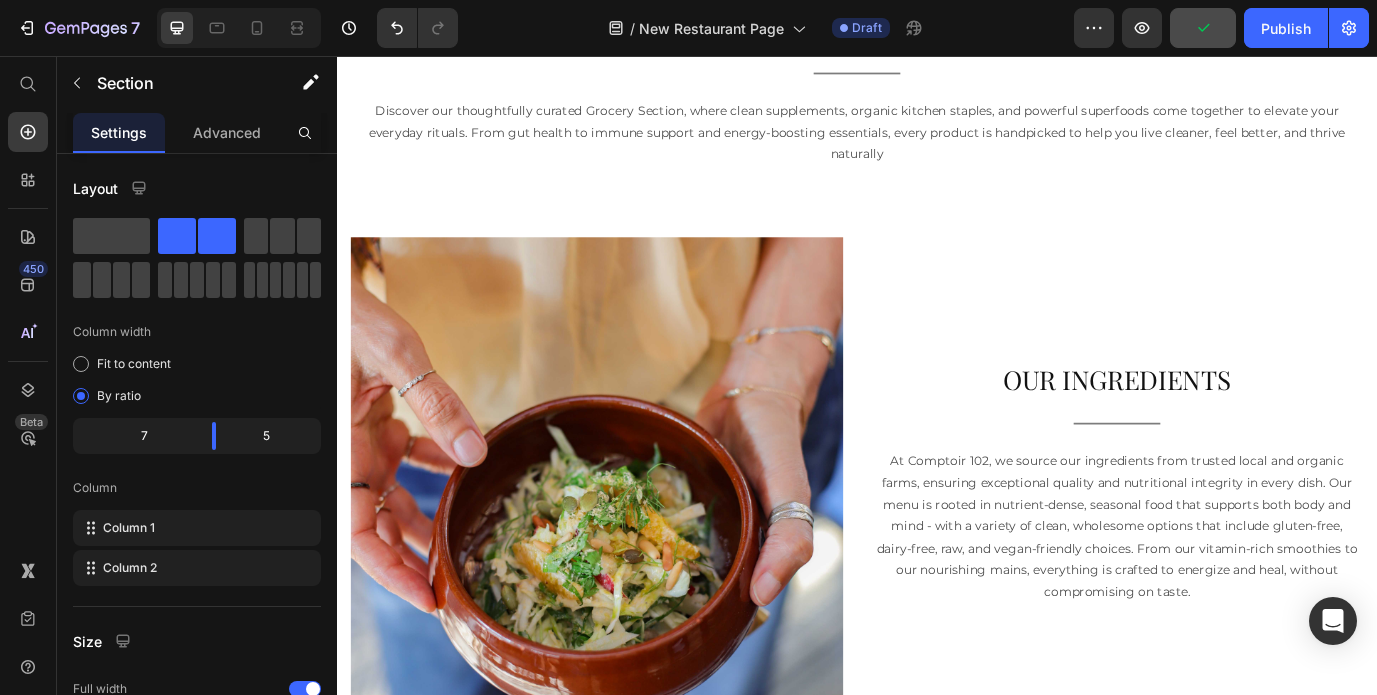 scroll, scrollTop: 2915, scrollLeft: 0, axis: vertical 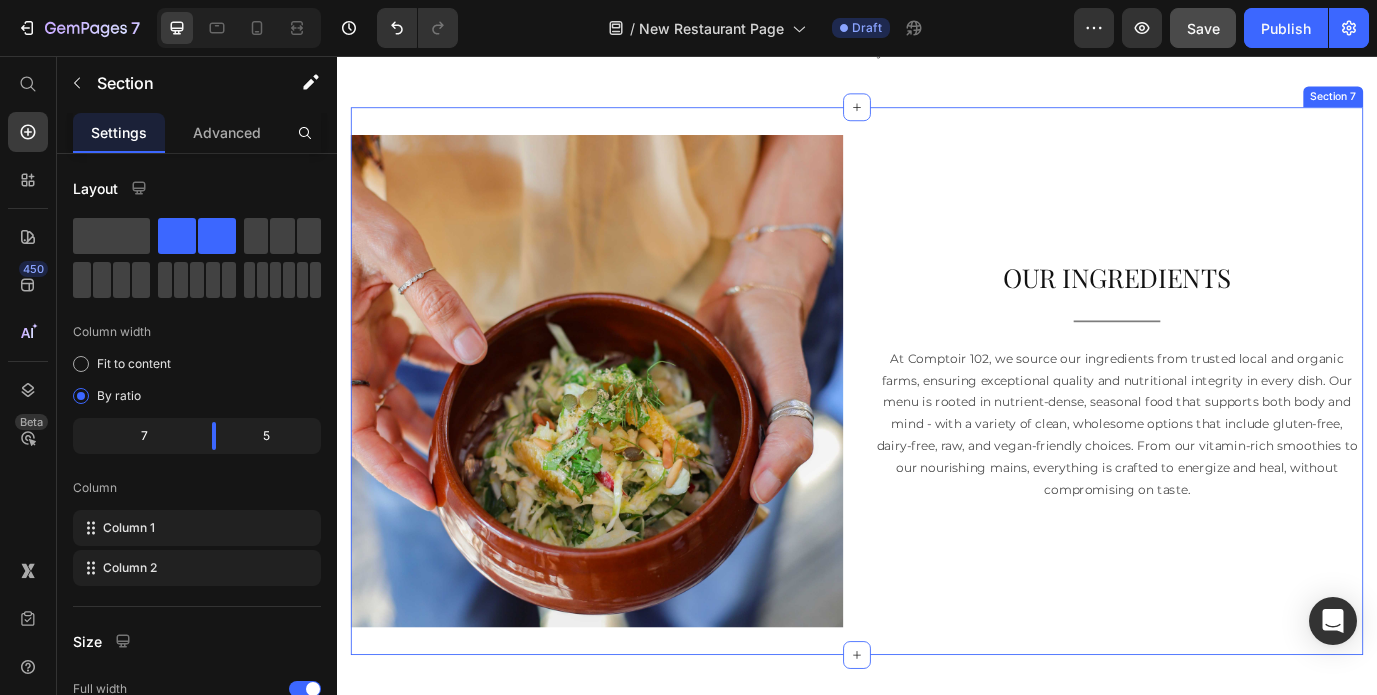 click on "Image Visit our Location Button Row Image View our Menu Button Image Book an Event Button Image Shop Organic Groceries Button Section 5 SHOP PURE. LIVE WELL. Heading                Title Line Discover our thoughtfully curated Grocery Section, where clean supplements, organic kitchen staples, and powerful superfoods come together to elevate your everyday rituals. From gut health to immune support and energy-boosting essentials, every product is handpicked to help you live cleaner, feel better, and thrive naturally Text Block Row Section 6 Image OUR INGREDIENTS Heading                Title Line Text Block Section 7
Drop element here Section 8
Drop element here Section 9
Drop element here Section 10
Drop element here Section 11 Root" at bounding box center (937, -651) 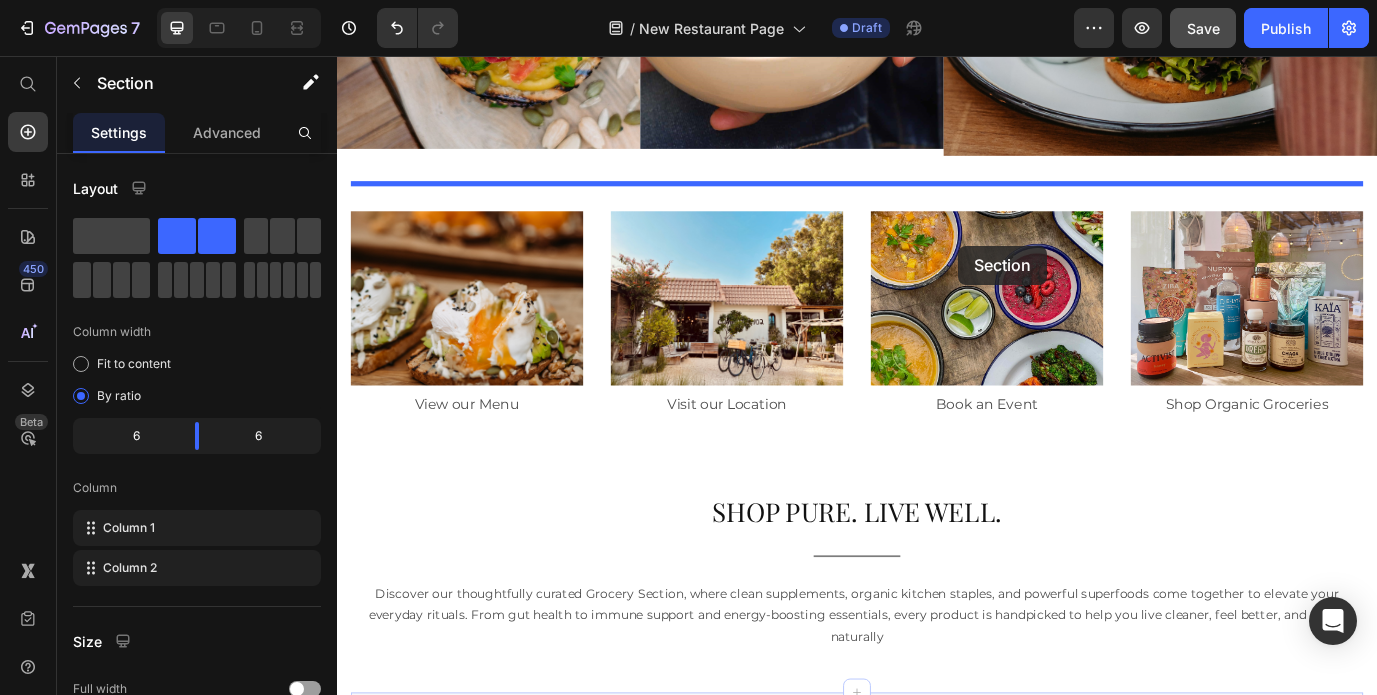 scroll, scrollTop: 2200, scrollLeft: 0, axis: vertical 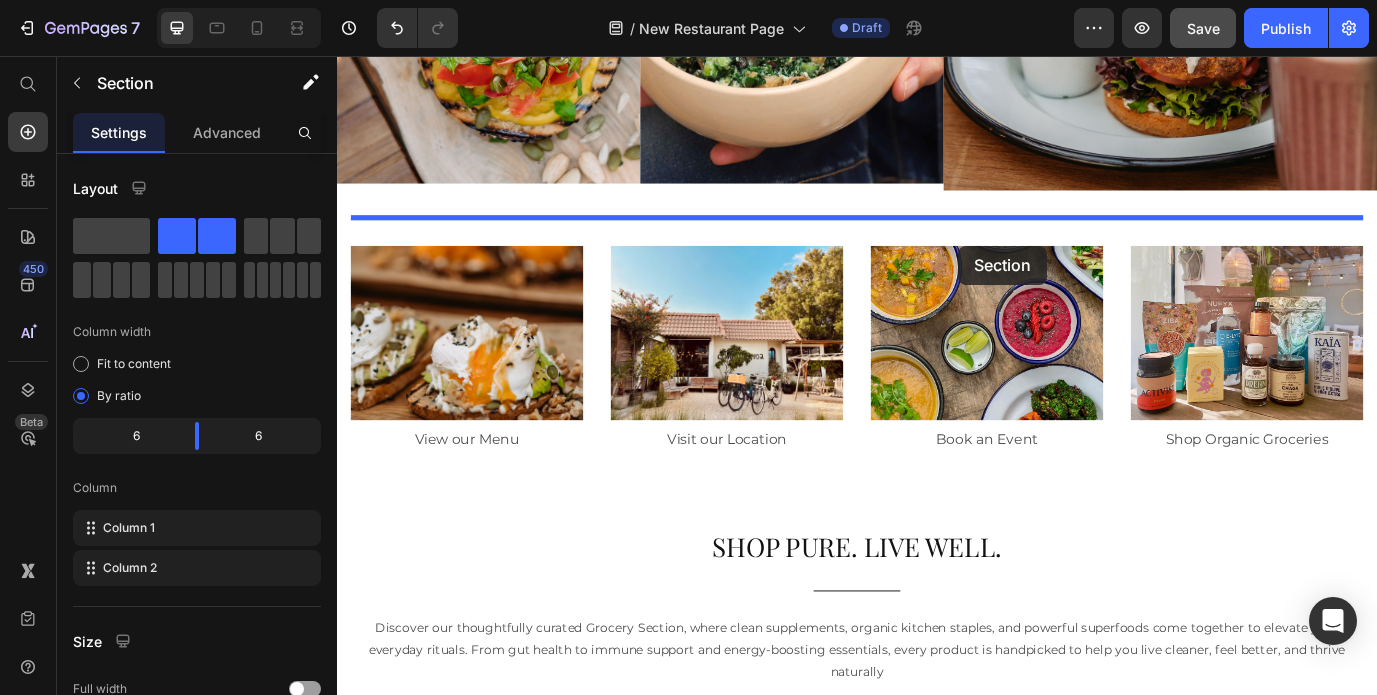 drag, startPoint x: 1143, startPoint y: 137, endPoint x: 1053, endPoint y: 275, distance: 164.75436 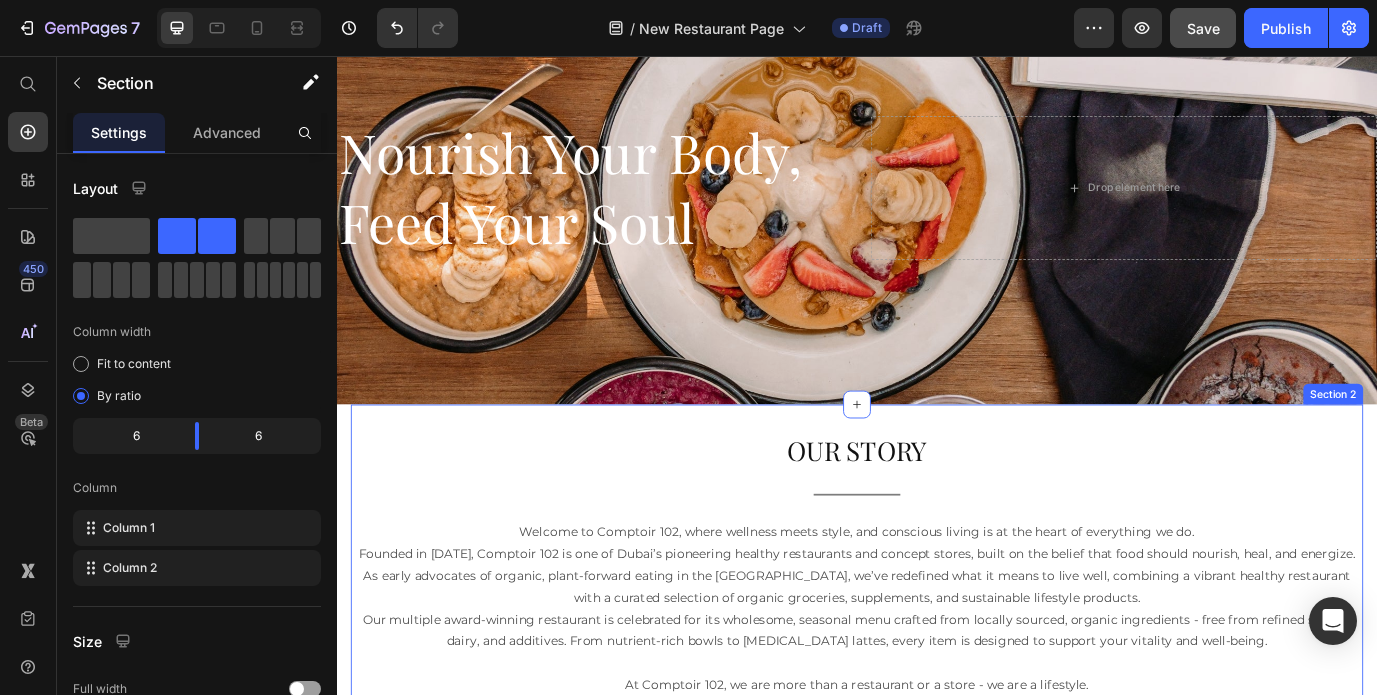 scroll, scrollTop: 0, scrollLeft: 0, axis: both 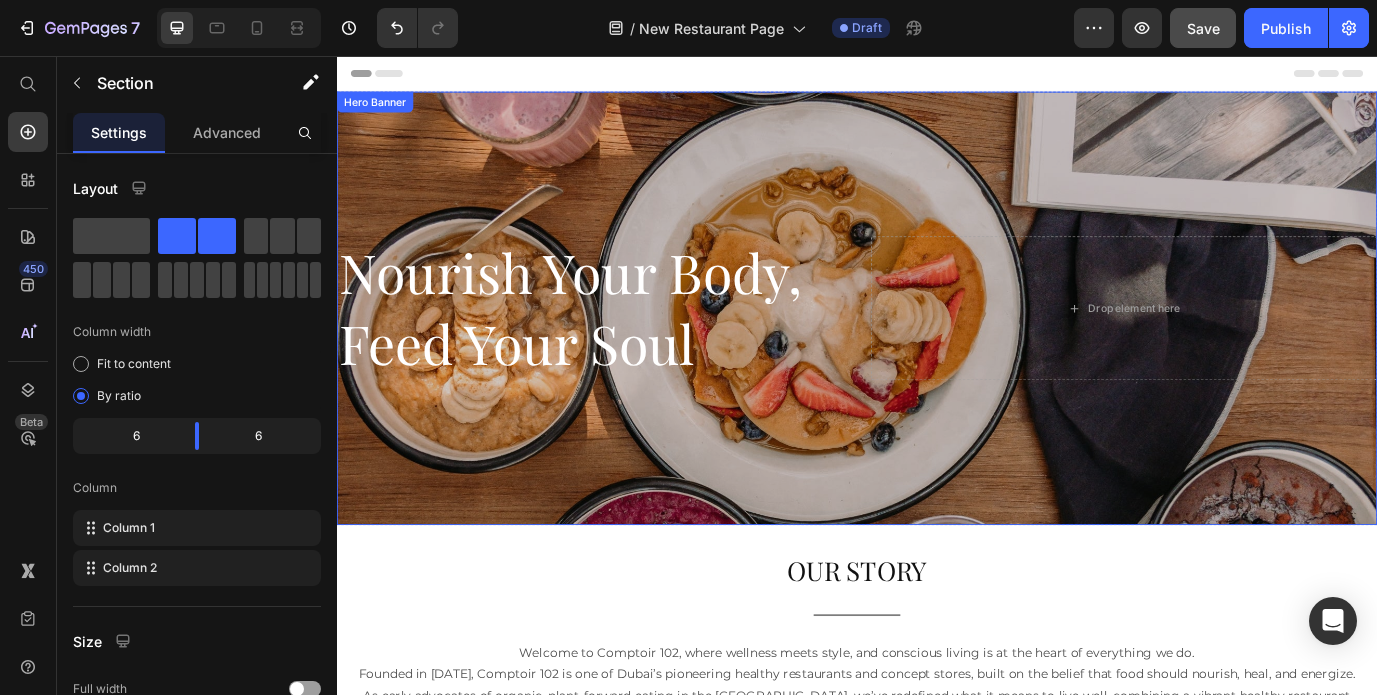 click at bounding box center (937, 347) 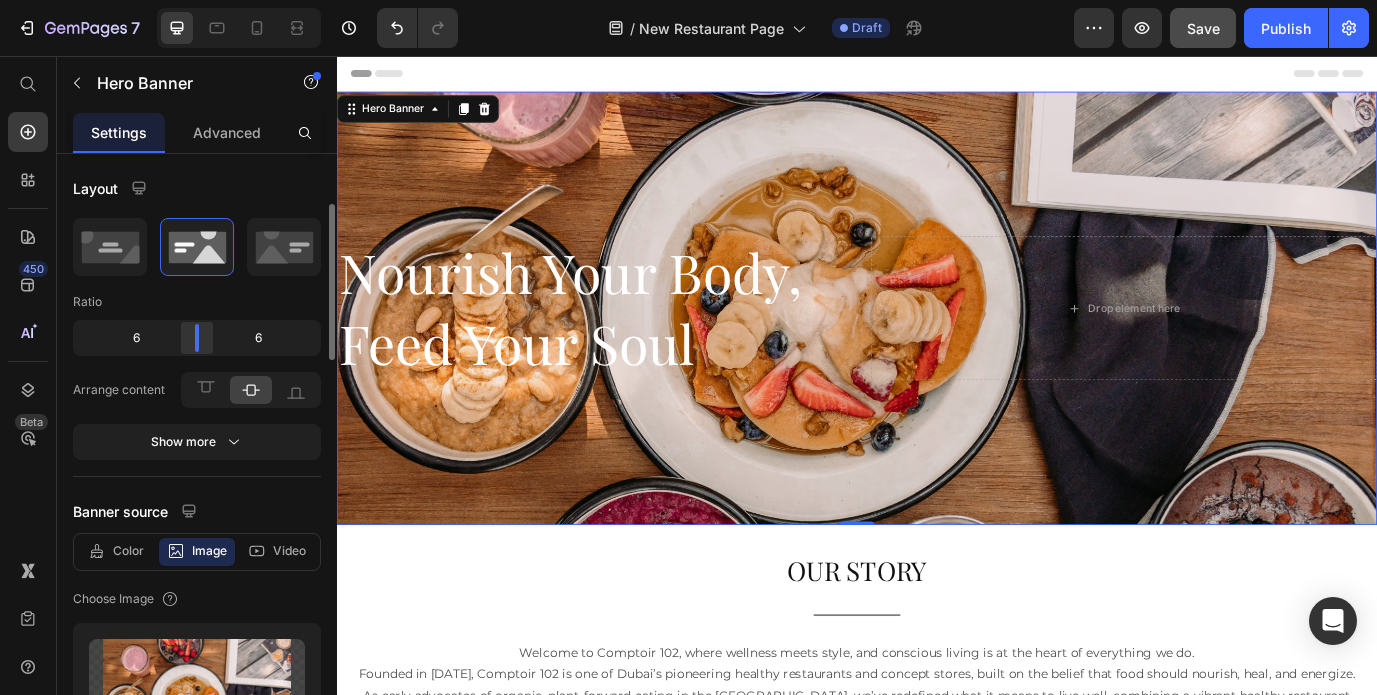scroll, scrollTop: 149, scrollLeft: 0, axis: vertical 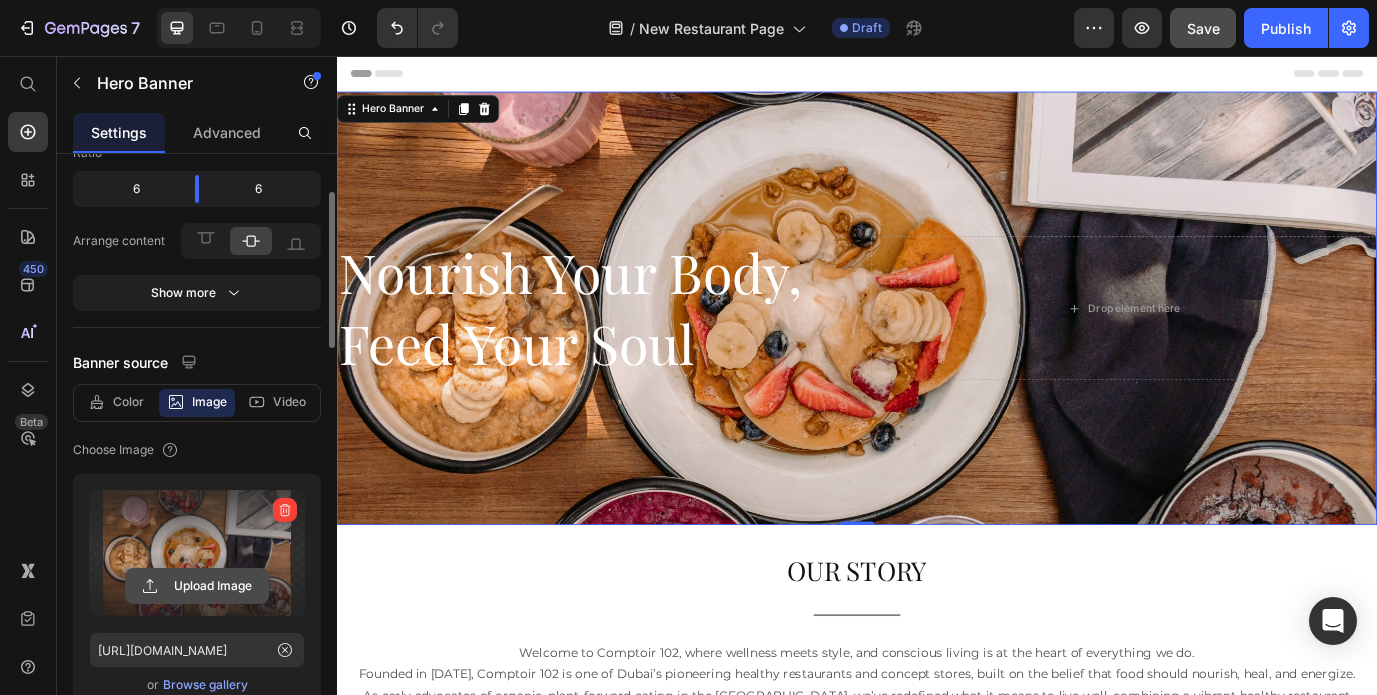 click 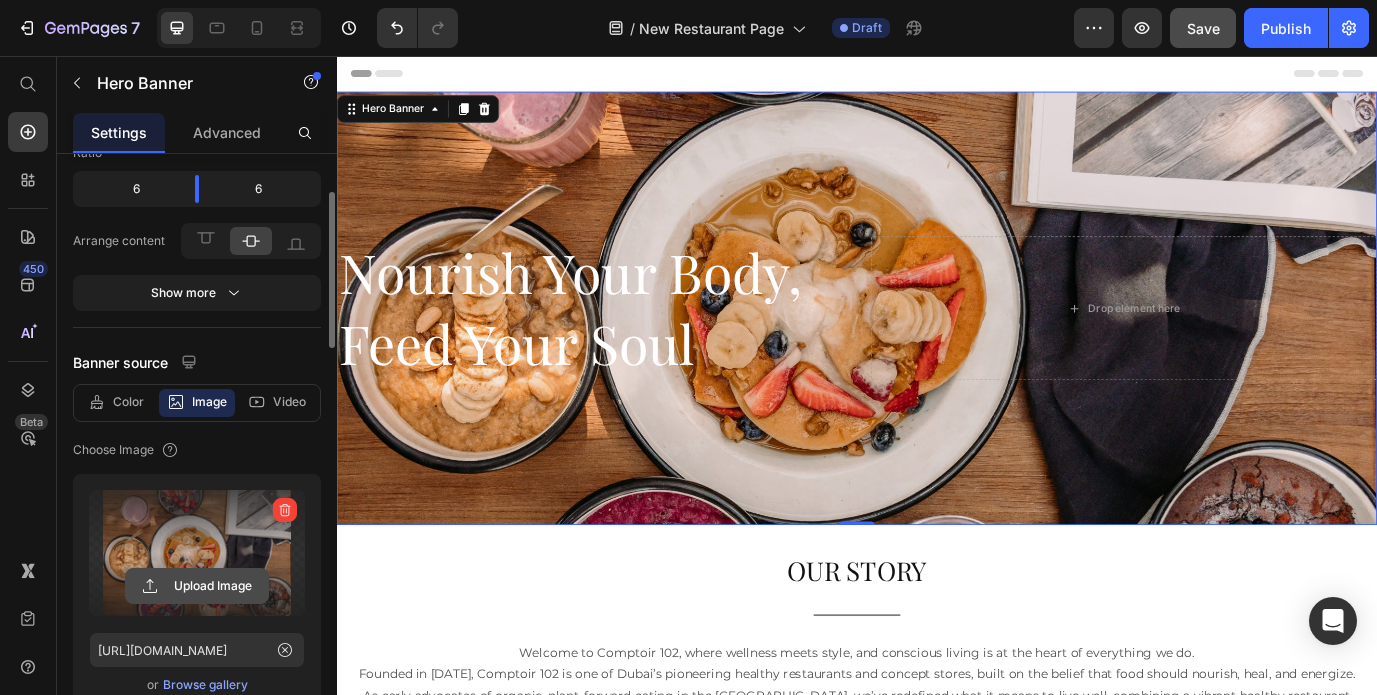 click 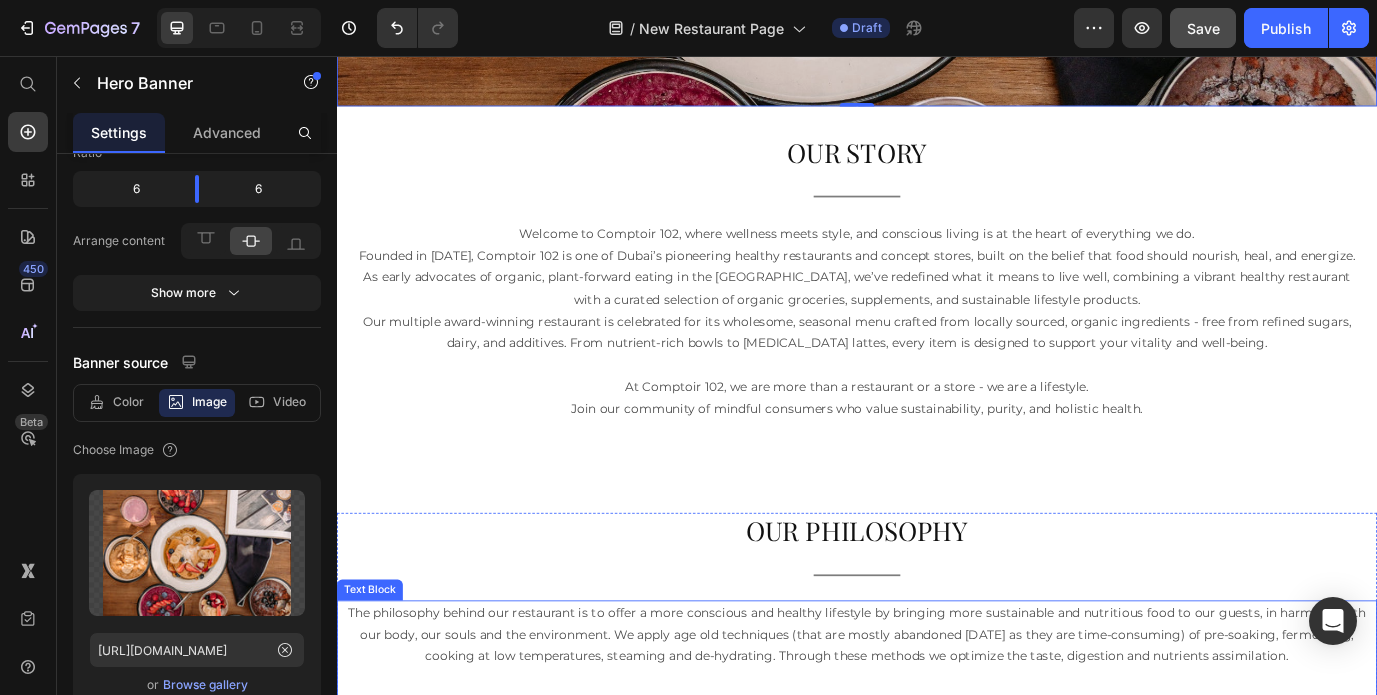 scroll, scrollTop: 555, scrollLeft: 0, axis: vertical 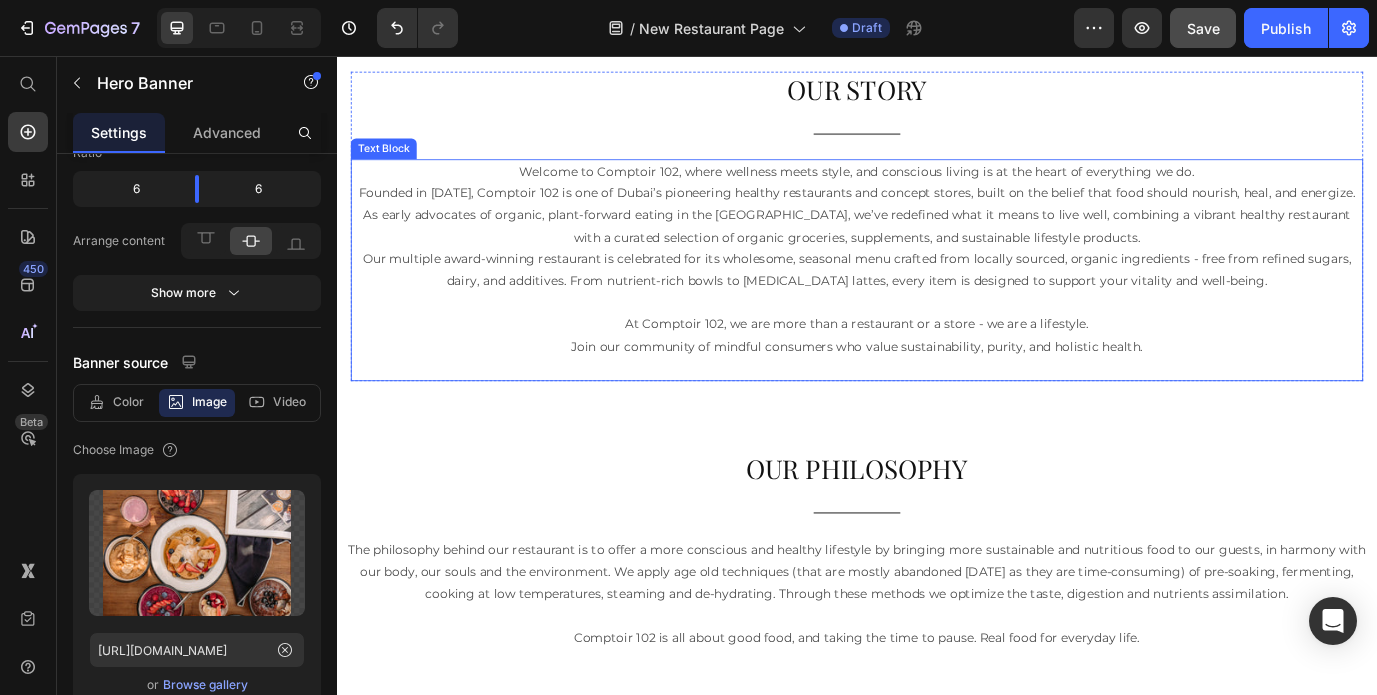 click at bounding box center (937, 340) 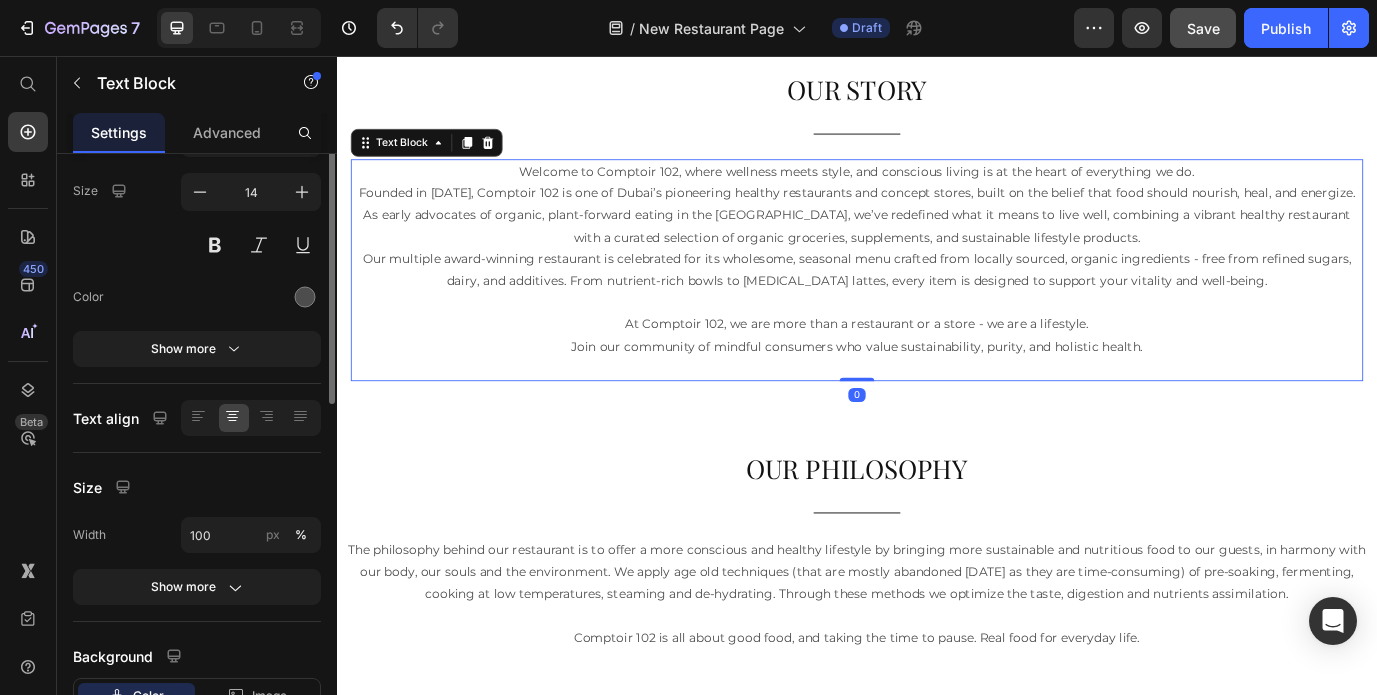 scroll, scrollTop: 0, scrollLeft: 0, axis: both 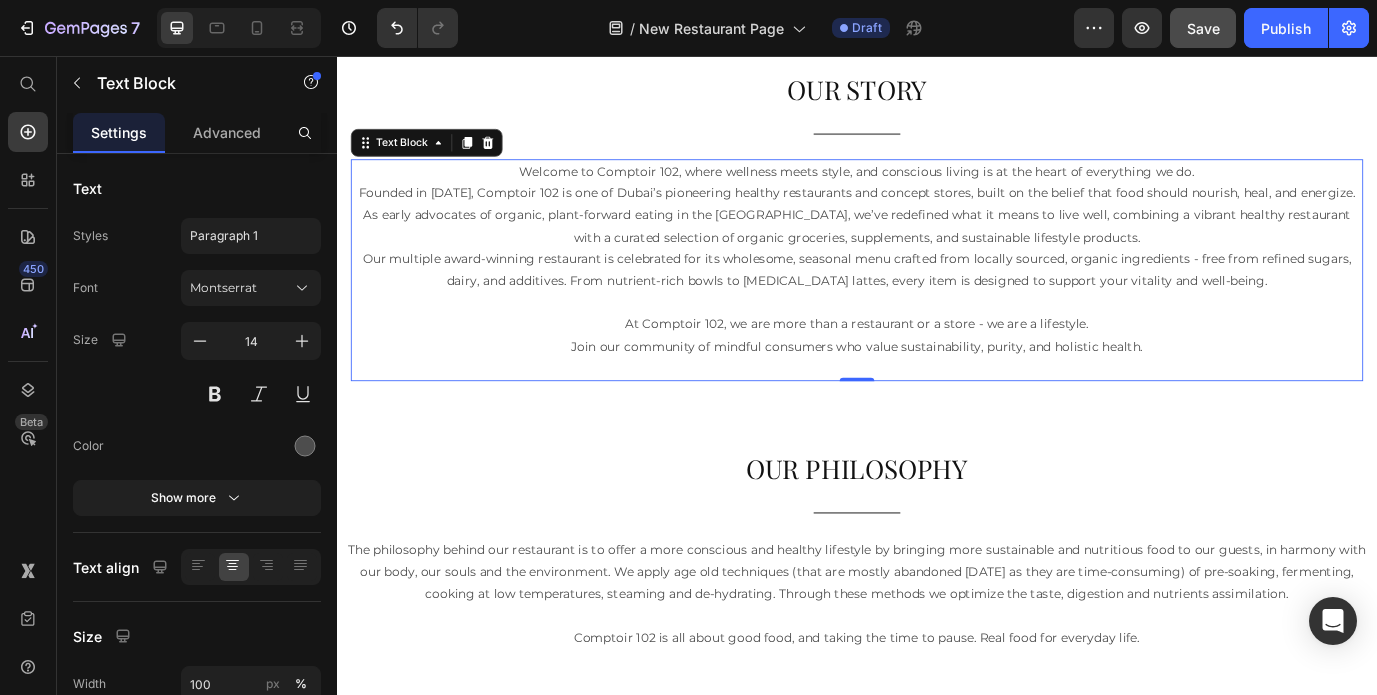 click on "Founded in [DATE], Comptoir 102 is one of Dubai’s pioneering healthy restaurants and concept stores, built on the belief that food should nourish, heal, and energize. As early advocates of organic, plant-forward eating in the [GEOGRAPHIC_DATA], we’ve redefined what it means to live well, combining a vibrant healthy restaurant with a curated selection of organic groceries, supplements, and sustainable lifestyle products." at bounding box center [937, 240] 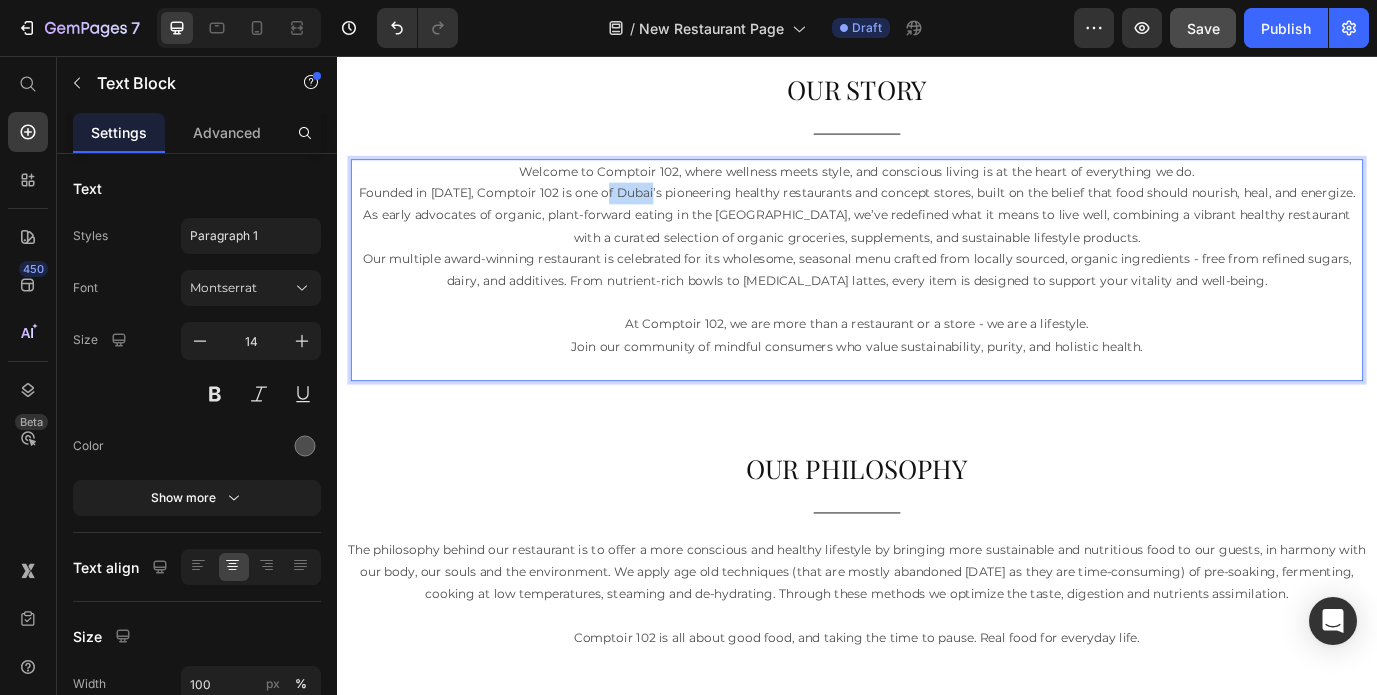 click on "Founded in [DATE], Comptoir 102 is one of Dubai’s pioneering healthy restaurants and concept stores, built on the belief that food should nourish, heal, and energize. As early advocates of organic, plant-forward eating in the [GEOGRAPHIC_DATA], we’ve redefined what it means to live well, combining a vibrant healthy restaurant with a curated selection of organic groceries, supplements, and sustainable lifestyle products." at bounding box center [937, 240] 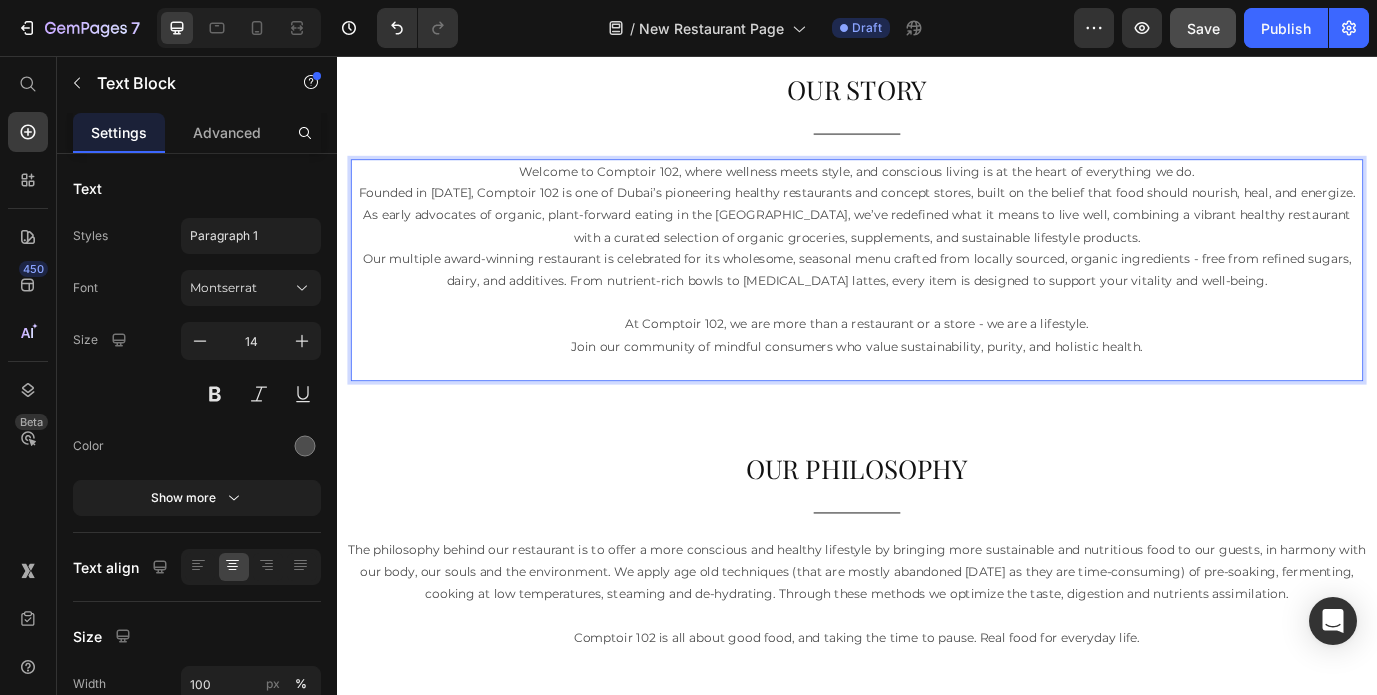 click on "Founded in [DATE], Comptoir 102 is one of Dubai’s pioneering healthy restaurants and concept stores, built on the belief that food should nourish, heal, and energize. As early advocates of organic, plant-forward eating in the [GEOGRAPHIC_DATA], we’ve redefined what it means to live well, combining a vibrant healthy restaurant with a curated selection of organic groceries, supplements, and sustainable lifestyle products." at bounding box center [937, 240] 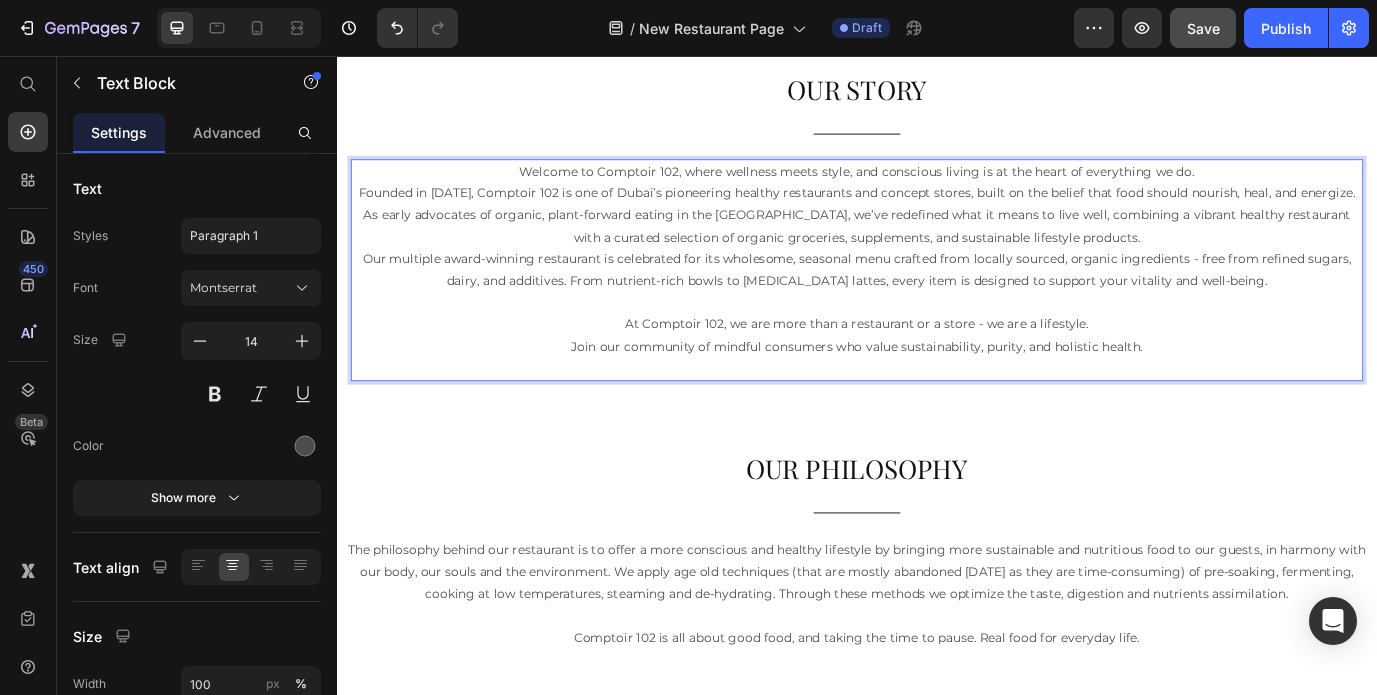 click on "Founded in [DATE], Comptoir 102 is one of Dubai’s pioneering healthy restaurants and concept stores, built on the belief that food should nourish, heal, and energize. As early advocates of organic, plant-forward eating in the [GEOGRAPHIC_DATA], we’ve redefined what it means to live well, combining a vibrant healthy restaurant with a curated selection of organic groceries, supplements, and sustainable lifestyle products." at bounding box center [937, 240] 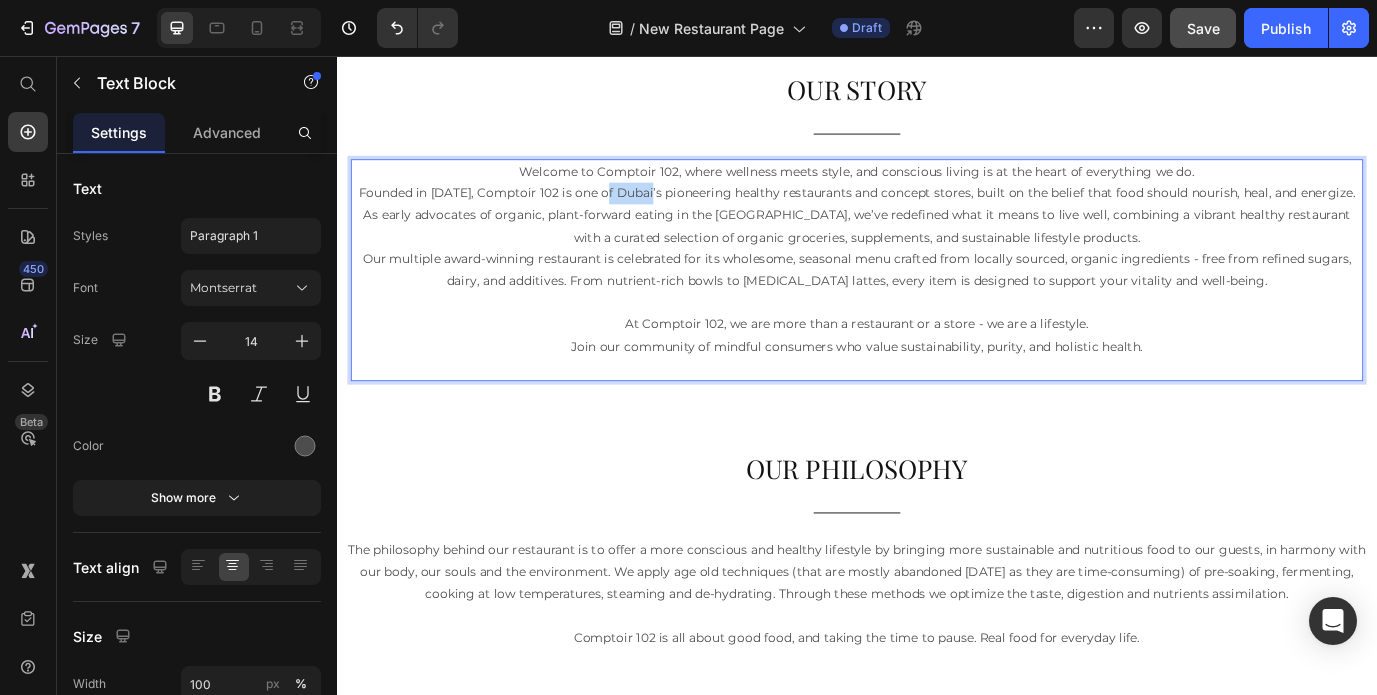 click on "Founded in [DATE], Comptoir 102 is one of Dubai’s pioneering healthy restaurants and concept stores, built on the belief that food should nourish, heal, and energize. As early advocates of organic, plant-forward eating in the [GEOGRAPHIC_DATA], we’ve redefined what it means to live well, combining a vibrant healthy restaurant with a curated selection of organic groceries, supplements, and sustainable lifestyle products." at bounding box center (937, 240) 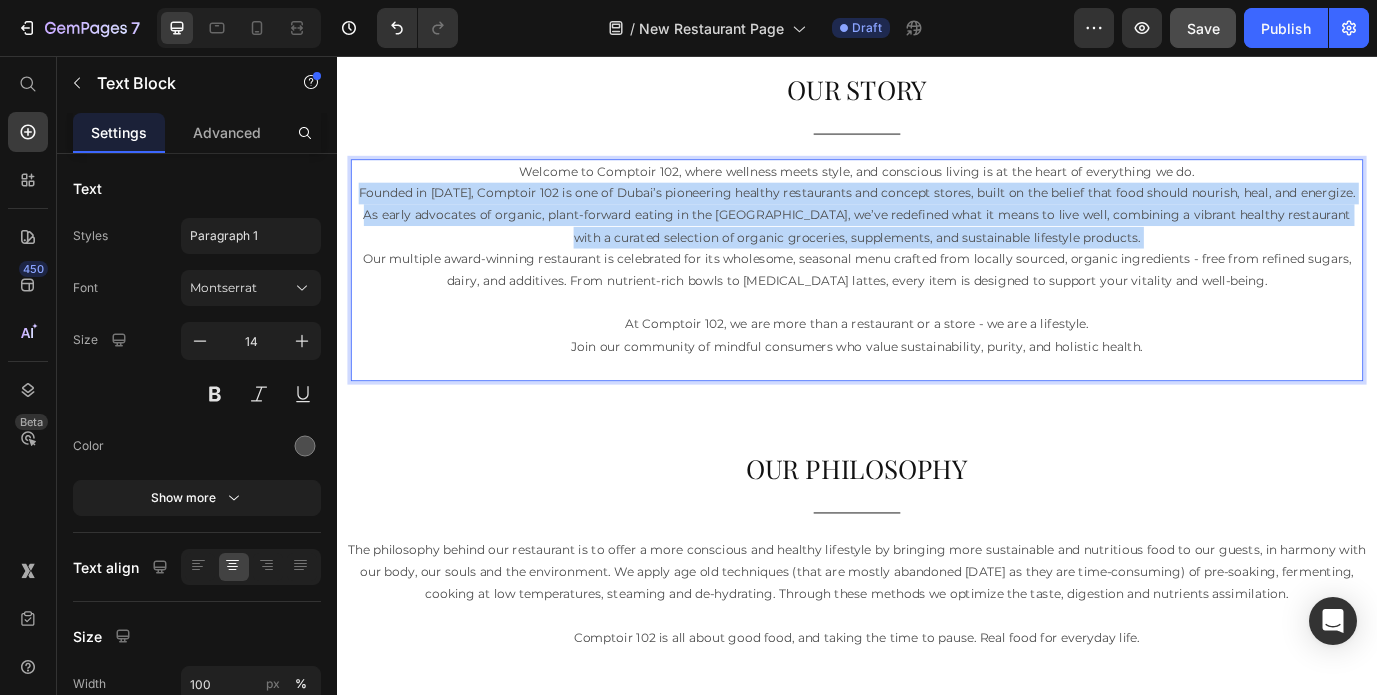 click on "Founded in [DATE], Comptoir 102 is one of Dubai’s pioneering healthy restaurants and concept stores, built on the belief that food should nourish, heal, and energize. As early advocates of organic, plant-forward eating in the [GEOGRAPHIC_DATA], we’ve redefined what it means to live well, combining a vibrant healthy restaurant with a curated selection of organic groceries, supplements, and sustainable lifestyle products." at bounding box center [937, 240] 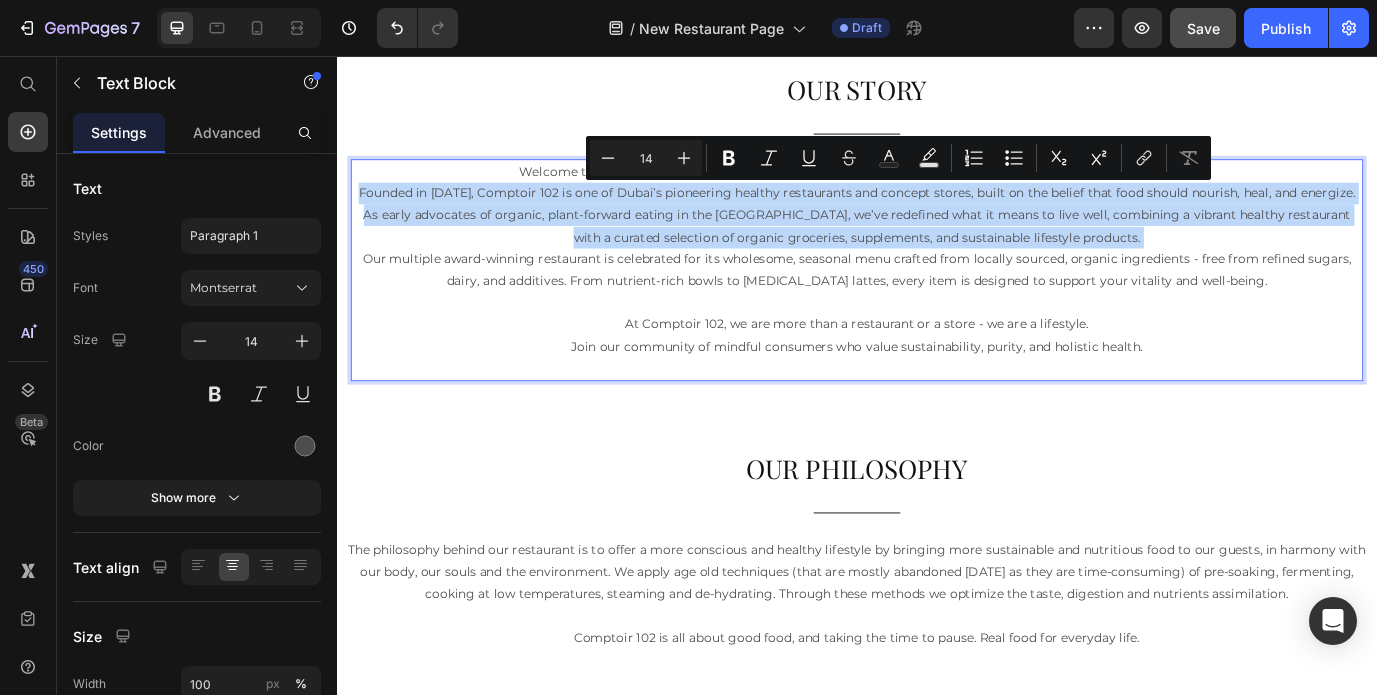 copy on "Founded in [DATE], Comptoir 102 is one of Dubai’s pioneering healthy restaurants and concept stores, built on the belief that food should nourish, heal, and energize. As early advocates of organic, plant-forward eating in the [GEOGRAPHIC_DATA], we’ve redefined what it means to live well, combining a vibrant healthy restaurant with a curated selection of organic groceries, supplements, and sustainable lifestyle products." 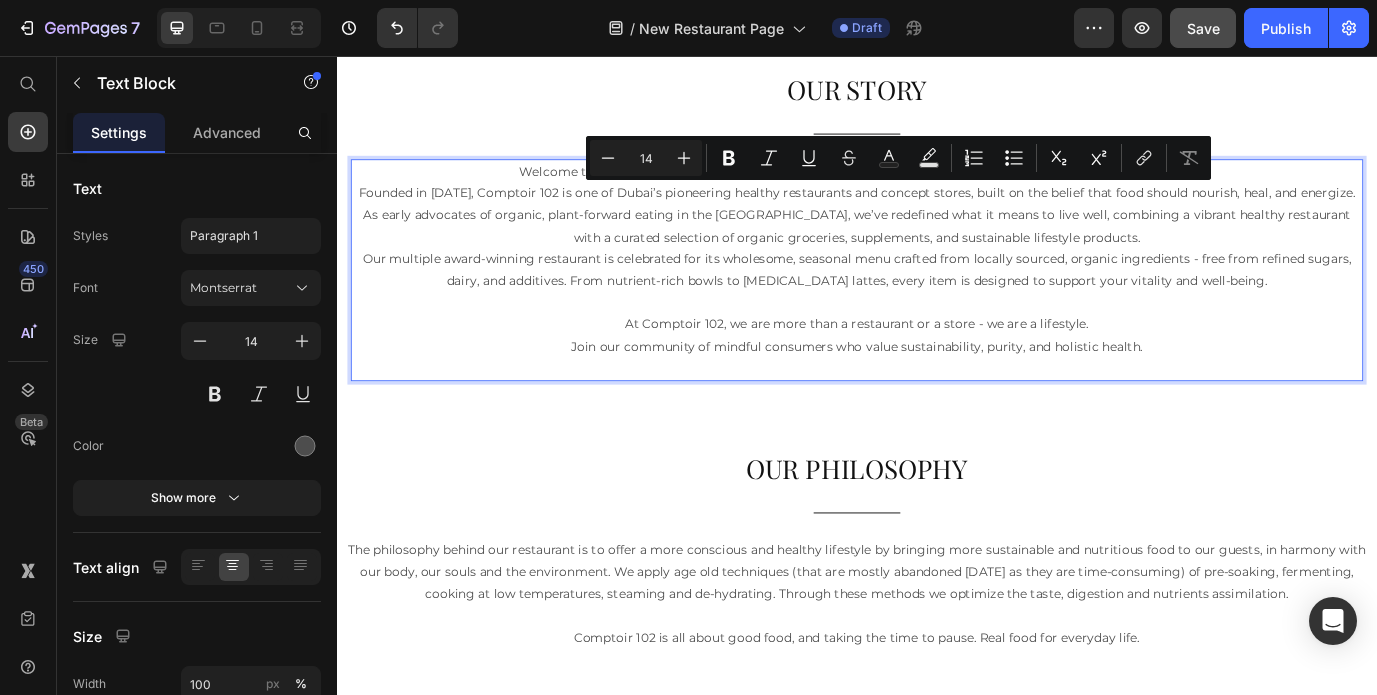 click on "Our multiple award-winning restaurant is celebrated for its wholesome, seasonal menu crafted from locally sourced, organic ingredients - free from refined sugars, dairy, and additives. From nutrient-rich bowls to [MEDICAL_DATA] lattes, every item is designed to support your vitality and well-being." at bounding box center (937, 303) 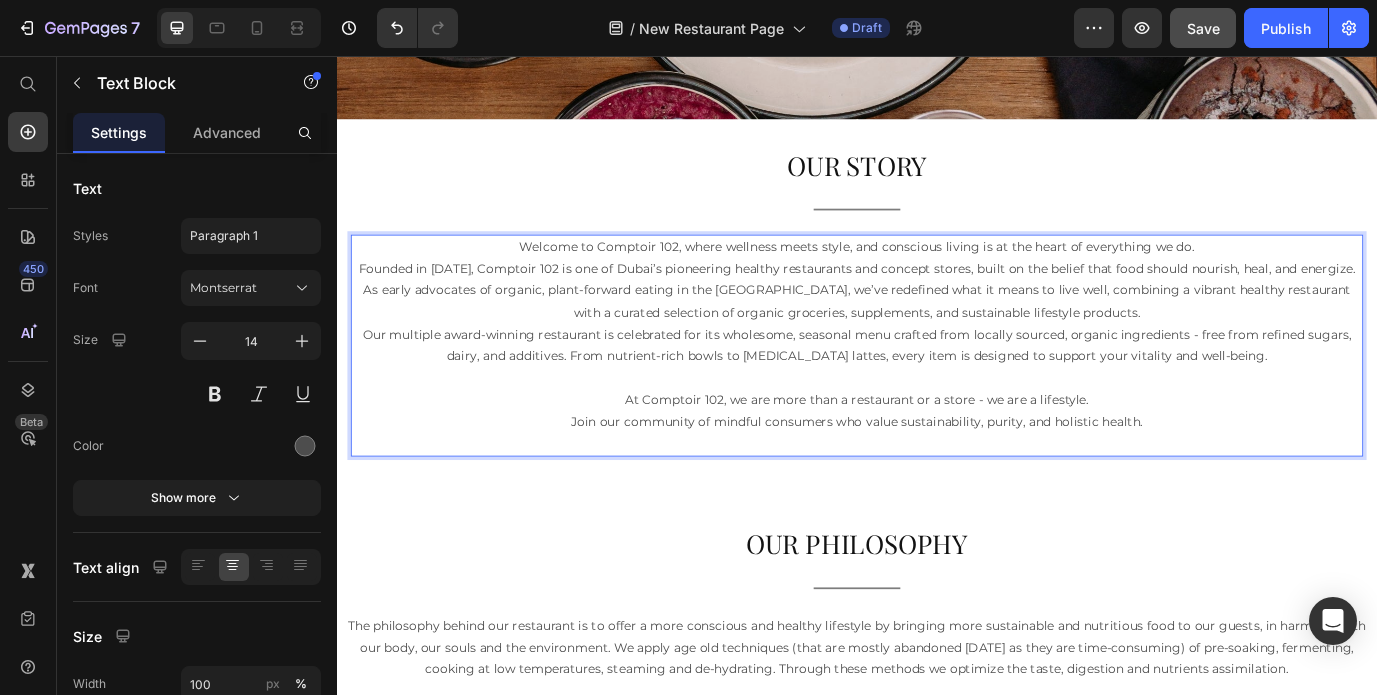 scroll, scrollTop: 469, scrollLeft: 0, axis: vertical 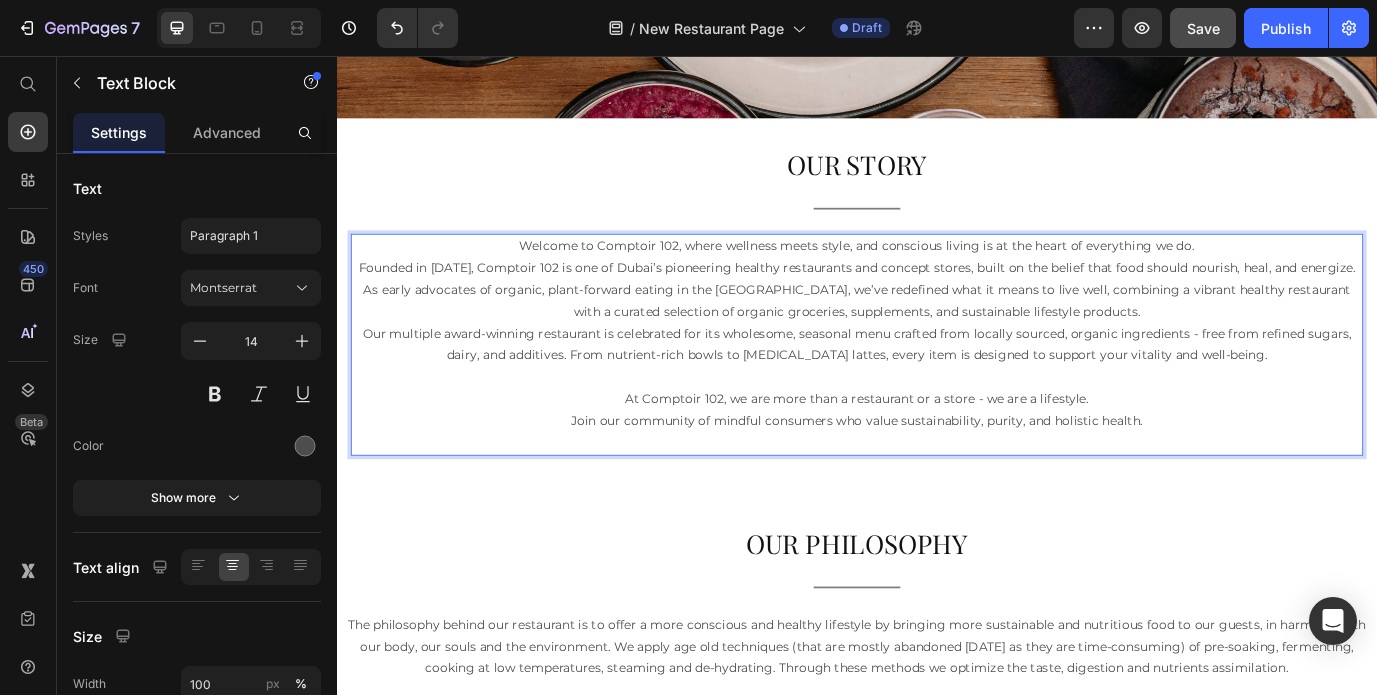 click on "Our multiple award-winning restaurant is celebrated for its wholesome, seasonal menu crafted from locally sourced, organic ingredients - free from refined sugars, dairy, and additives. From nutrient-rich bowls to [MEDICAL_DATA] lattes, every item is designed to support your vitality and well-being." at bounding box center [937, 389] 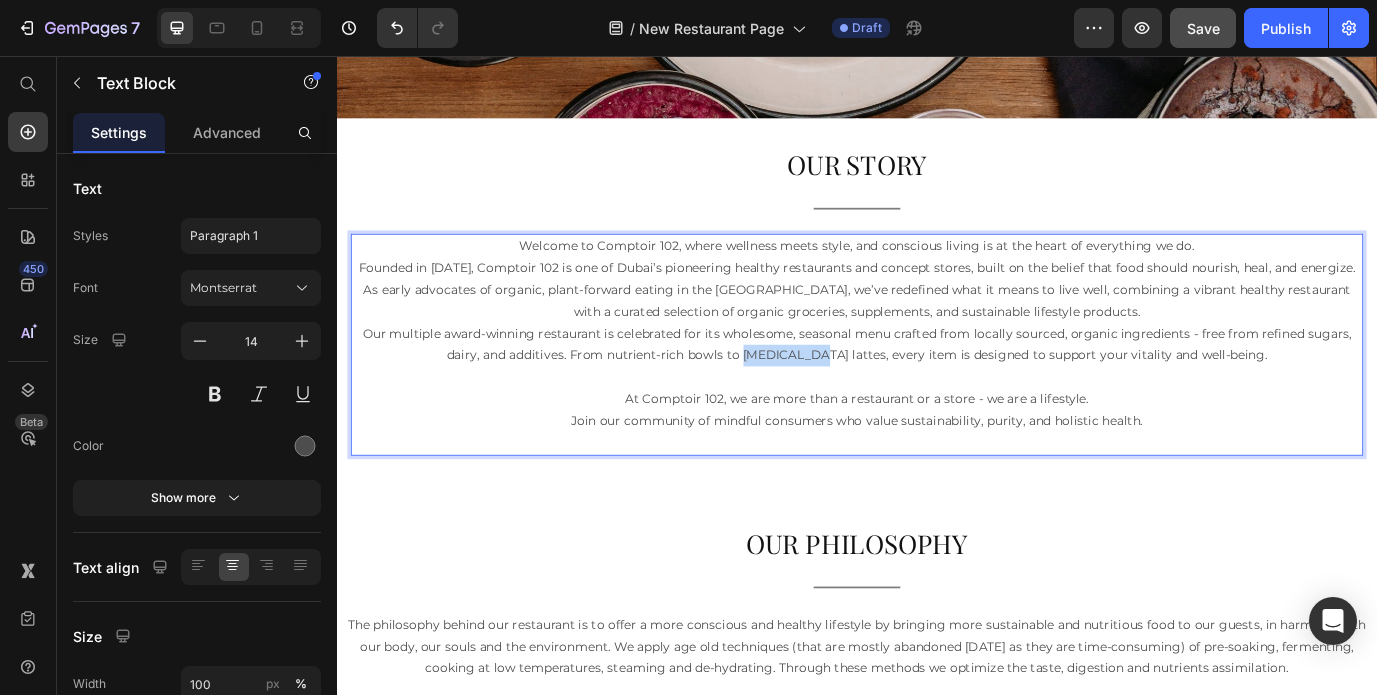 click on "Our multiple award-winning restaurant is celebrated for its wholesome, seasonal menu crafted from locally sourced, organic ingredients - free from refined sugars, dairy, and additives. From nutrient-rich bowls to [MEDICAL_DATA] lattes, every item is designed to support your vitality and well-being." at bounding box center [937, 389] 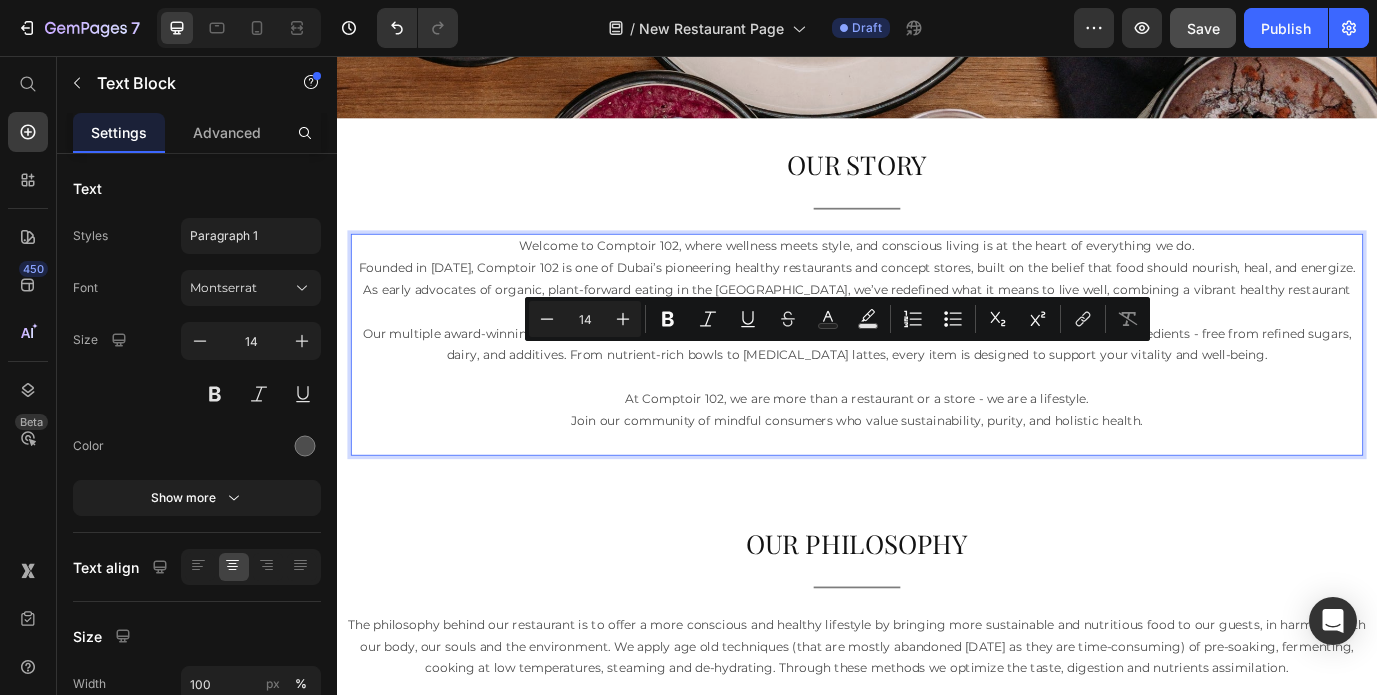 click on "Our multiple award-winning restaurant is celebrated for its wholesome, seasonal menu crafted from locally sourced, organic ingredients - free from refined sugars, dairy, and additives. From nutrient-rich bowls to [MEDICAL_DATA] lattes, every item is designed to support your vitality and well-being." at bounding box center [937, 389] 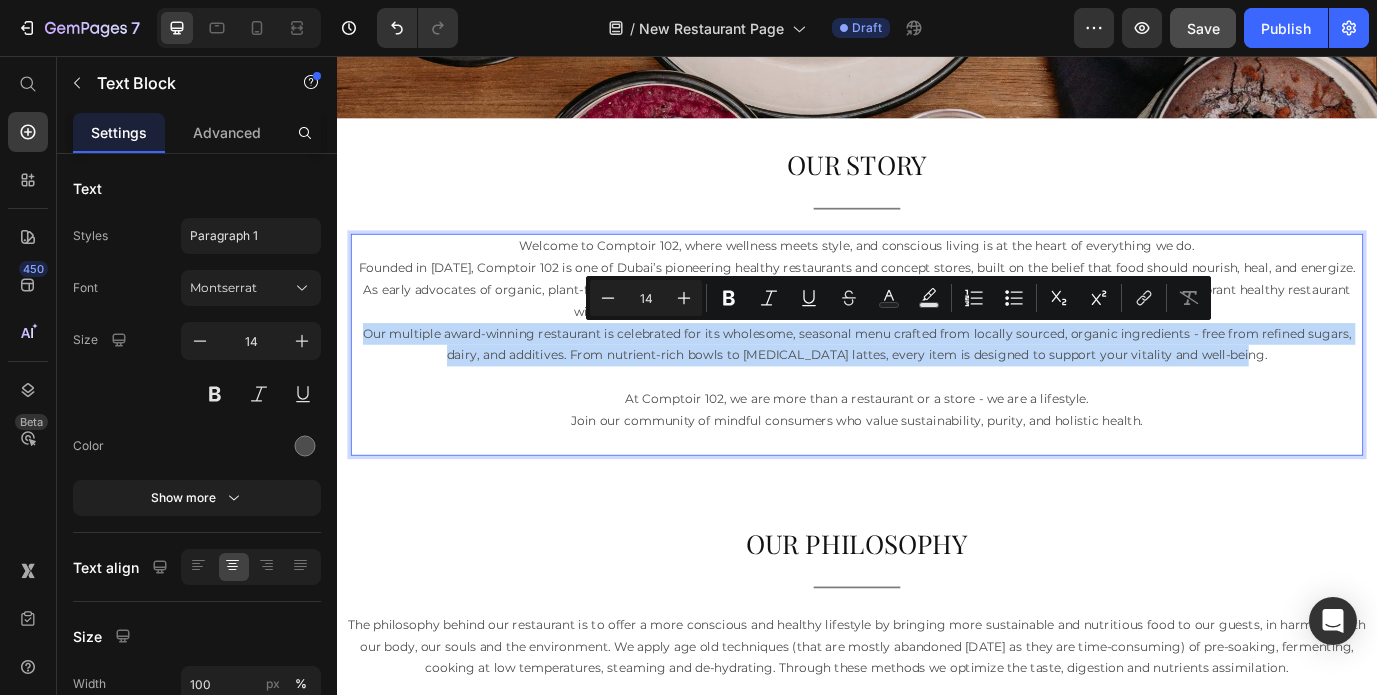 drag, startPoint x: 1397, startPoint y: 404, endPoint x: 368, endPoint y: 375, distance: 1029.4086 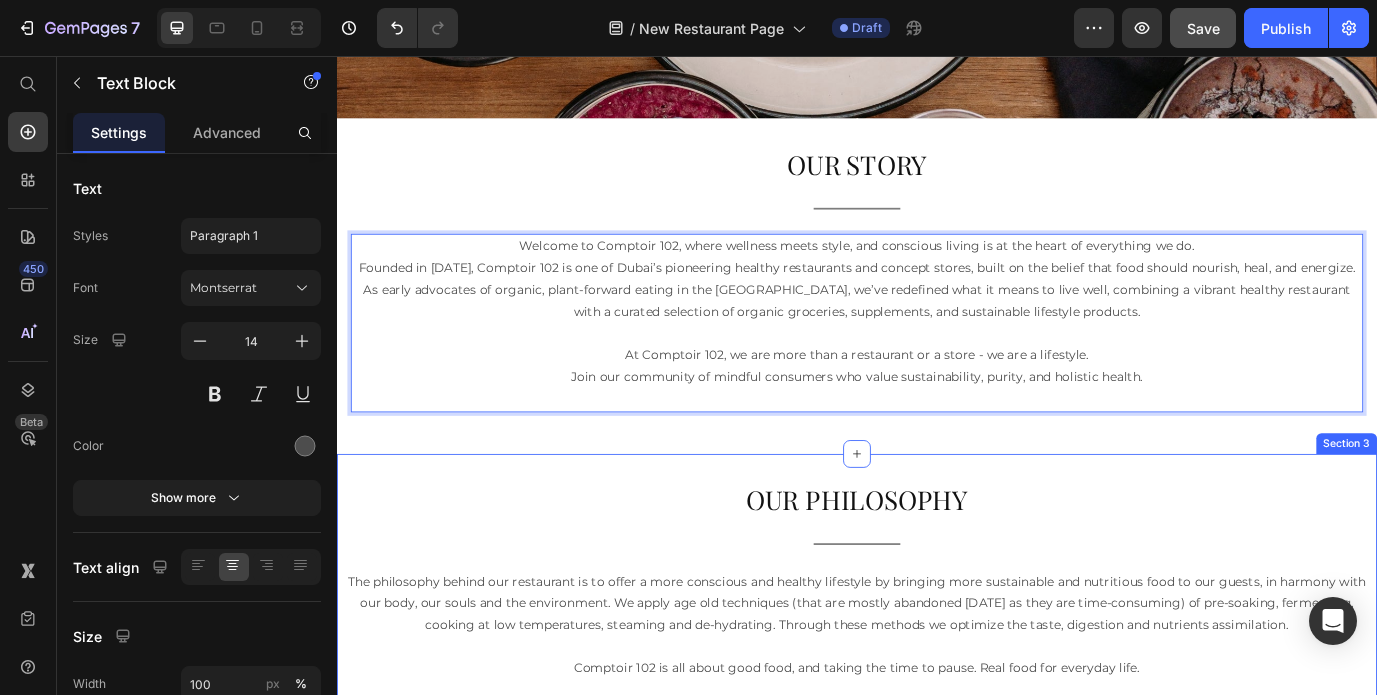 click on "OUR PHILOSOPHY Heading                Title Line The philosophy behind our restaurant is to offer a more conscious and healthy lifestyle by bringing more sustainable and nutritious food to our guests, in harmony with our body, our souls and the environment. We apply age old techniques (that are mostly abandoned [DATE] as they are time-consuming) of pre-soaking, fermenting, cooking at low temperatures, steaming and de-hydrating. Through these methods we optimize the taste, digestion and nutrients assimilation.   Comptoir 102 is all about good food, and taking the time to pause. Real food for everyday life.     Text Block Row Section 3" at bounding box center [937, 687] 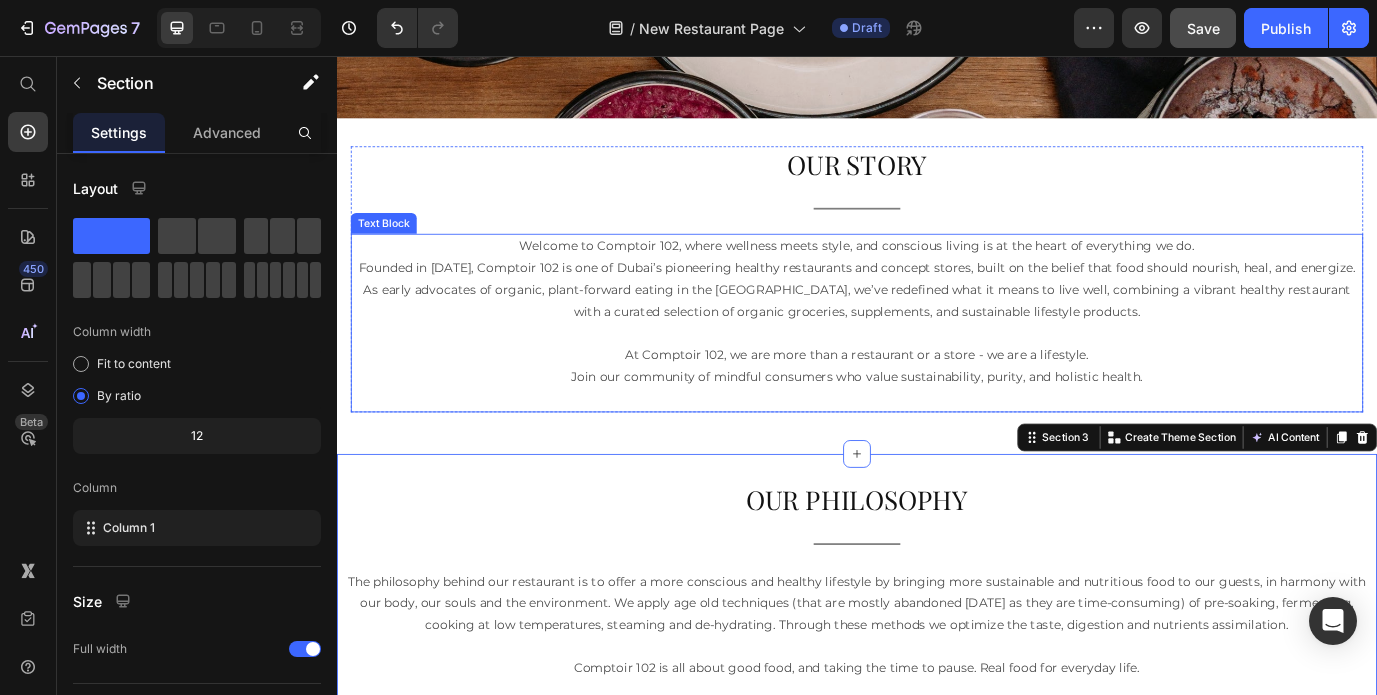 click on "Text Block" at bounding box center (391, 249) 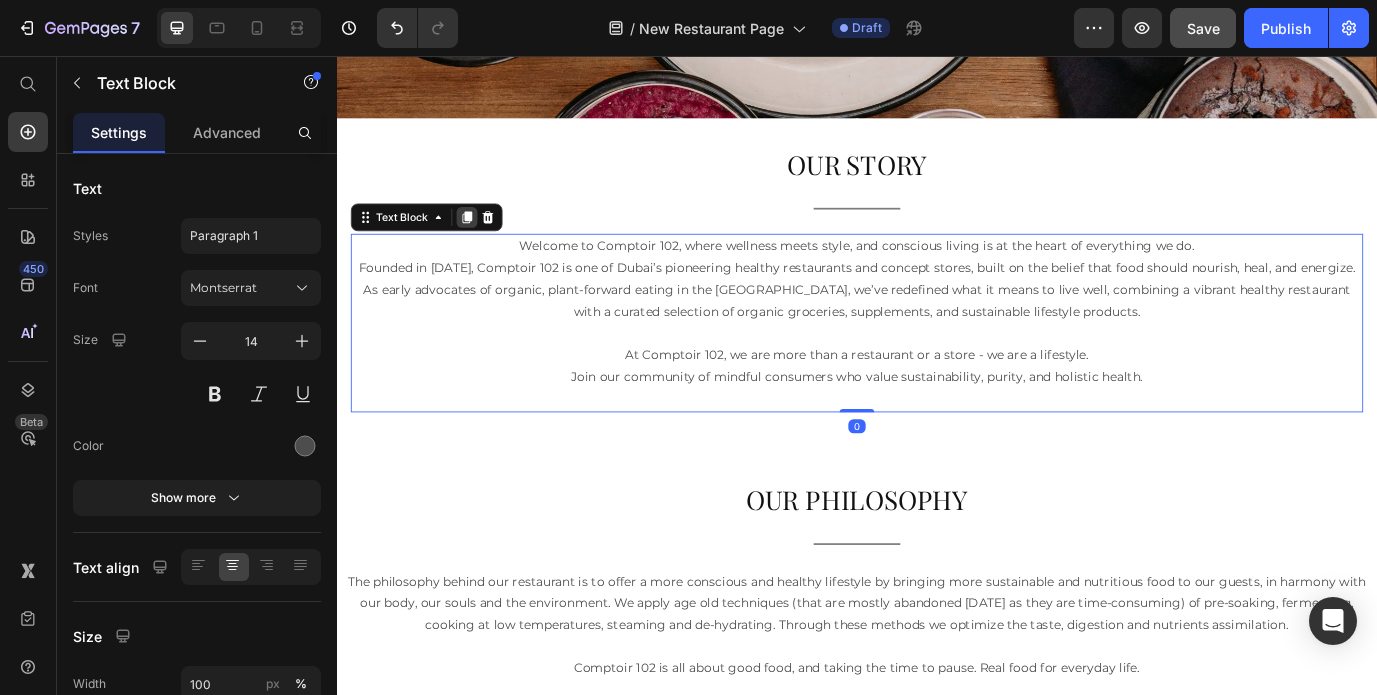 click 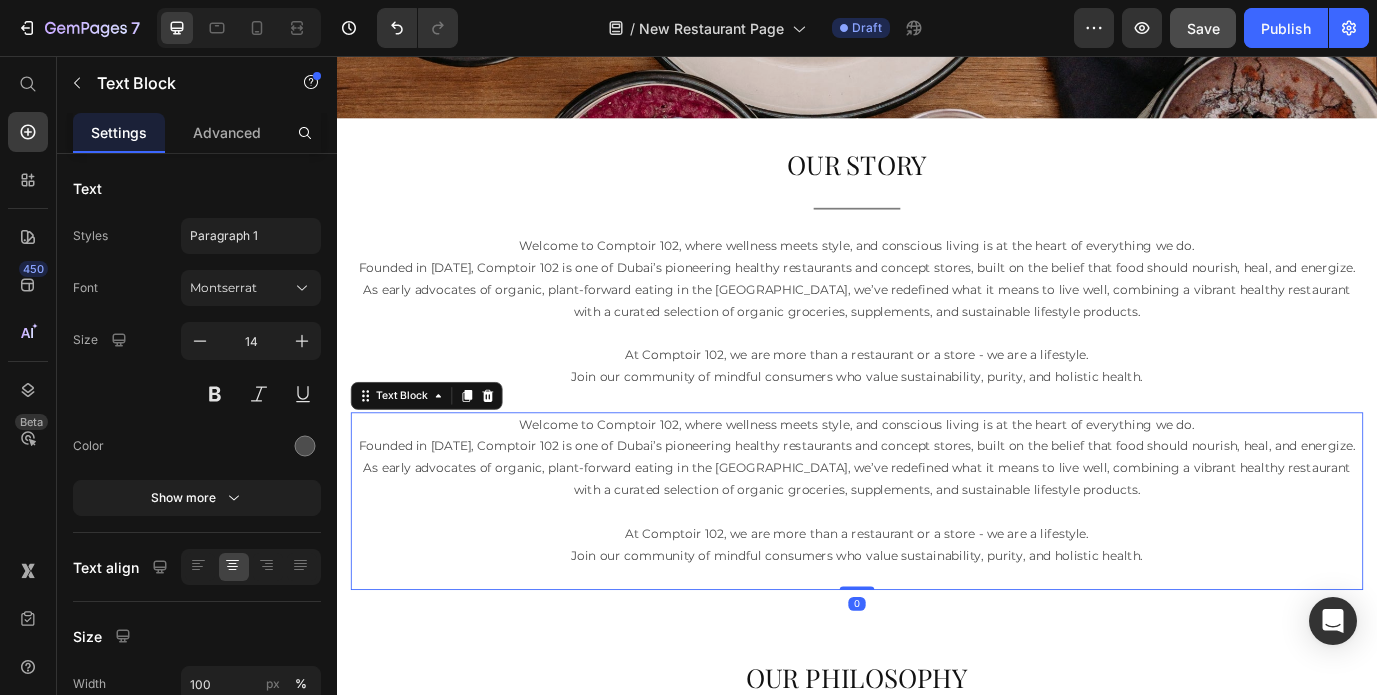 click on "Founded in [DATE], Comptoir 102 is one of Dubai’s pioneering healthy restaurants and concept stores, built on the belief that food should nourish, heal, and energize. As early advocates of organic, plant-forward eating in the [GEOGRAPHIC_DATA], we’ve redefined what it means to live well, combining a vibrant healthy restaurant with a curated selection of organic groceries, supplements, and sustainable lifestyle products." at bounding box center [937, 532] 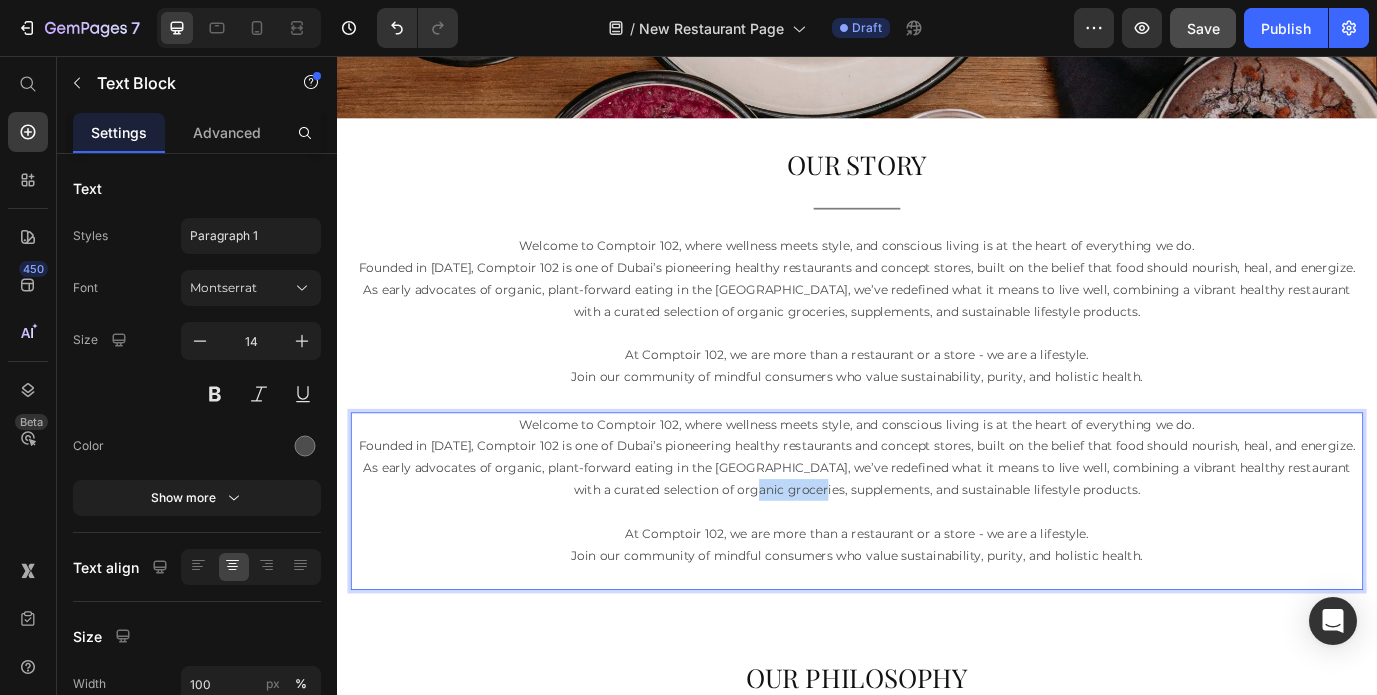 click on "Founded in [DATE], Comptoir 102 is one of Dubai’s pioneering healthy restaurants and concept stores, built on the belief that food should nourish, heal, and energize. As early advocates of organic, plant-forward eating in the [GEOGRAPHIC_DATA], we’ve redefined what it means to live well, combining a vibrant healthy restaurant with a curated selection of organic groceries, supplements, and sustainable lifestyle products." at bounding box center [937, 532] 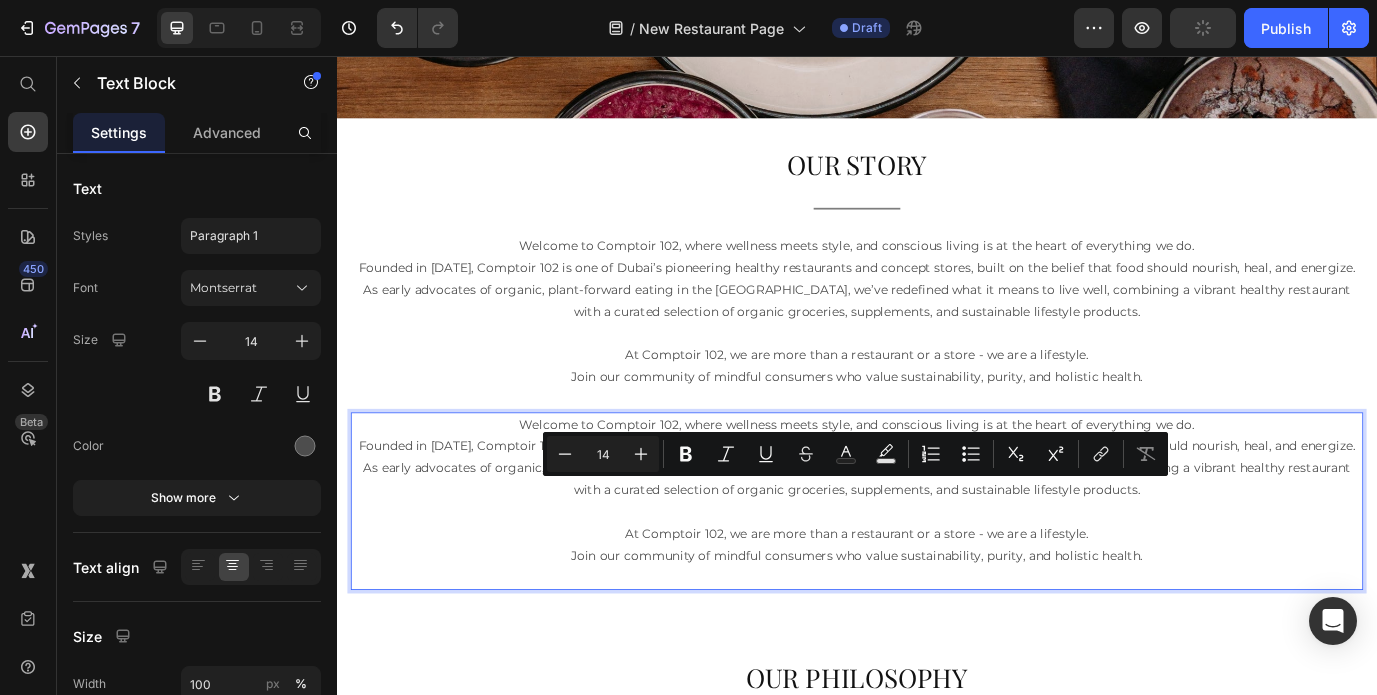 click on "Join our community of mindful consumers who value sustainability, purity, and holistic health." at bounding box center [937, 632] 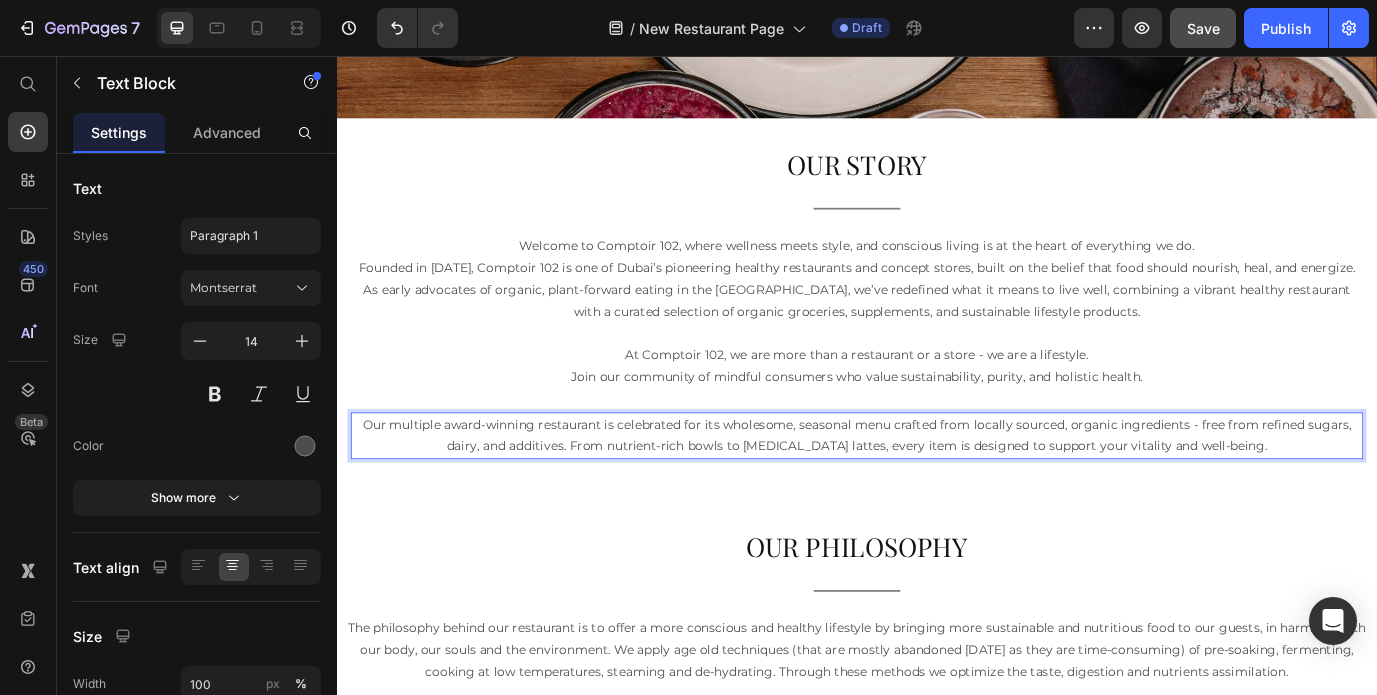 click on "Our multiple award-winning restaurant is celebrated for its wholesome, seasonal menu crafted from locally sourced, organic ingredients - free from refined sugars, dairy, and additives. From nutrient-rich bowls to [MEDICAL_DATA] lattes, every item is designed to support your vitality and well-being." at bounding box center [937, 494] 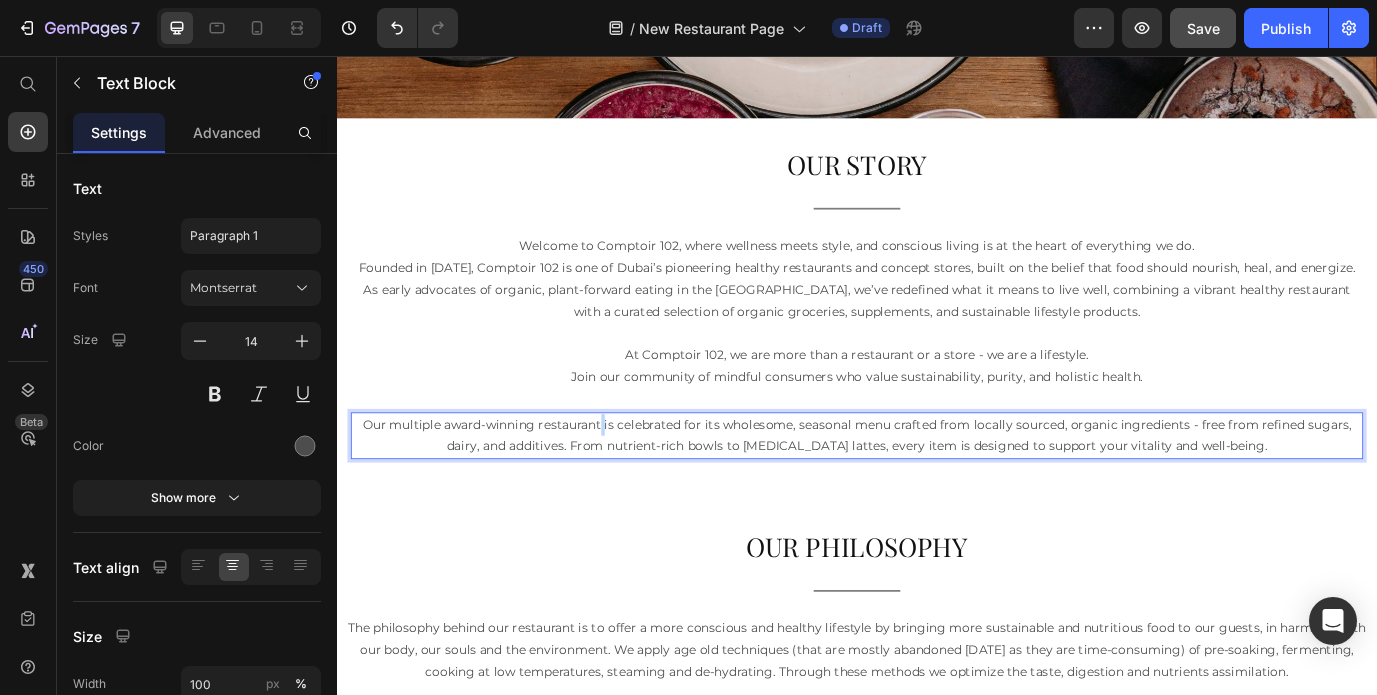 click on "Our multiple award-winning restaurant is celebrated for its wholesome, seasonal menu crafted from locally sourced, organic ingredients - free from refined sugars, dairy, and additives. From nutrient-rich bowls to [MEDICAL_DATA] lattes, every item is designed to support your vitality and well-being." at bounding box center (937, 494) 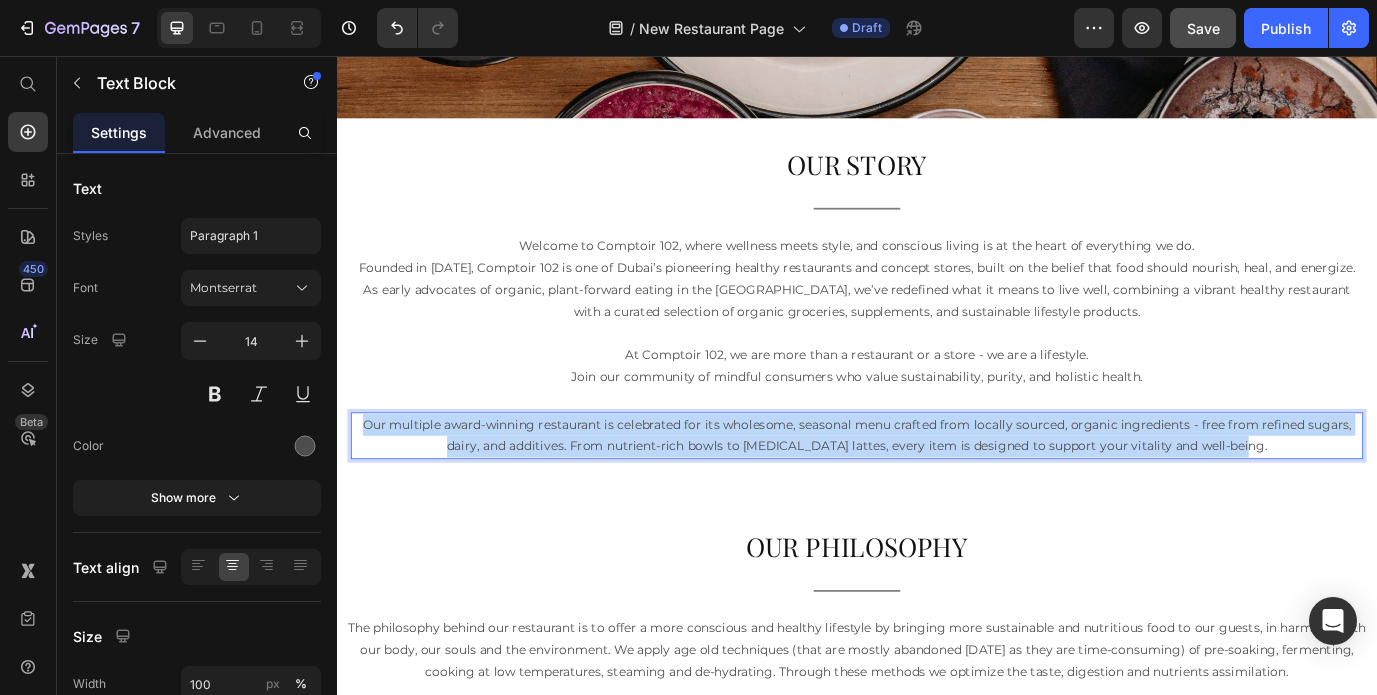 click on "Our multiple award-winning restaurant is celebrated for its wholesome, seasonal menu crafted from locally sourced, organic ingredients - free from refined sugars, dairy, and additives. From nutrient-rich bowls to [MEDICAL_DATA] lattes, every item is designed to support your vitality and well-being." at bounding box center (937, 494) 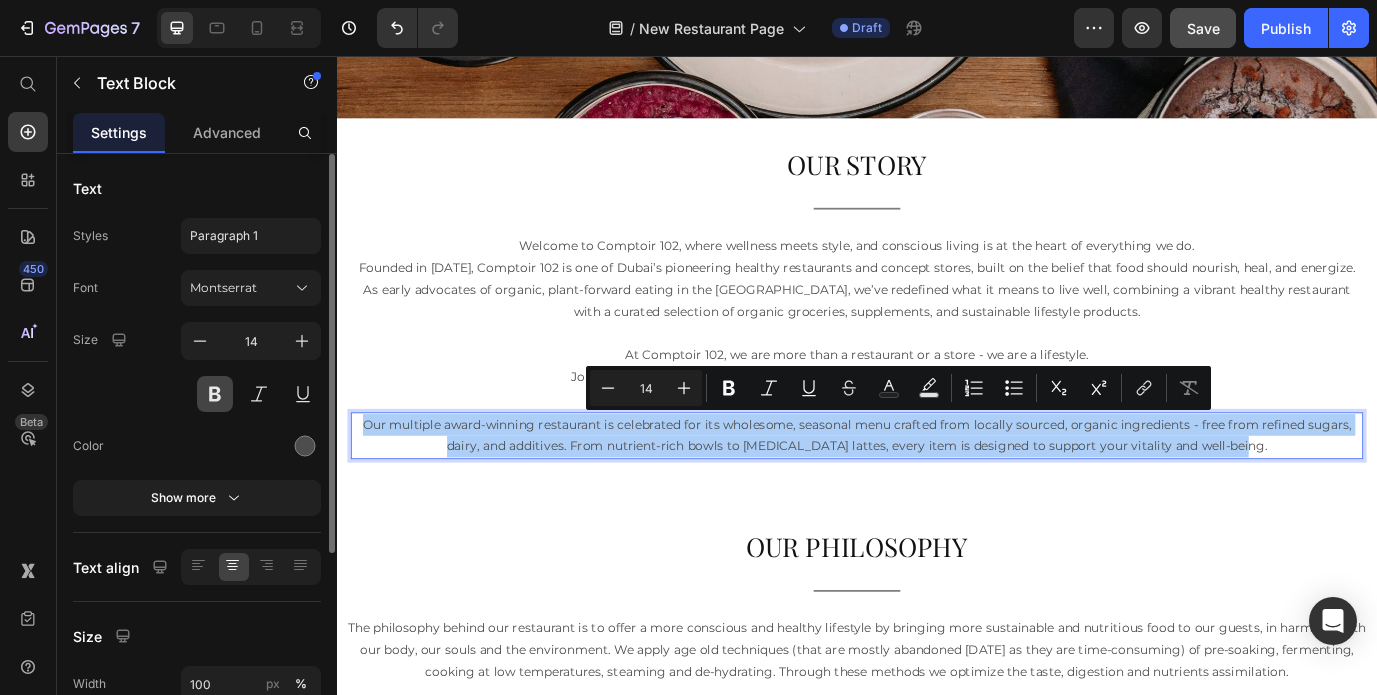 click at bounding box center [215, 394] 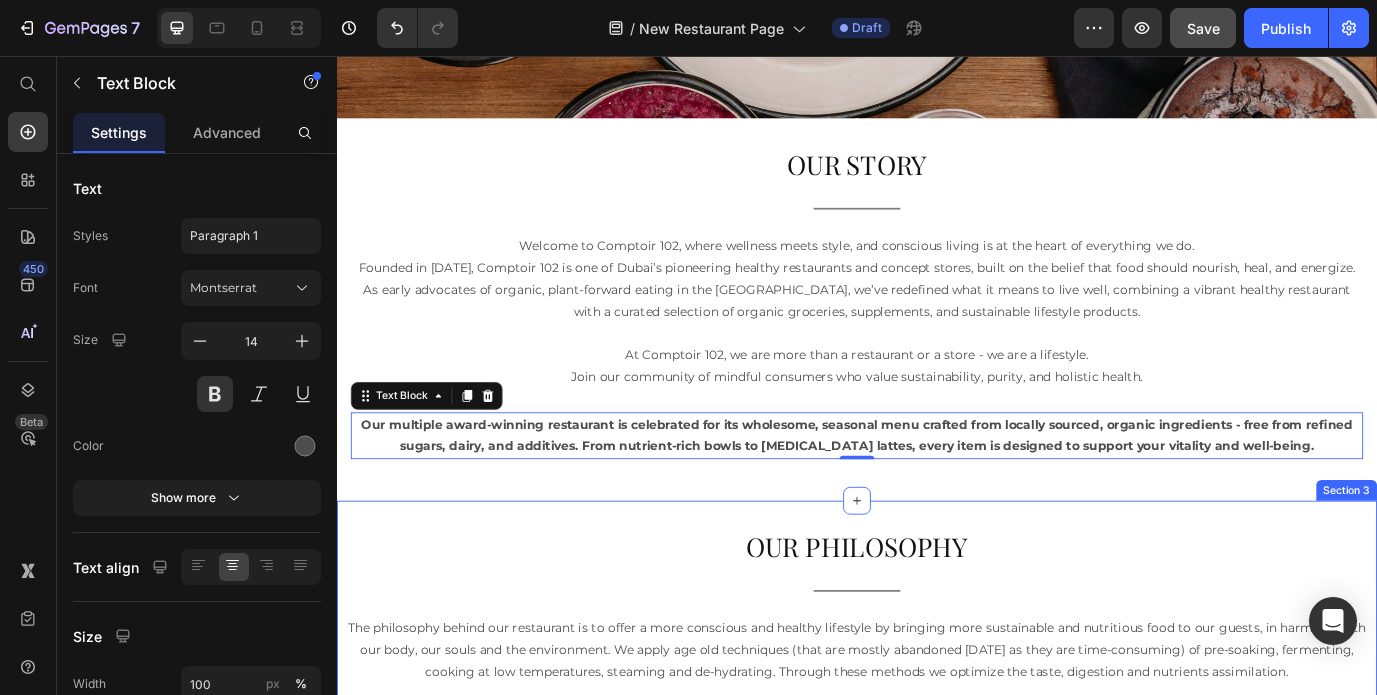 click on "OUR PHILOSOPHY" at bounding box center (937, 622) 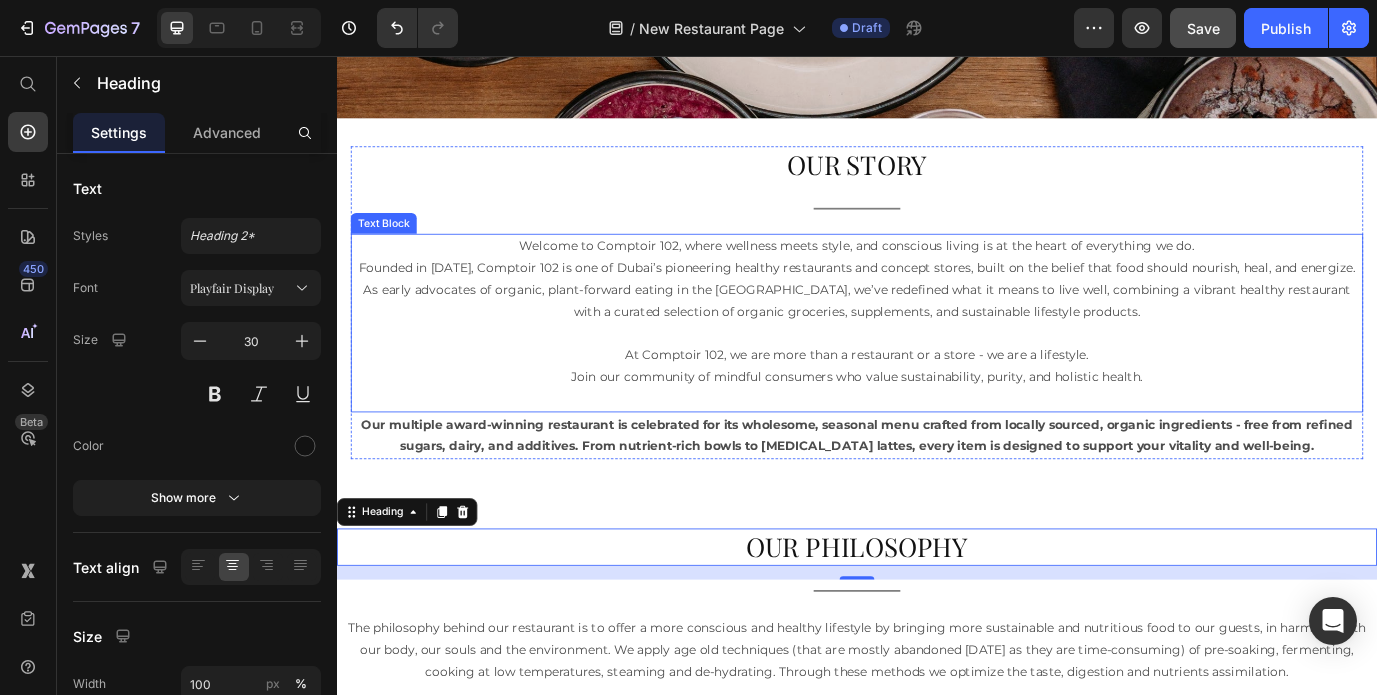 click on "At Comptoir 102, we are more than a restaurant or a store - we are a lifestyle." at bounding box center (937, 401) 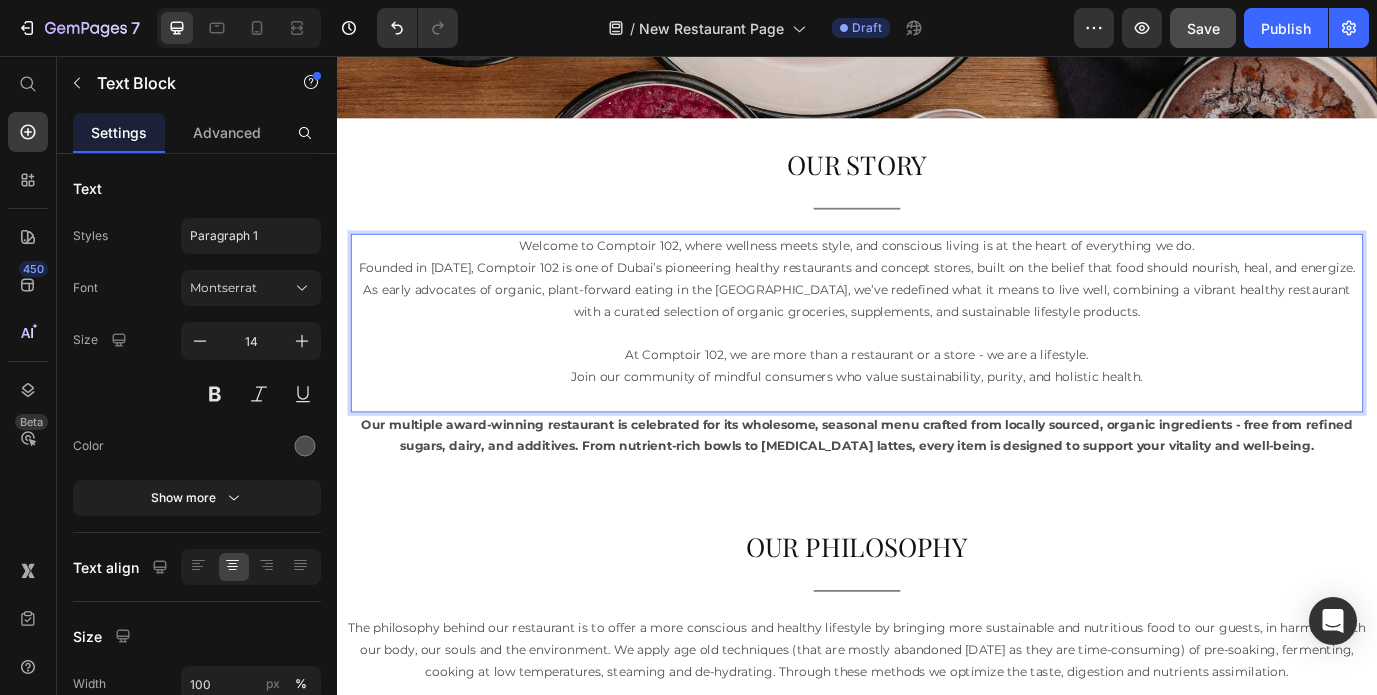 click on "Join our community of mindful consumers who value sustainability, purity, and holistic health." at bounding box center [937, 426] 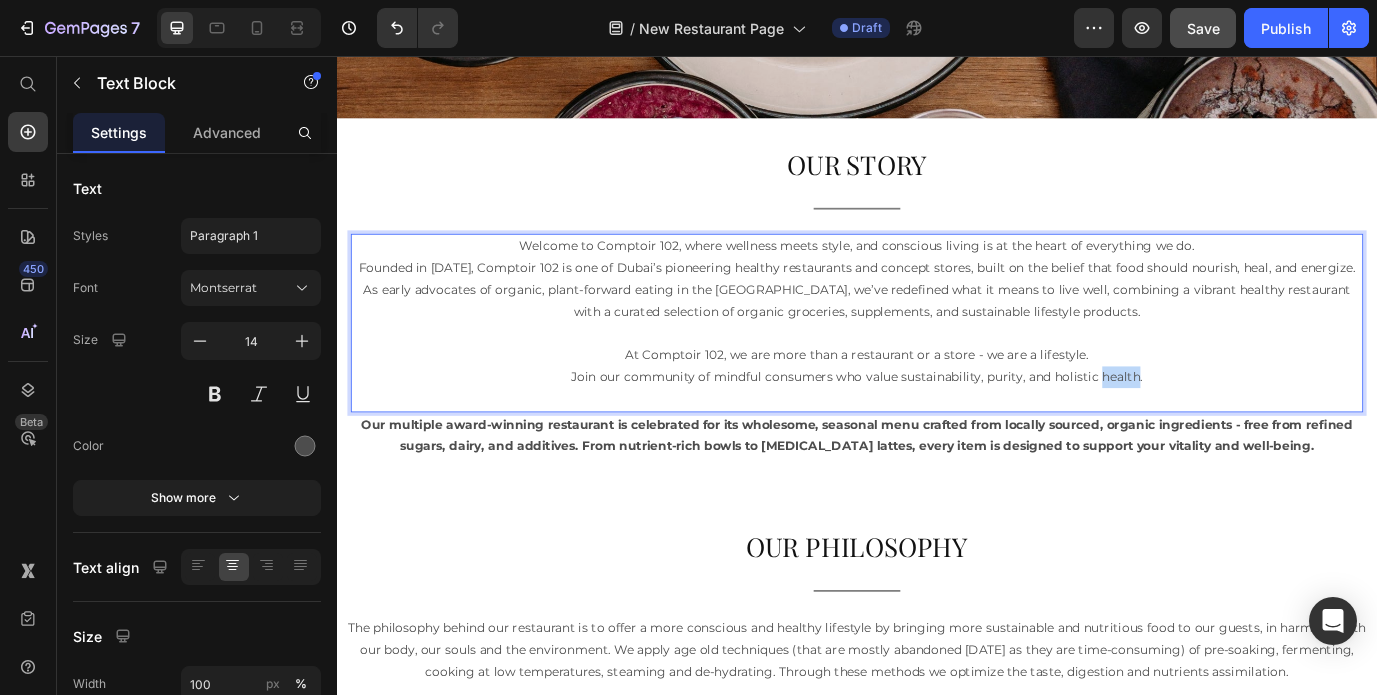 click on "Join our community of mindful consumers who value sustainability, purity, and holistic health." at bounding box center [937, 426] 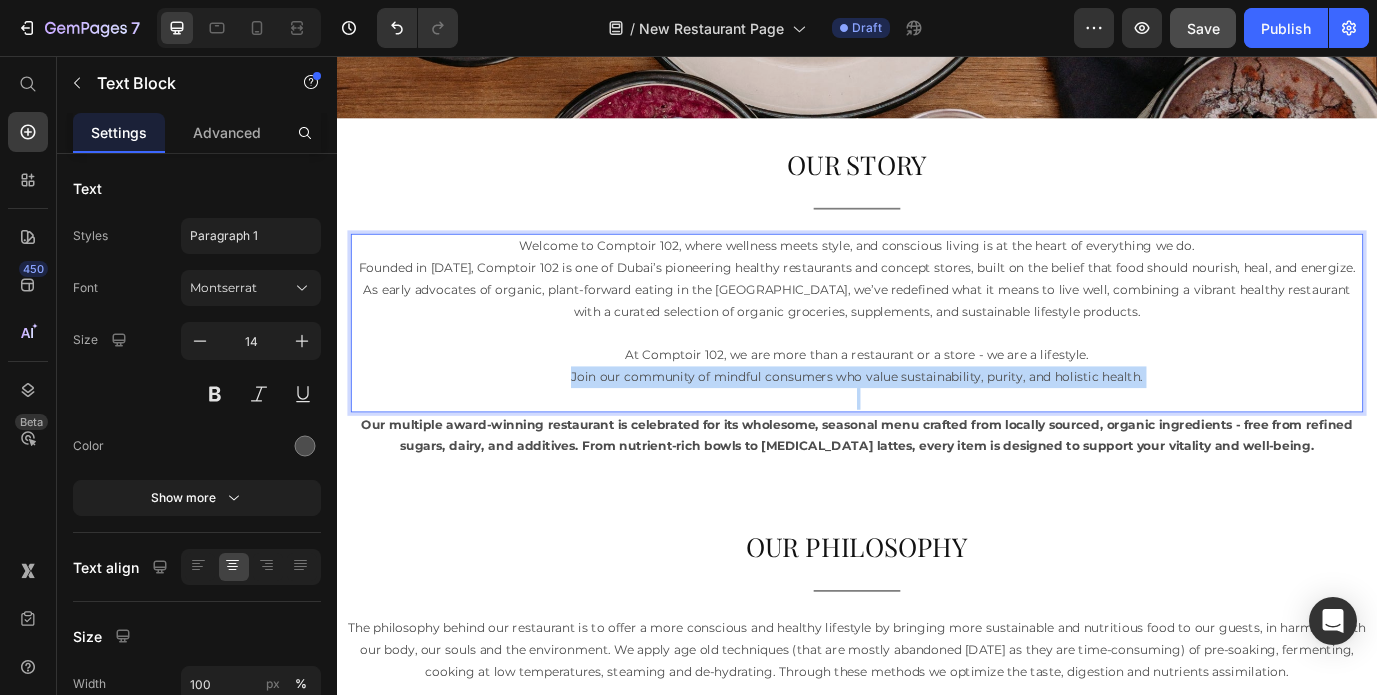 click on "Join our community of mindful consumers who value sustainability, purity, and holistic health." at bounding box center (937, 426) 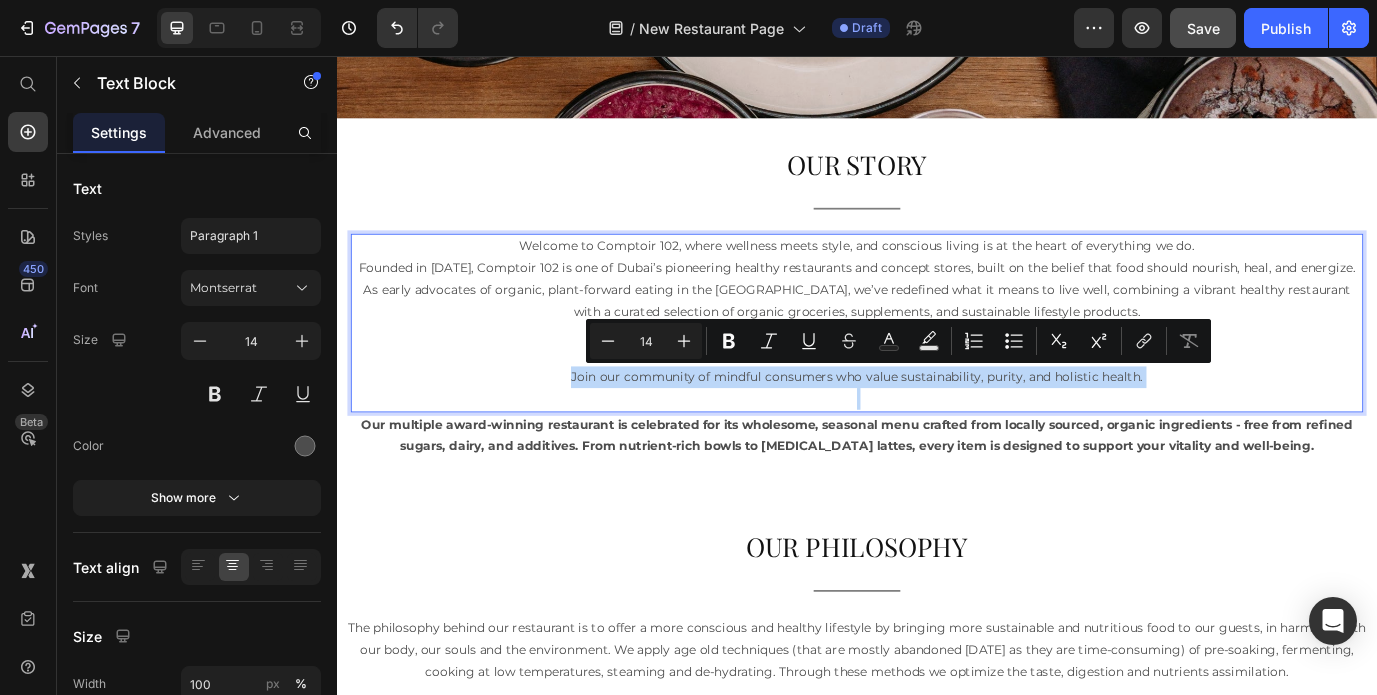 click on "Join our community of mindful consumers who value sustainability, purity, and holistic health." at bounding box center (937, 426) 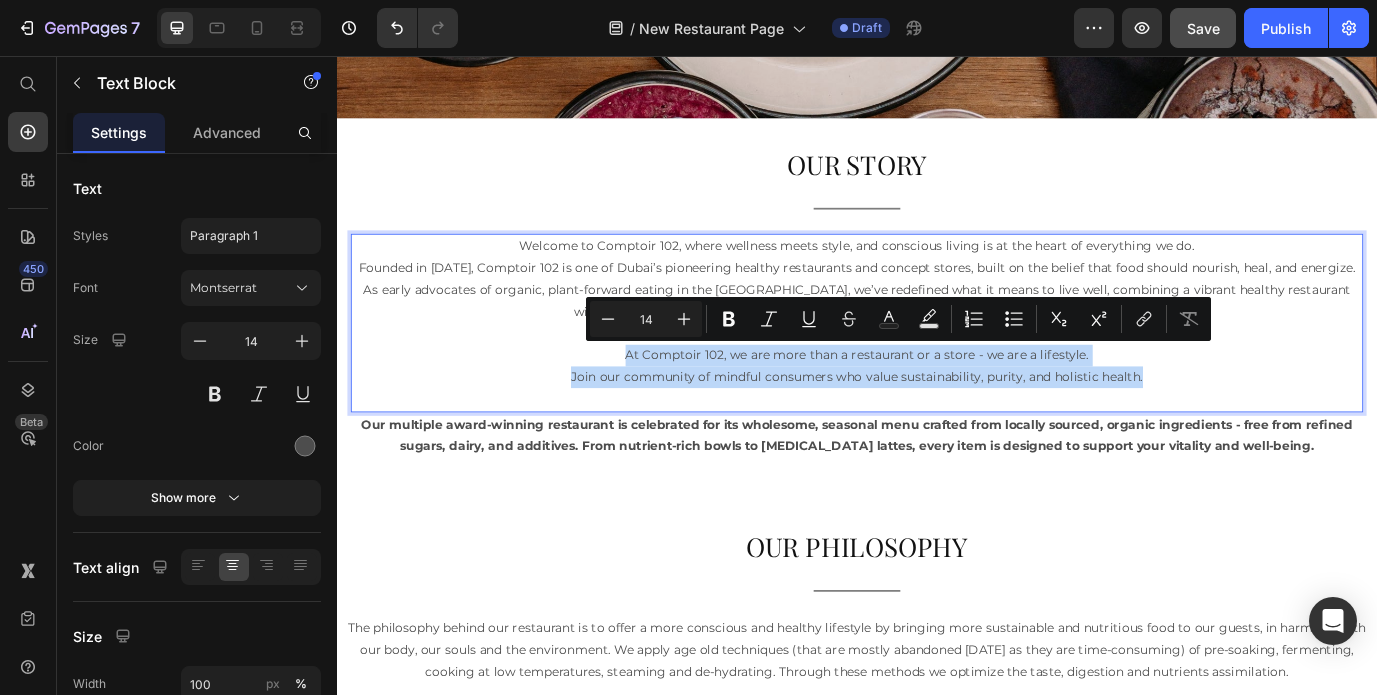 drag, startPoint x: 1257, startPoint y: 423, endPoint x: 647, endPoint y: 396, distance: 610.5972 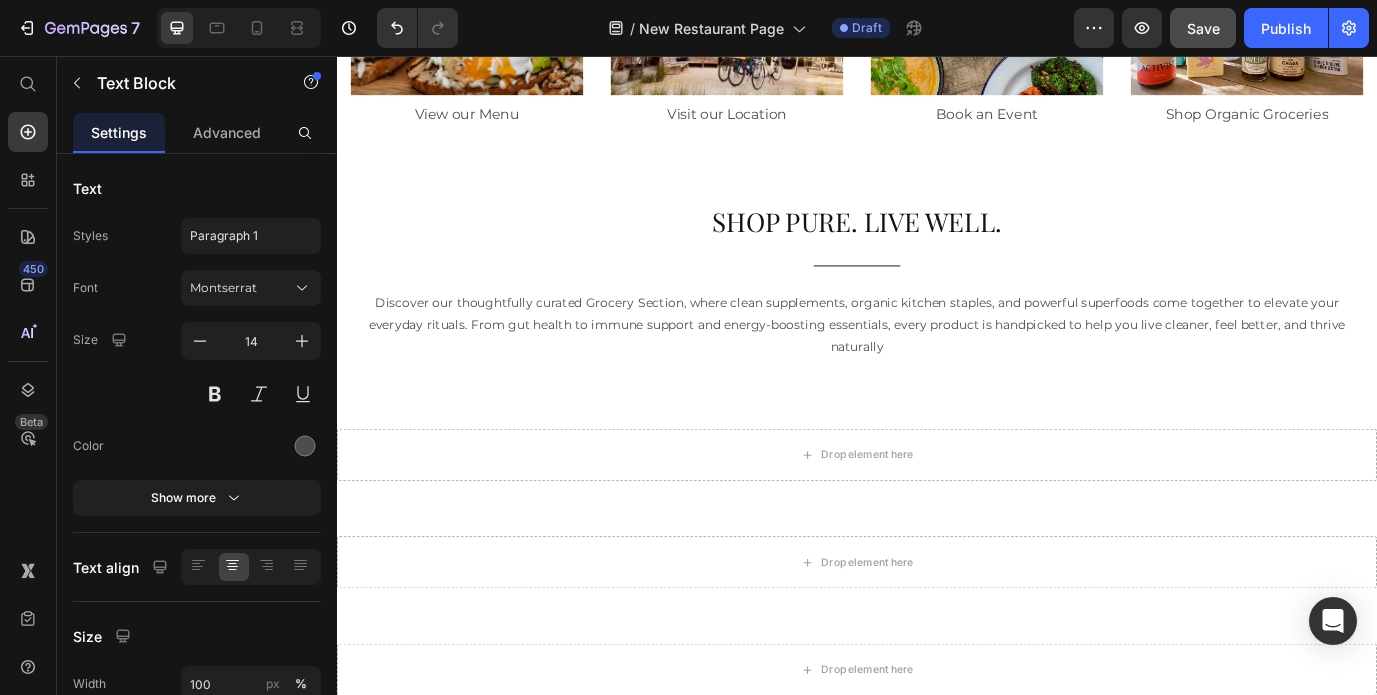 scroll, scrollTop: 3353, scrollLeft: 0, axis: vertical 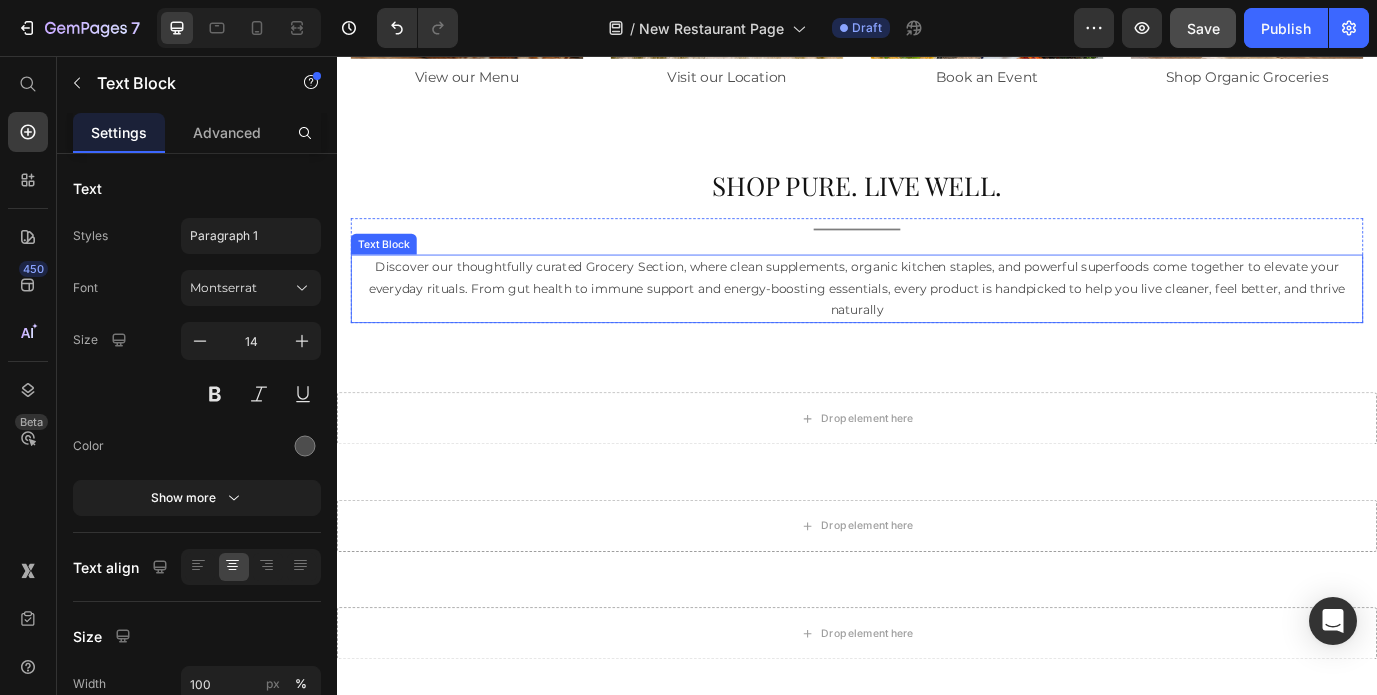 click on "Discover our thoughtfully curated Grocery Section, where clean supplements, organic kitchen staples, and powerful superfoods come together to elevate your everyday rituals. From gut health to immune support and energy-boosting essentials, every product is handpicked to help you live cleaner, feel better, and thrive naturally" at bounding box center [937, 325] 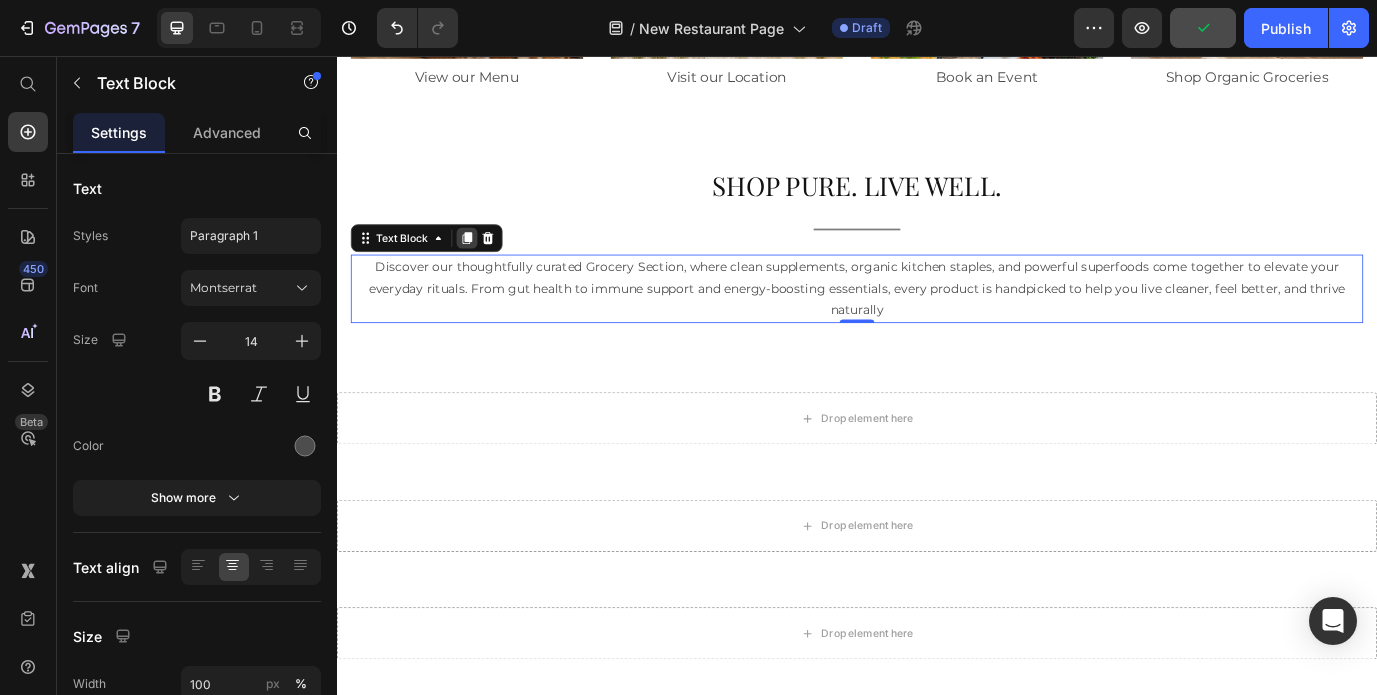 click 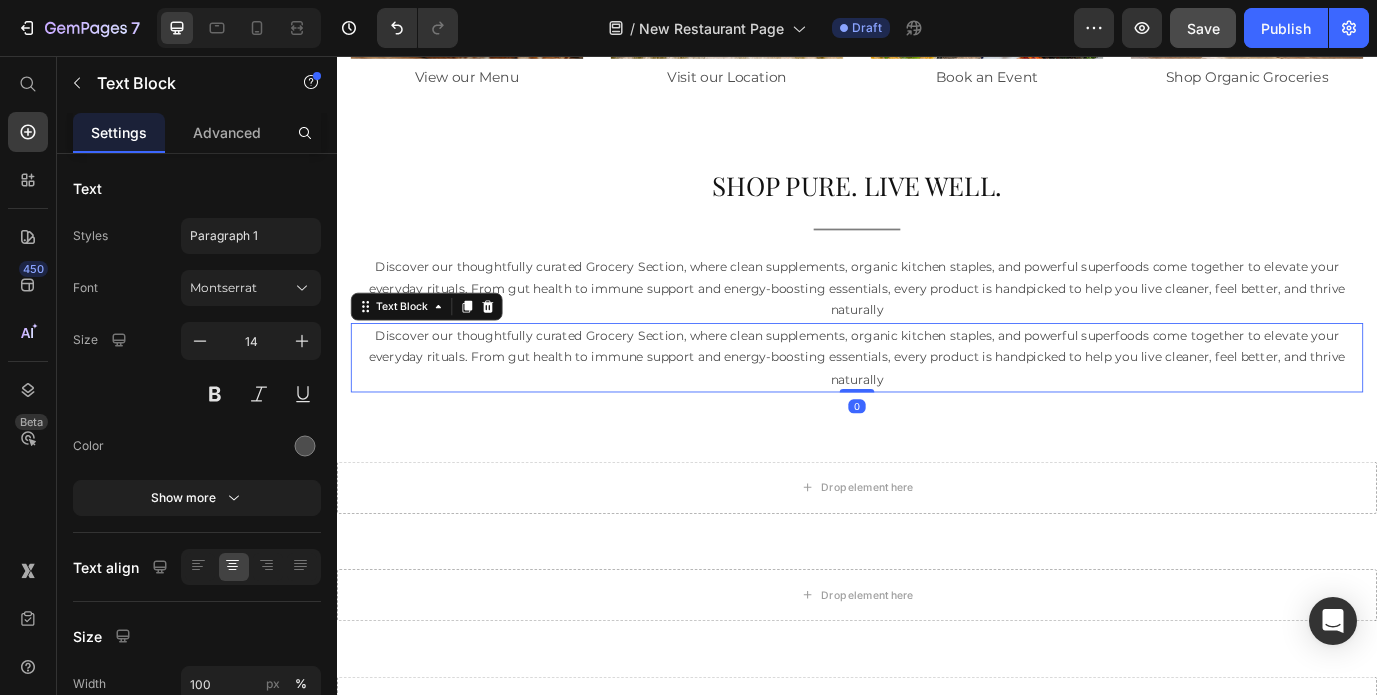 click on "Discover our thoughtfully curated Grocery Section, where clean supplements, organic kitchen staples, and powerful superfoods come together to elevate your everyday rituals. From gut health to immune support and energy-boosting essentials, every product is handpicked to help you live cleaner, feel better, and thrive naturally" at bounding box center (937, 404) 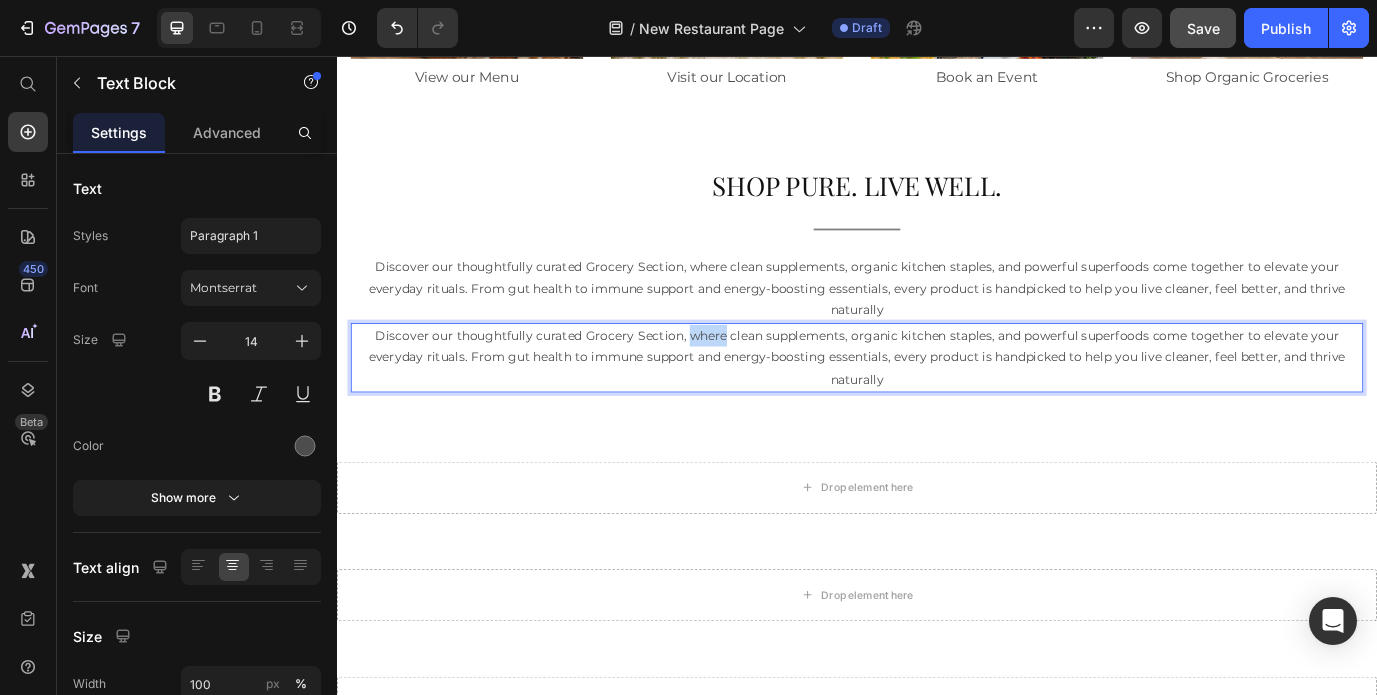 click on "Discover our thoughtfully curated Grocery Section, where clean supplements, organic kitchen staples, and powerful superfoods come together to elevate your everyday rituals. From gut health to immune support and energy-boosting essentials, every product is handpicked to help you live cleaner, feel better, and thrive naturally" at bounding box center (937, 404) 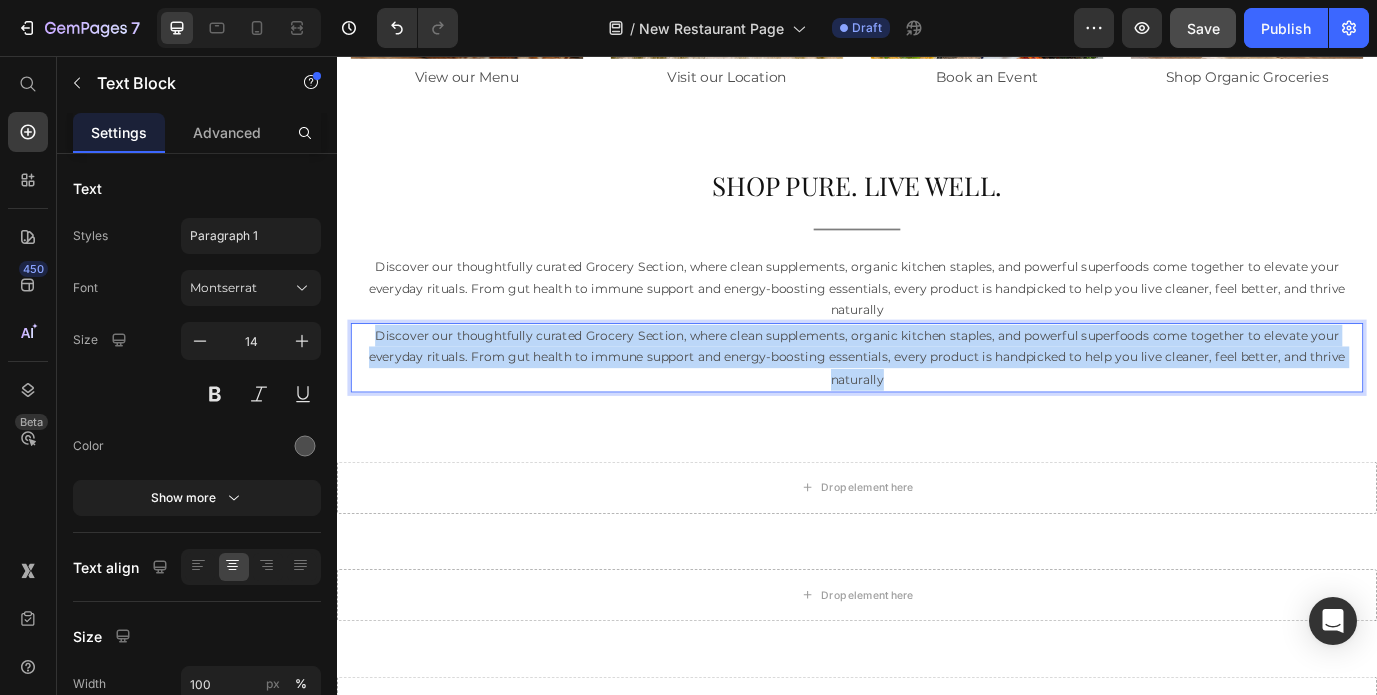click on "Discover our thoughtfully curated Grocery Section, where clean supplements, organic kitchen staples, and powerful superfoods come together to elevate your everyday rituals. From gut health to immune support and energy-boosting essentials, every product is handpicked to help you live cleaner, feel better, and thrive naturally" at bounding box center (937, 404) 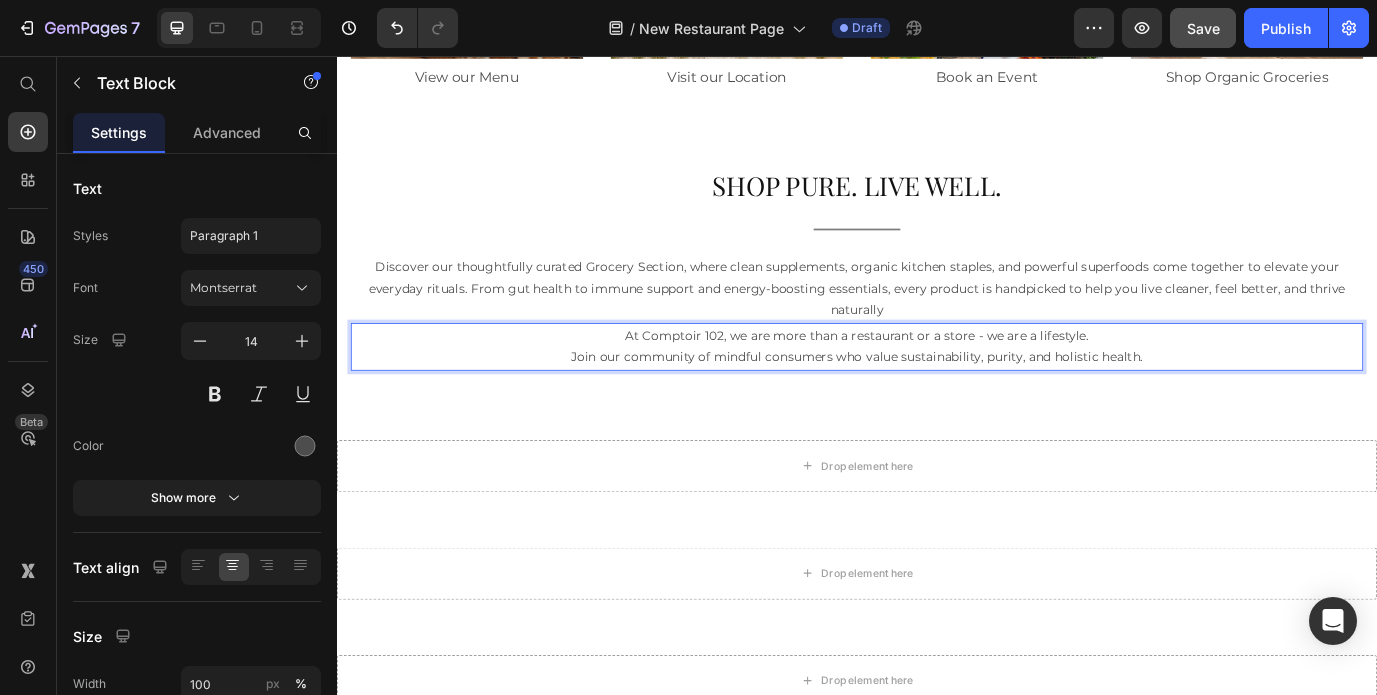 click on "At Comptoir 102, we are more than a restaurant or a store - we are a lifestyle." at bounding box center [937, 378] 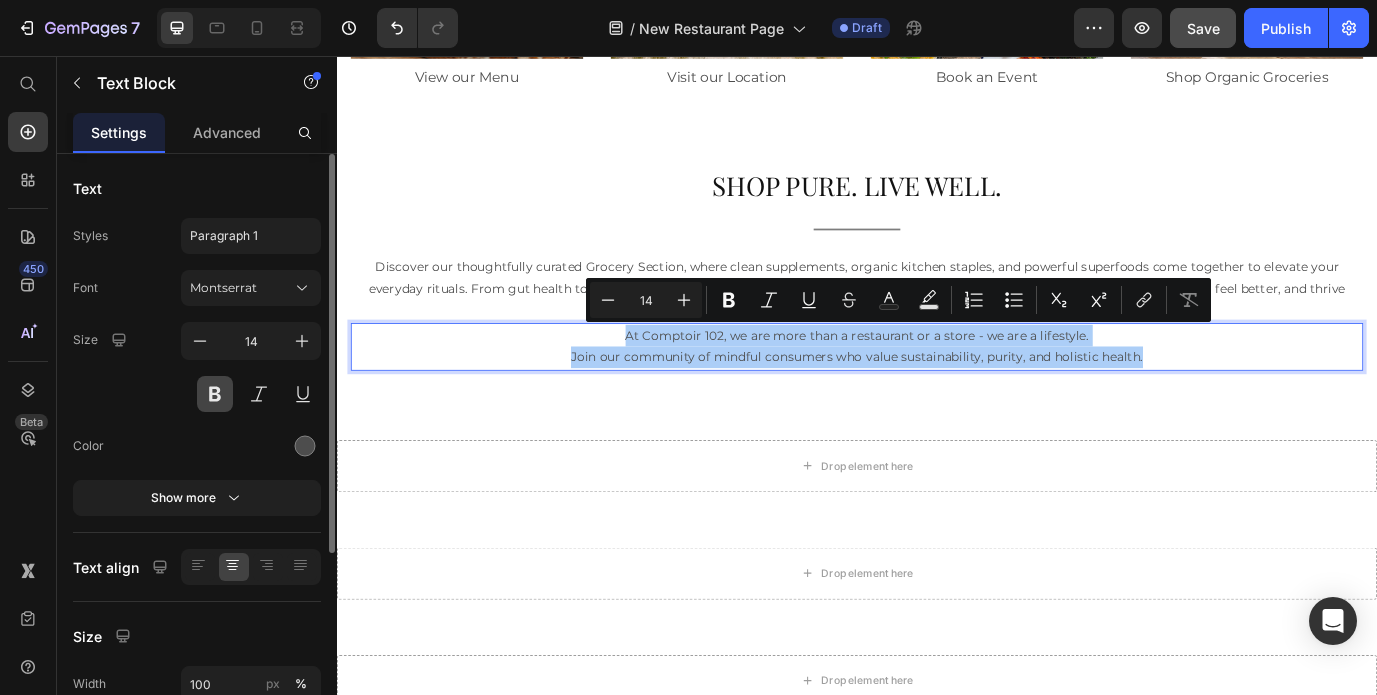 click at bounding box center (215, 394) 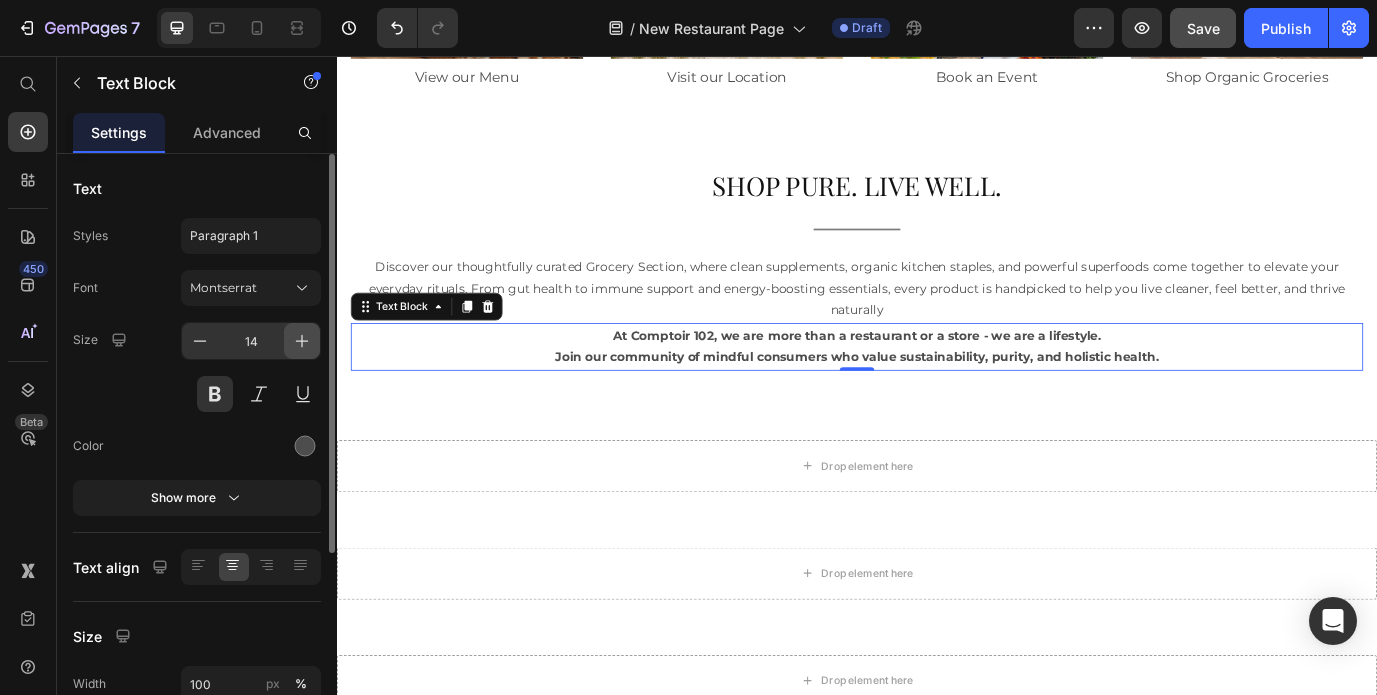 click 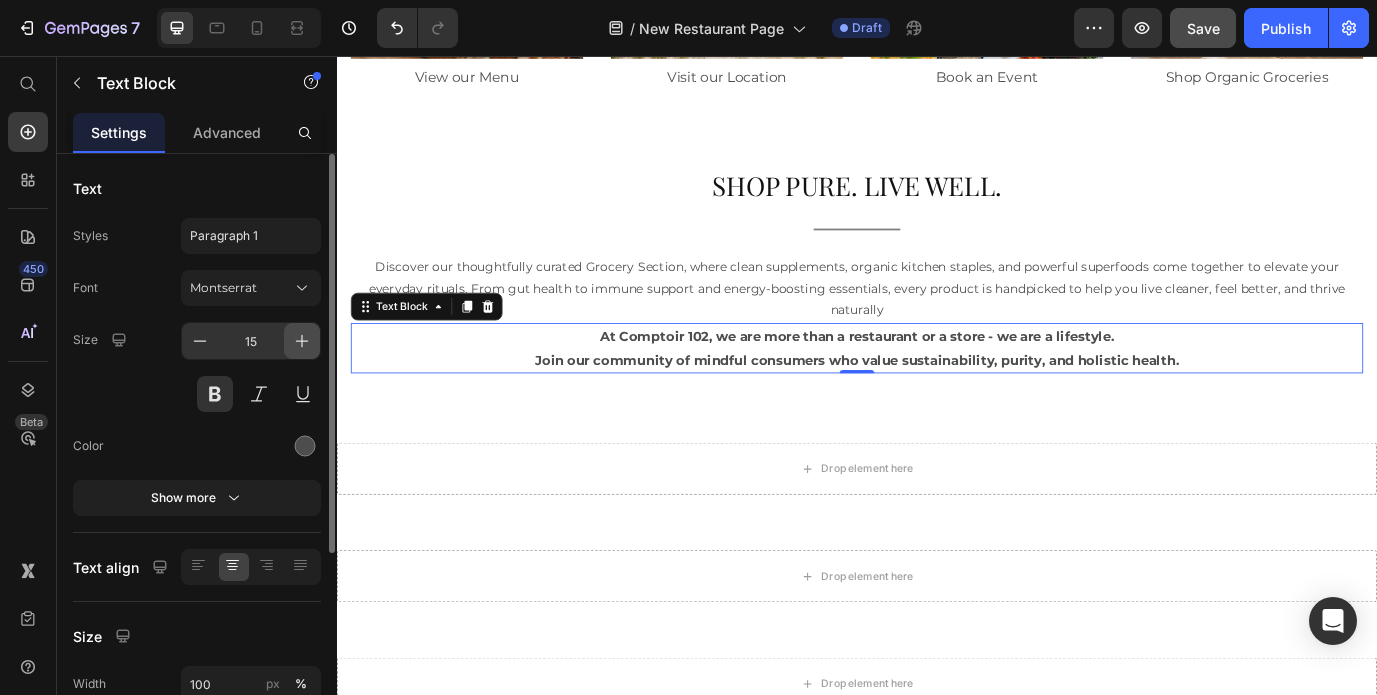 click 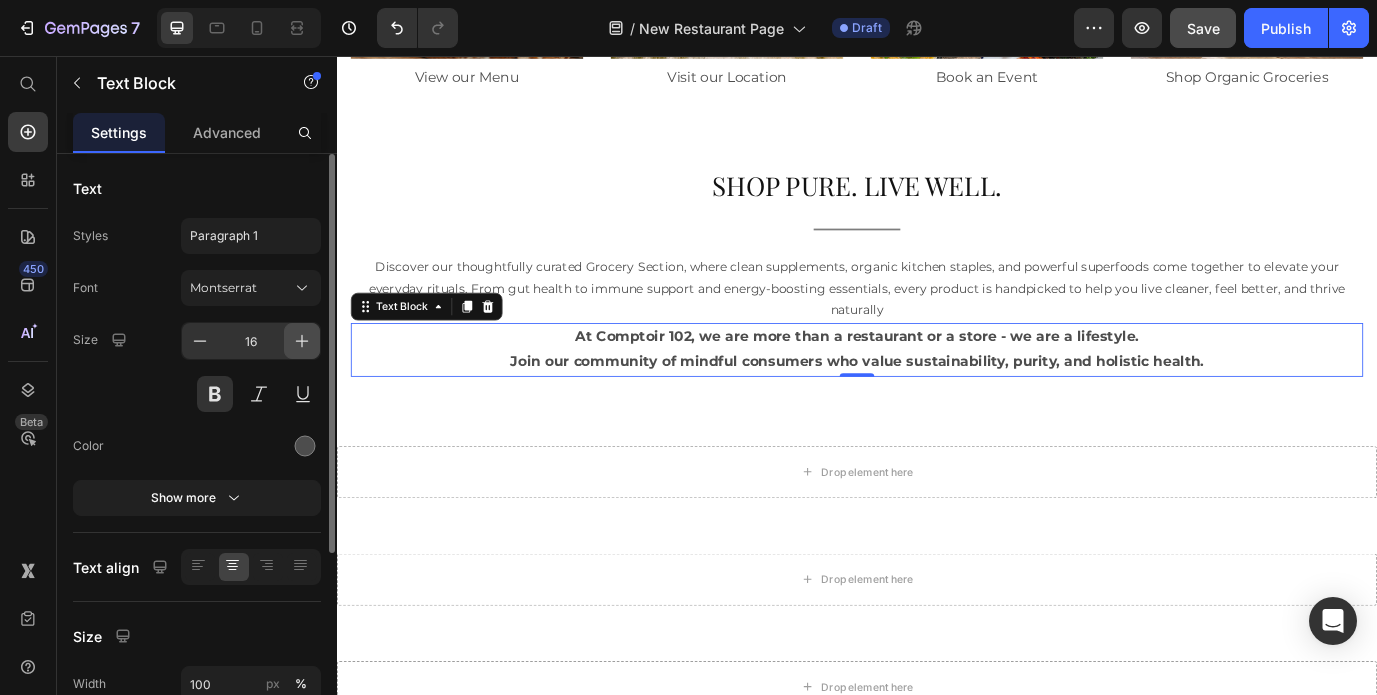 click 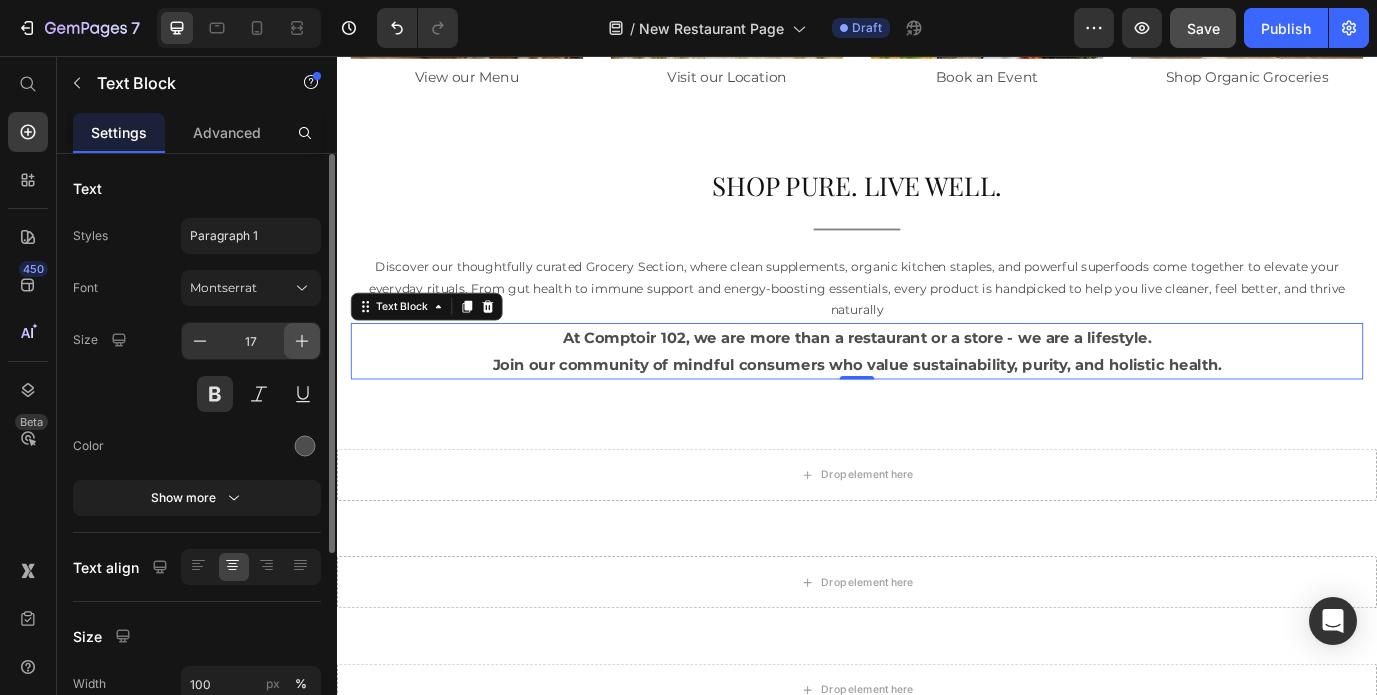 click 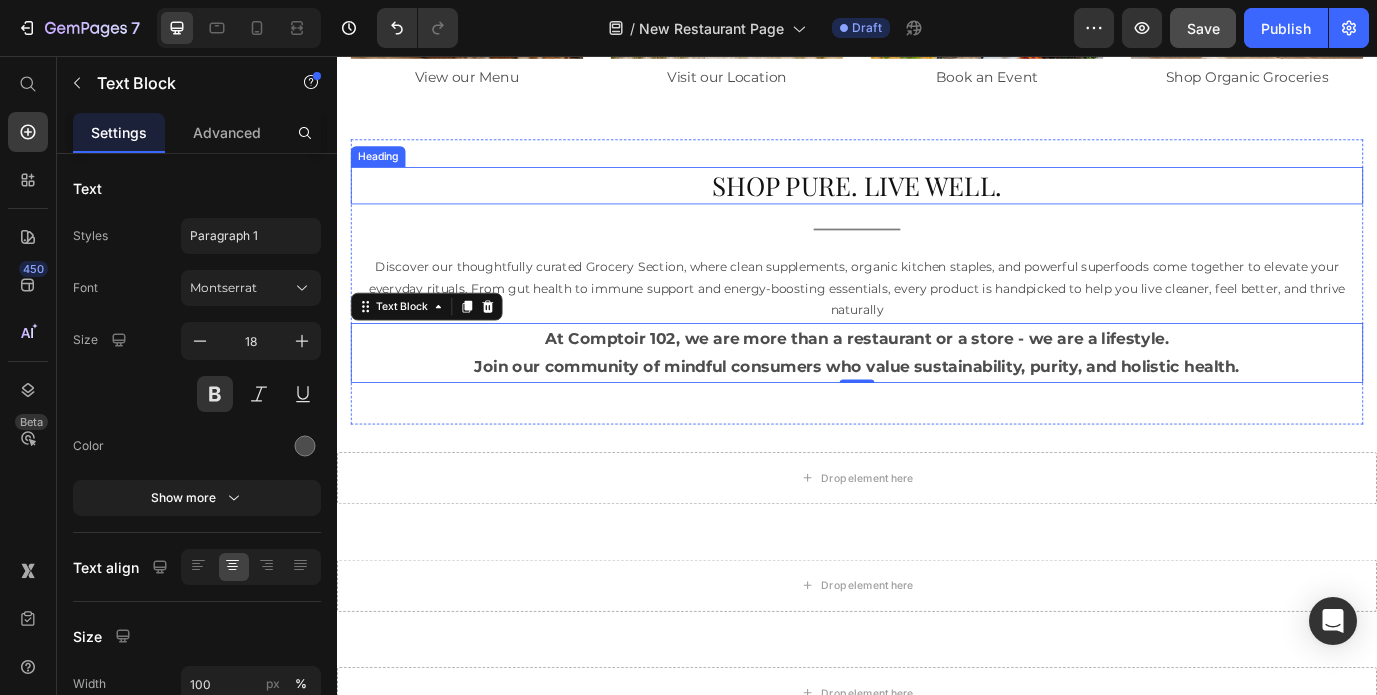 click on "SHOP PURE. LIVE WELL." at bounding box center (937, 205) 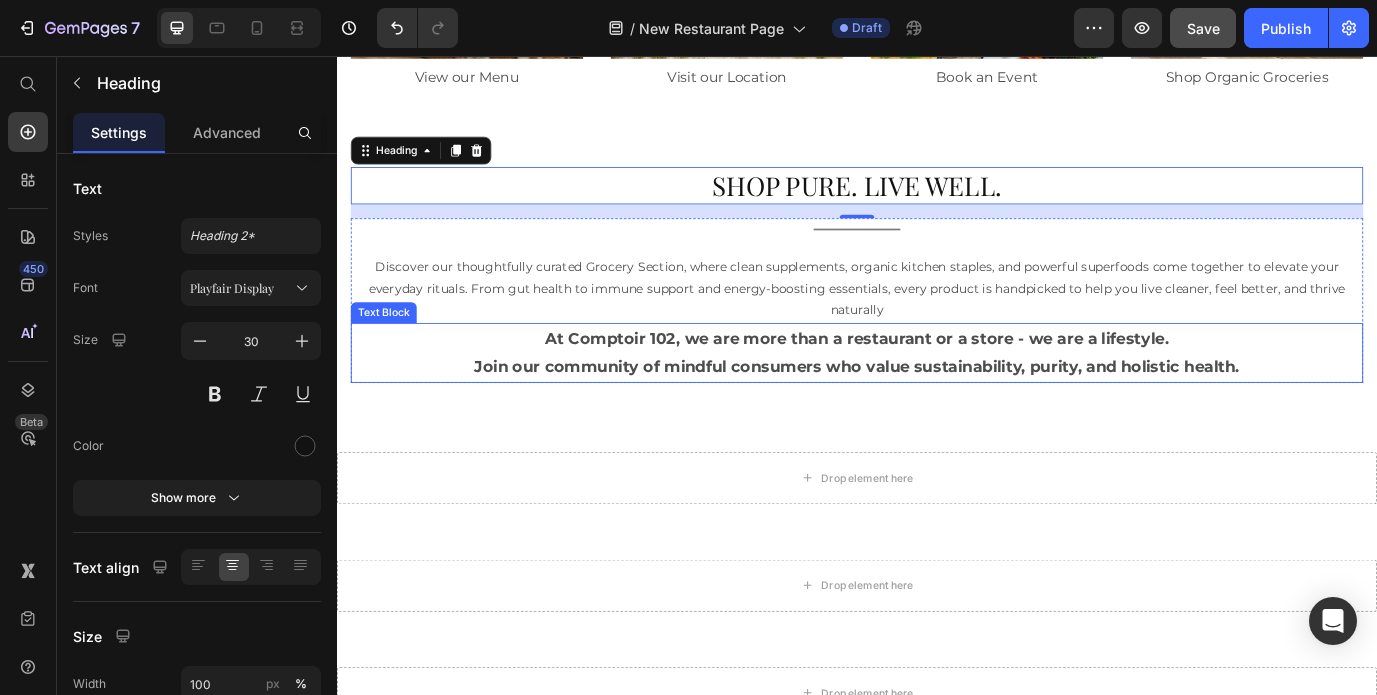 click on "At Comptoir 102, we are more than a restaurant or a store - we are a lifestyle." at bounding box center [937, 382] 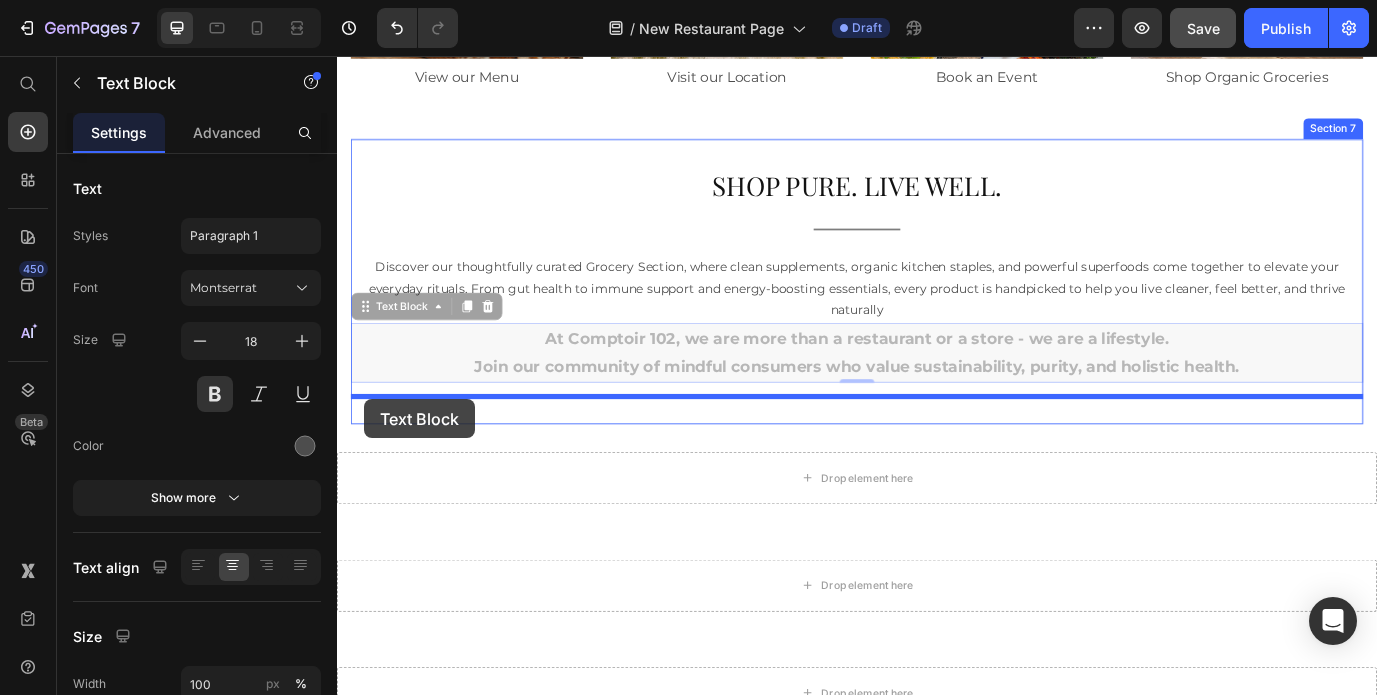 drag, startPoint x: 372, startPoint y: 352, endPoint x: 368, endPoint y: 452, distance: 100.07997 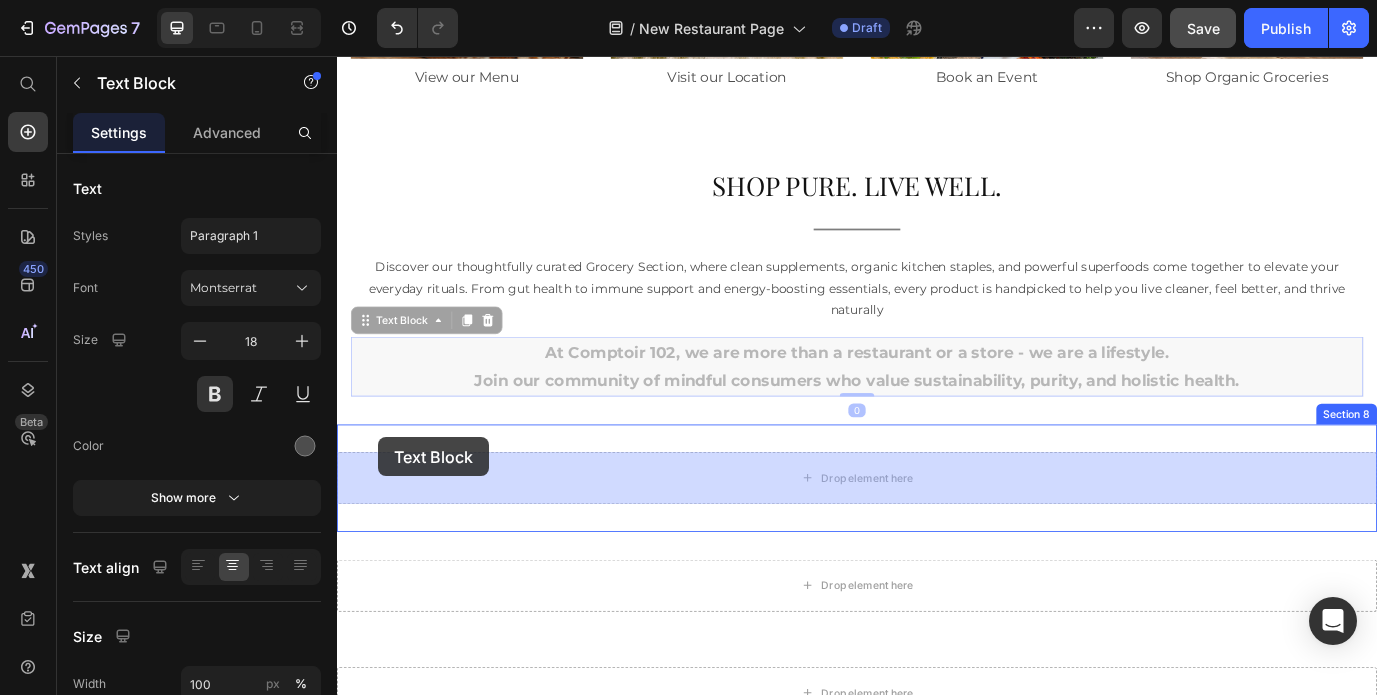 drag, startPoint x: 389, startPoint y: 363, endPoint x: 384, endPoint y: 495, distance: 132.09467 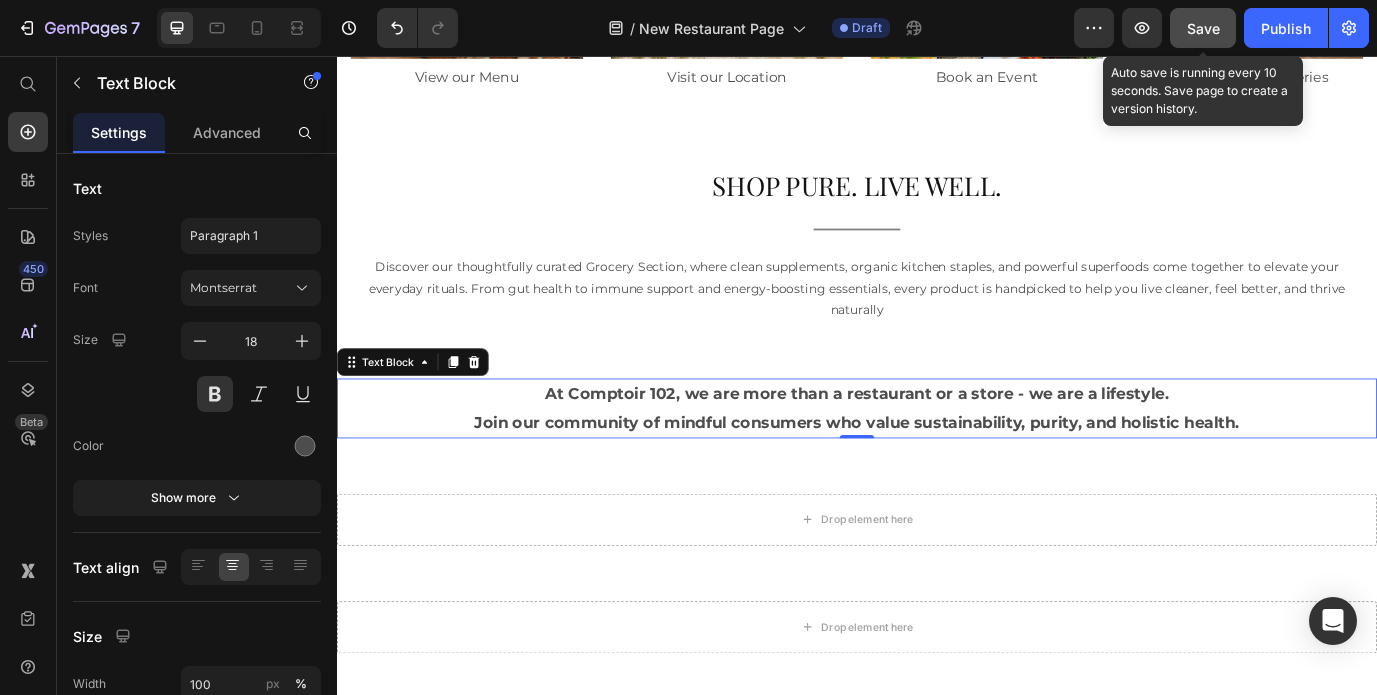 click on "Save" at bounding box center [1203, 28] 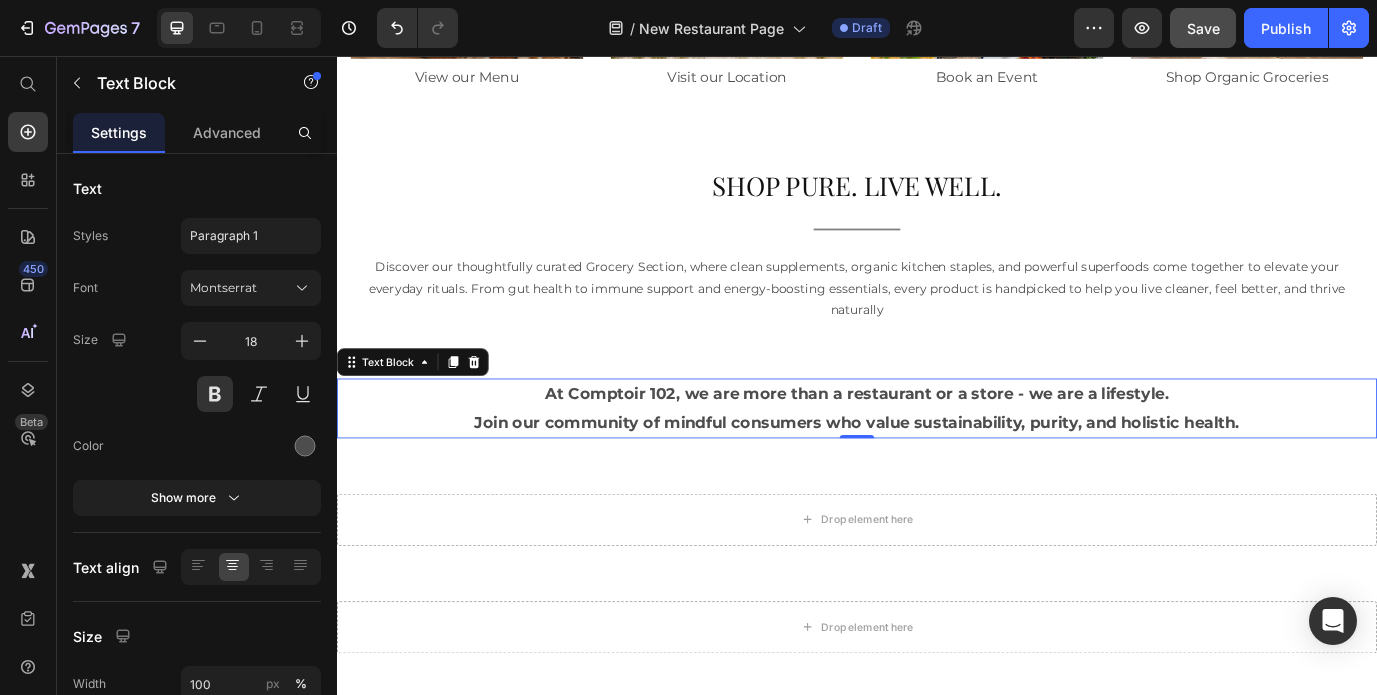 click on "At Comptoir 102, we are more than a restaurant or a store - we are a lifestyle." at bounding box center [937, 446] 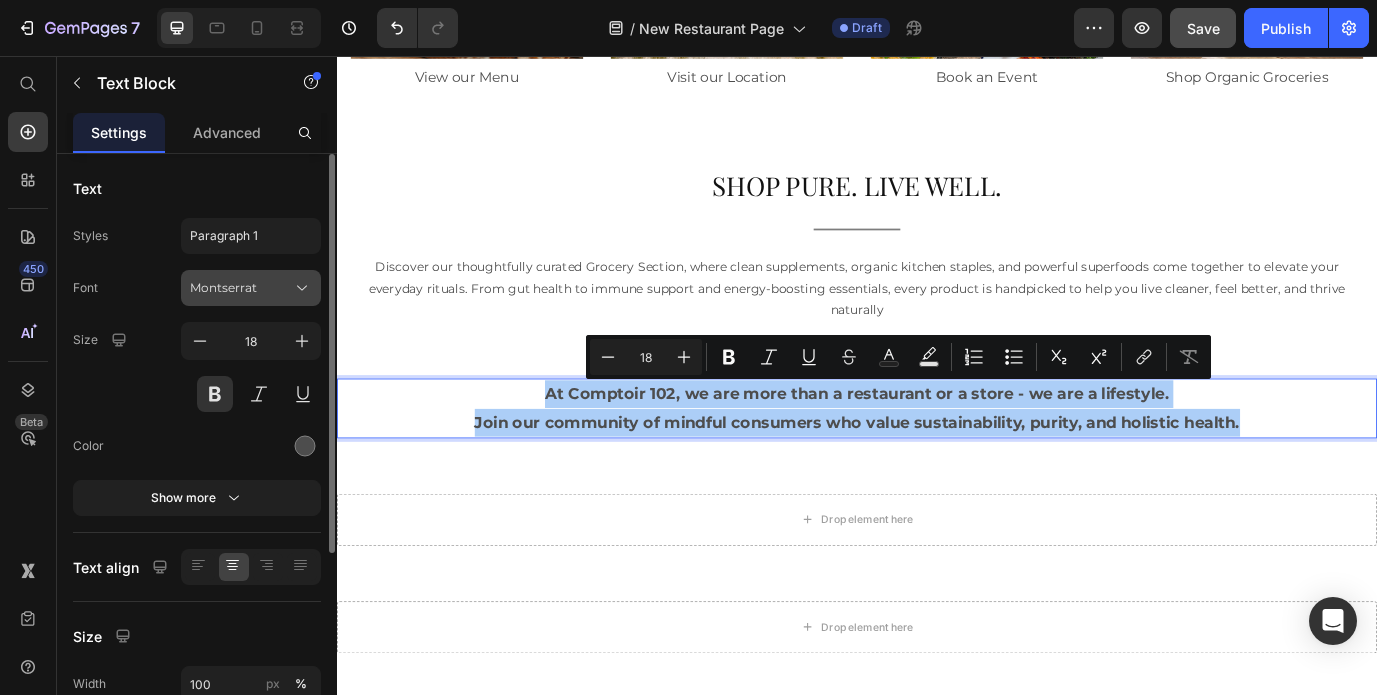 click on "Montserrat" at bounding box center (241, 288) 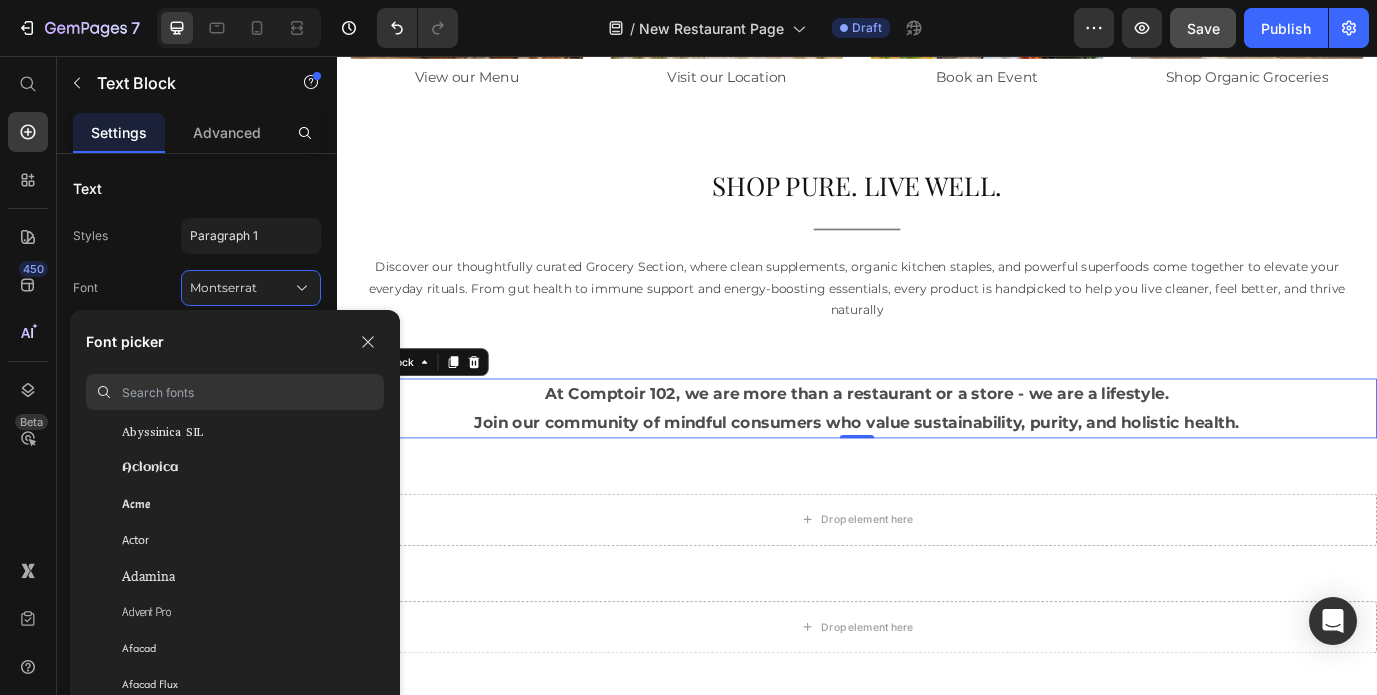 scroll, scrollTop: 421, scrollLeft: 0, axis: vertical 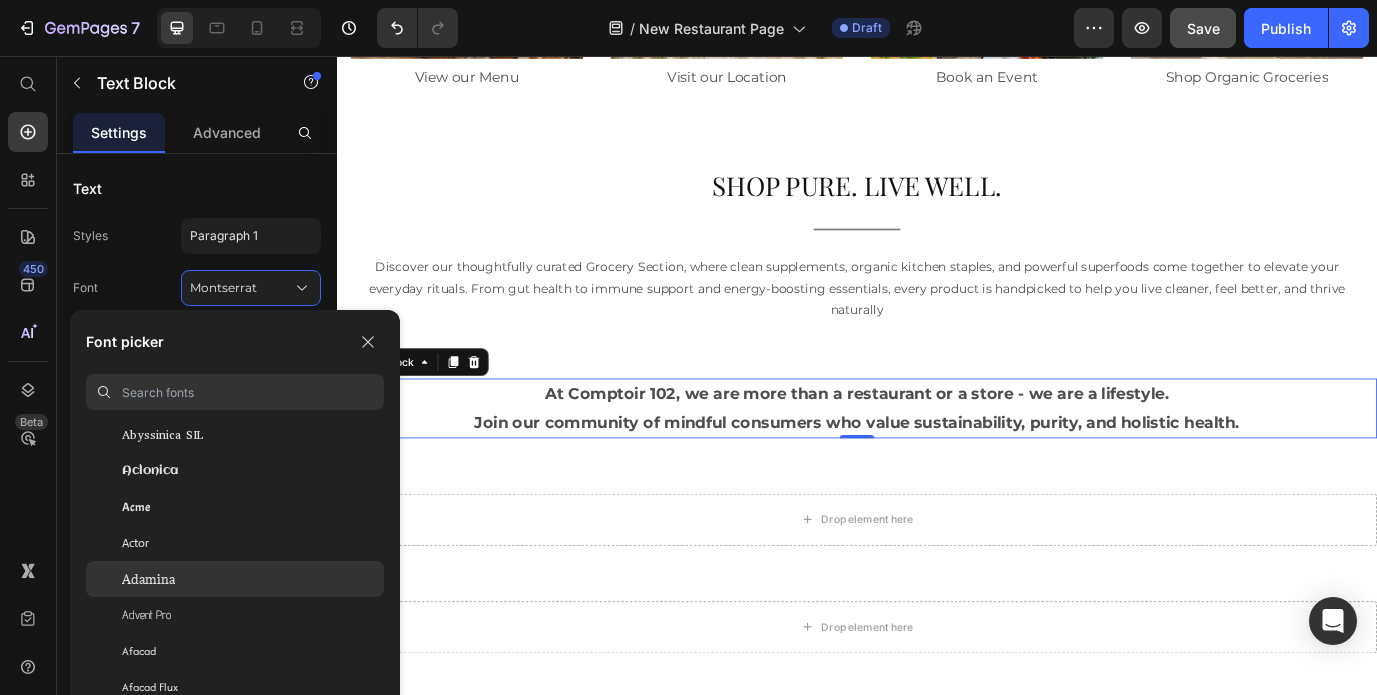 click on "Adamina" 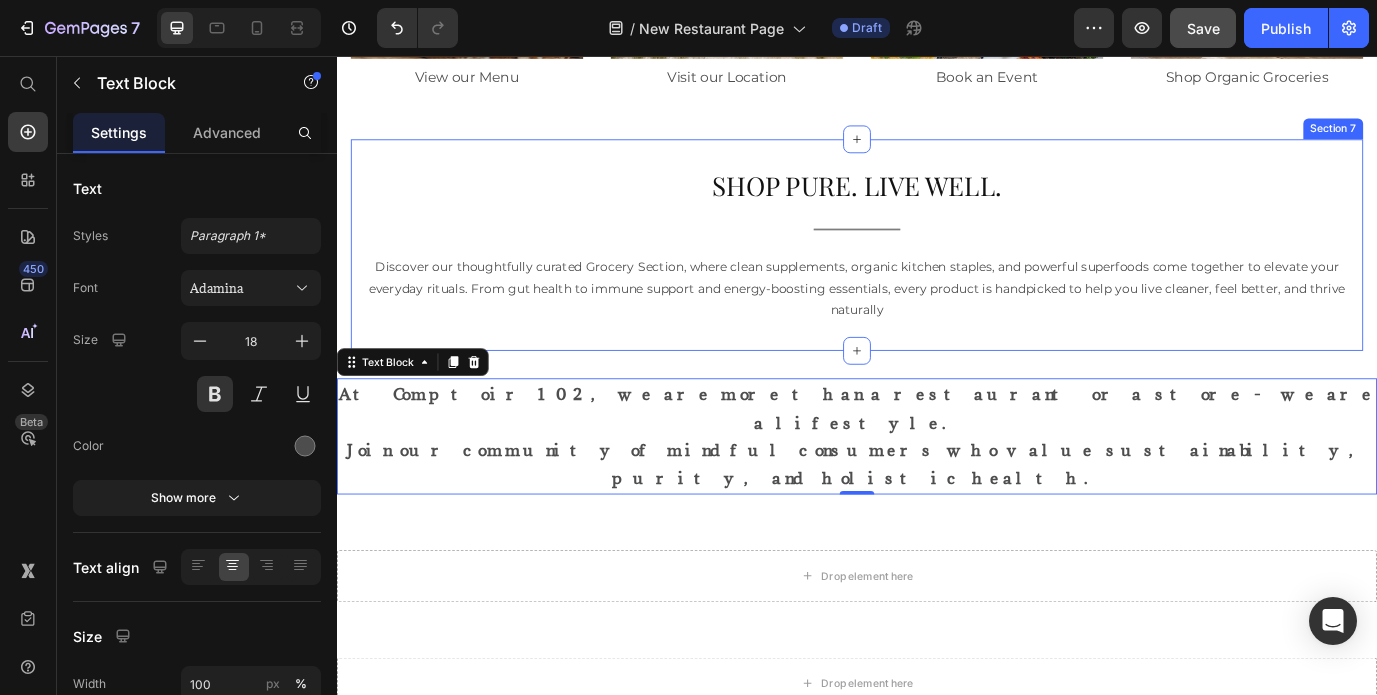 click on "SHOP PURE. LIVE WELL. Heading                Title Line Discover our thoughtfully curated Grocery Section, where clean supplements, organic kitchen staples, and powerful superfoods come together to elevate your everyday rituals. From gut health to immune support and energy-boosting essentials, every product is handpicked to help you live cleaner, feel better, and thrive naturally Text Block Row Section 7" at bounding box center [937, 274] 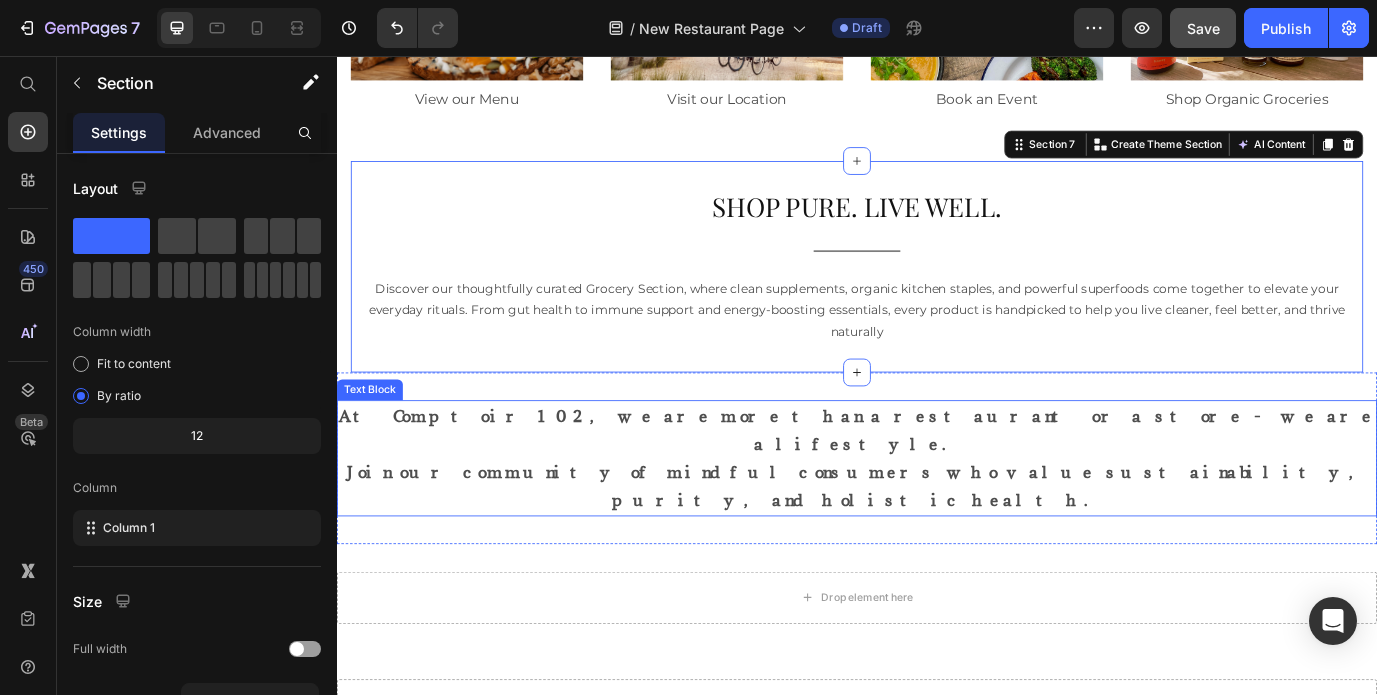 scroll, scrollTop: 3322, scrollLeft: 0, axis: vertical 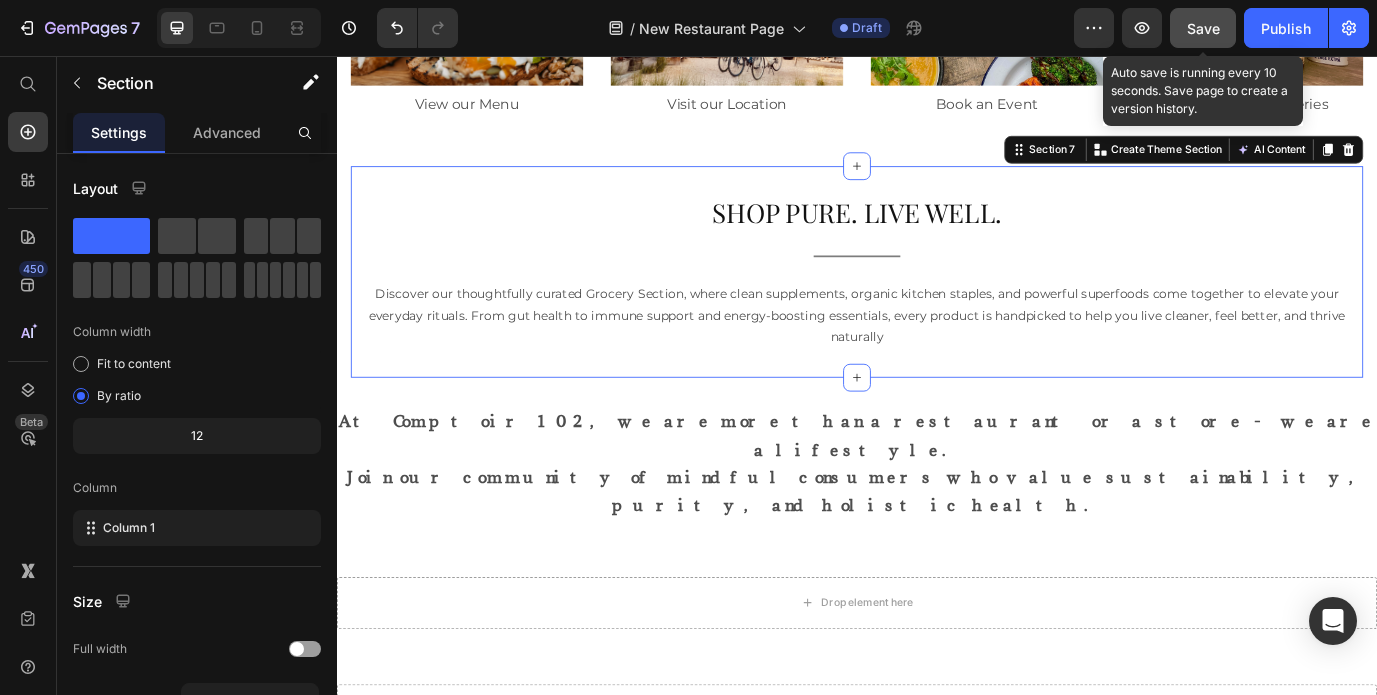 click on "Save" at bounding box center [1203, 28] 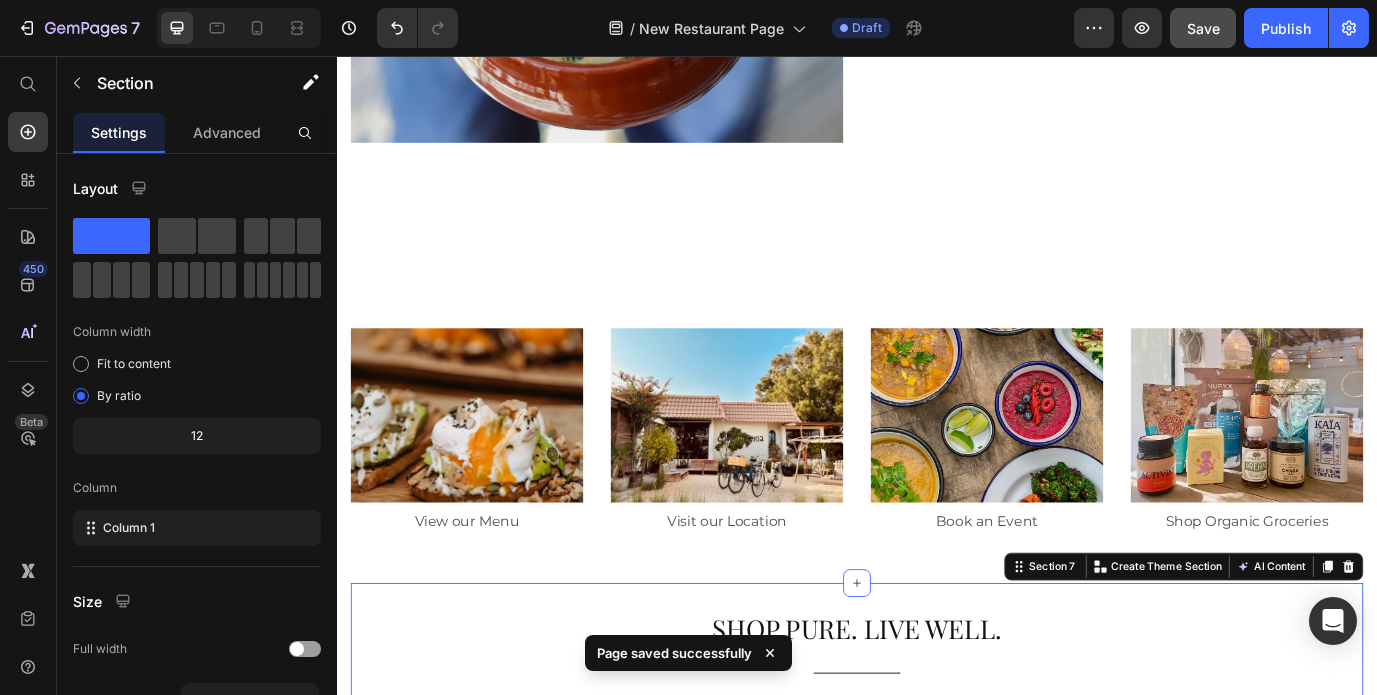 scroll, scrollTop: 2761, scrollLeft: 0, axis: vertical 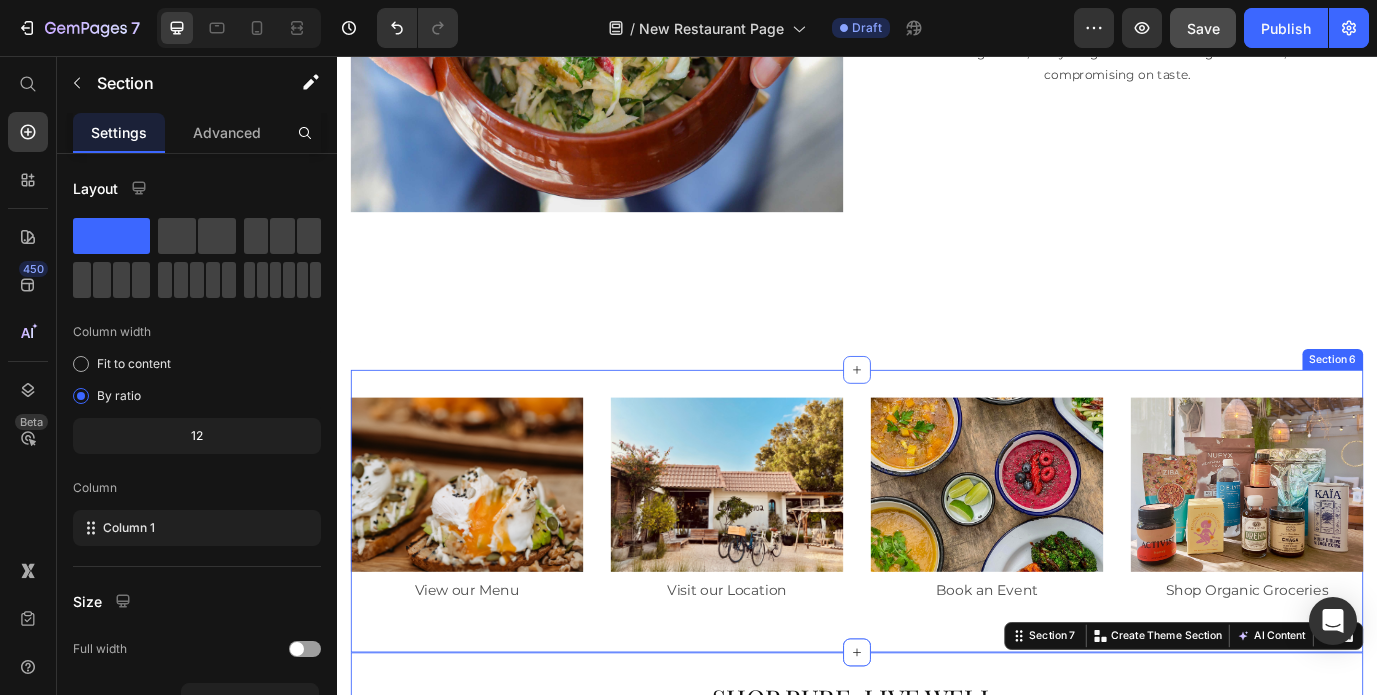 click on "Image Visit our Location Button Row Image View our Menu Button Image Book an Event Button Image Shop Organic Groceries Button Section 6" at bounding box center (937, 581) 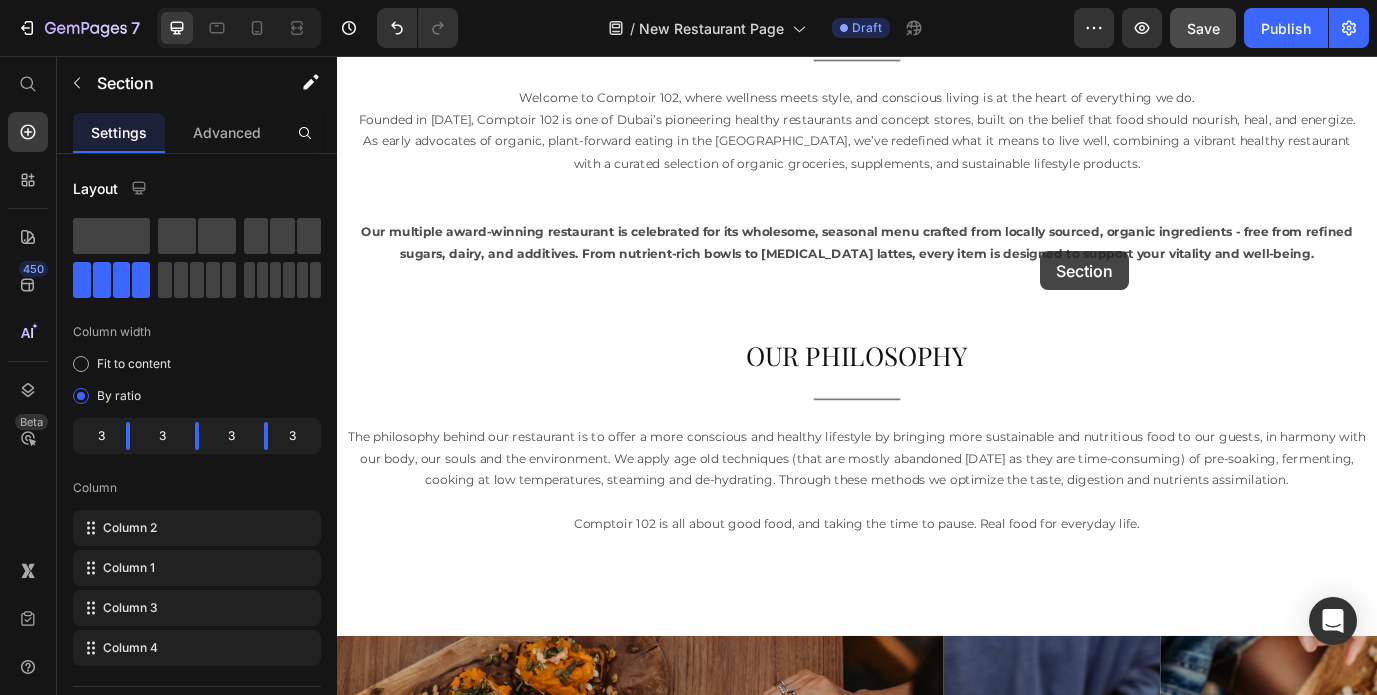 scroll, scrollTop: 632, scrollLeft: 0, axis: vertical 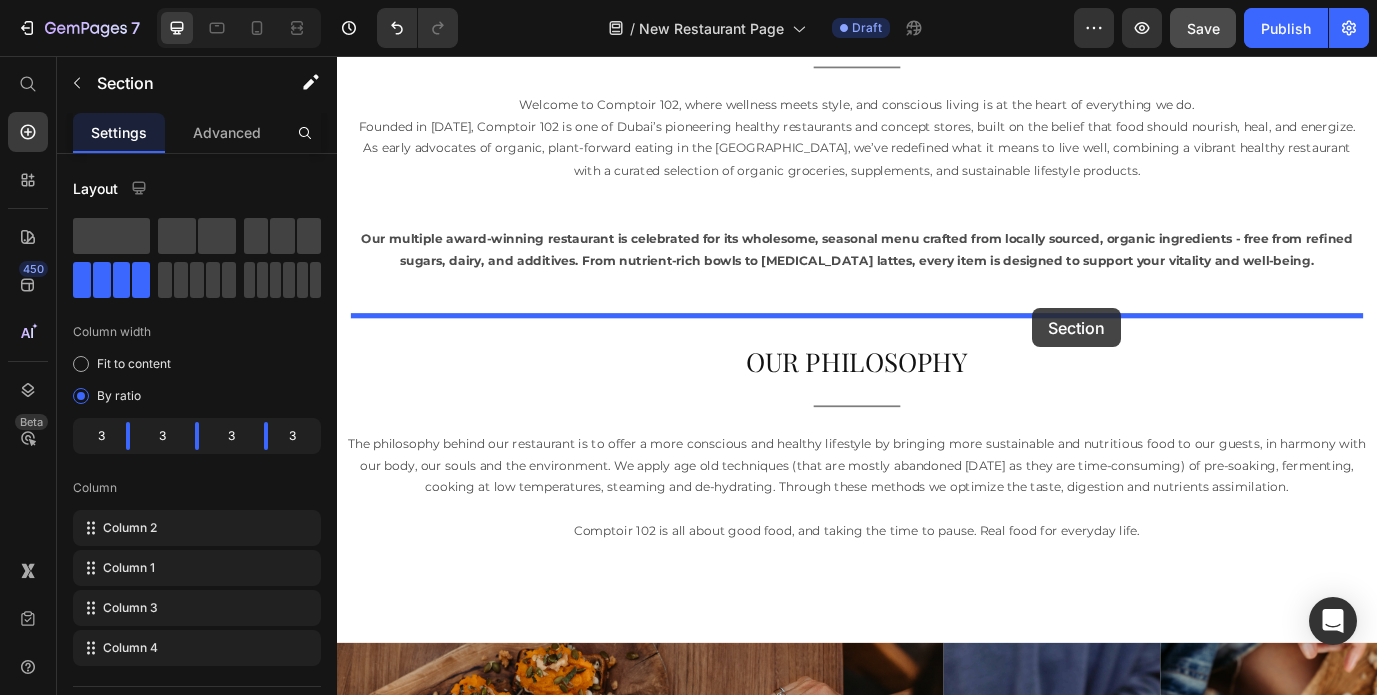 drag, startPoint x: 1149, startPoint y: 400, endPoint x: 1139, endPoint y: 347, distance: 53.935146 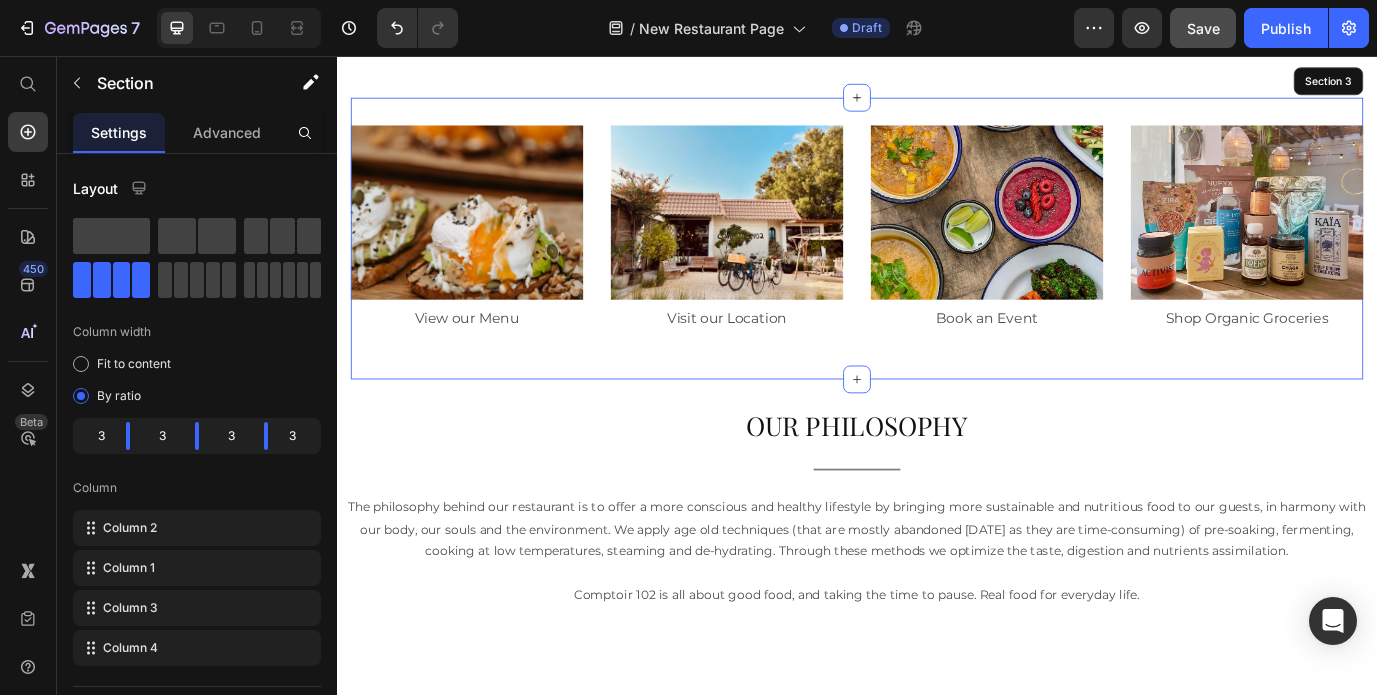 scroll, scrollTop: 889, scrollLeft: 0, axis: vertical 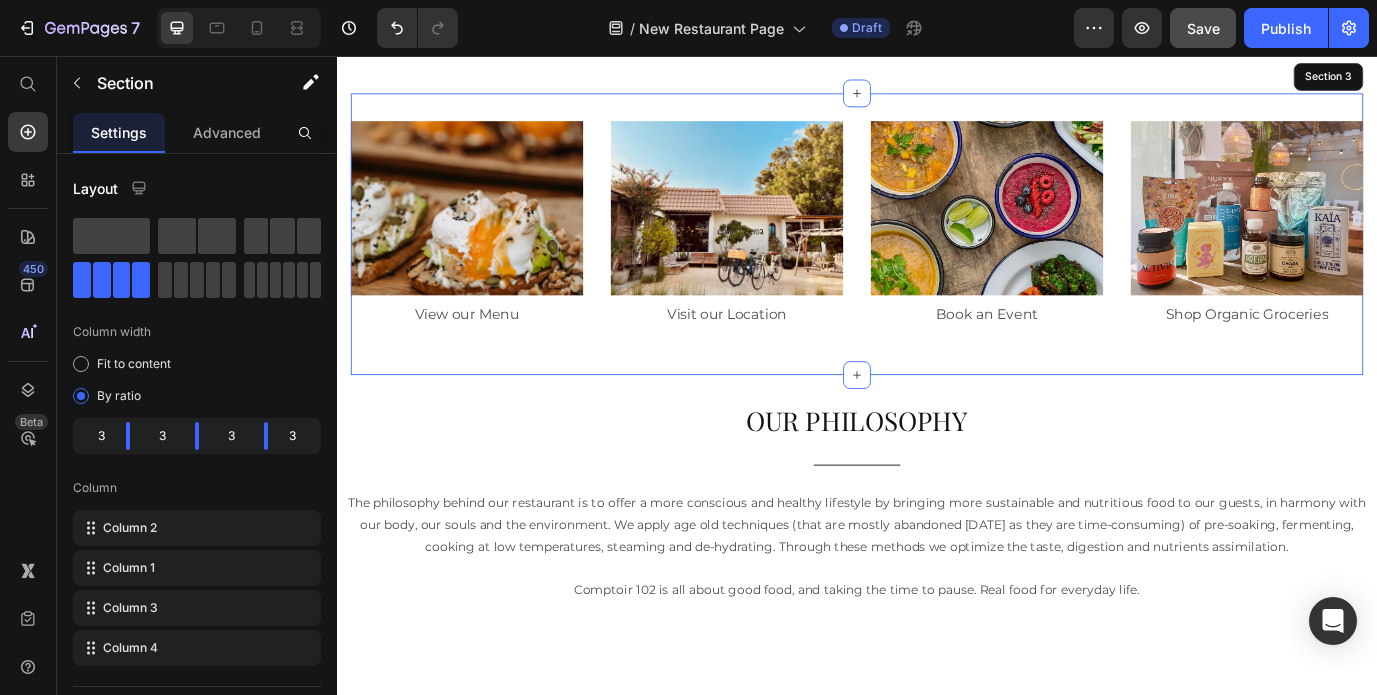 click on "Book an Event" at bounding box center (1087, 354) 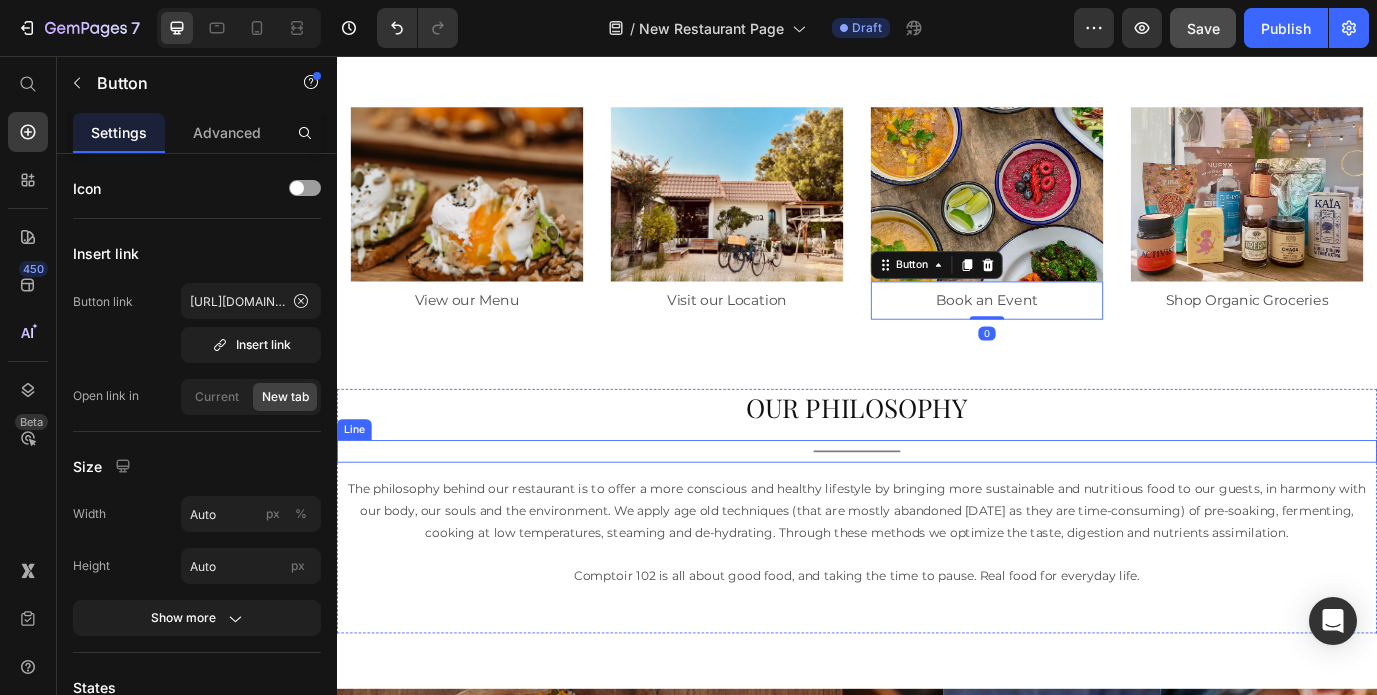 scroll, scrollTop: 906, scrollLeft: 0, axis: vertical 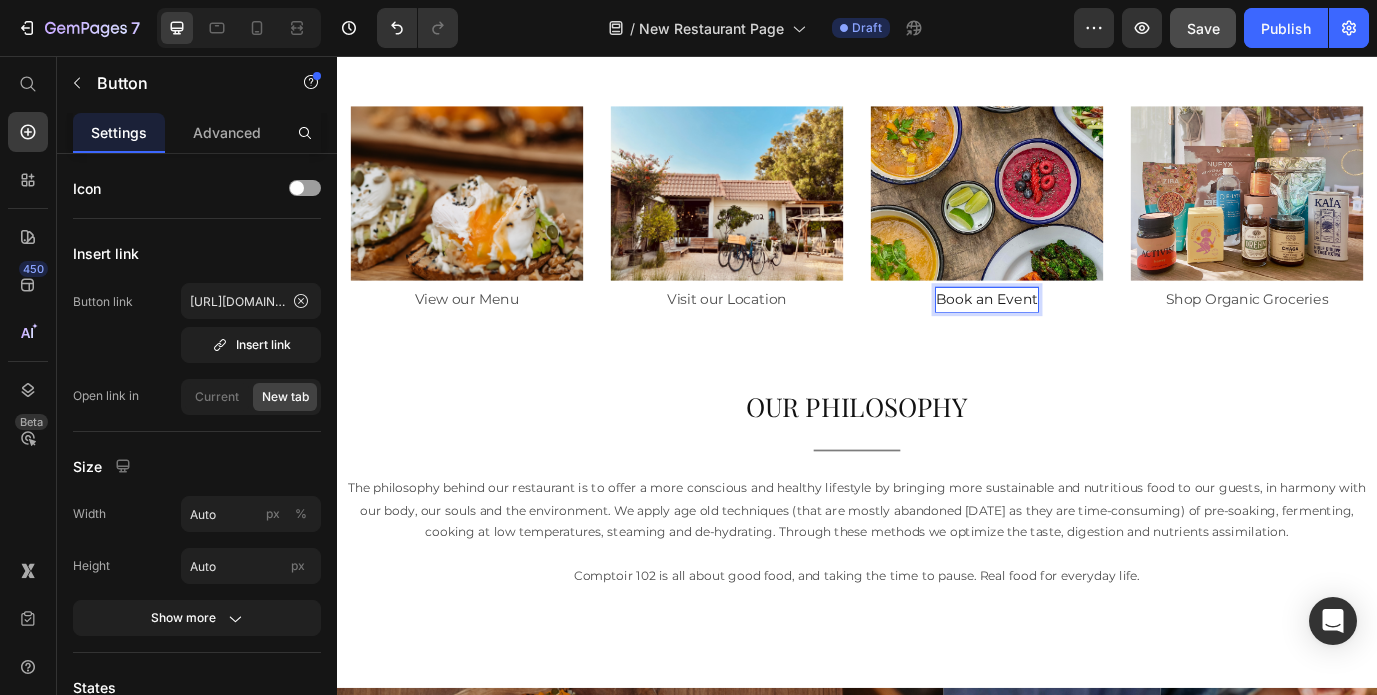 click on "Book an Event" at bounding box center (1087, 337) 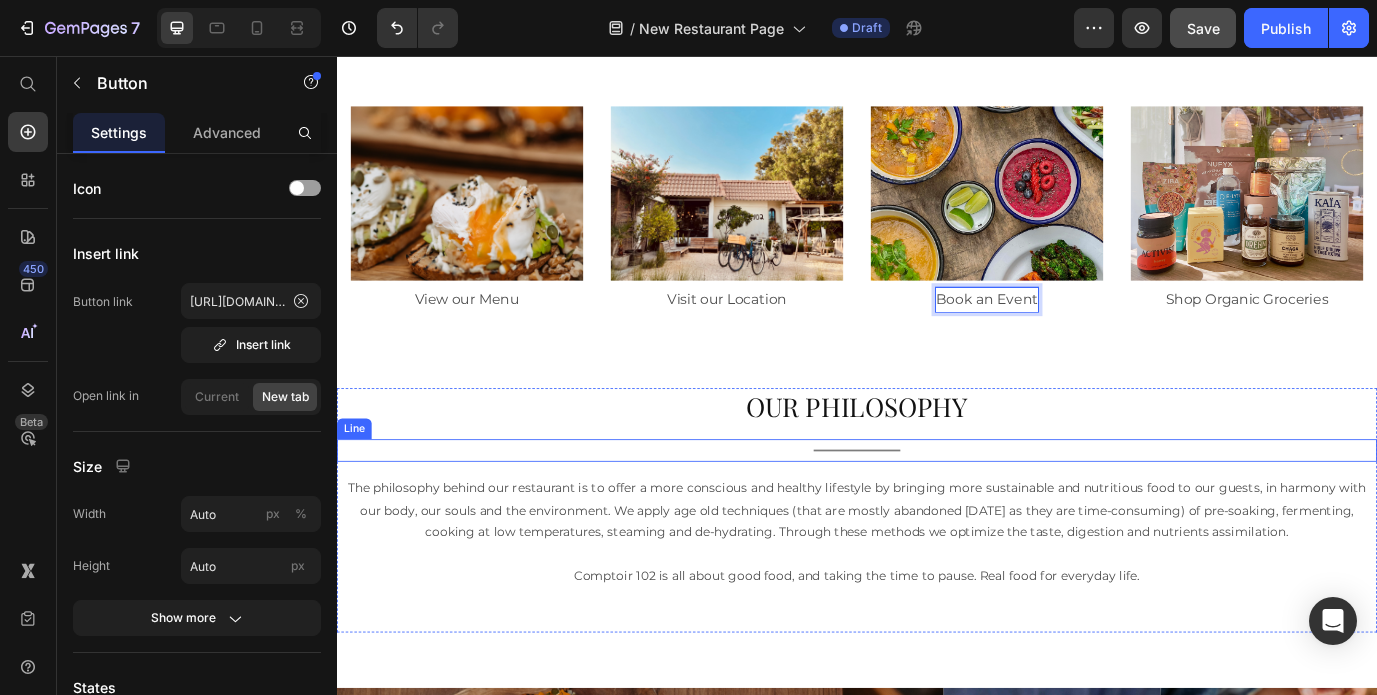 click on "Title" at bounding box center (937, 511) 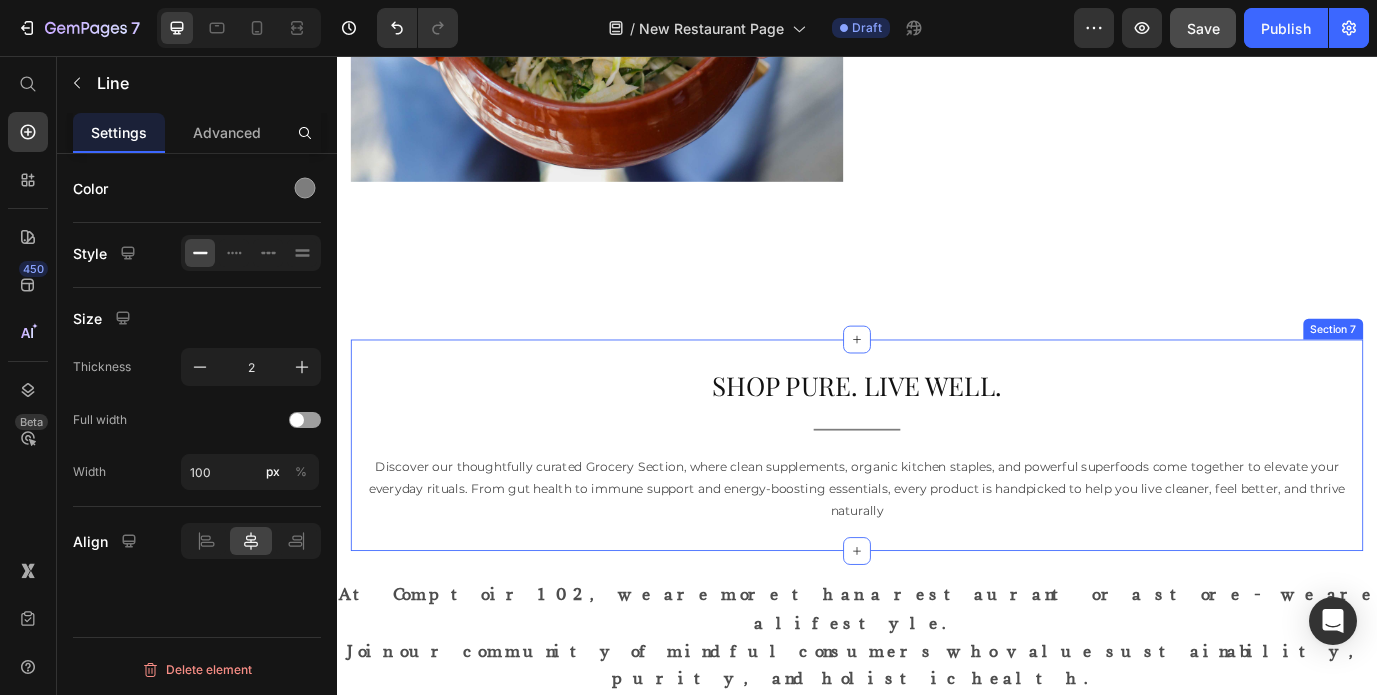 scroll, scrollTop: 3126, scrollLeft: 0, axis: vertical 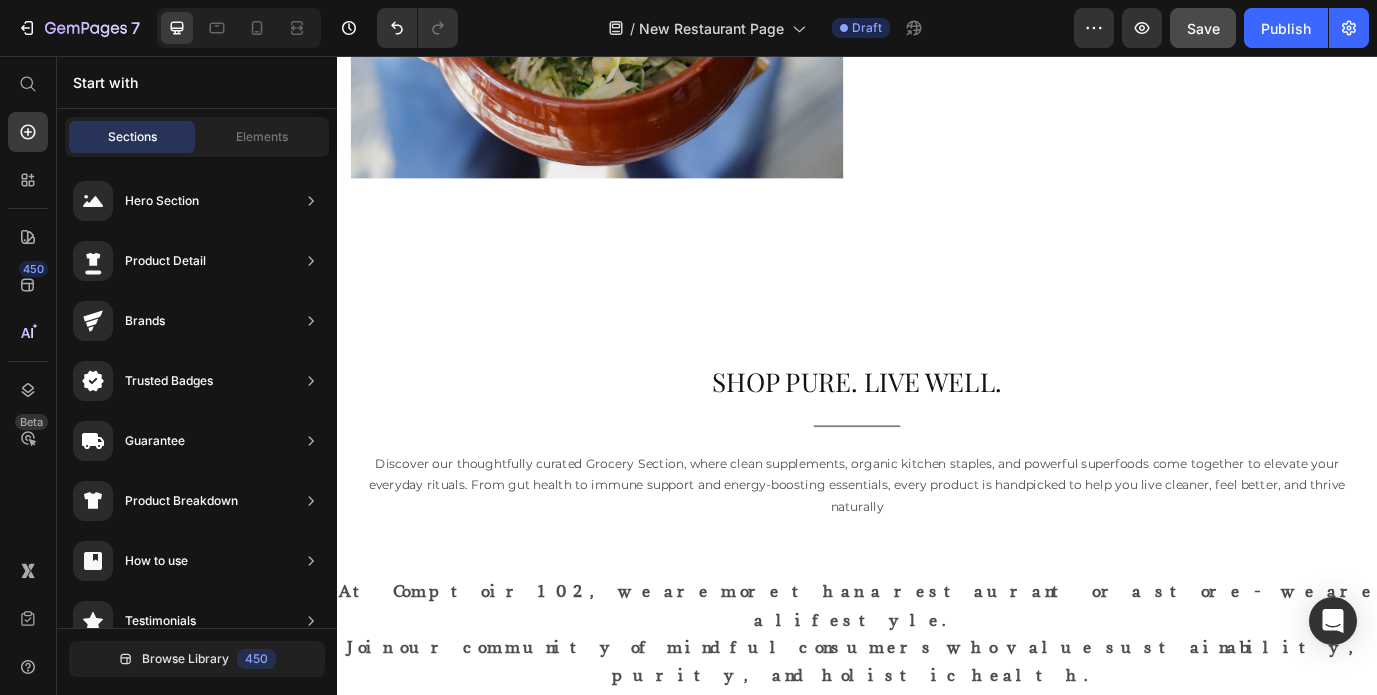 click on "Image Image Image Row Image Image Row Image Row Section 5 Image OUR INGREDIENTS Heading                Title Line At Comptoir 102, we source our ingredients from trusted local and organic farms, ensuring exceptional quality and nutritional integrity in every dish. Our menu is rooted in nutrient-dense, seasonal food that supports both body and mind - with a variety of clean, wholesome options that include gluten-free, dairy-free, raw, and vegan-friendly choices. From our vitamin-rich smoothies to our nourishing mains, everything is crafted to energize and heal, without compromising on taste. Text Block Section 6 SHOP PURE. LIVE WELL. Heading                Title Line Discover our thoughtfully curated Grocery Section, where clean supplements, organic kitchen staples, and powerful superfoods come together to elevate your everyday rituals. From gut health to immune support and energy-boosting essentials, every product is handpicked to help you live cleaner, feel better, and thrive naturally Text Block Row" at bounding box center [937, -856] 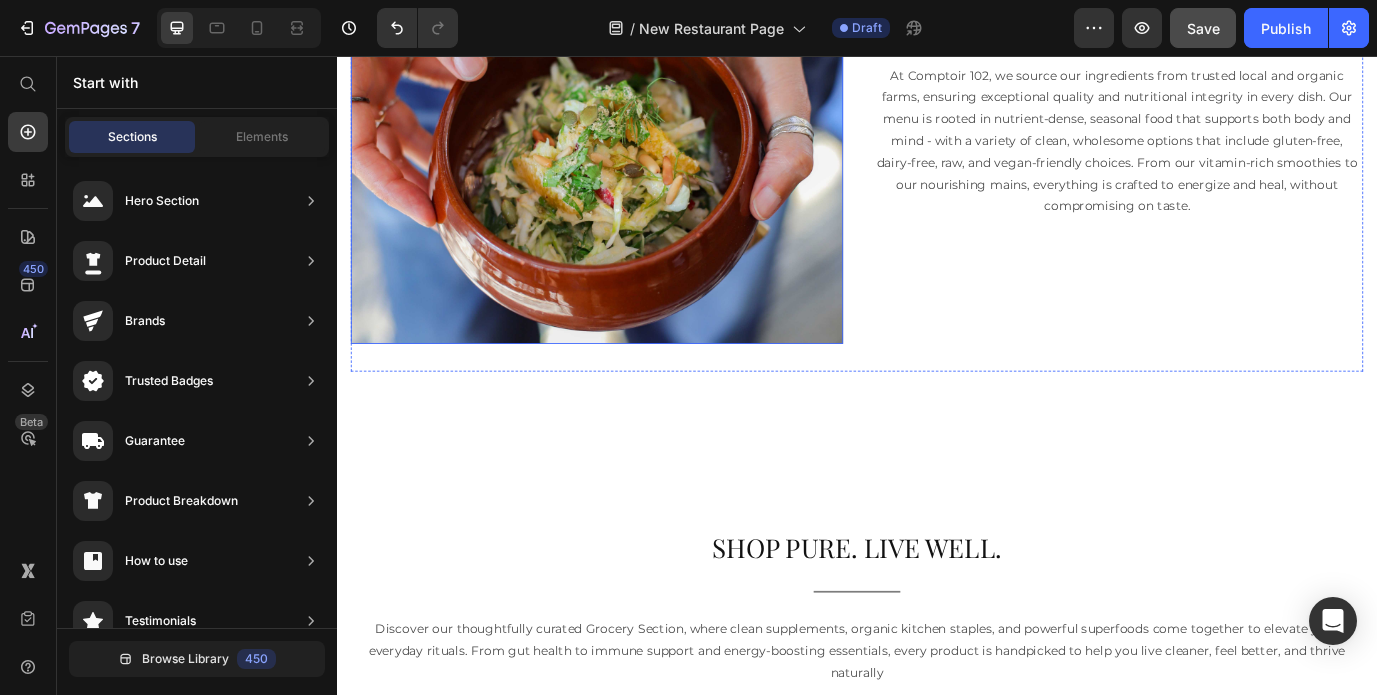 scroll, scrollTop: 2793, scrollLeft: 0, axis: vertical 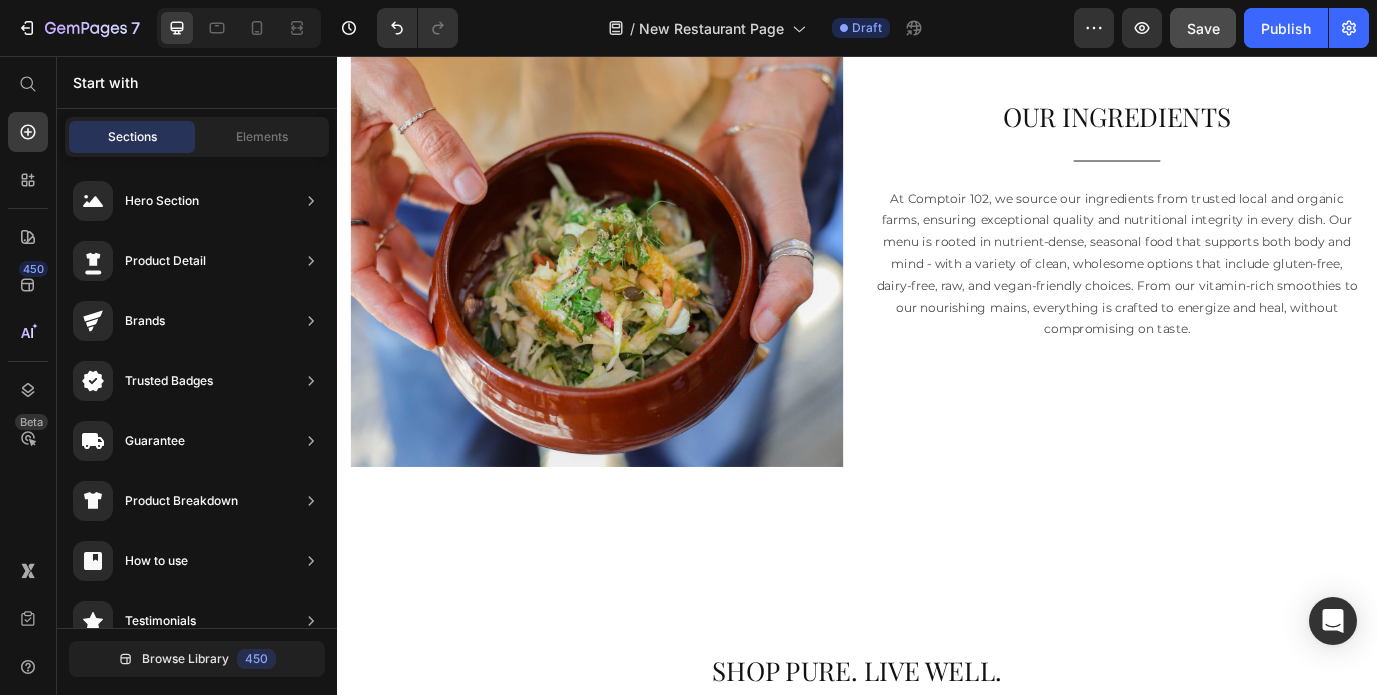 click on "Image Image Image Row Image Image Row Image Row Section 5 Image OUR INGREDIENTS Heading                Title Line At Comptoir 102, we source our ingredients from trusted local and organic farms, ensuring exceptional quality and nutritional integrity in every dish. Our menu is rooted in nutrient-dense, seasonal food that supports both body and mind - with a variety of clean, wholesome options that include gluten-free, dairy-free, raw, and vegan-friendly choices. From our vitamin-rich smoothies to our nourishing mains, everything is crafted to energize and heal, without compromising on taste. Text Block Section 6 SHOP PURE. LIVE WELL. Heading                Title Line Discover our thoughtfully curated Grocery Section, where clean supplements, organic kitchen staples, and powerful superfoods come together to elevate your everyday rituals. From gut health to immune support and energy-boosting essentials, every product is handpicked to help you live cleaner, feel better, and thrive naturally Text Block Row" at bounding box center [937, -523] 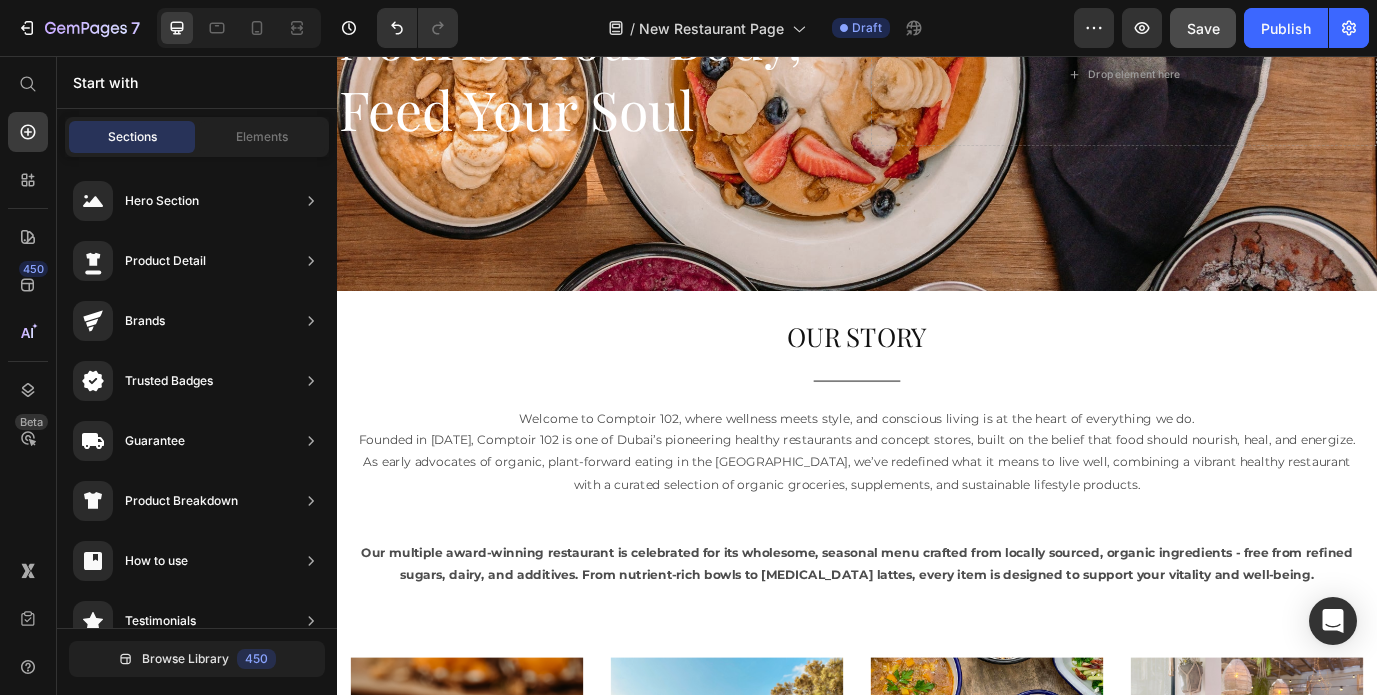 scroll, scrollTop: 256, scrollLeft: 0, axis: vertical 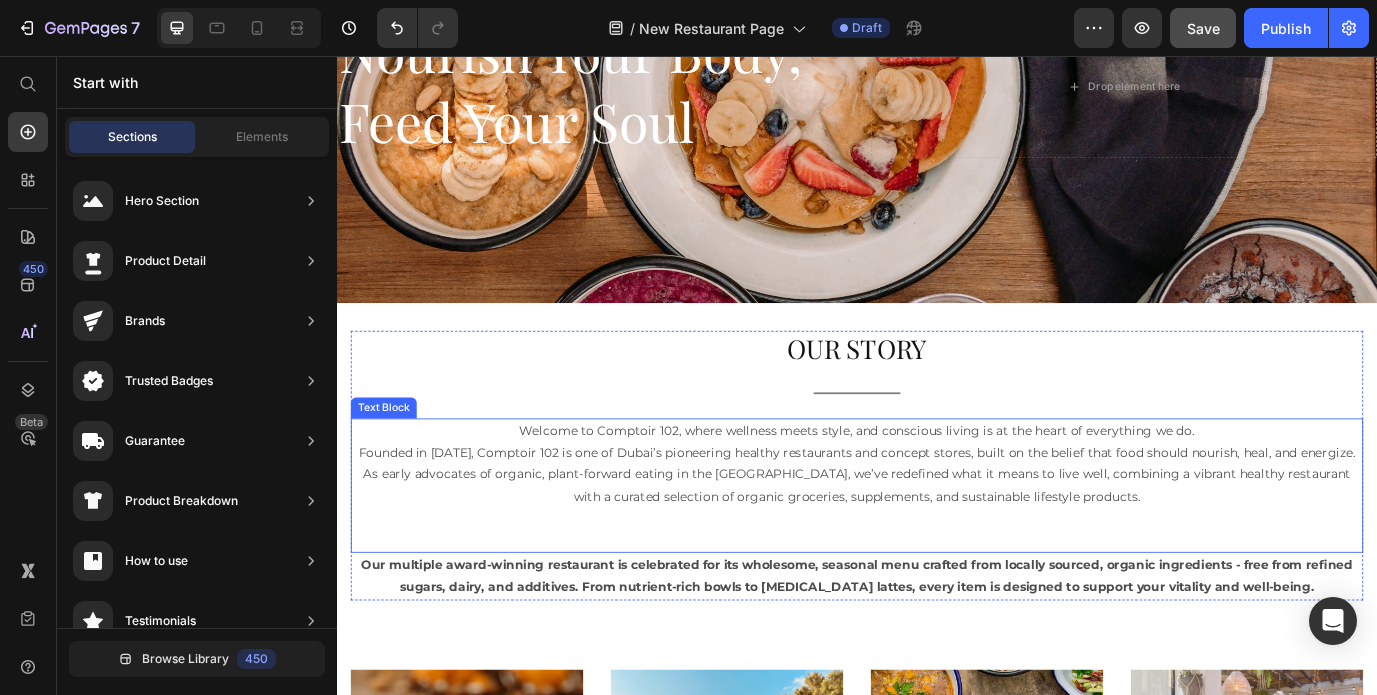 click on "Founded in [DATE], Comptoir 102 is one of Dubai’s pioneering healthy restaurants and concept stores, built on the belief that food should nourish, heal, and energize. As early advocates of organic, plant-forward eating in the [GEOGRAPHIC_DATA], we’ve redefined what it means to live well, combining a vibrant healthy restaurant with a curated selection of organic groceries, supplements, and sustainable lifestyle products." at bounding box center [937, 539] 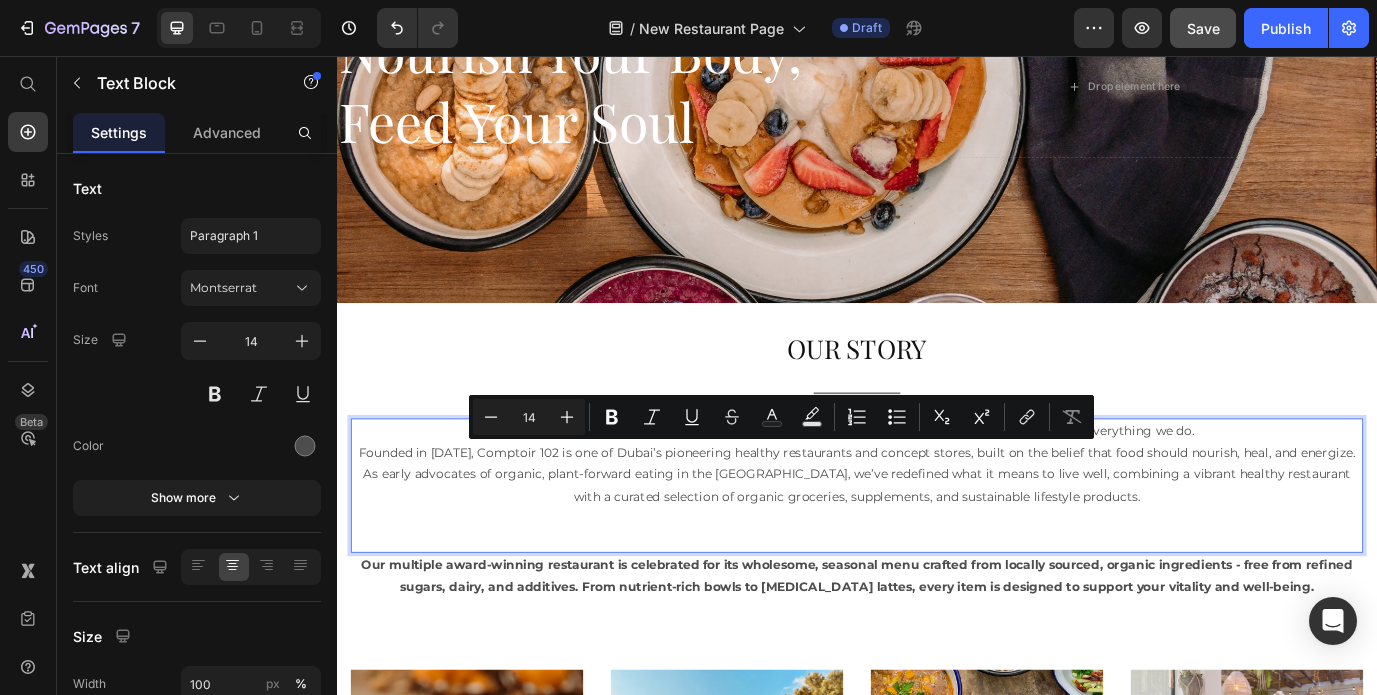 click on "Founded in [DATE], Comptoir 102 is one of Dubai’s pioneering healthy restaurants and concept stores, built on the belief that food should nourish, heal, and energize. As early advocates of organic, plant-forward eating in the [GEOGRAPHIC_DATA], we’ve redefined what it means to live well, combining a vibrant healthy restaurant with a curated selection of organic groceries, supplements, and sustainable lifestyle products." at bounding box center [937, 539] 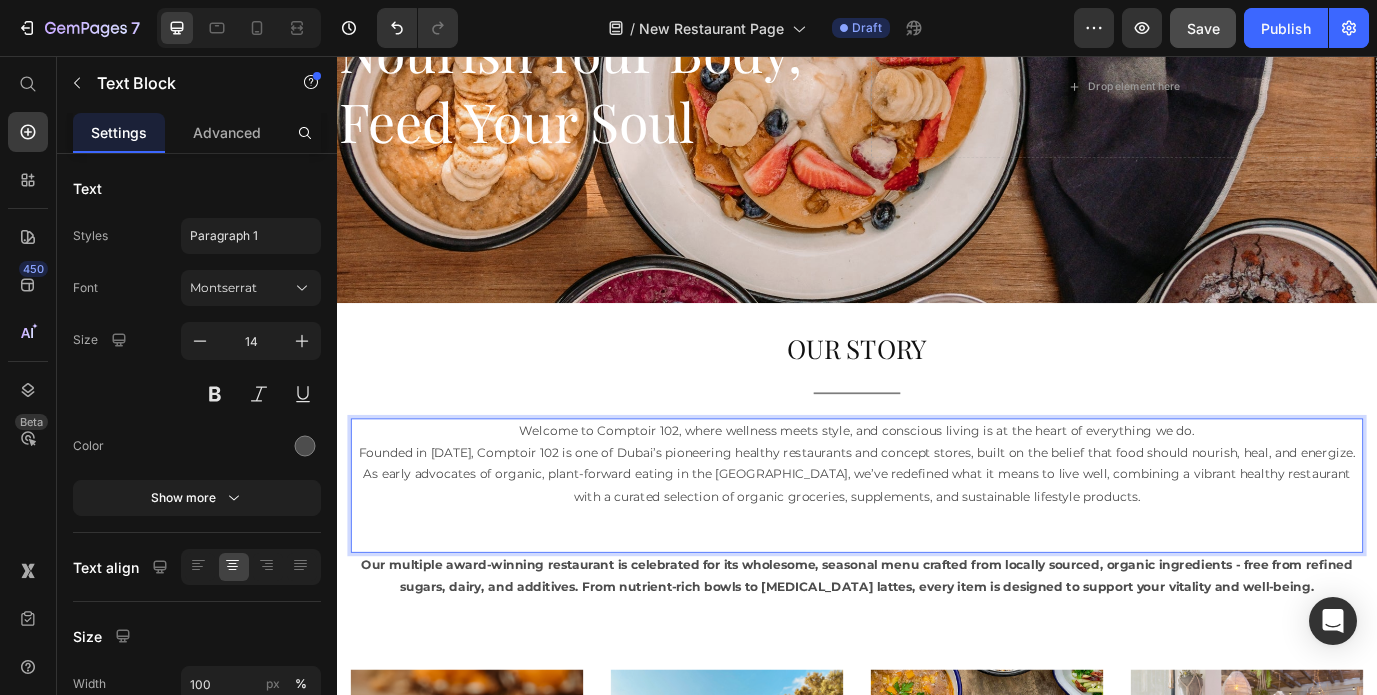 click on "Founded in [DATE], Comptoir 102 is one of Dubai’s pioneering healthy restaurants and concept stores, built on the belief that food should nourish, heal, and energize. As early advocates of organic, plant-forward eating in the [GEOGRAPHIC_DATA], we’ve redefined what it means to live well, combining a vibrant healthy restaurant with a curated selection of organic groceries, supplements, and sustainable lifestyle products." at bounding box center (937, 539) 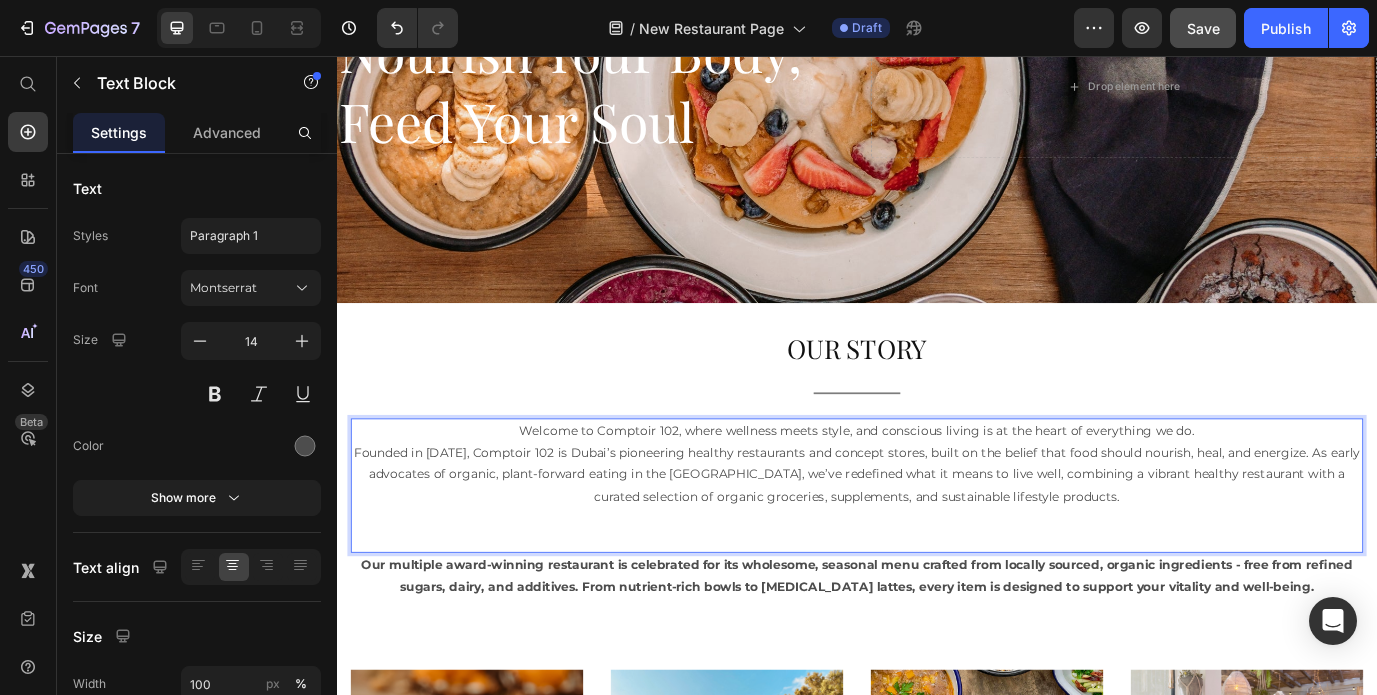 click on "Founded in [DATE], Comptoir 102 is Dubai’s pioneering healthy restaurants and concept stores, built on the belief that food should nourish, heal, and energize. As early advocates of organic, plant-forward eating in the [GEOGRAPHIC_DATA], we’ve redefined what it means to live well, combining a vibrant healthy restaurant with a curated selection of organic groceries, supplements, and sustainable lifestyle products." at bounding box center [937, 539] 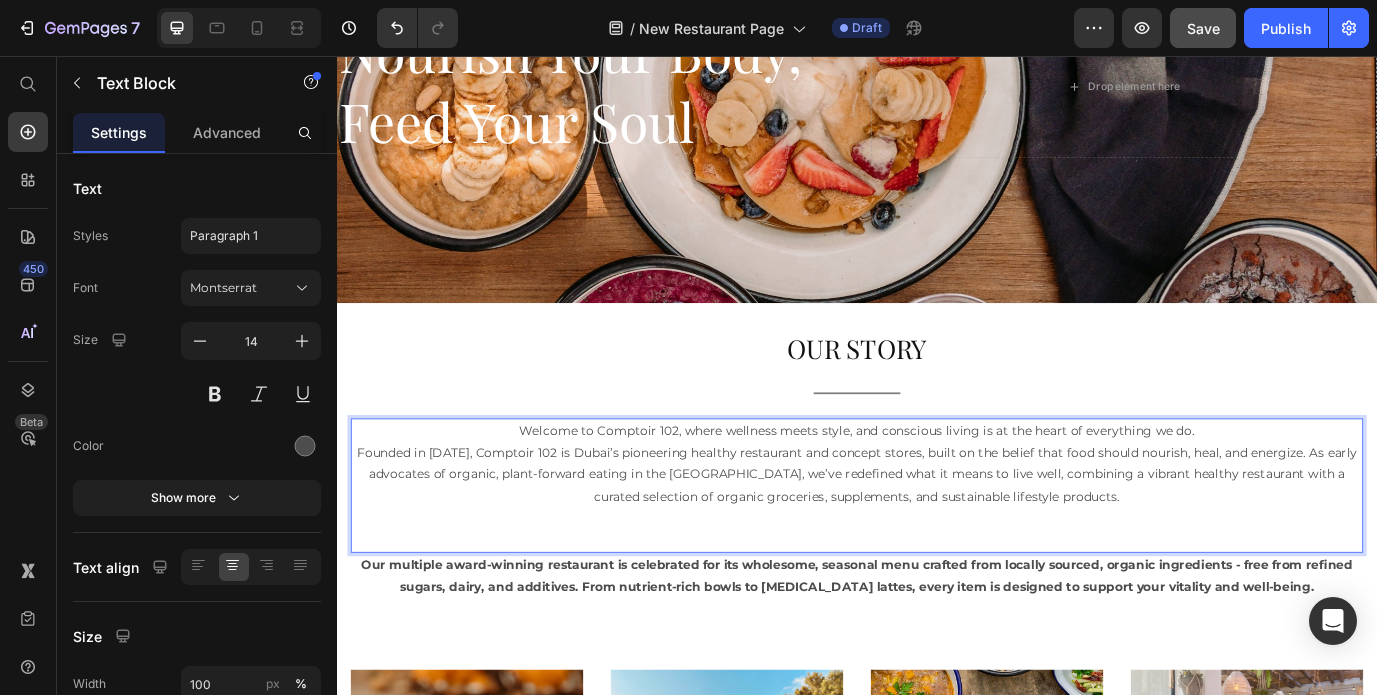 click on "Founded in [DATE], Comptoir 102 is Dubai’s pioneering healthy restaurant and concept stores, built on the belief that food should nourish, heal, and energize. As early advocates of organic, plant-forward eating in the [GEOGRAPHIC_DATA], we’ve redefined what it means to live well, combining a vibrant healthy restaurant with a curated selection of organic groceries, supplements, and sustainable lifestyle products." at bounding box center (937, 539) 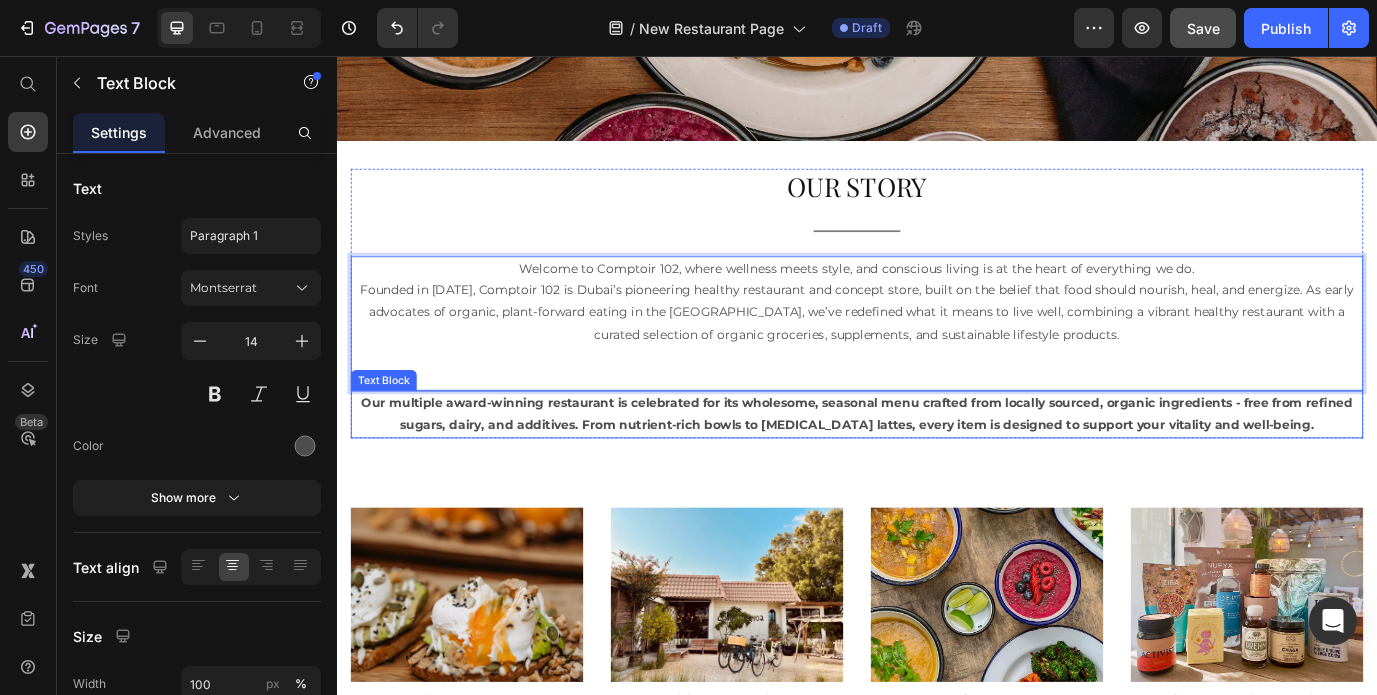 scroll, scrollTop: 446, scrollLeft: 0, axis: vertical 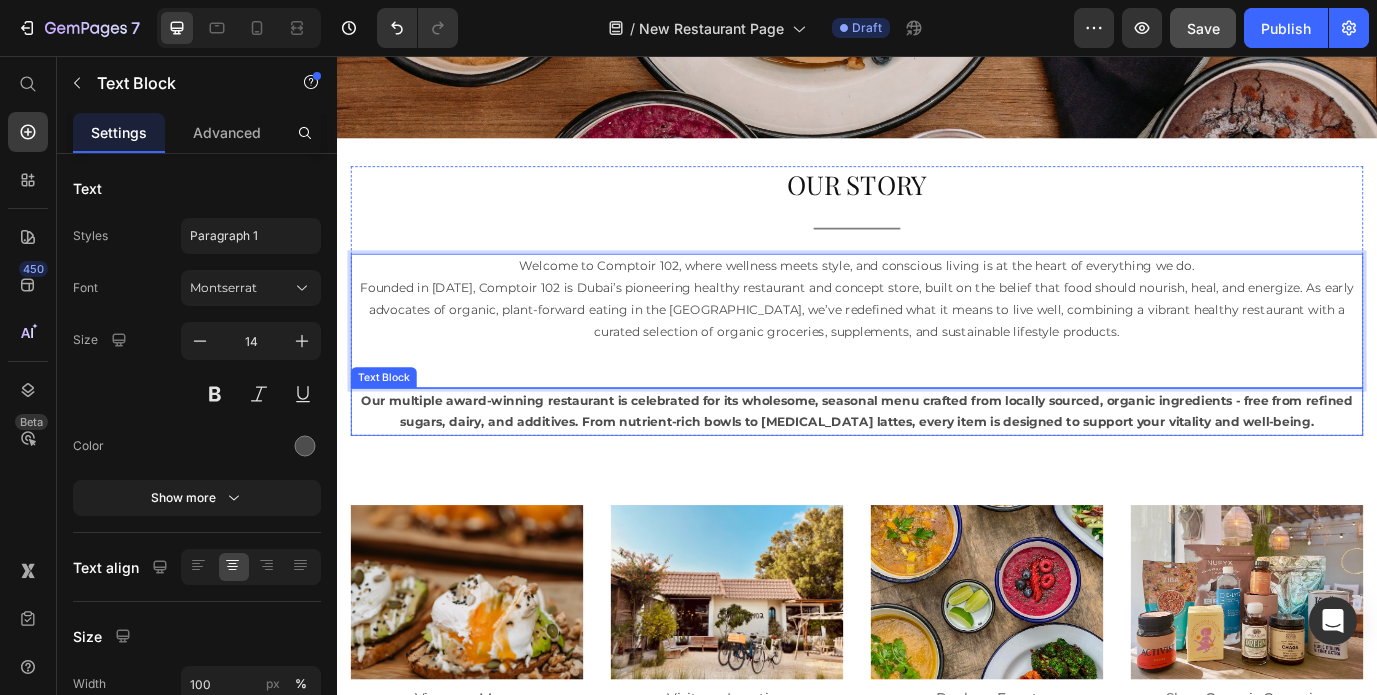 click on "Our multiple award-winning restaurant is celebrated for its wholesome, seasonal menu crafted from locally sourced, organic ingredients - free from refined sugars, dairy, and additives. From nutrient-rich bowls to [MEDICAL_DATA] lattes, every item is designed to support your vitality and well-being." at bounding box center [937, 466] 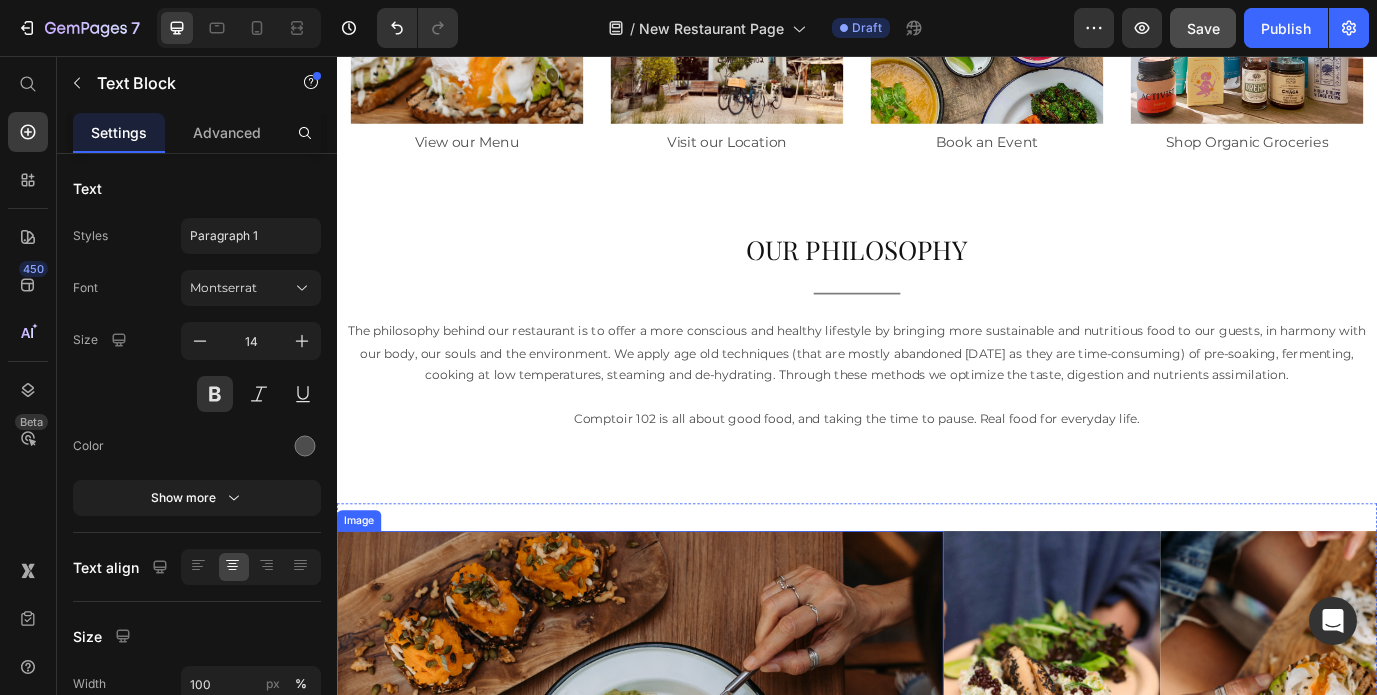 scroll, scrollTop: 1025, scrollLeft: 0, axis: vertical 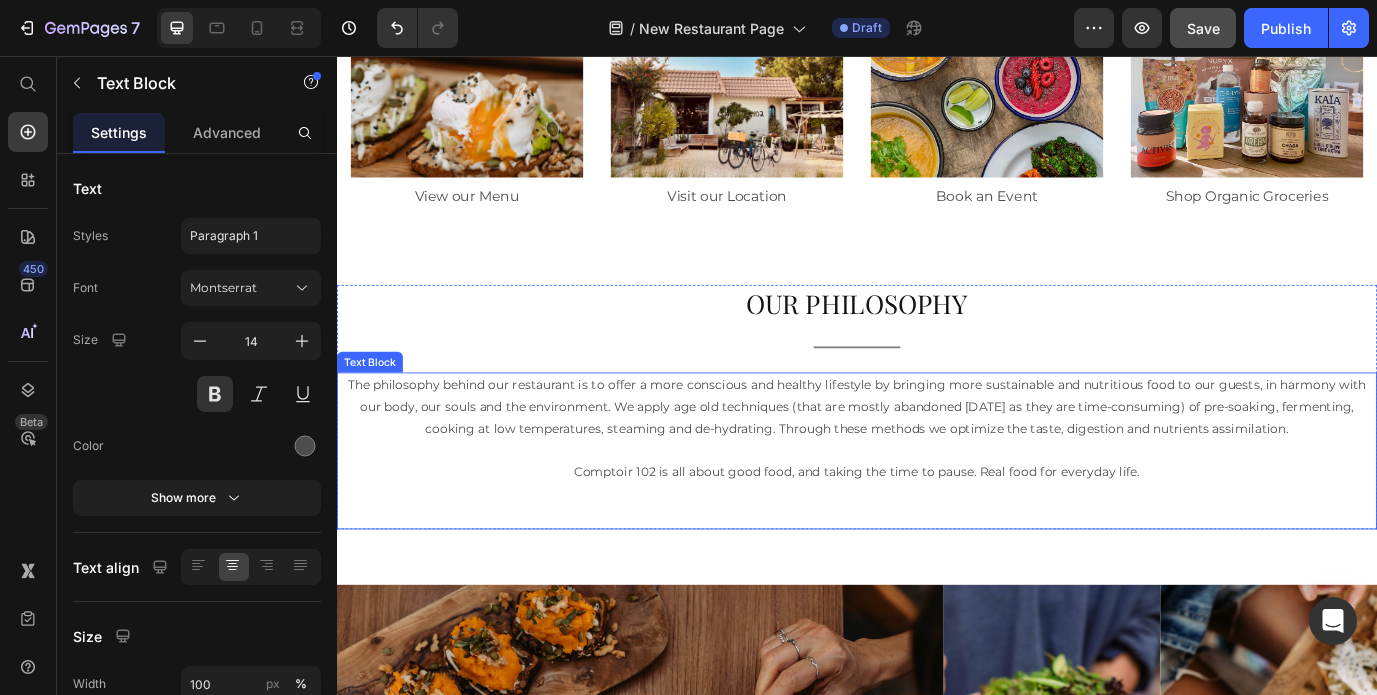 click on "Comptoir 102 is all about good food, and taking the time to pause. Real food for everyday life." at bounding box center (937, 536) 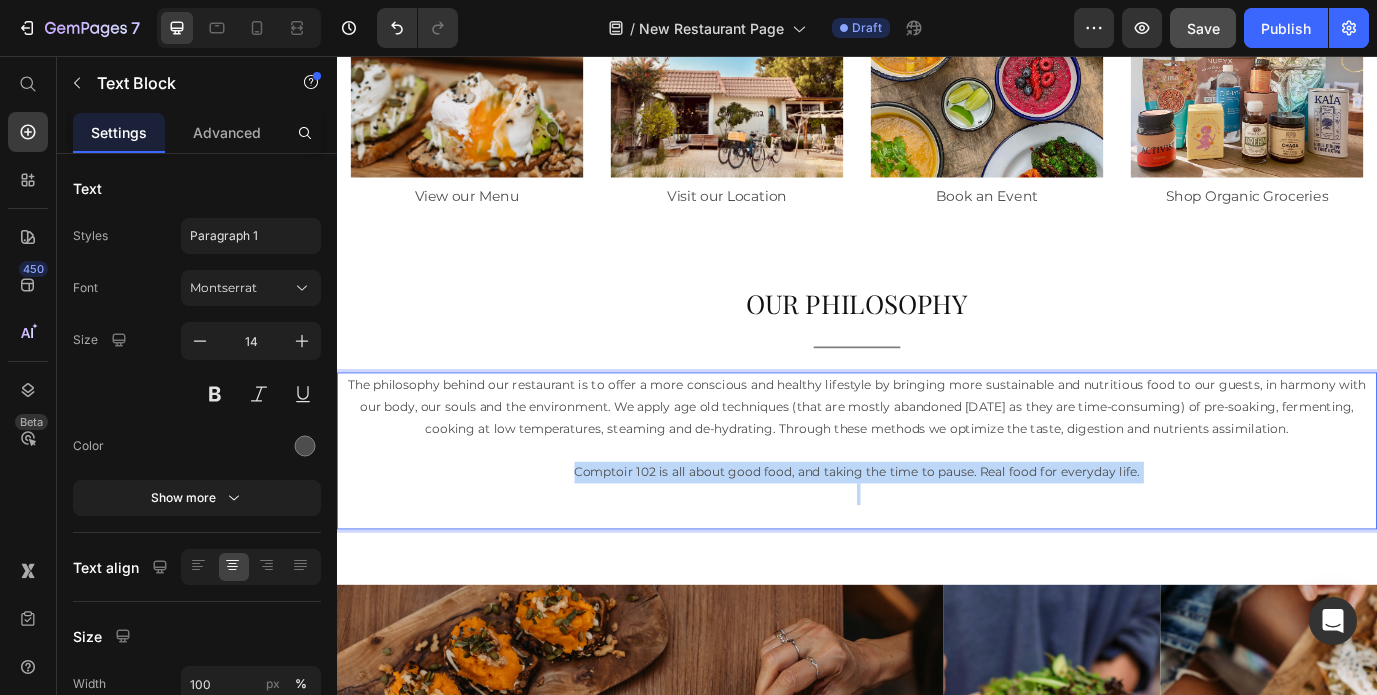 click on "Comptoir 102 is all about good food, and taking the time to pause. Real food for everyday life." at bounding box center [937, 536] 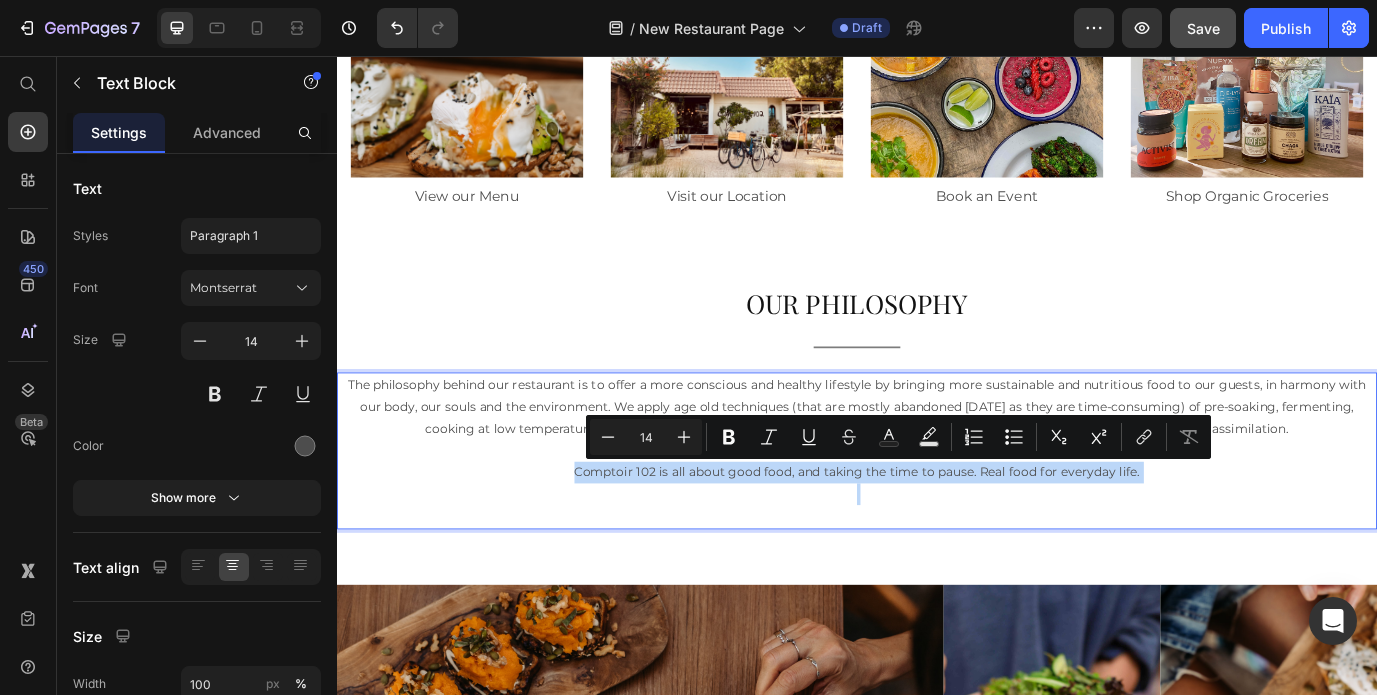 copy on "Comptoir 102 is all about good food, and taking the time to pause. Real food for everyday life." 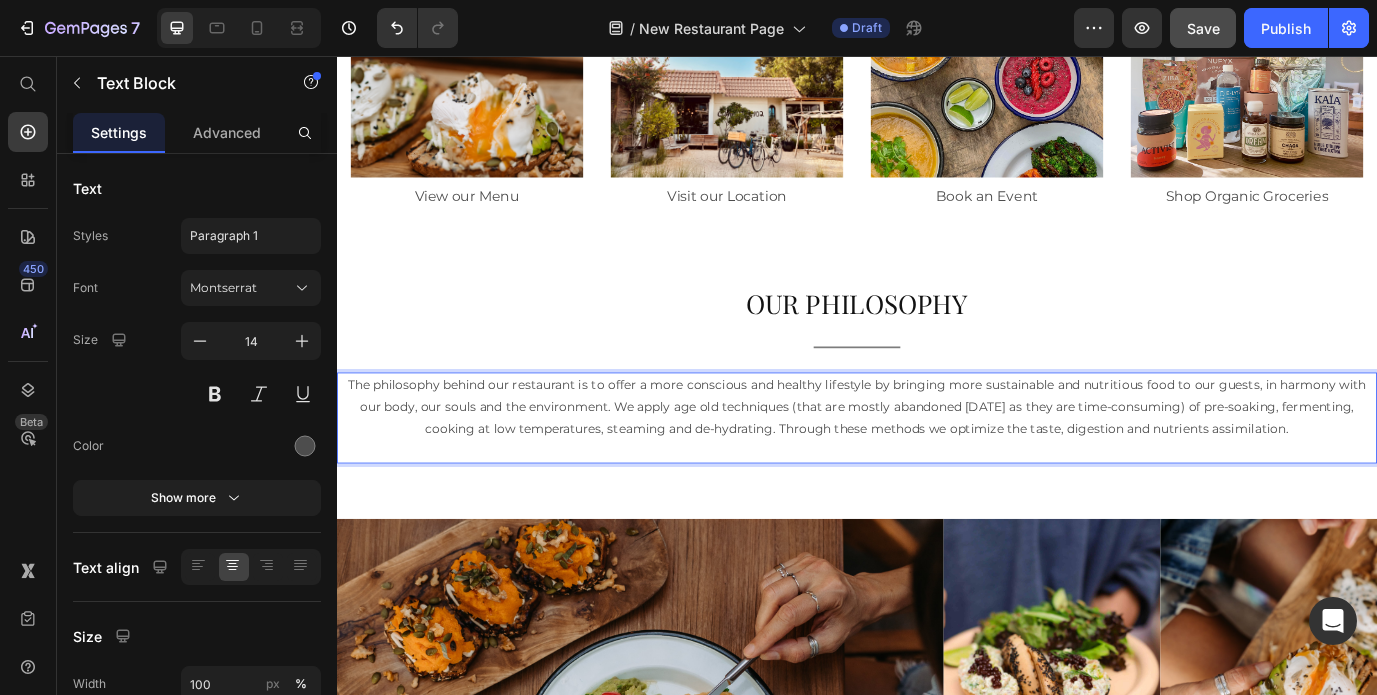 click on "The philosophy behind our restaurant is to offer a more conscious and healthy lifestyle by bringing more sustainable and nutritious food to our guests, in harmony with our body, our souls and the environment. We apply age old techniques (that are mostly abandoned [DATE] as they are time-consuming) of pre-soaking, fermenting, cooking at low temperatures, steaming and de-hydrating. Through these methods we optimize the taste, digestion and nutrients assimilation." at bounding box center (937, 461) 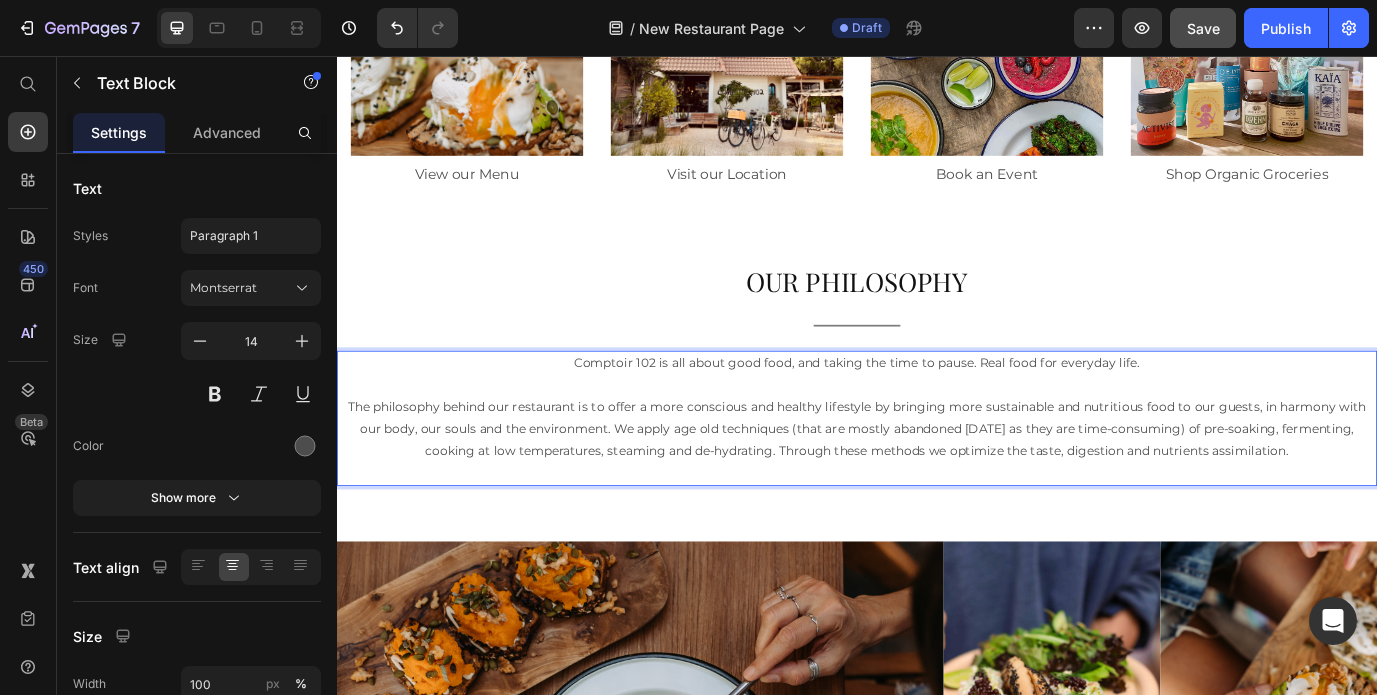 scroll, scrollTop: 1052, scrollLeft: 0, axis: vertical 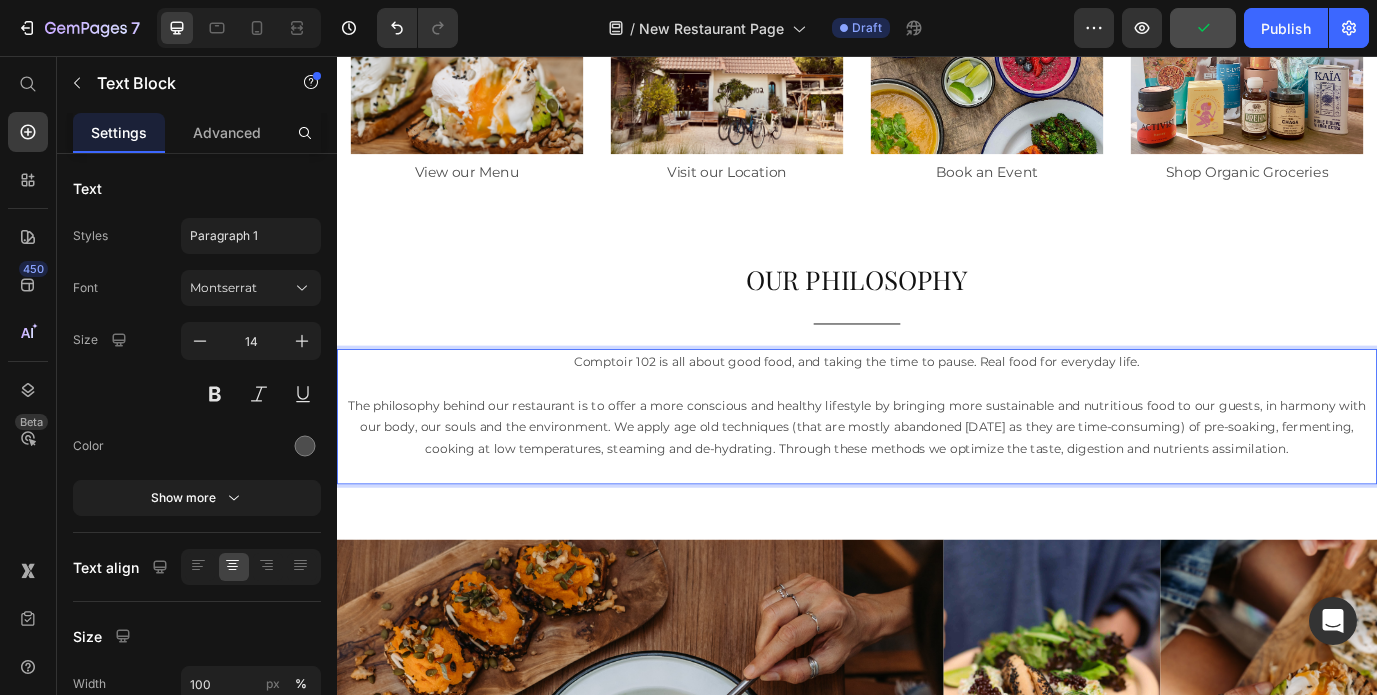 click on "The philosophy behind our restaurant is to offer a more conscious and healthy lifestyle by bringing more sustainable and nutritious food to our guests, in harmony with our body, our souls and the environment. We apply age old techniques (that are mostly abandoned [DATE] as they are time-consuming) of pre-soaking, fermenting, cooking at low temperatures, steaming and de-hydrating. Through these methods we optimize the taste, digestion and nutrients assimilation." at bounding box center [937, 485] 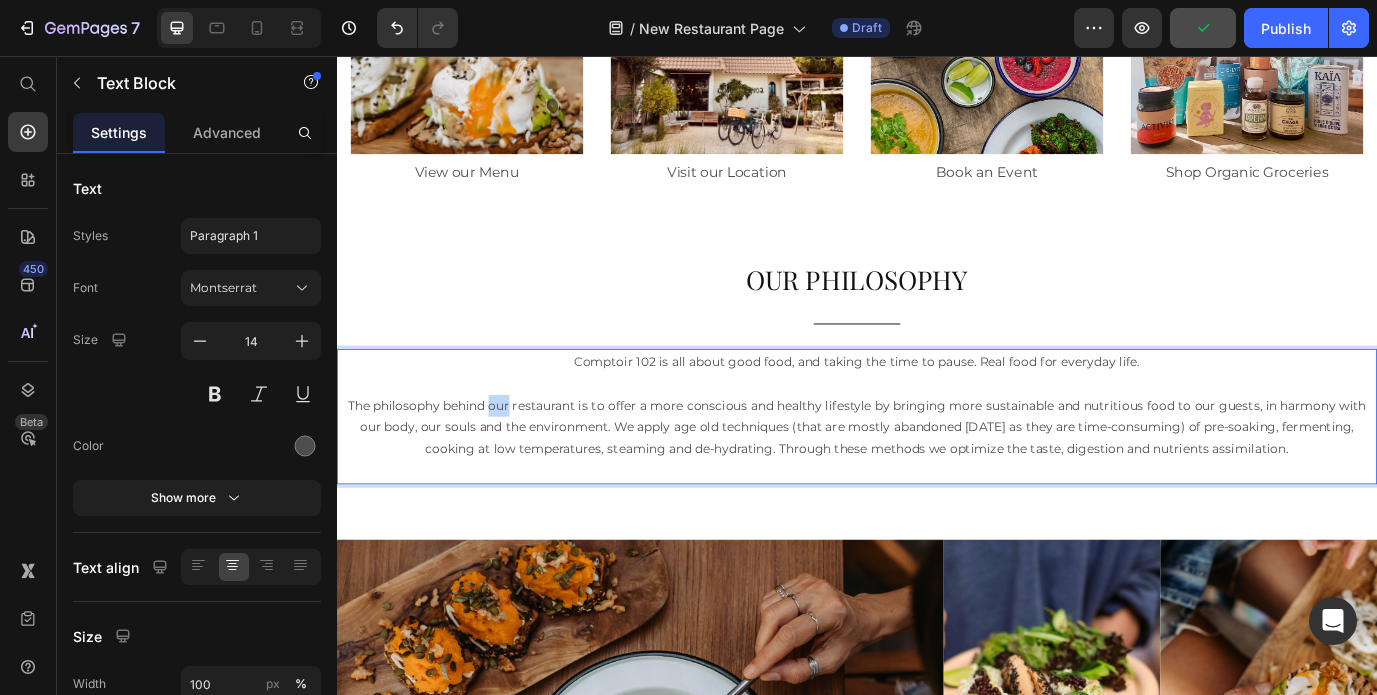 click on "The philosophy behind our restaurant is to offer a more conscious and healthy lifestyle by bringing more sustainable and nutritious food to our guests, in harmony with our body, our souls and the environment. We apply age old techniques (that are mostly abandoned [DATE] as they are time-consuming) of pre-soaking, fermenting, cooking at low temperatures, steaming and de-hydrating. Through these methods we optimize the taste, digestion and nutrients assimilation." at bounding box center (937, 485) 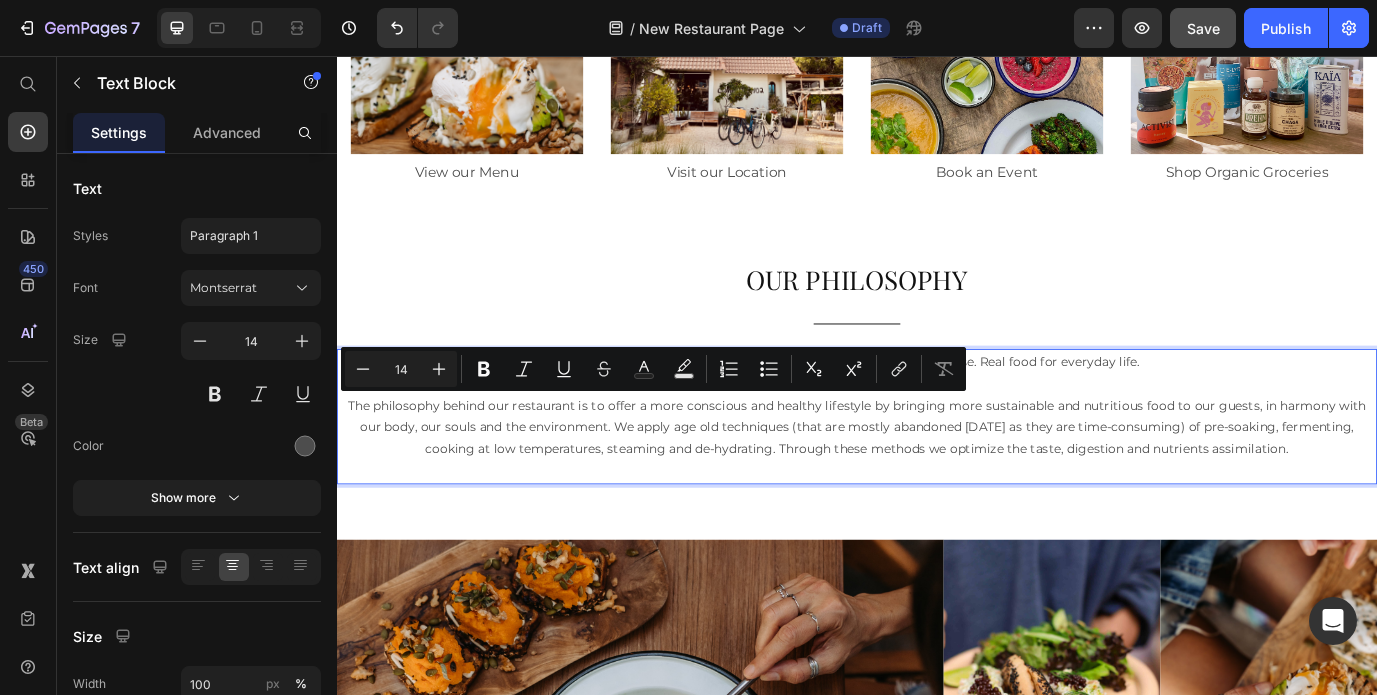 click on "The philosophy behind our restaurant is to offer a more conscious and healthy lifestyle by bringing more sustainable and nutritious food to our guests, in harmony with our body, our souls and the environment. We apply age old techniques (that are mostly abandoned [DATE] as they are time-consuming) of pre-soaking, fermenting, cooking at low temperatures, steaming and de-hydrating. Through these methods we optimize the taste, digestion and nutrients assimilation." at bounding box center [937, 485] 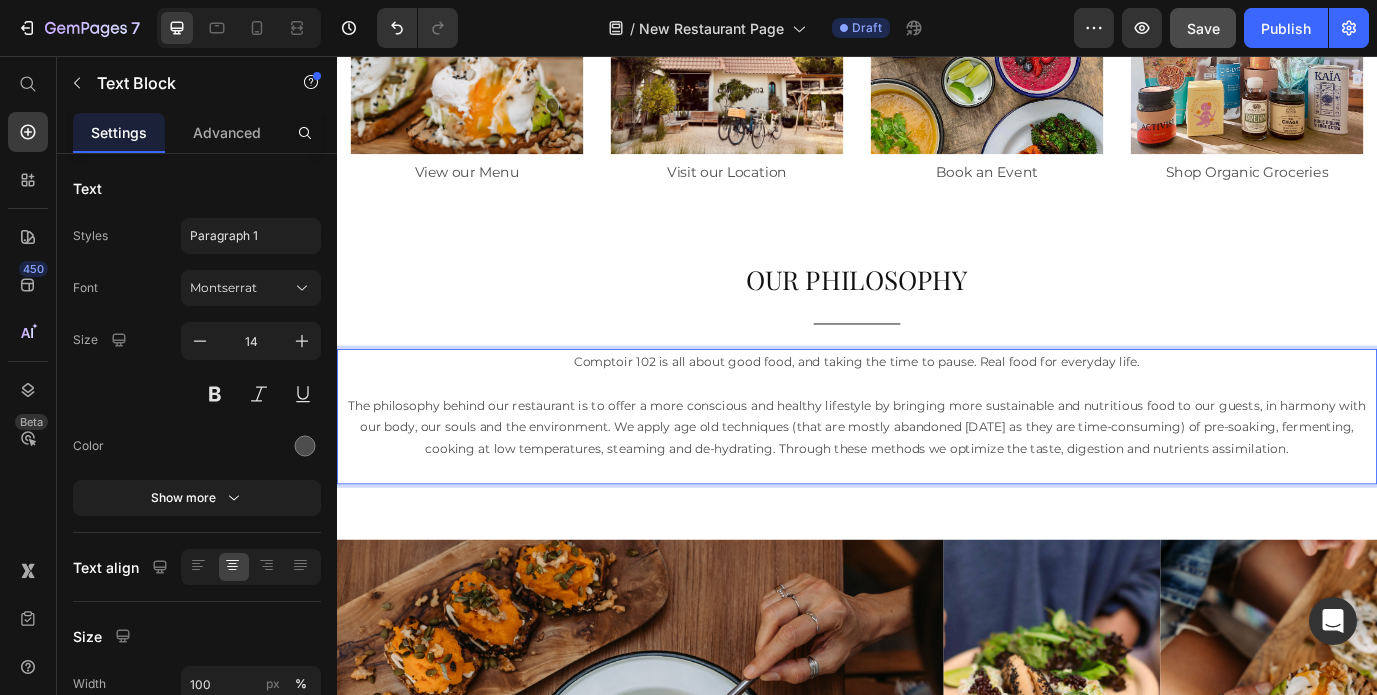 click on "The philosophy behind our restaurant is to offer a more conscious and healthy lifestyle by bringing more sustainable and nutritious food to our guests, in harmony with our body, our souls and the environment. We apply age old techniques (that are mostly abandoned [DATE] as they are time-consuming) of pre-soaking, fermenting, cooking at low temperatures, steaming and de-hydrating. Through these methods we optimize the taste, digestion and nutrients assimilation." at bounding box center [937, 485] 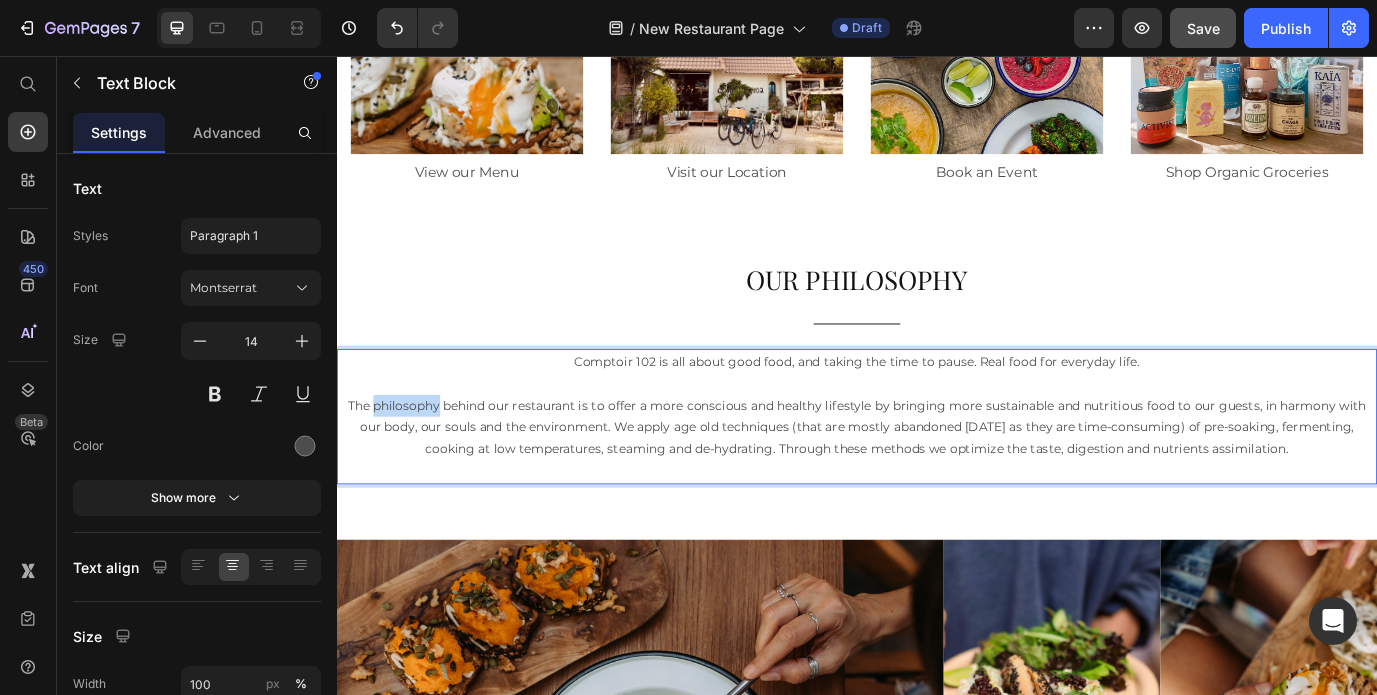 click on "The philosophy behind our restaurant is to offer a more conscious and healthy lifestyle by bringing more sustainable and nutritious food to our guests, in harmony with our body, our souls and the environment. We apply age old techniques (that are mostly abandoned [DATE] as they are time-consuming) of pre-soaking, fermenting, cooking at low temperatures, steaming and de-hydrating. Through these methods we optimize the taste, digestion and nutrients assimilation." at bounding box center (937, 485) 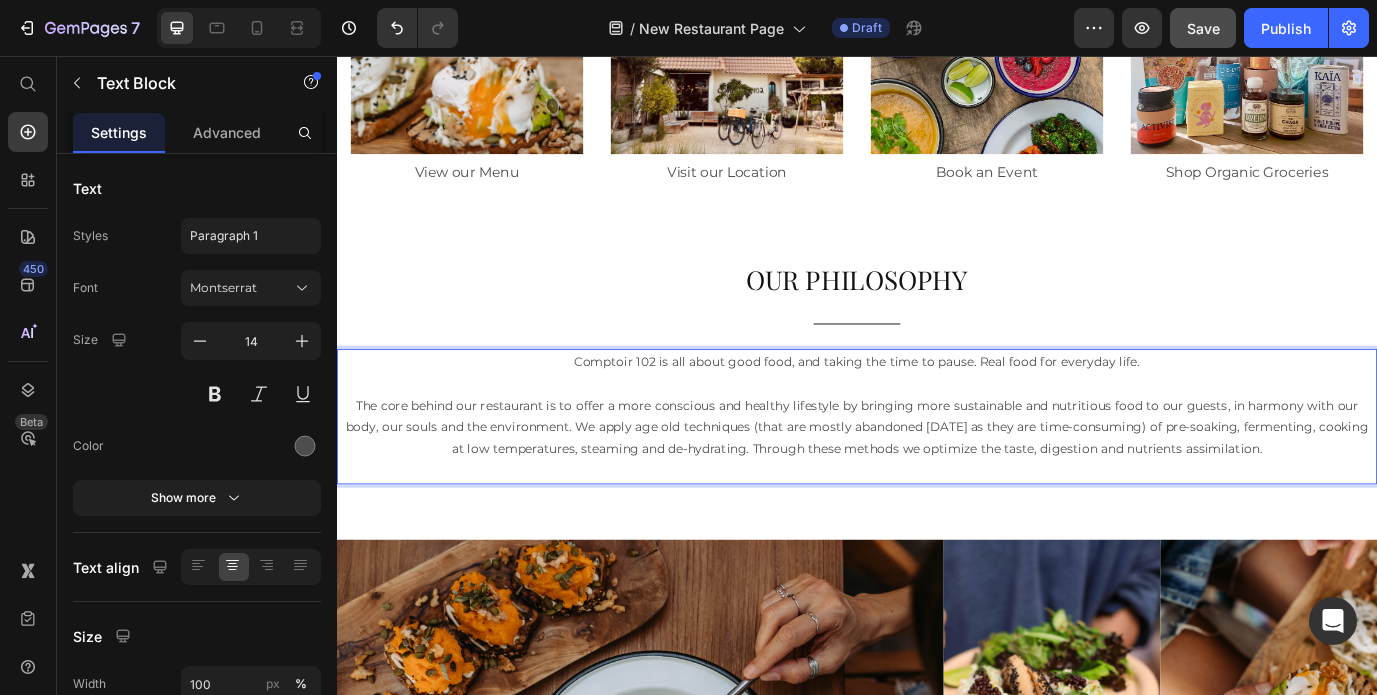 click on "The core behind our restaurant is to offer a more conscious and healthy lifestyle by bringing more sustainable and nutritious food to our guests, in harmony with our body, our souls and the environment. We apply age old techniques (that are mostly abandoned [DATE] as they are time-consuming) of pre-soaking, fermenting, cooking at low temperatures, steaming and de-hydrating. Through these methods we optimize the taste, digestion and nutrients assimilation." at bounding box center [937, 485] 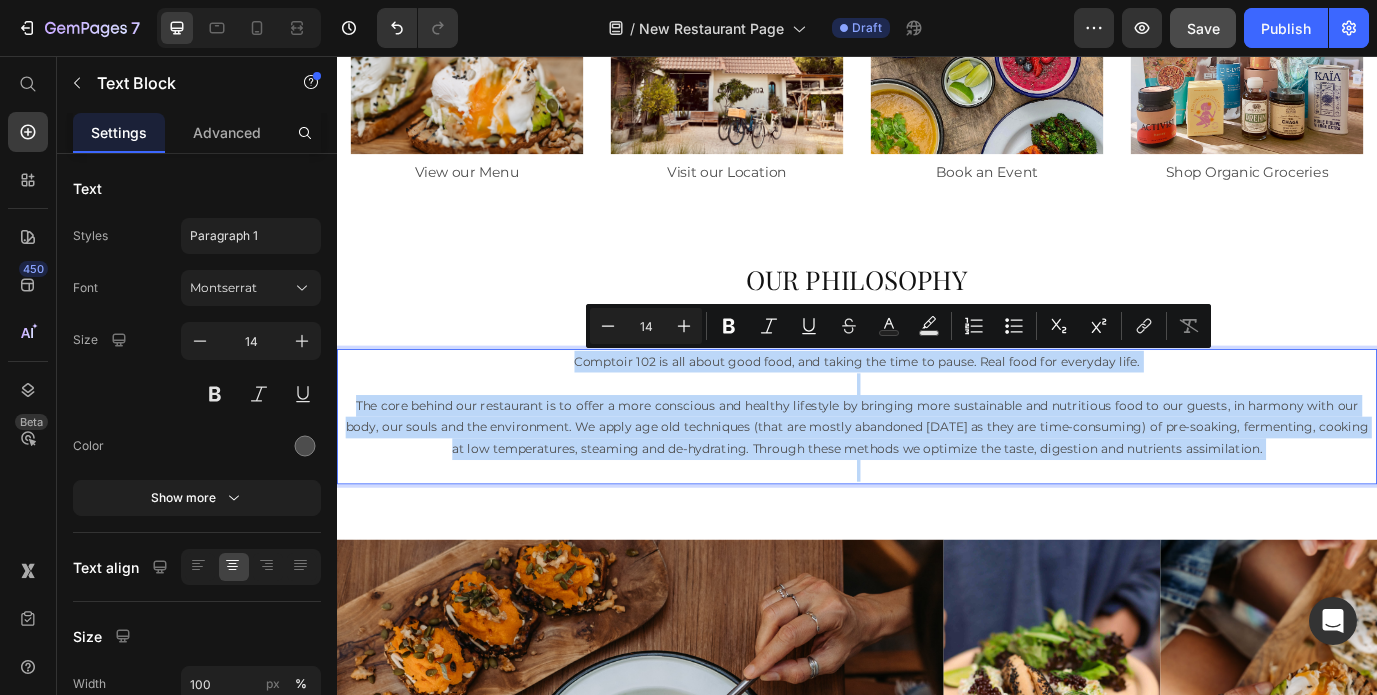copy on "Comptoir 102 is all about good food, and taking the time to pause. Real food for everyday life. The core behind our restaurant is to offer a more conscious and healthy lifestyle by bringing more sustainable and nutritious food to our guests, in harmony with our body, our souls and the environment. We apply age old techniques (that are mostly abandoned [DATE] as they are time-consuming) of pre-soaking, fermenting, cooking at low temperatures, steaming and de-hydrating. Through these methods we optimize the taste, digestion and nutrients assimilation." 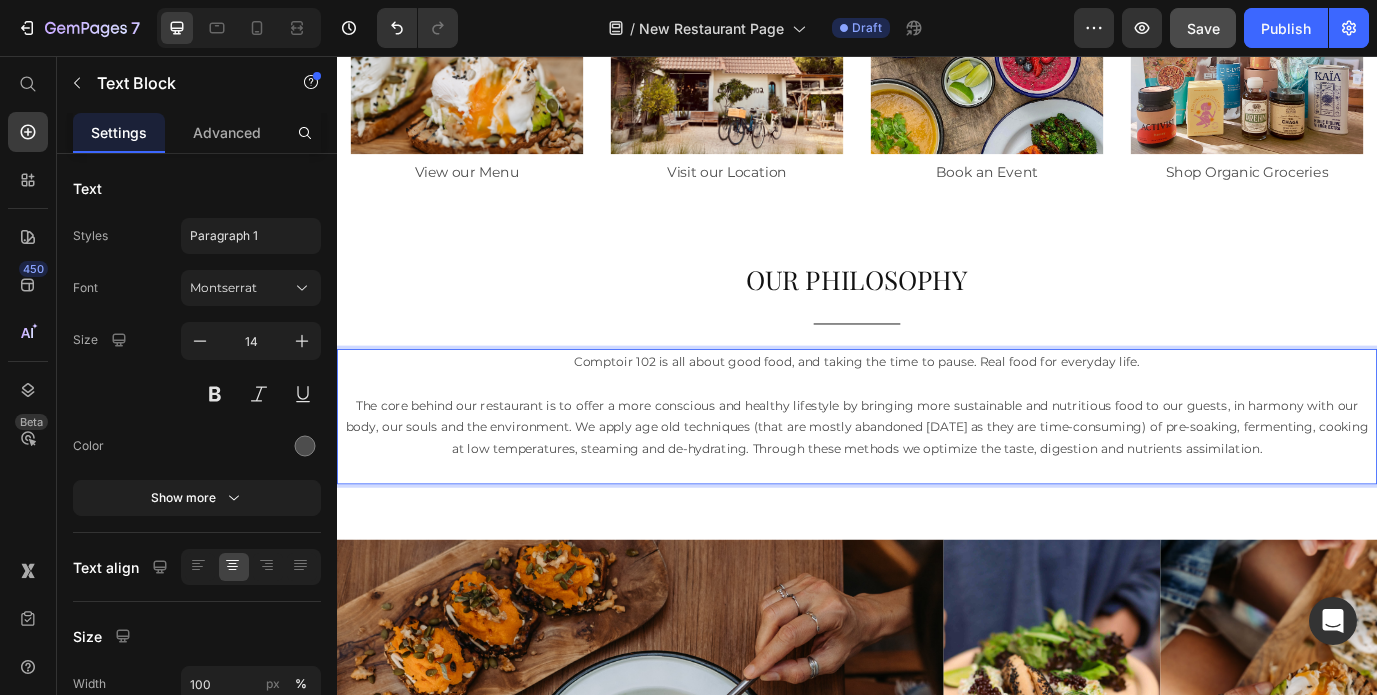 click on "The core behind our restaurant is to offer a more conscious and healthy lifestyle by bringing more sustainable and nutritious food to our guests, in harmony with our body, our souls and the environment. We apply age old techniques (that are mostly abandoned [DATE] as they are time-consuming) of pre-soaking, fermenting, cooking at low temperatures, steaming and de-hydrating. Through these methods we optimize the taste, digestion and nutrients assimilation." at bounding box center (937, 485) 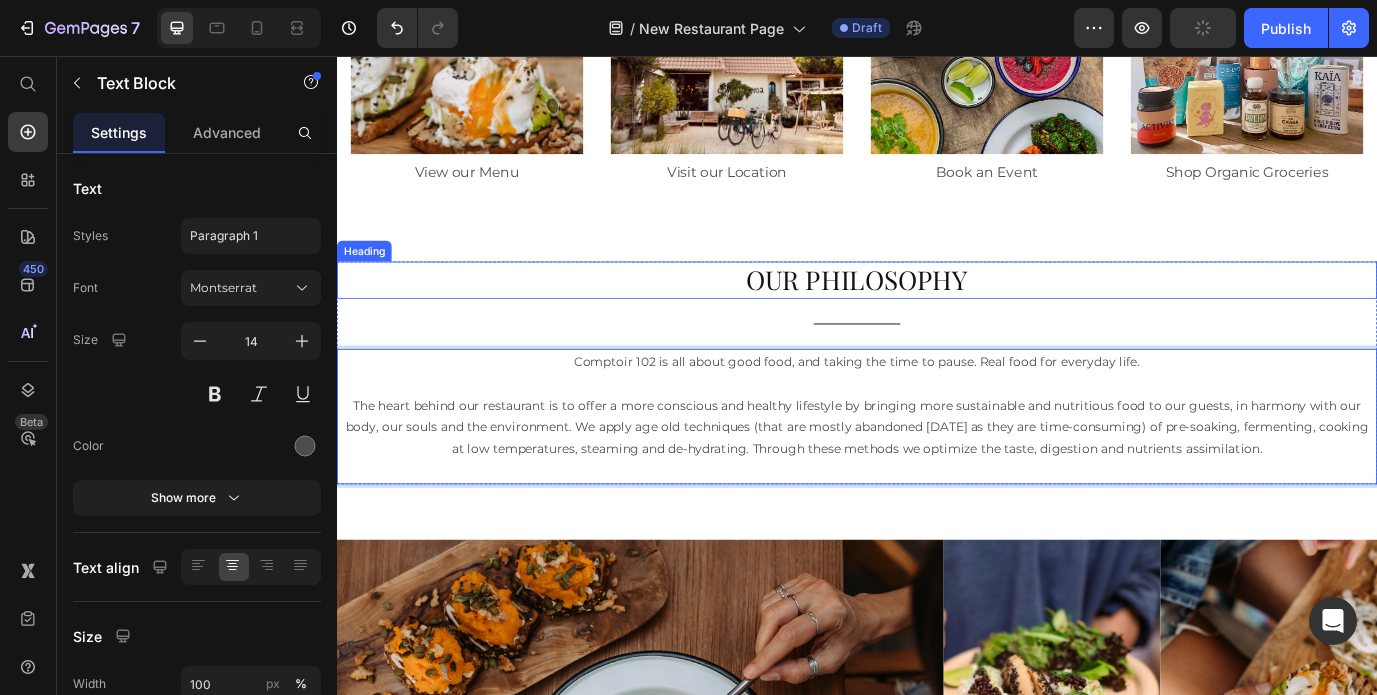 click on "OUR PHILOSOPHY" at bounding box center (937, 314) 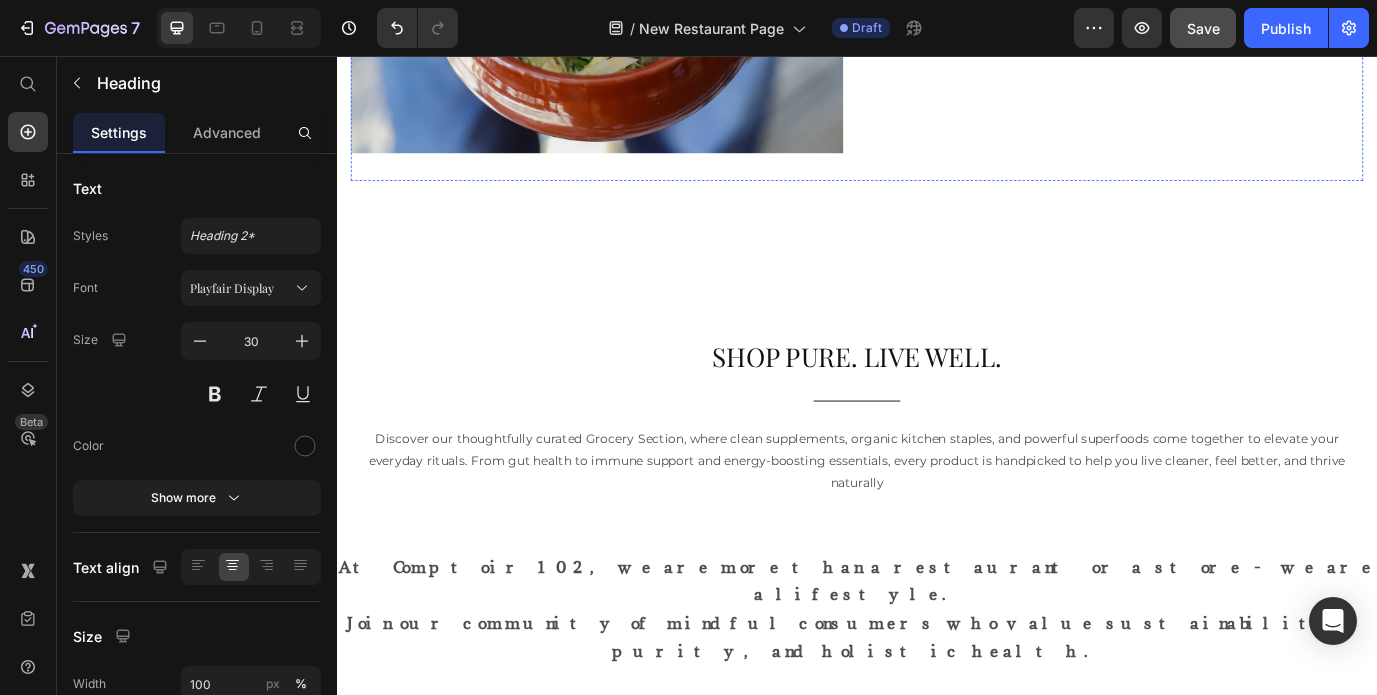 scroll, scrollTop: 3130, scrollLeft: 0, axis: vertical 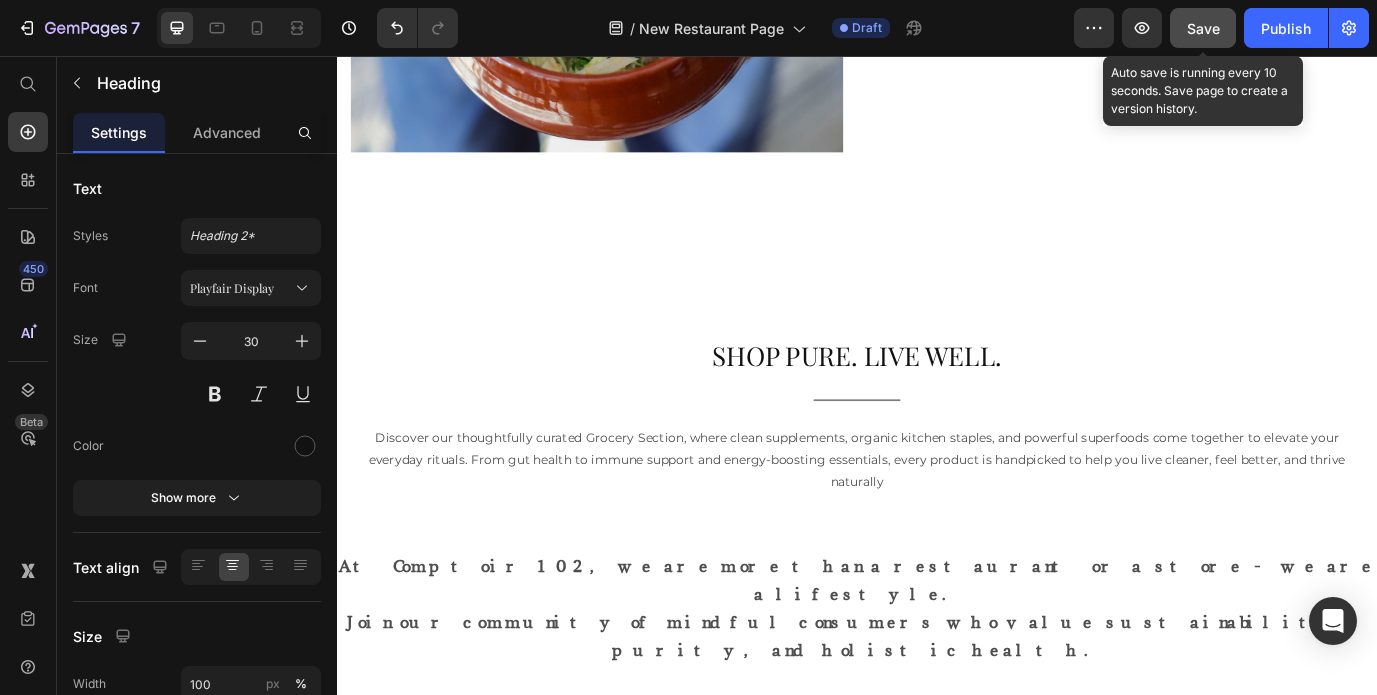 click on "Save" at bounding box center [1203, 28] 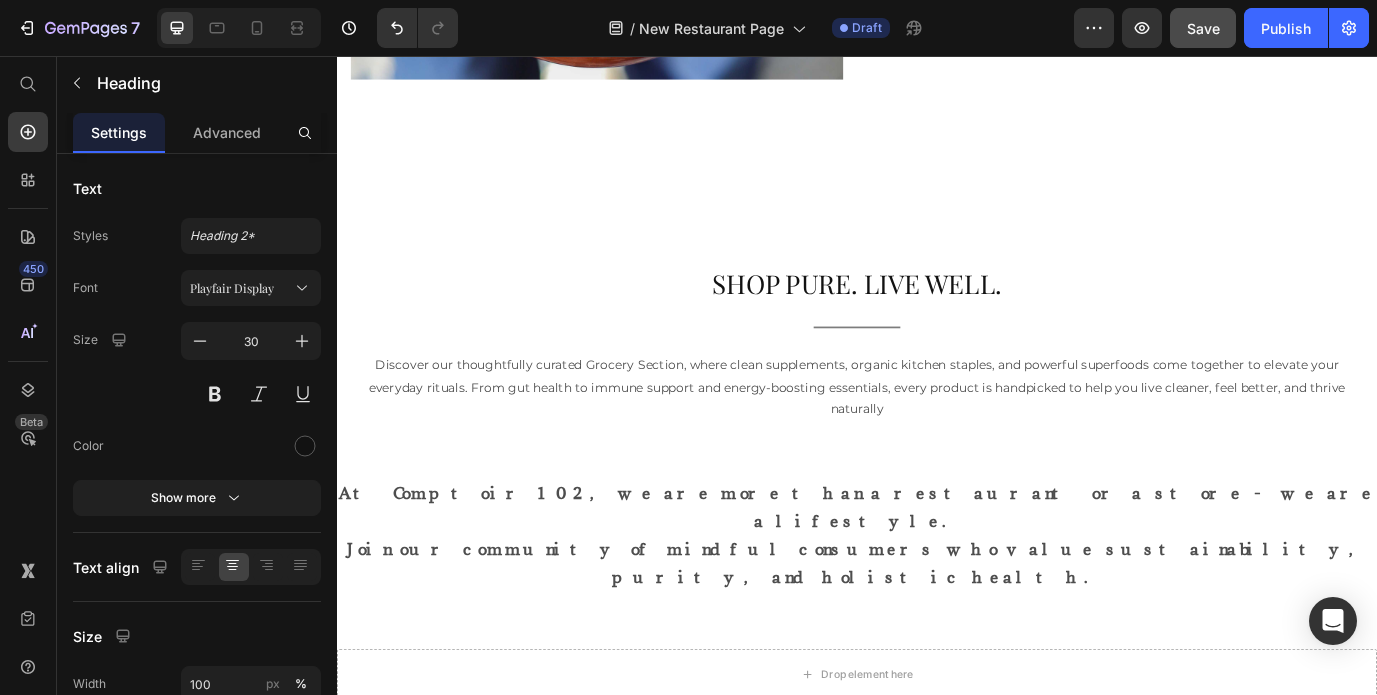 scroll, scrollTop: 3217, scrollLeft: 0, axis: vertical 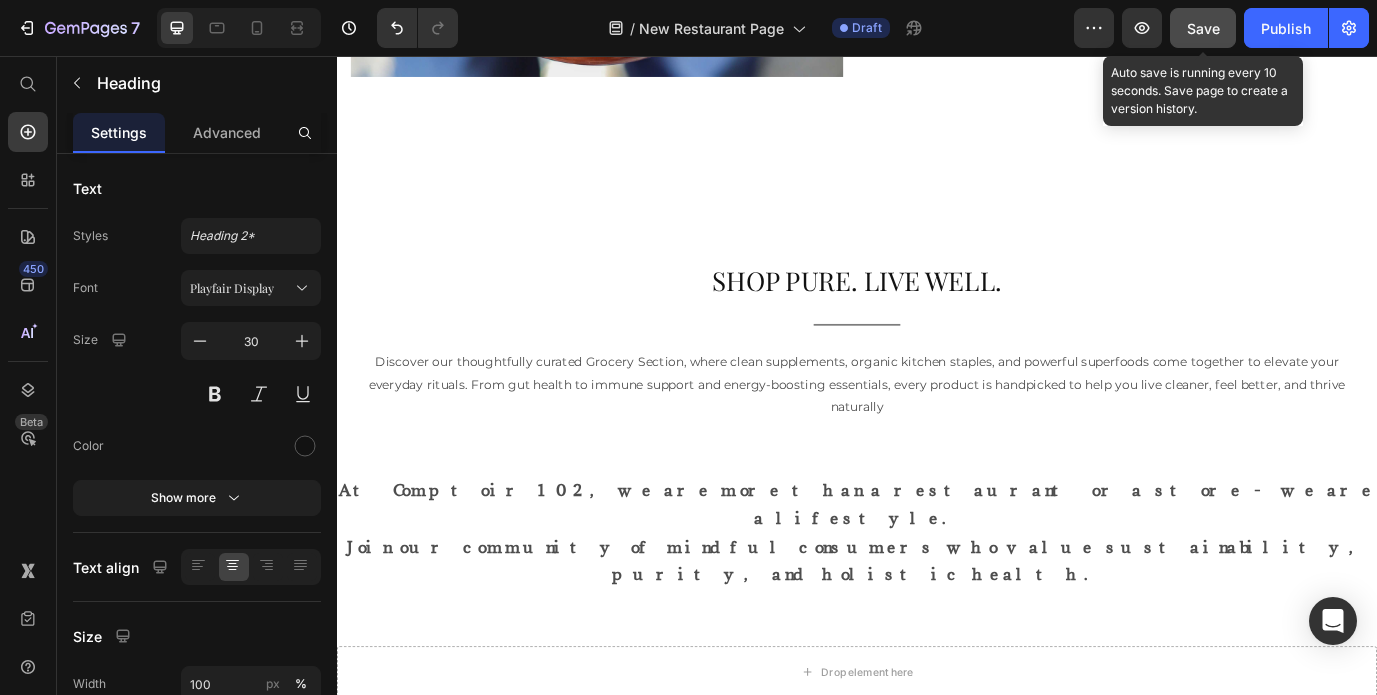 click on "Save" at bounding box center [1203, 28] 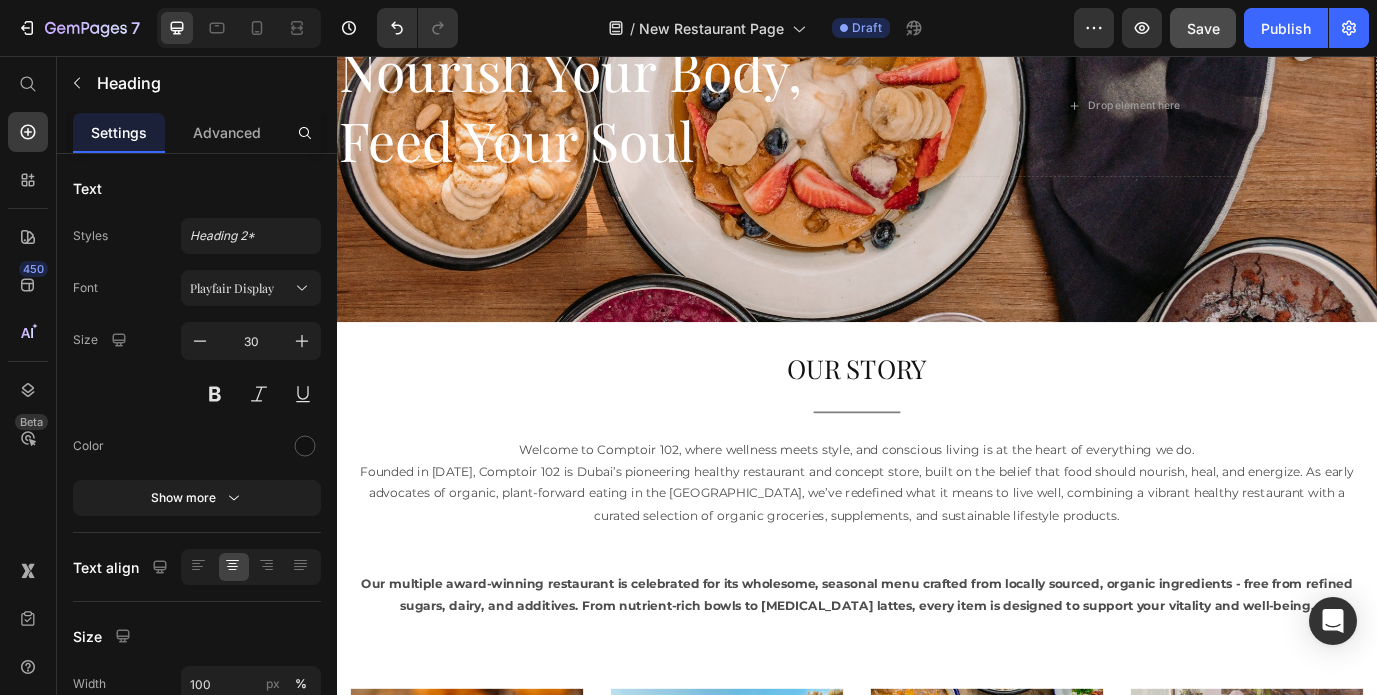 scroll, scrollTop: 231, scrollLeft: 0, axis: vertical 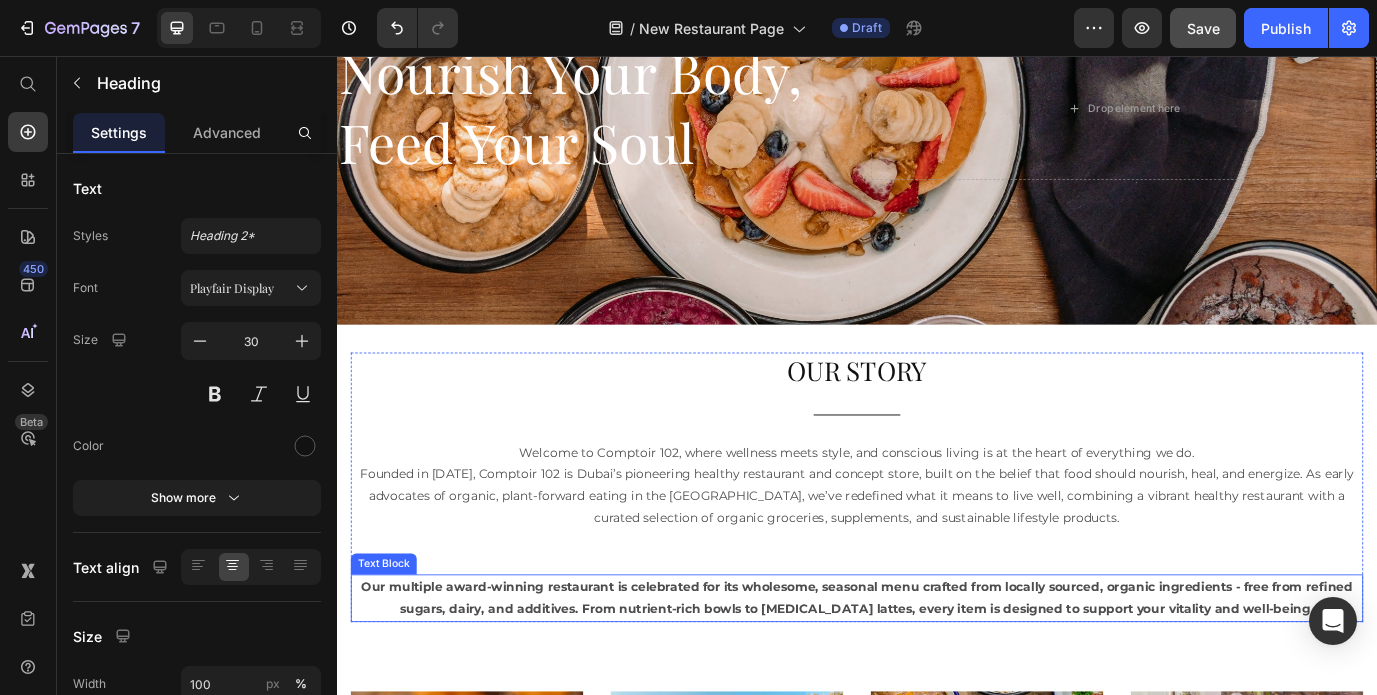 click on "Our multiple award-winning restaurant is celebrated for its wholesome, seasonal menu crafted from locally sourced, organic ingredients - free from refined sugars, dairy, and additives. From nutrient-rich bowls to [MEDICAL_DATA] lattes, every item is designed to support your vitality and well-being." at bounding box center [937, 681] 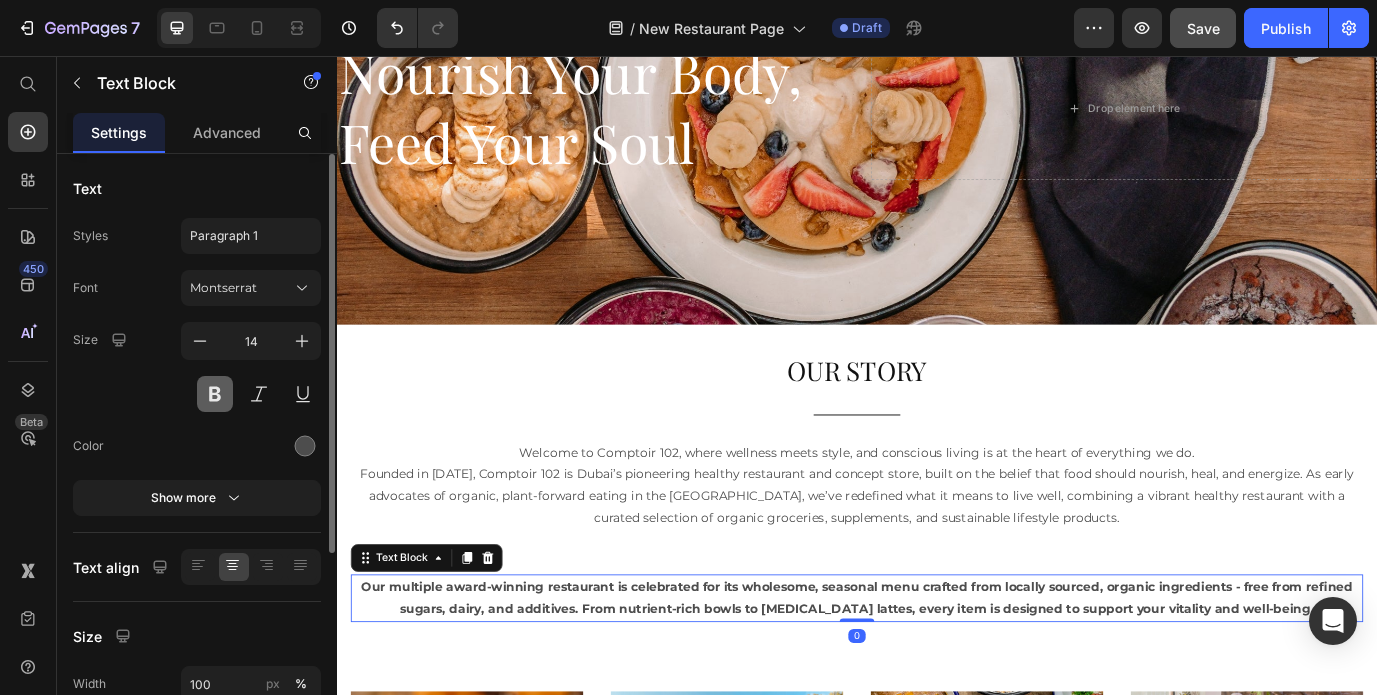 click at bounding box center (215, 394) 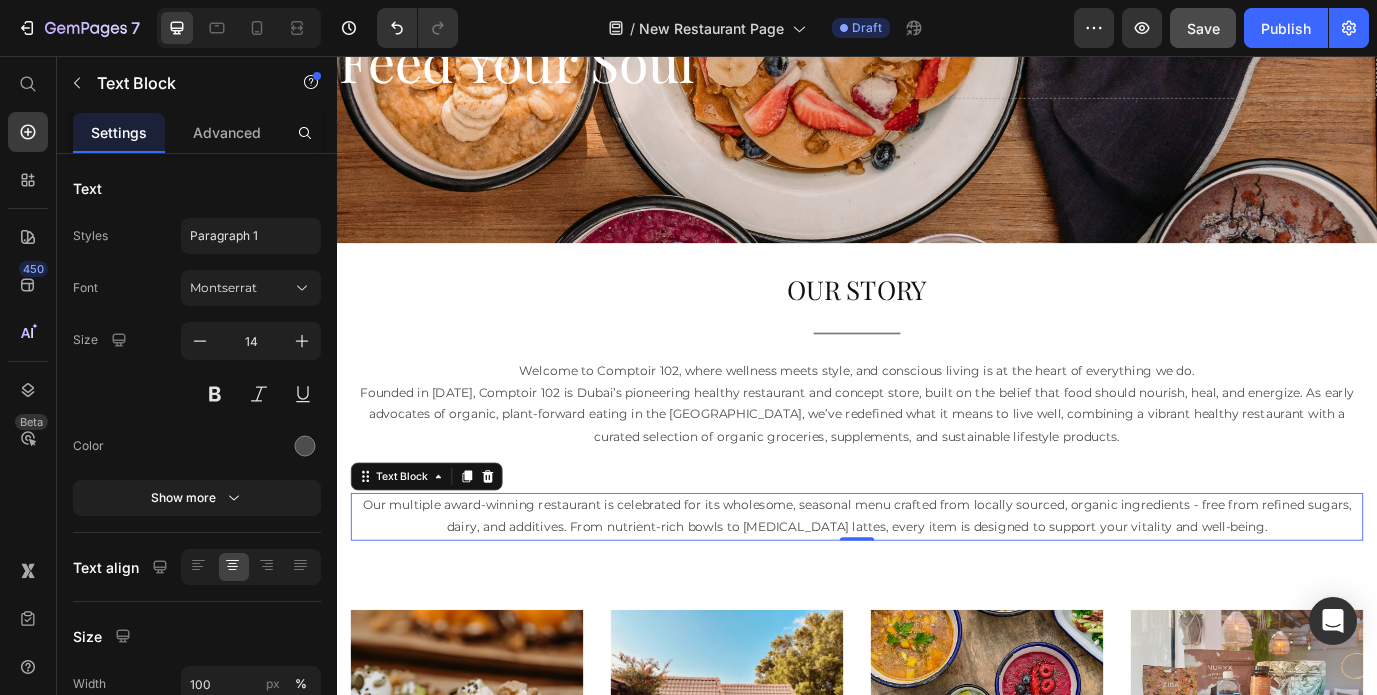 scroll, scrollTop: 350, scrollLeft: 0, axis: vertical 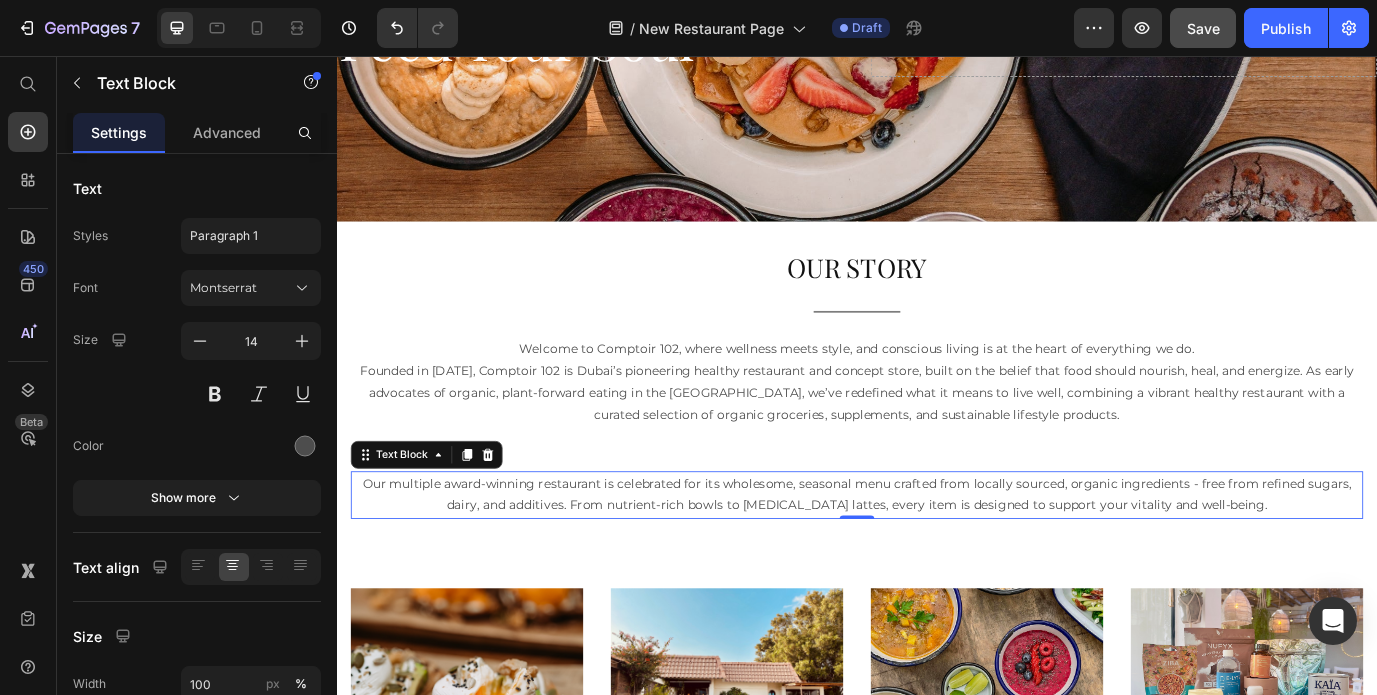 click on "Our multiple award-winning restaurant is celebrated for its wholesome, seasonal menu crafted from locally sourced, organic ingredients - free from refined sugars, dairy, and additives. From nutrient-rich bowls to [MEDICAL_DATA] lattes, every item is designed to support your vitality and well-being." at bounding box center (937, 562) 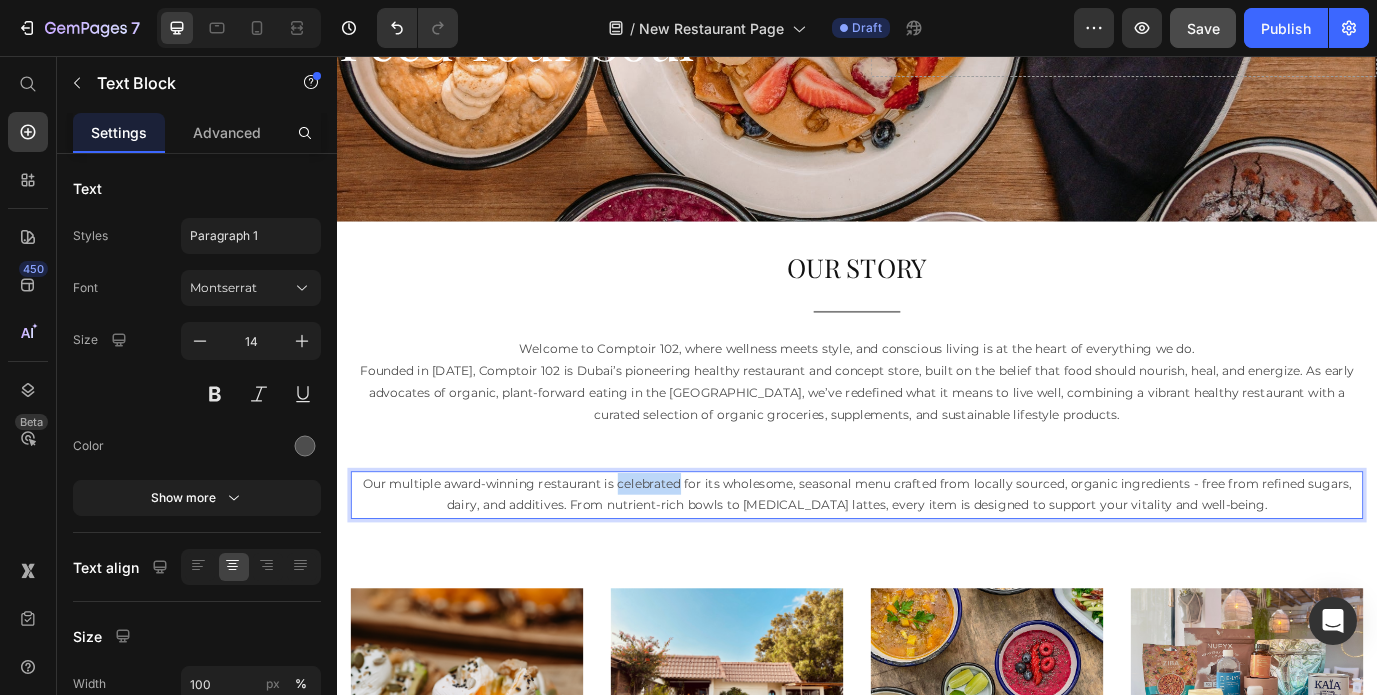 click on "Our multiple award-winning restaurant is celebrated for its wholesome, seasonal menu crafted from locally sourced, organic ingredients - free from refined sugars, dairy, and additives. From nutrient-rich bowls to [MEDICAL_DATA] lattes, every item is designed to support your vitality and well-being." at bounding box center [937, 562] 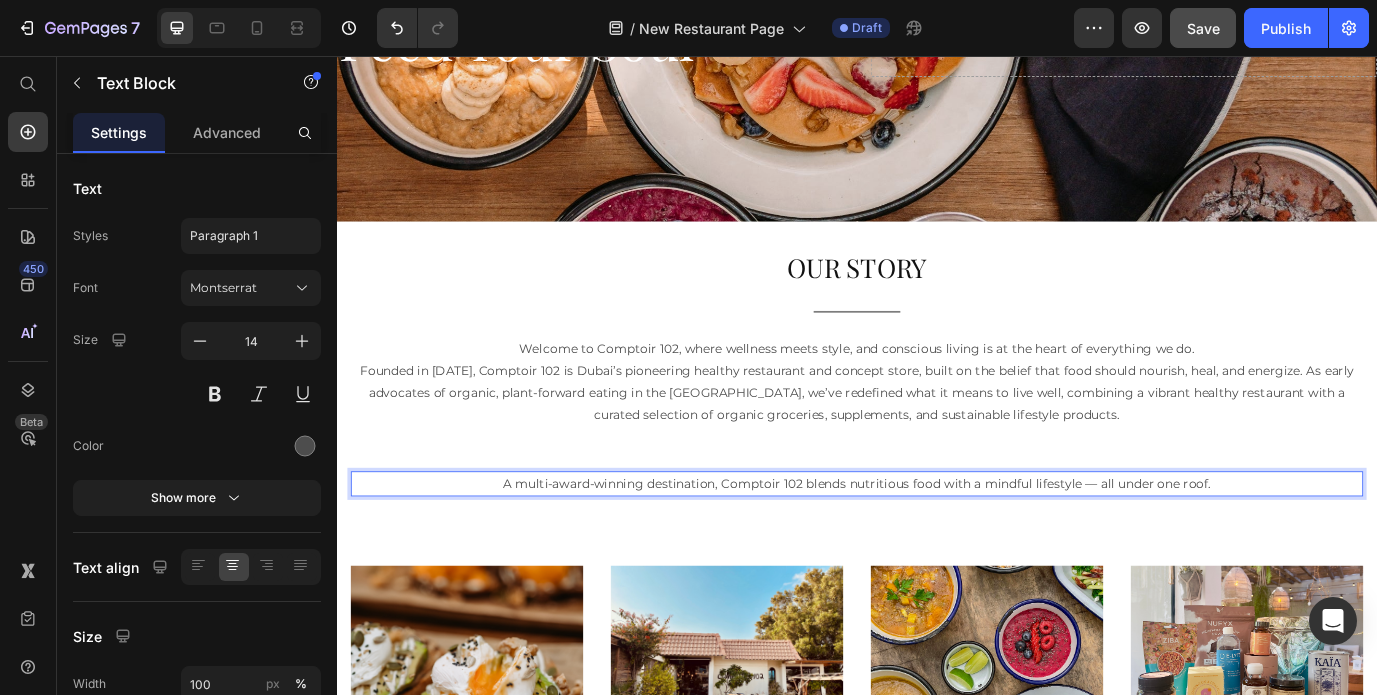 click on "A multi-award-winning destination, Comptoir 102 blends nutritious food with a mindful lifestyle — all under one roof." at bounding box center [937, 549] 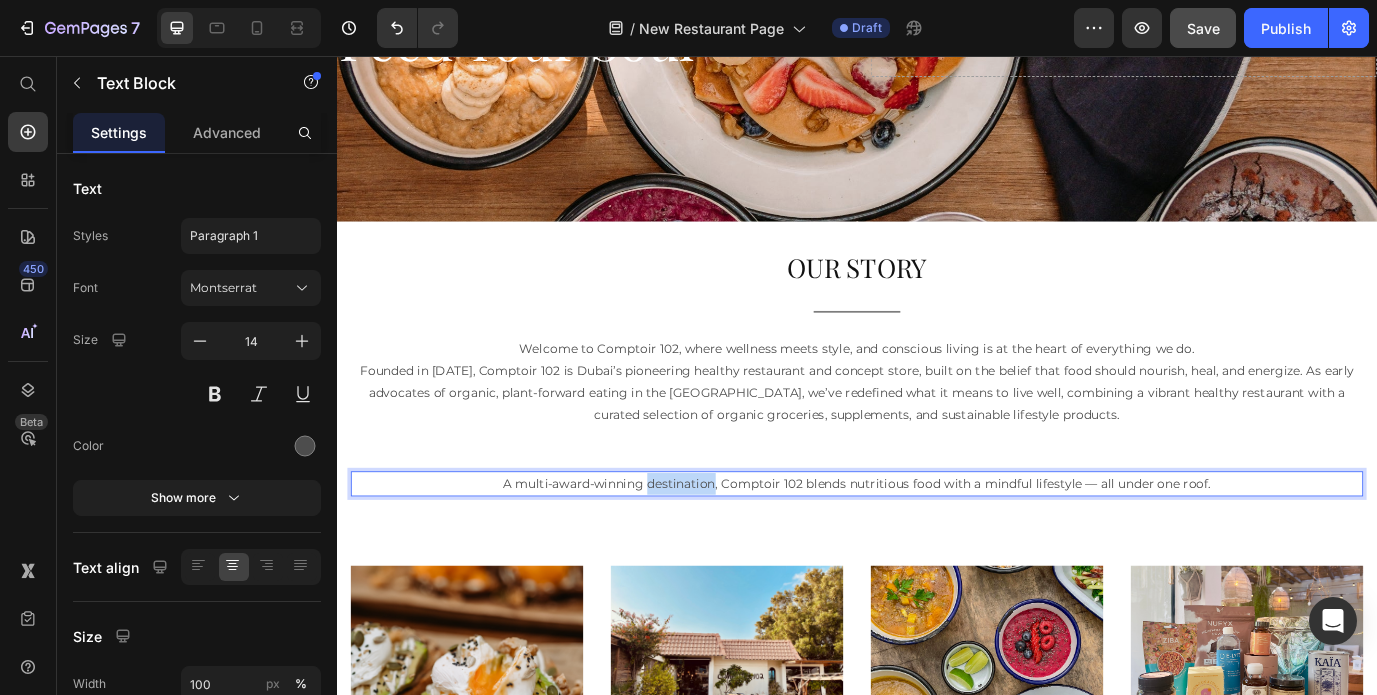 click on "A multi-award-winning destination, Comptoir 102 blends nutritious food with a mindful lifestyle — all under one roof." at bounding box center (937, 549) 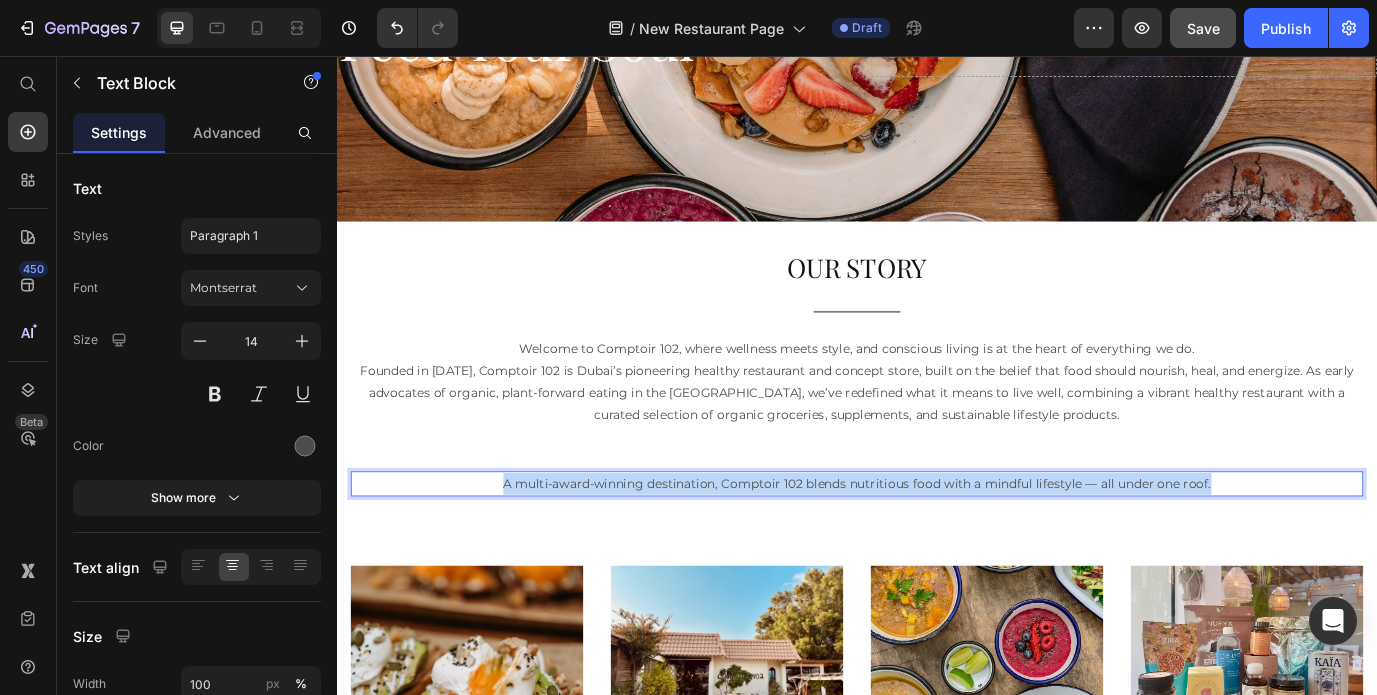 click on "A multi-award-winning destination, Comptoir 102 blends nutritious food with a mindful lifestyle — all under one roof." at bounding box center [937, 549] 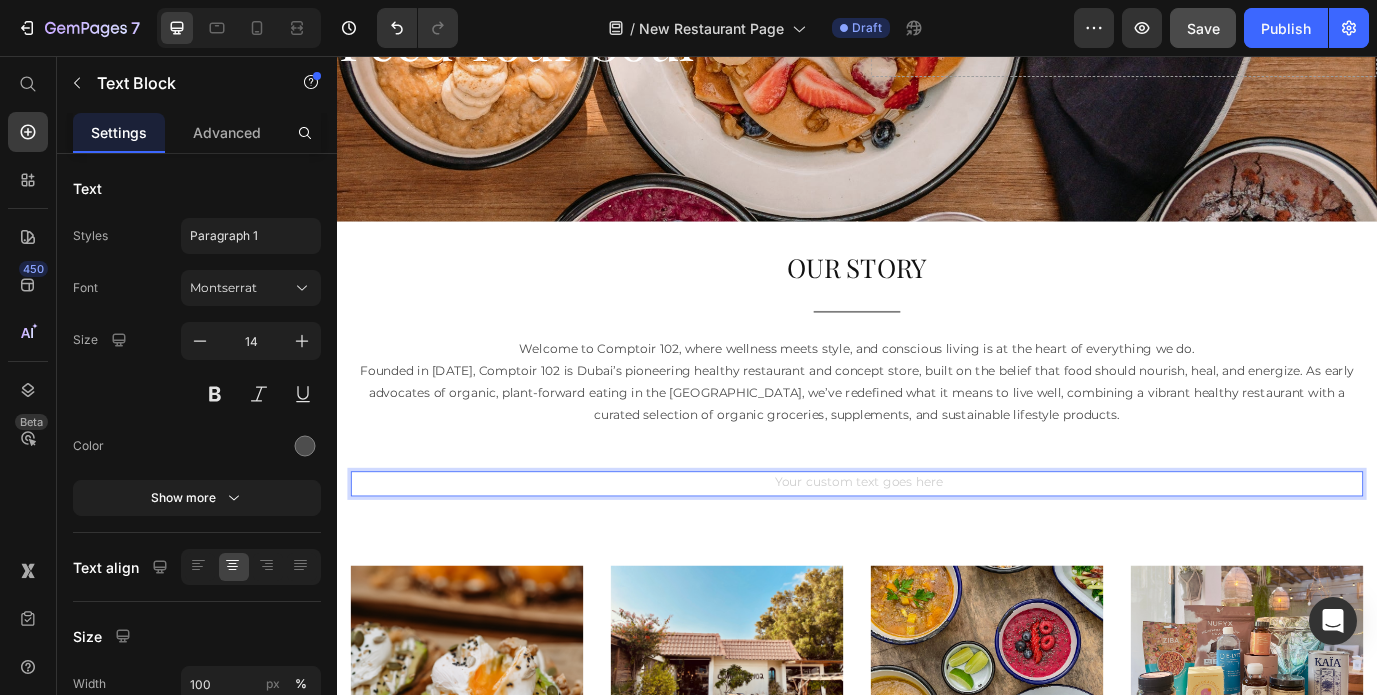 click at bounding box center [937, 549] 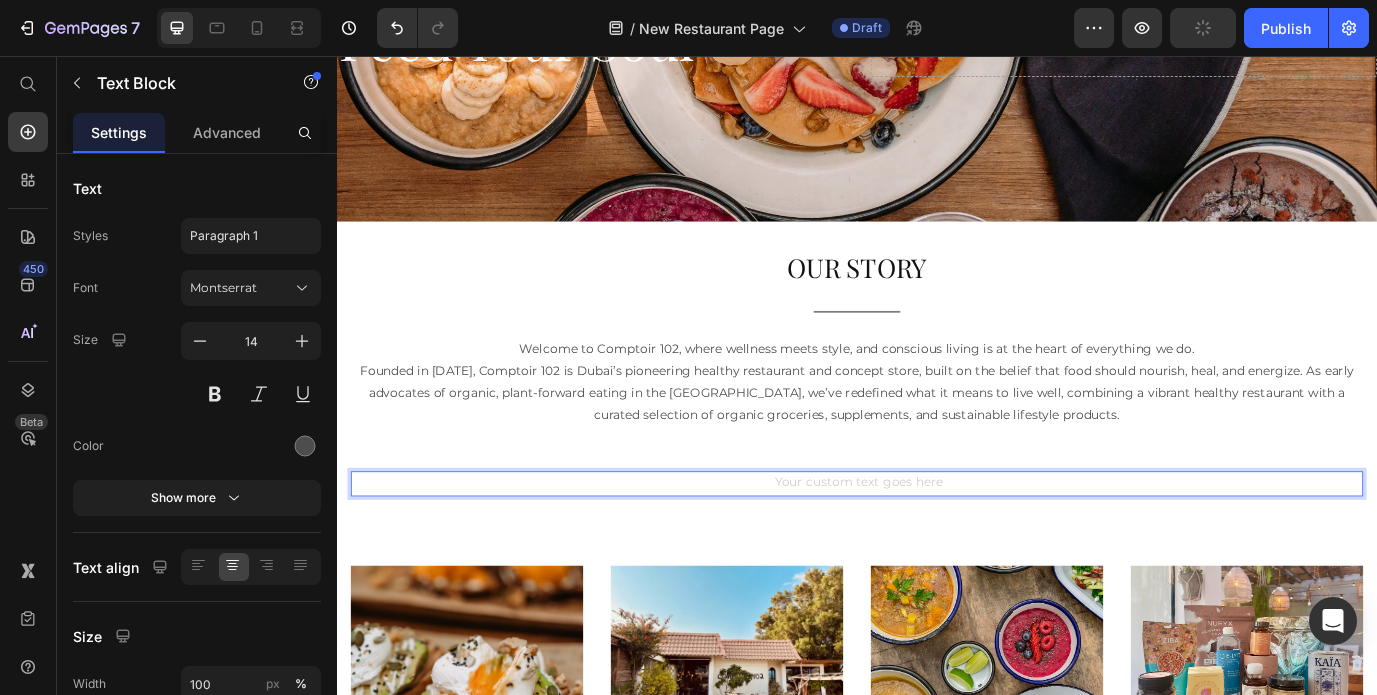 click at bounding box center (937, 549) 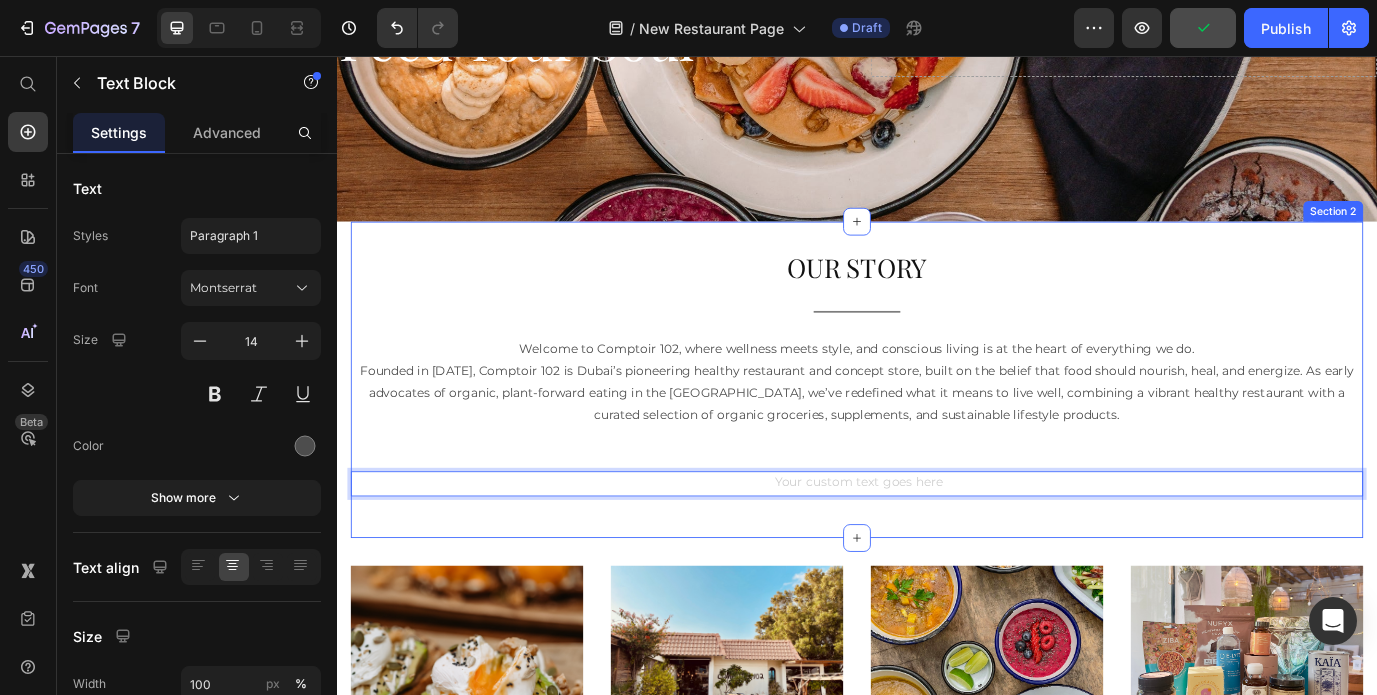 click on "OUR STORY Heading                Title Line Welcome to Comptoir 102, where wellness meets style, and conscious living is at the heart of everything we do. Founded in [DATE], Comptoir 102 is Dubai’s pioneering healthy restaurant and concept store, built on the belief that food should nourish, heal, and energize. As early advocates of organic, plant-forward eating in the [GEOGRAPHIC_DATA], we’ve redefined what it means to live well, combining a vibrant healthy restaurant with a curated selection of organic groceries, supplements, and sustainable lifestyle products.     Text Block Text Block   0 Row Section 2" at bounding box center [937, 429] 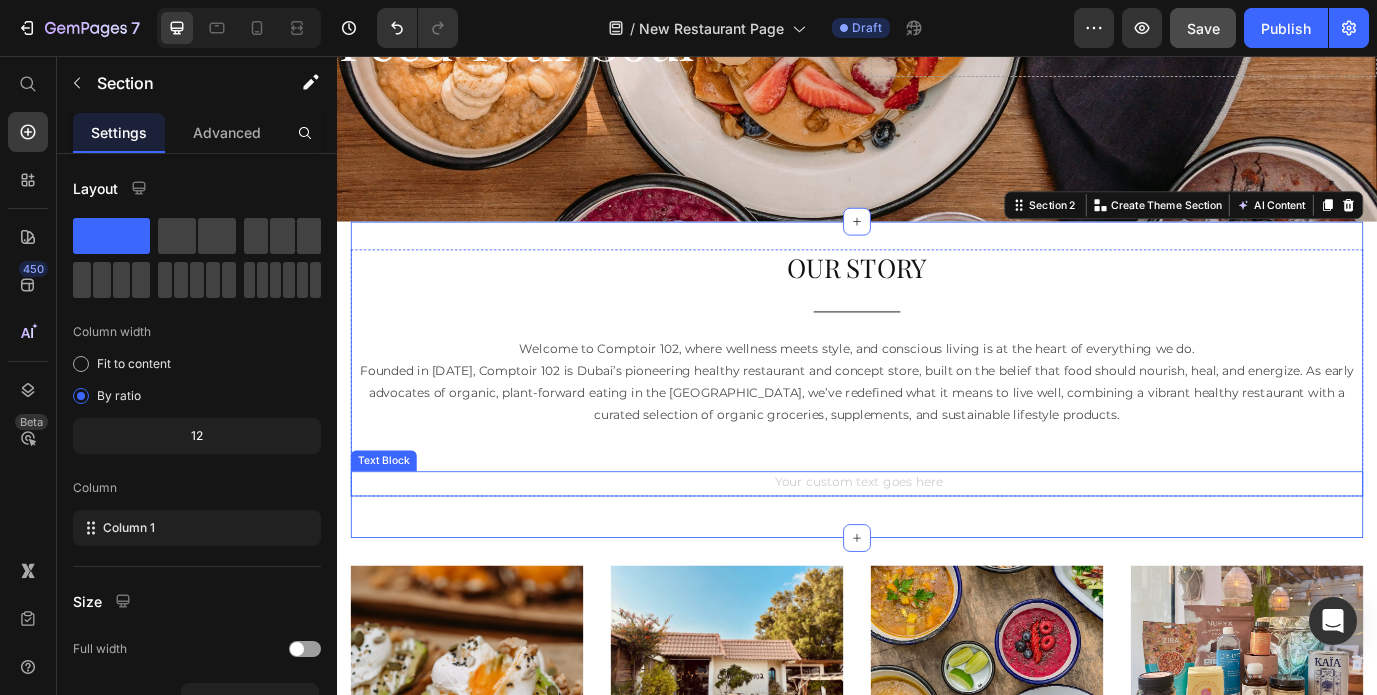 click at bounding box center (937, 549) 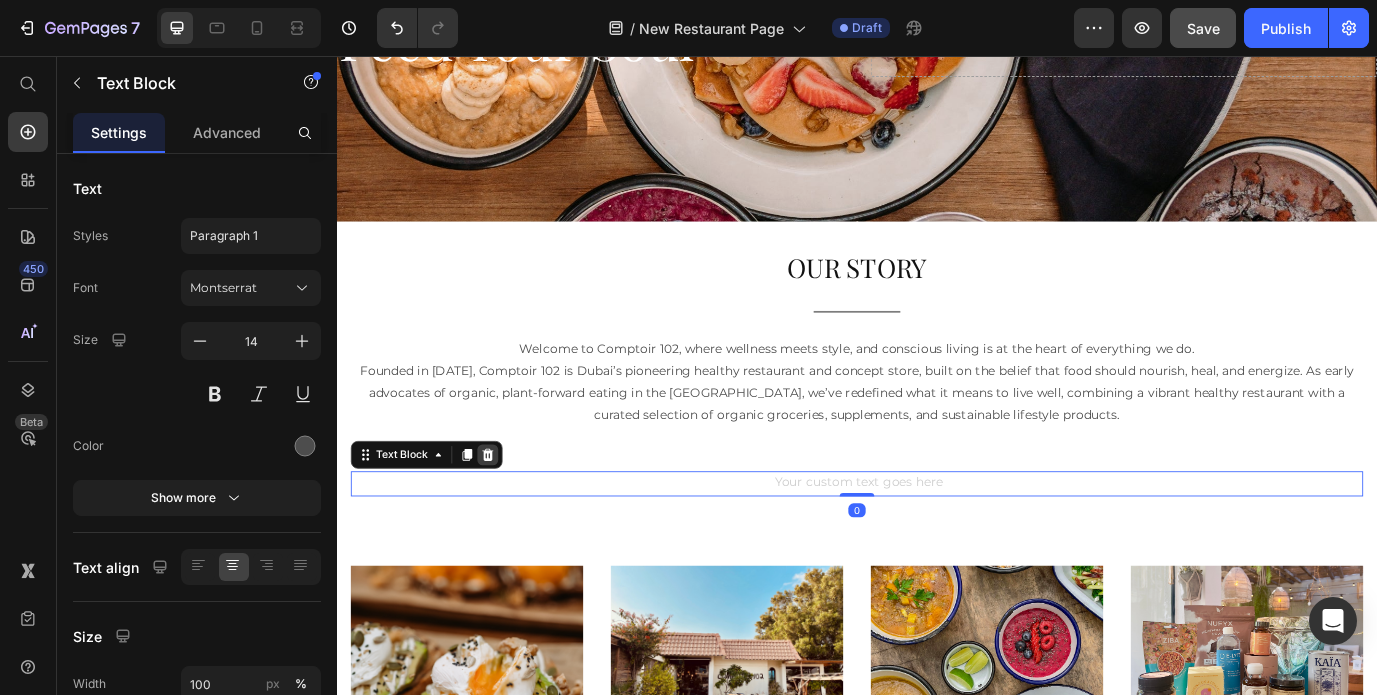 click 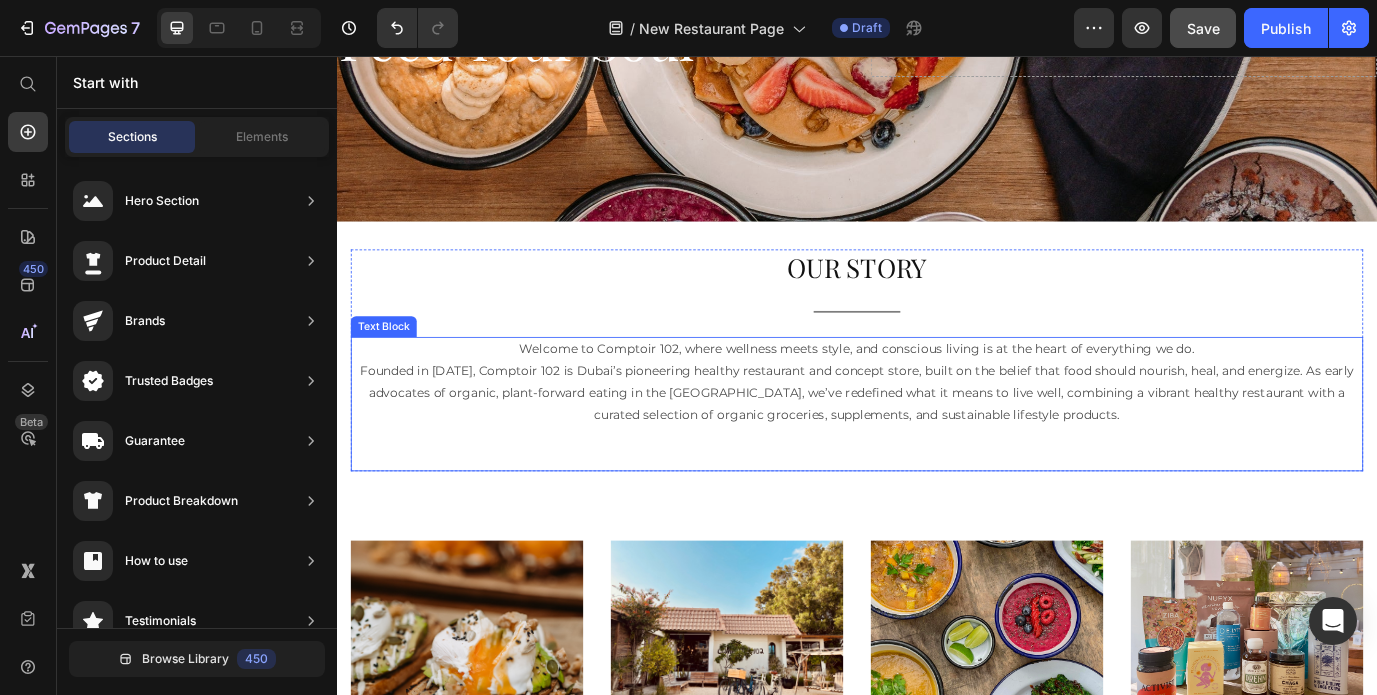 click on "Welcome to Comptoir 102, where wellness meets style, and conscious living is at the heart of everything we do." at bounding box center [937, 394] 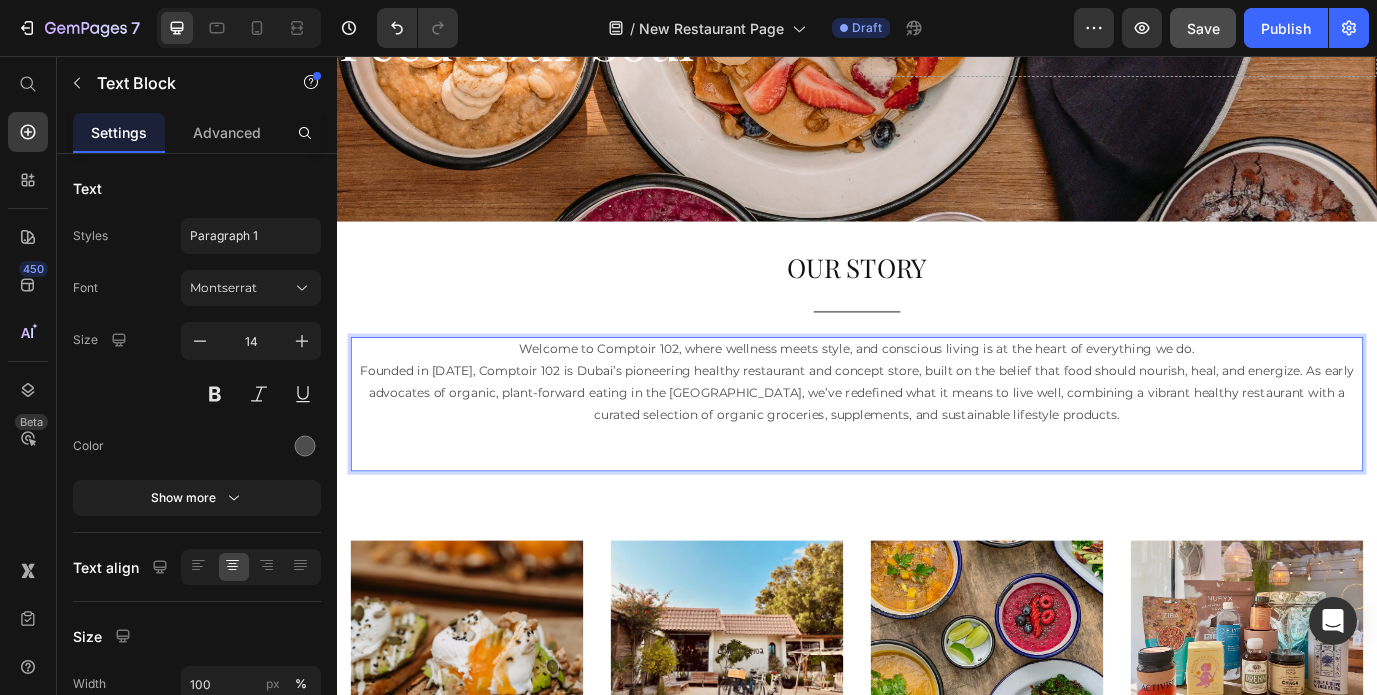 click on "Welcome to Comptoir 102, where wellness meets style, and conscious living is at the heart of everything we do." at bounding box center (937, 394) 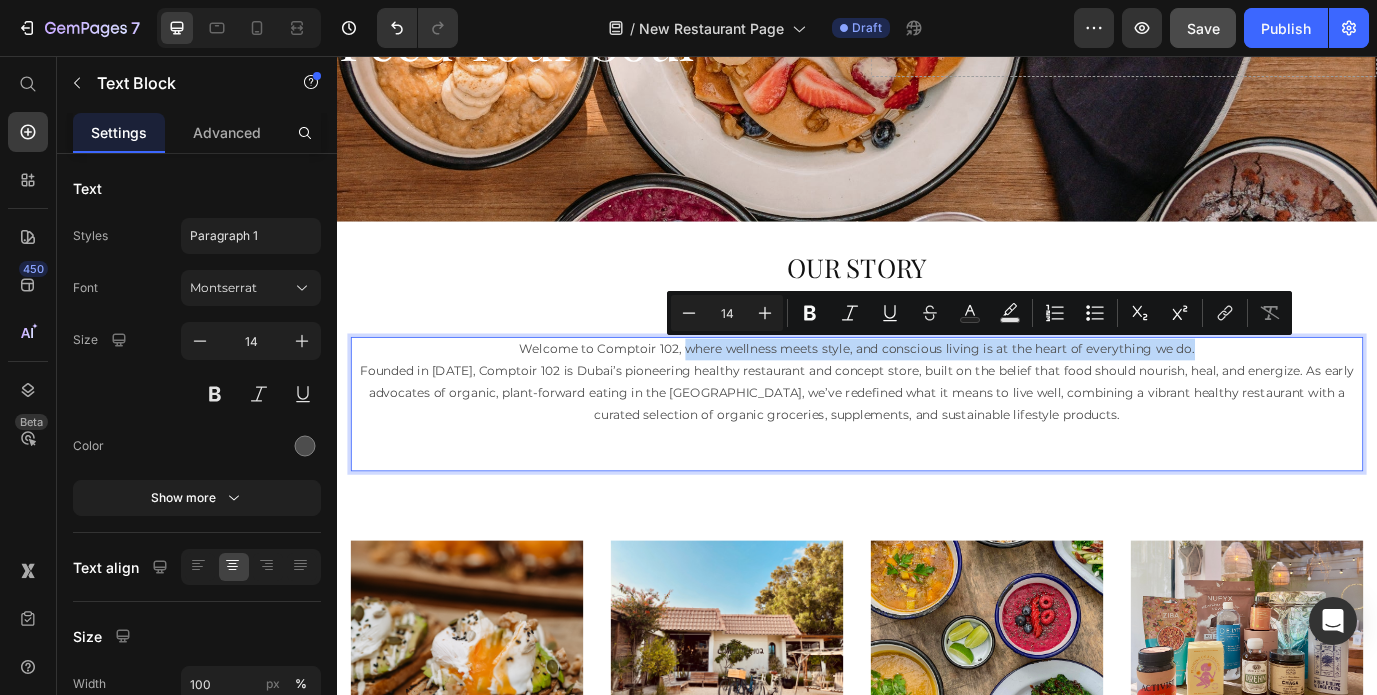drag, startPoint x: 742, startPoint y: 394, endPoint x: 1347, endPoint y: 389, distance: 605.0207 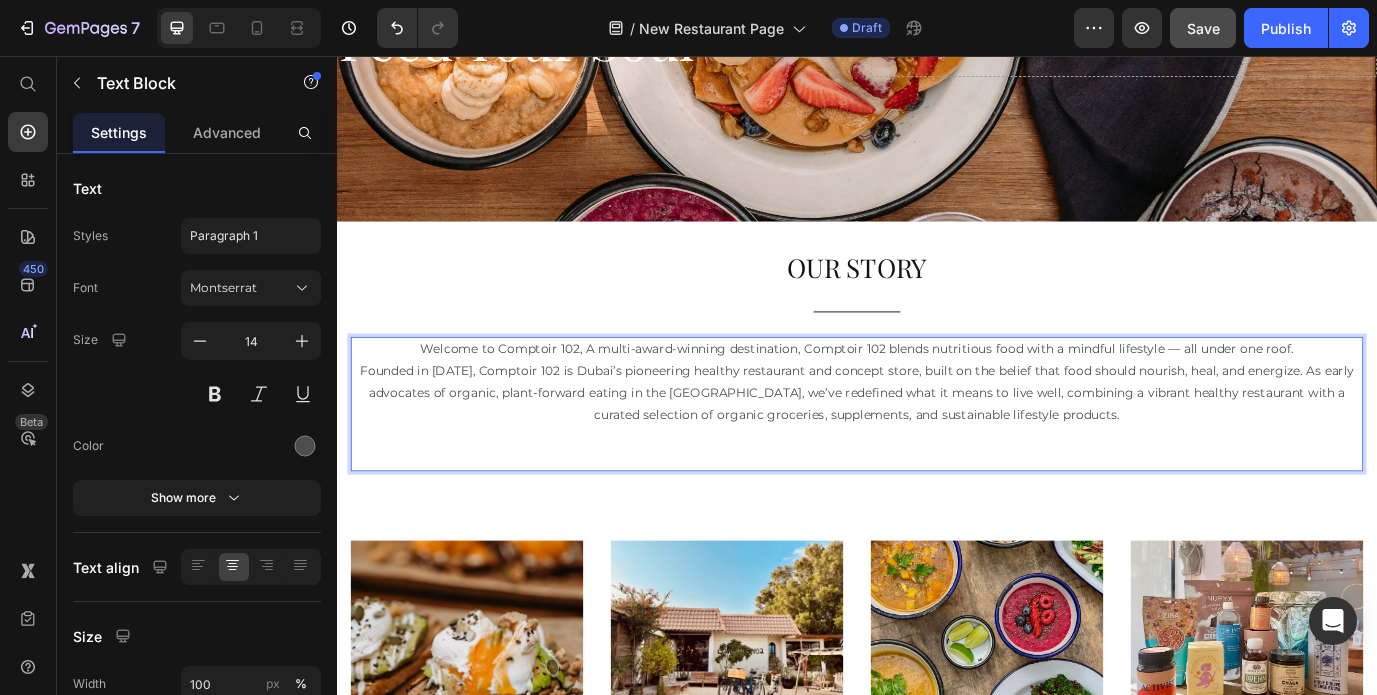 click on "Welcome to Comptoir 102, A multi-award-winning destination, Comptoir 102 blends nutritious food with a mindful lifestyle — all under one roof." at bounding box center (937, 394) 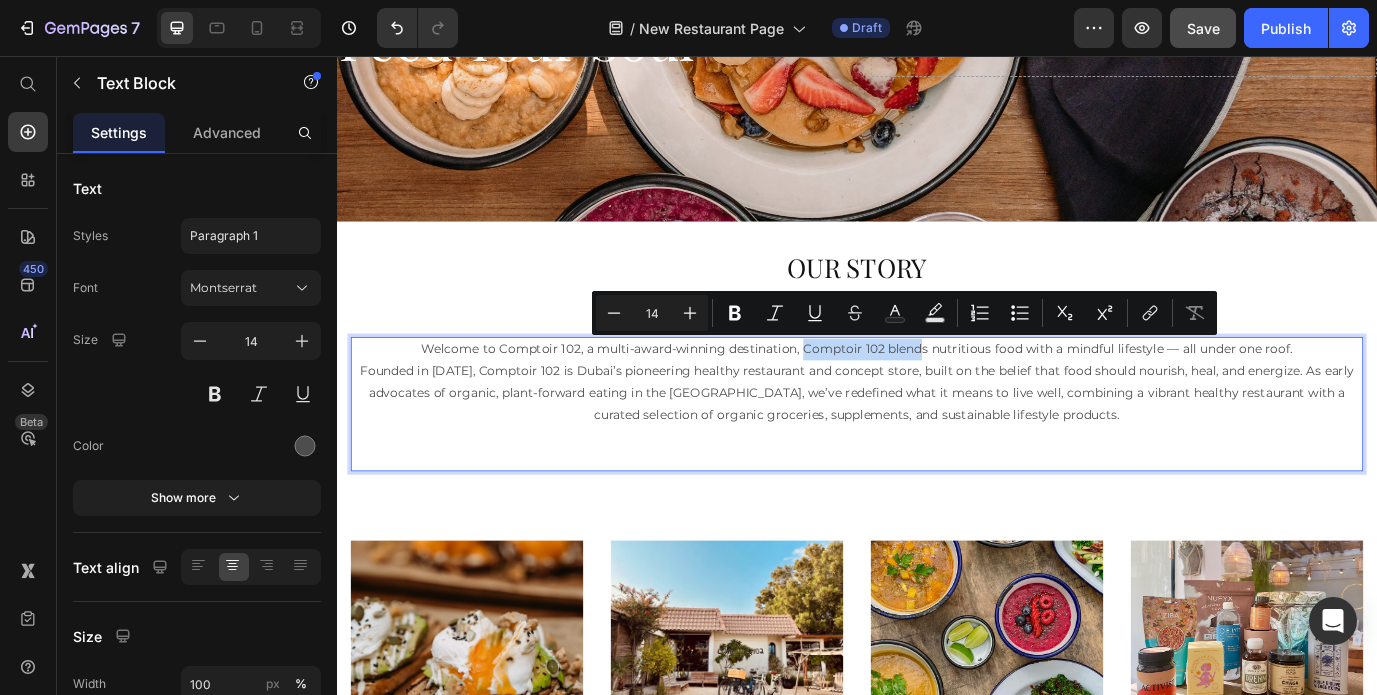 drag, startPoint x: 876, startPoint y: 393, endPoint x: 1013, endPoint y: 397, distance: 137.05838 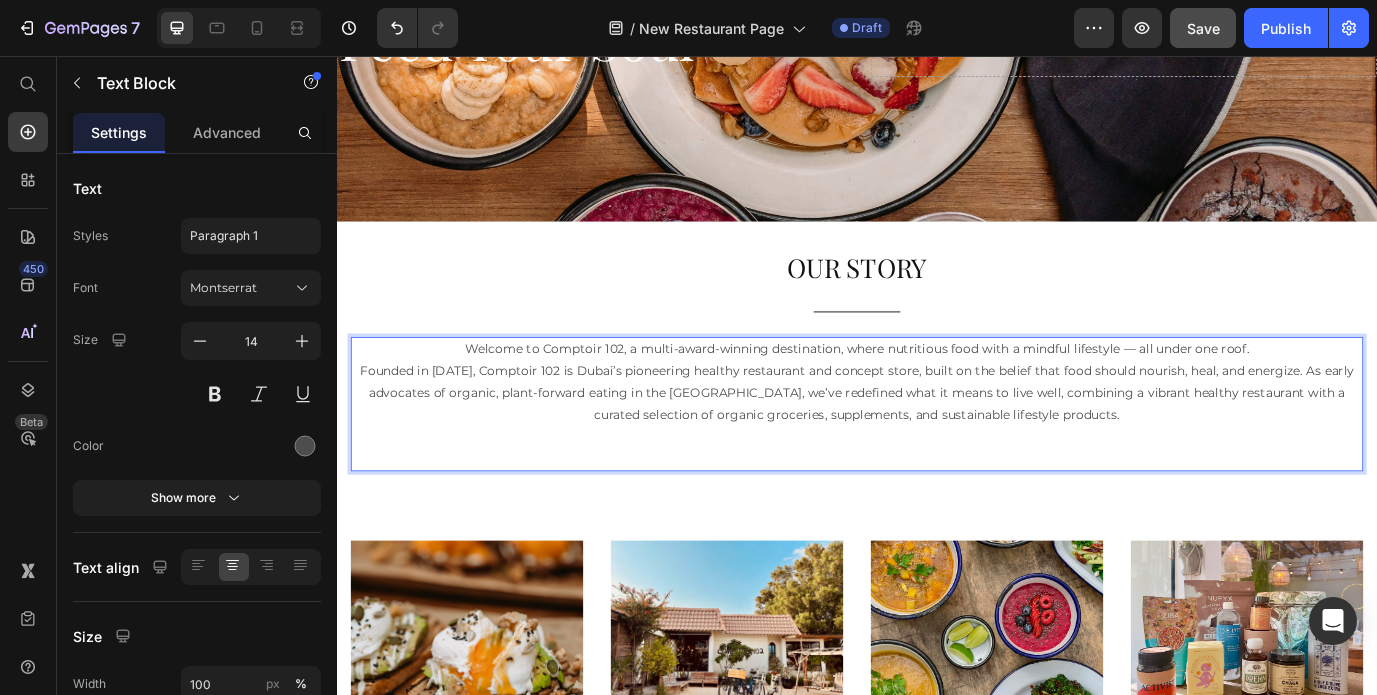 click on "Welcome to Comptoir 102, a multi-award-winning destination, where nutritious food with a mindful lifestyle — all under one roof." at bounding box center (937, 394) 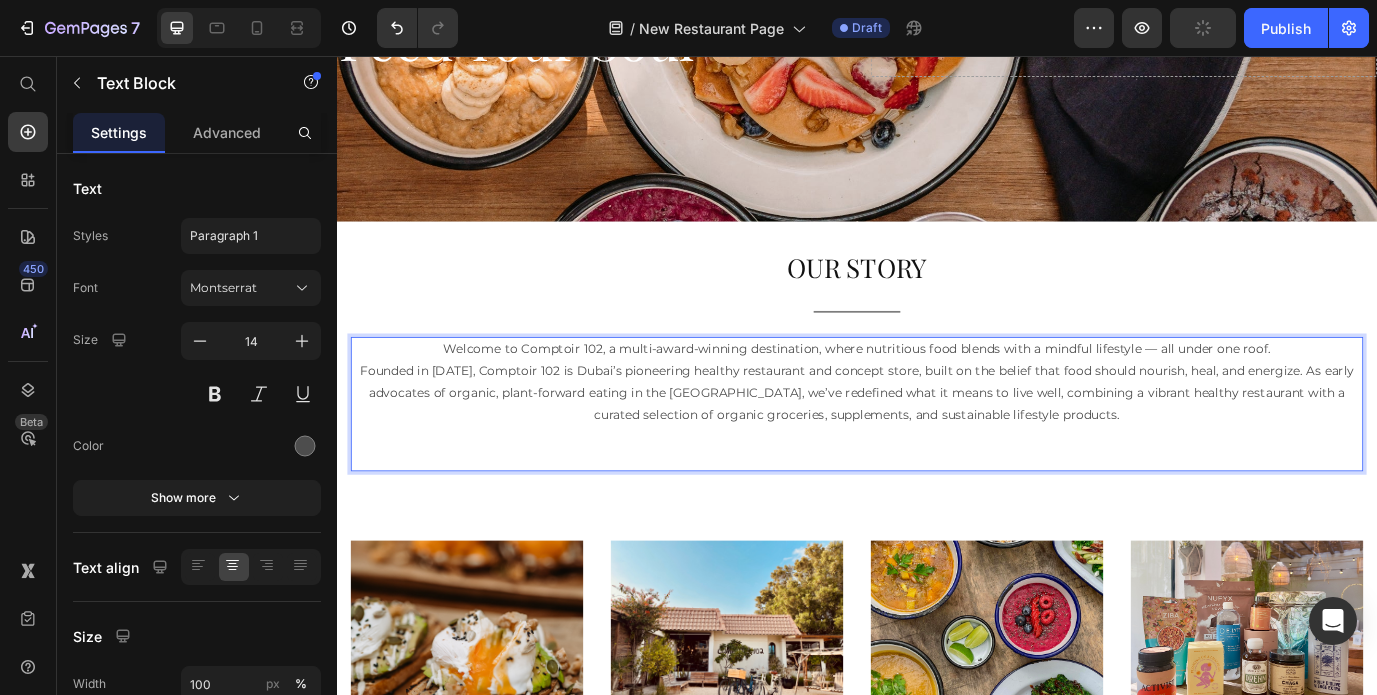 click on "OUR STORY Heading                Title Line Welcome to Comptoir 102, a multi-award-winning destination, where nutritious food blends with a mindful lifestyle — all under one roof. Founded in [DATE], Comptoir 102 is Dubai’s pioneering healthy restaurant and concept store, built on the belief that food should nourish, heal, and energize. As early advocates of organic, plant-forward eating in the [GEOGRAPHIC_DATA], we’ve redefined what it means to live well, combining a vibrant healthy restaurant with a curated selection of organic groceries, supplements, and sustainable lifestyle products. Text Block   0 Row" at bounding box center (937, 415) 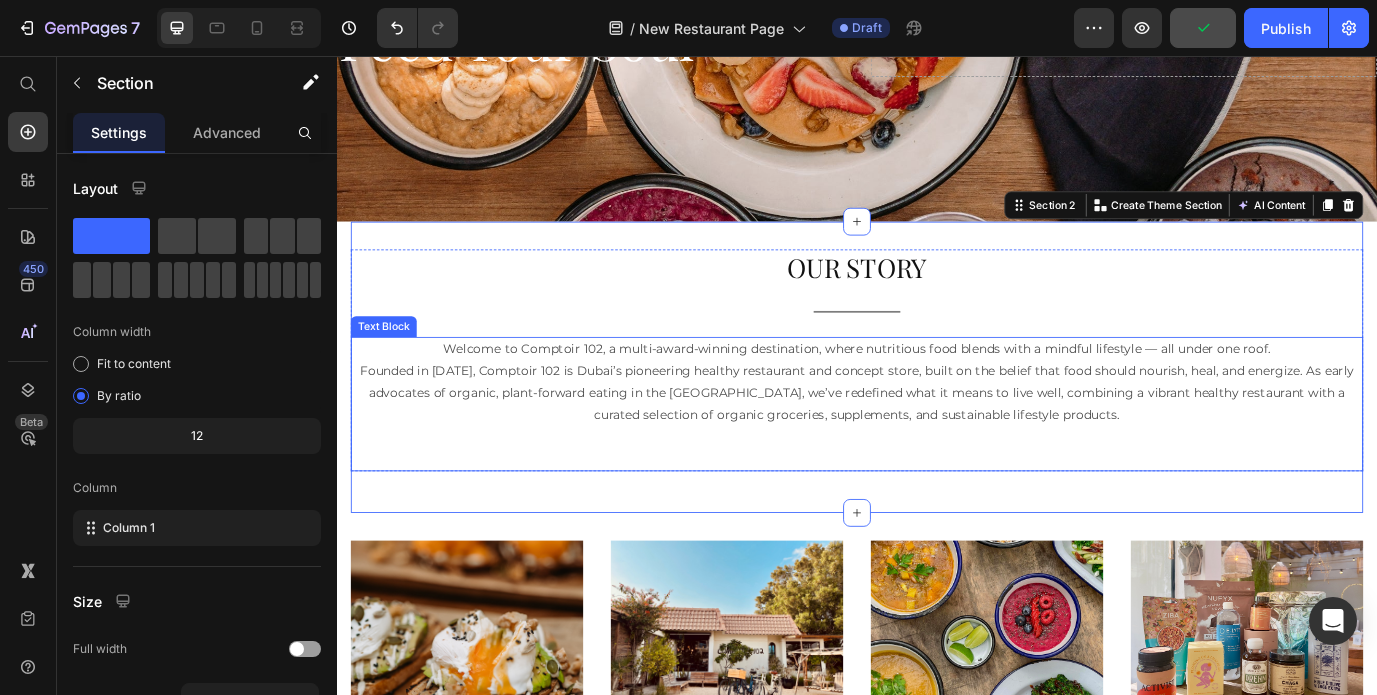 click at bounding box center (937, 520) 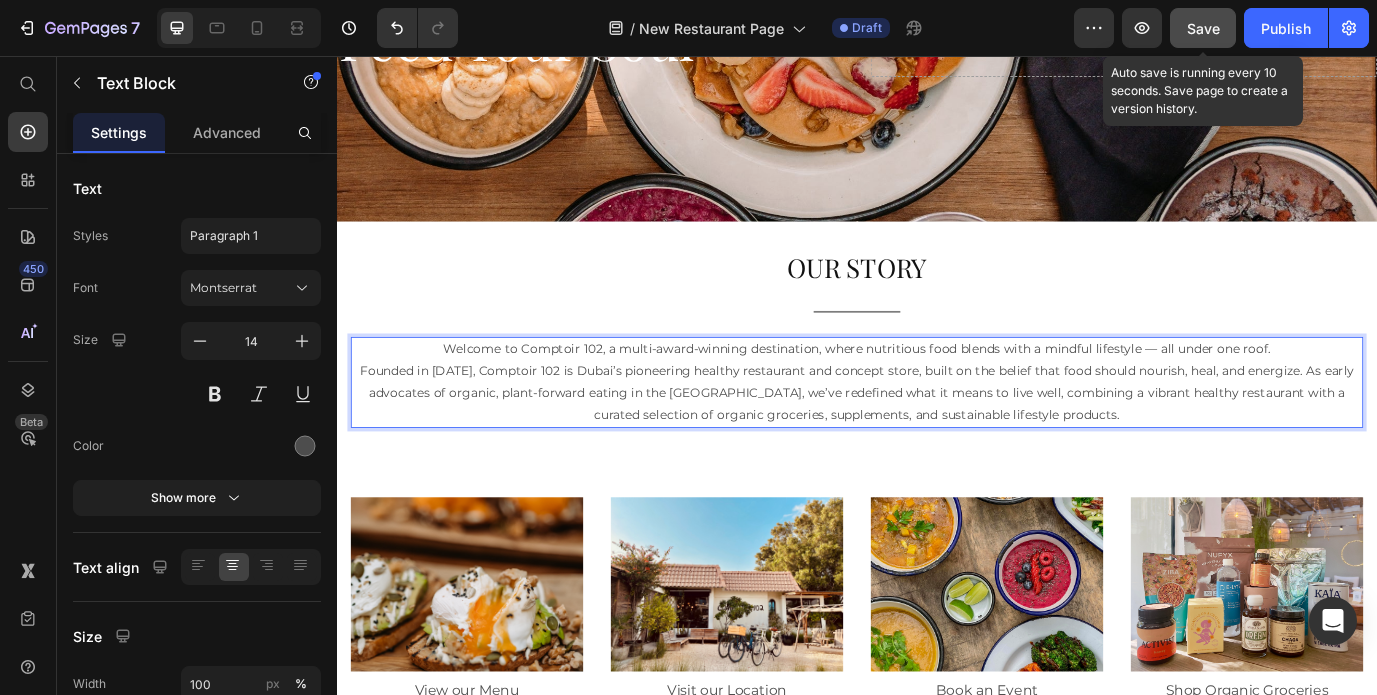 click on "Save" at bounding box center (1203, 28) 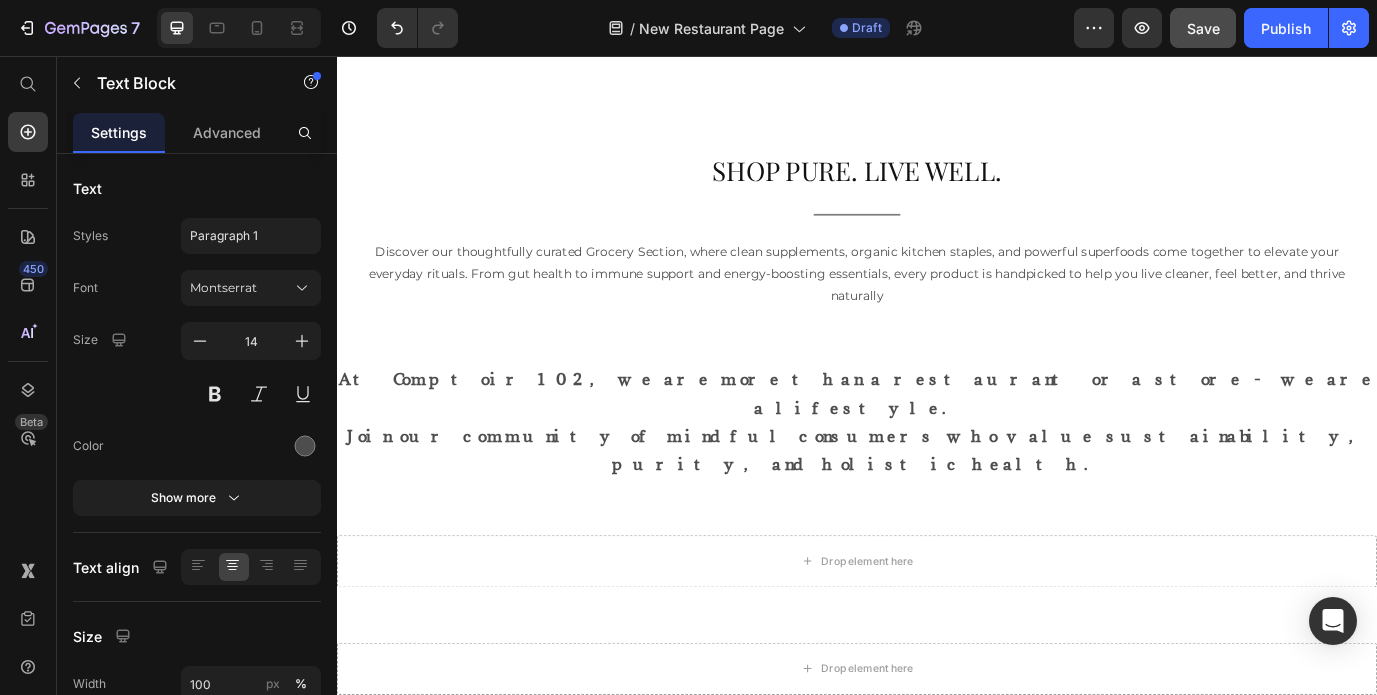 scroll, scrollTop: 3241, scrollLeft: 0, axis: vertical 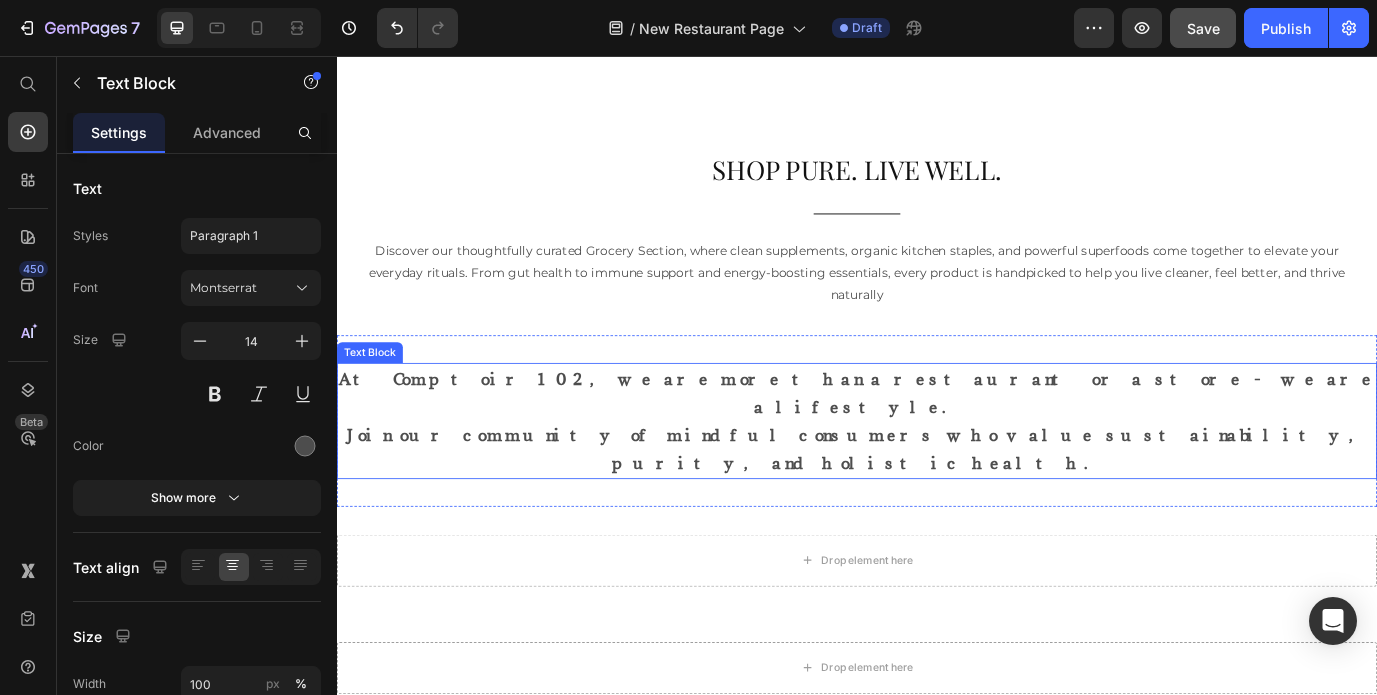 click on "At Comptoir 102, we are more than a restaurant or a store - we are a lifestyle." at bounding box center [937, 444] 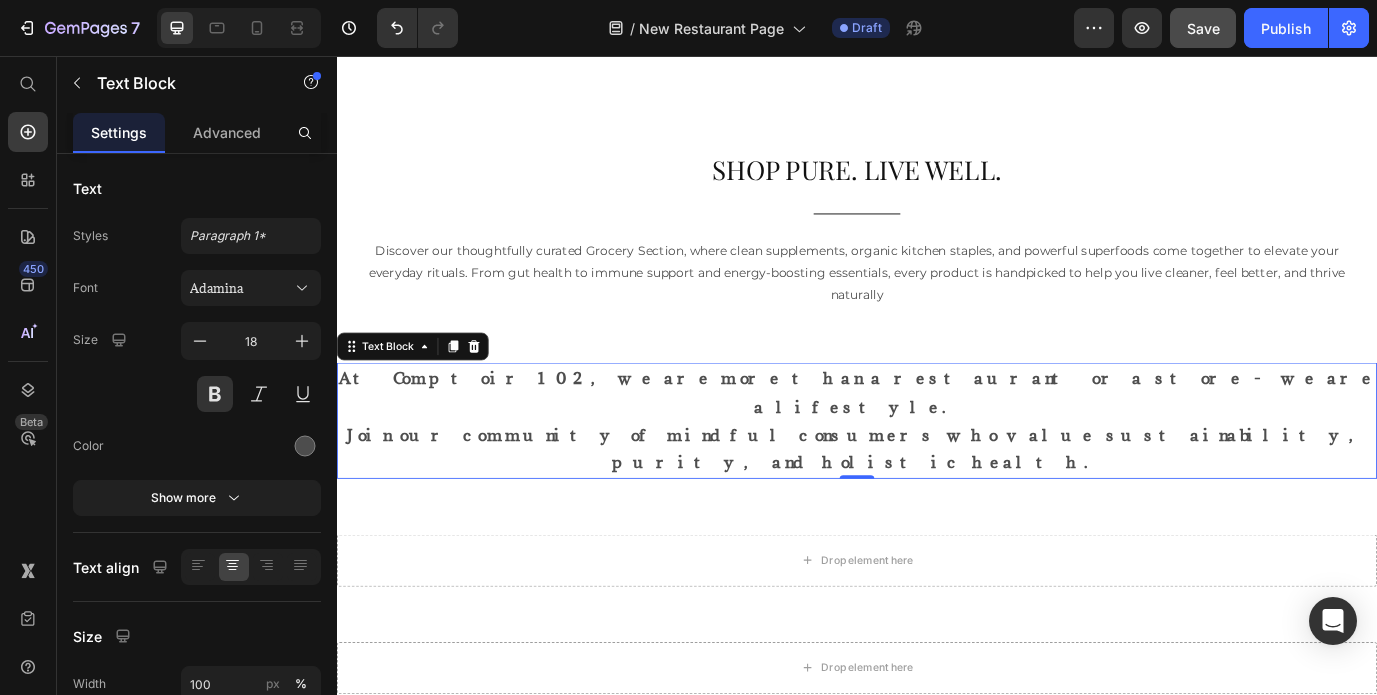 click on "Join our community of mindful consumers who value sustainability, purity, and holistic health." at bounding box center (937, 509) 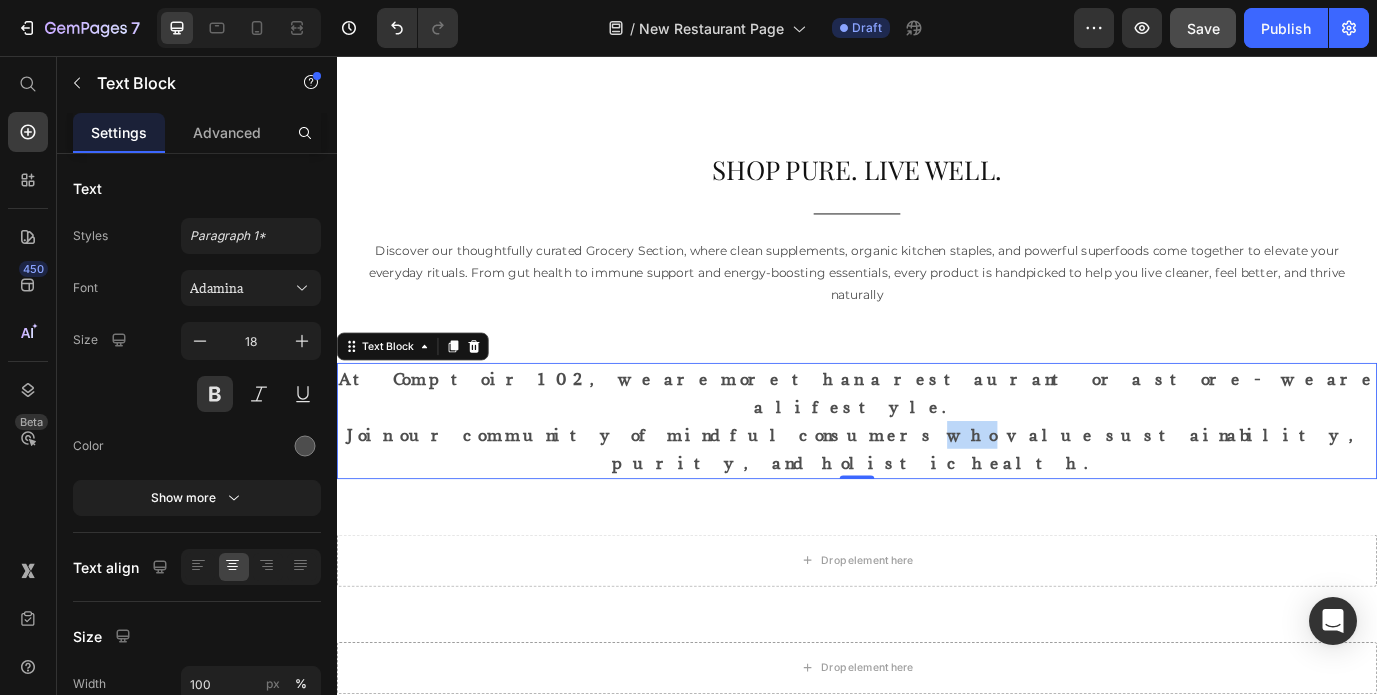 click on "Join our community of mindful consumers who value sustainability, purity, and holistic health." at bounding box center [937, 509] 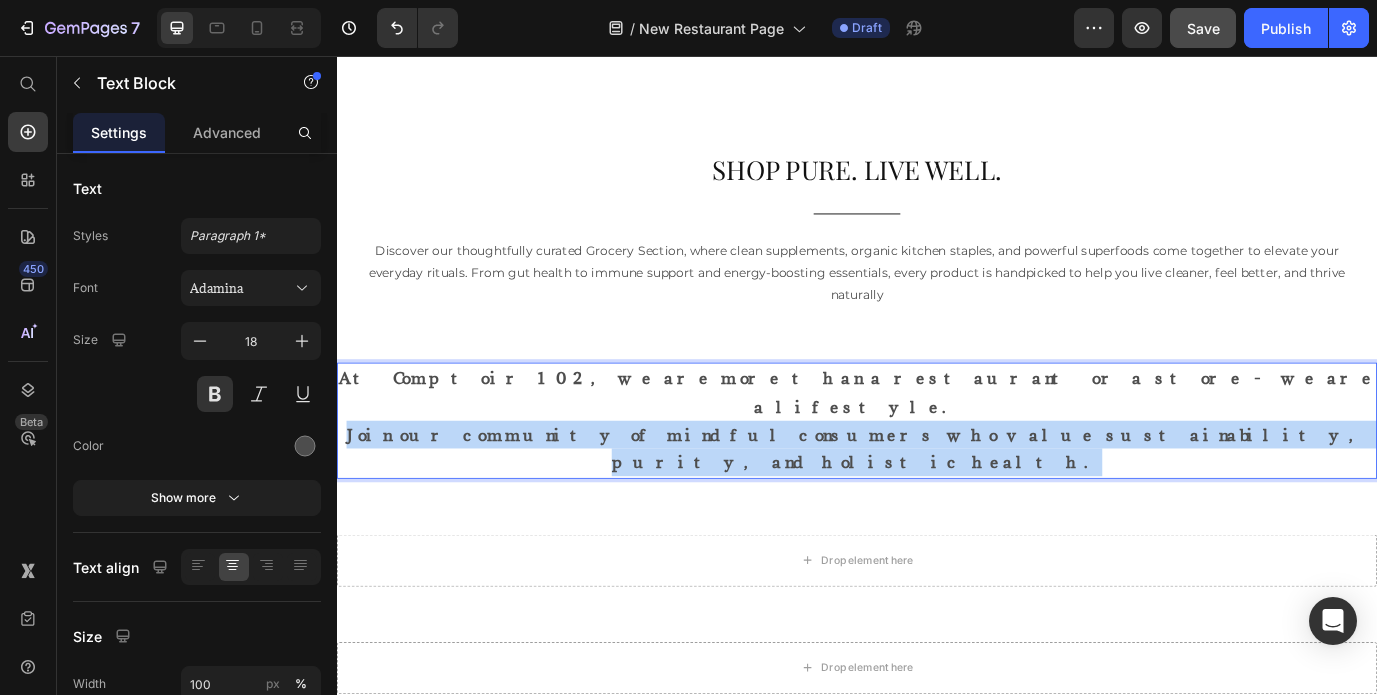click on "Join our community of mindful consumers who value sustainability, purity, and holistic health." at bounding box center [937, 509] 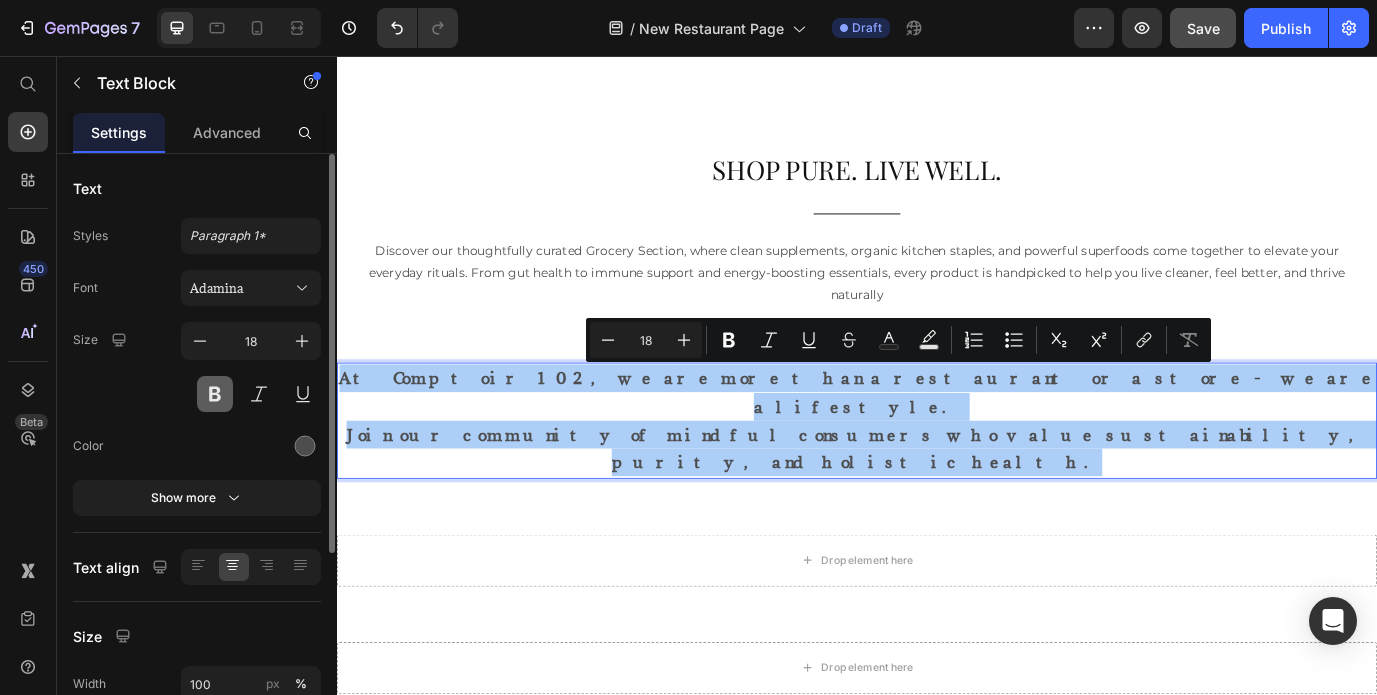 click at bounding box center (215, 394) 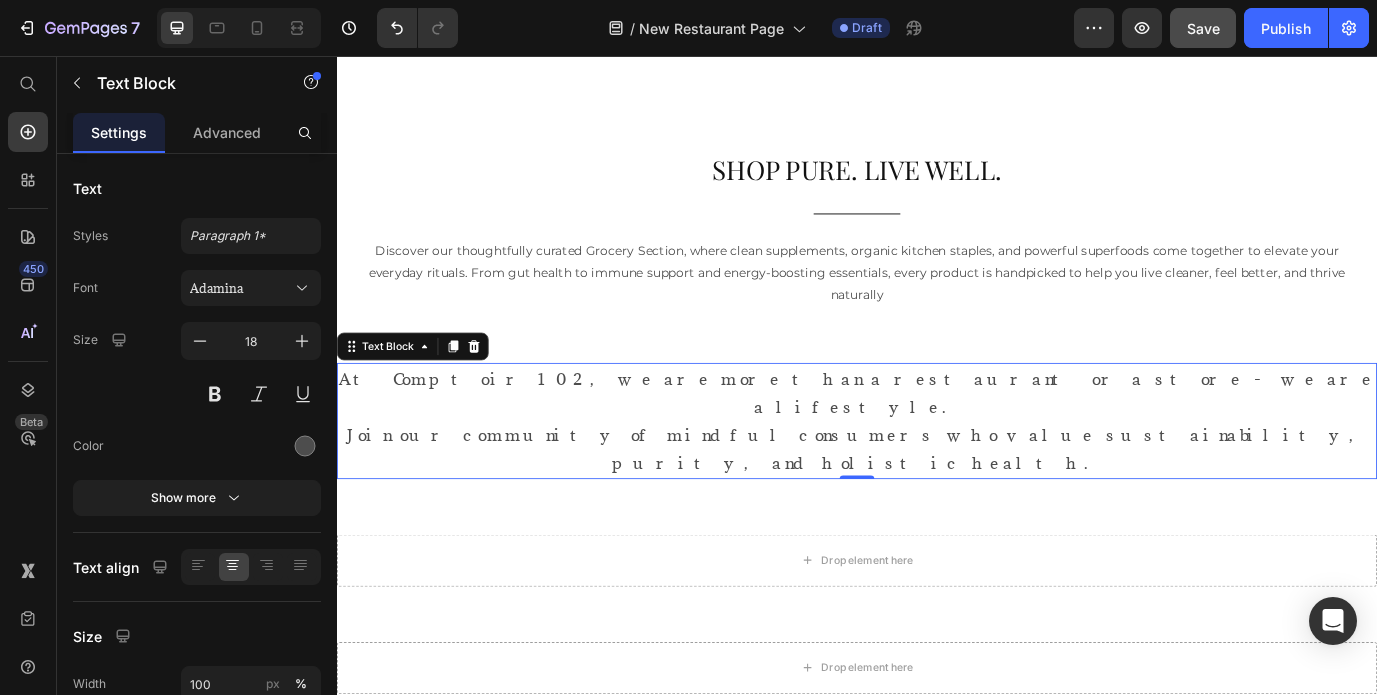 click on "At Comptoir 102, we are more than a restaurant or a store - we are a lifestyle." at bounding box center (937, 444) 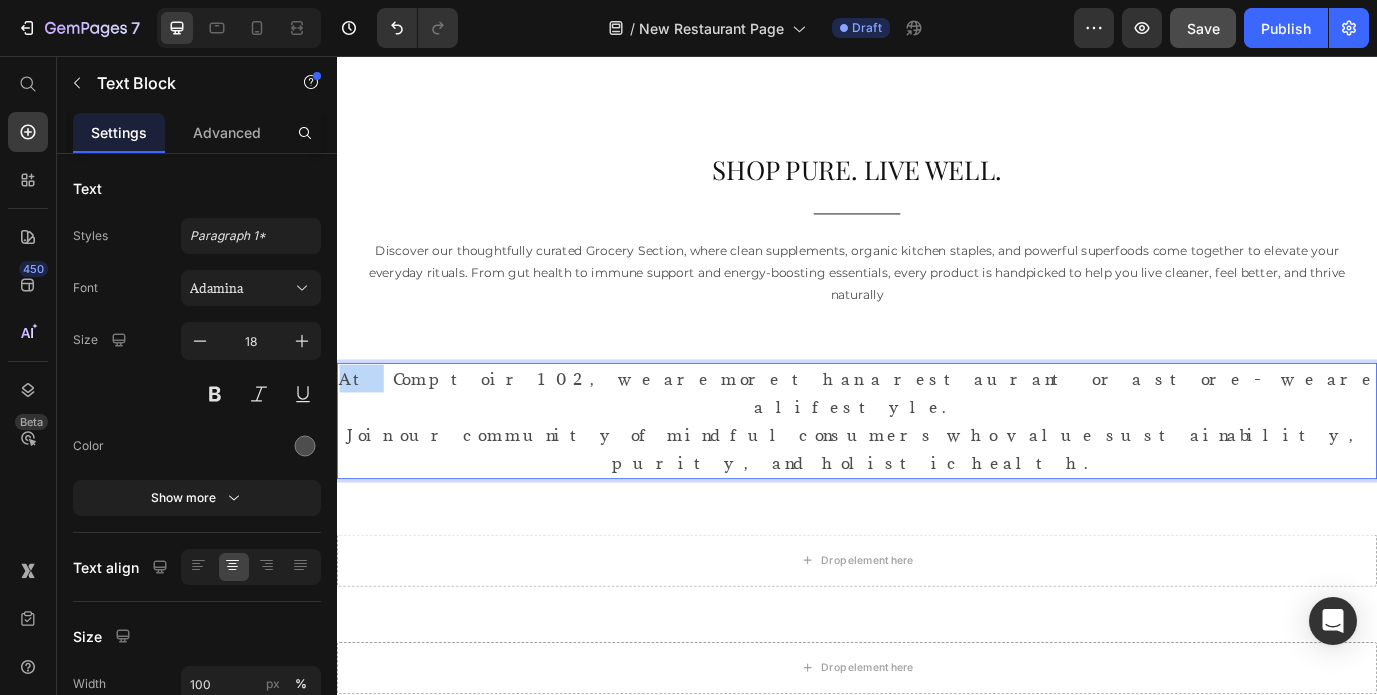 click on "At Comptoir 102, we are more than a restaurant or a store - we are a lifestyle." at bounding box center (937, 444) 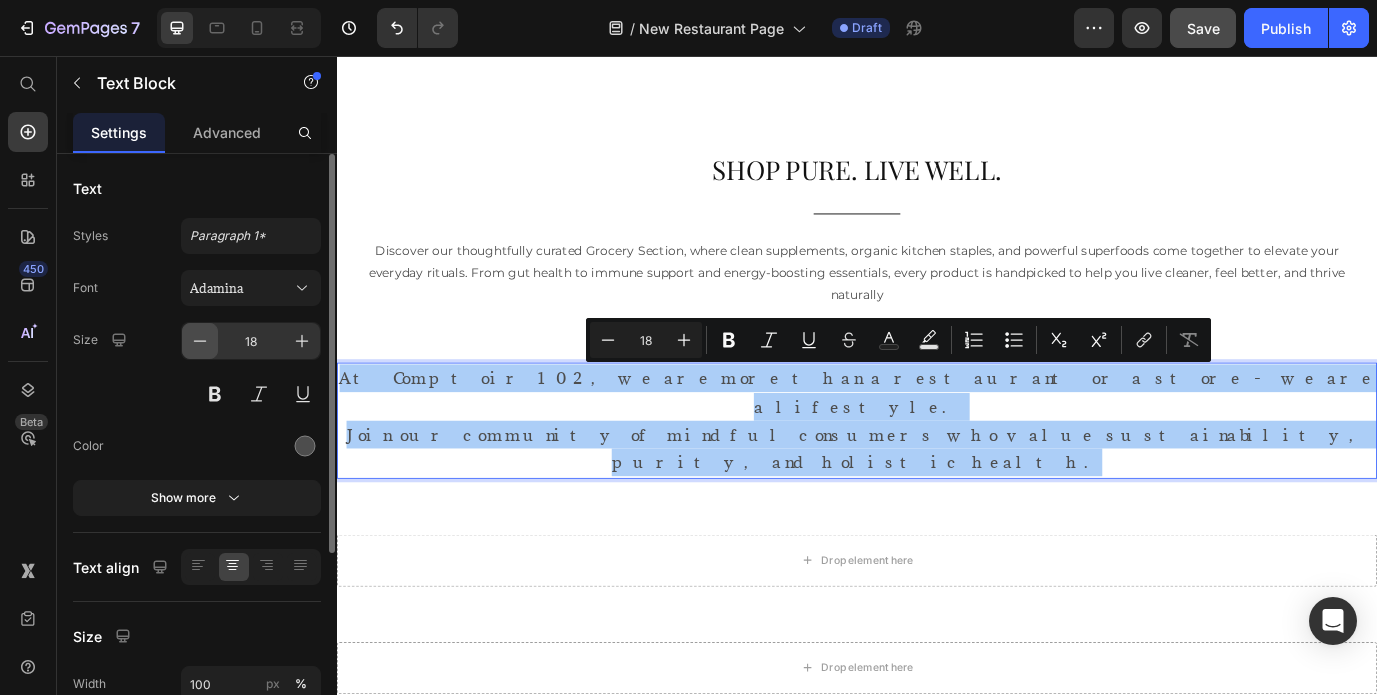 click 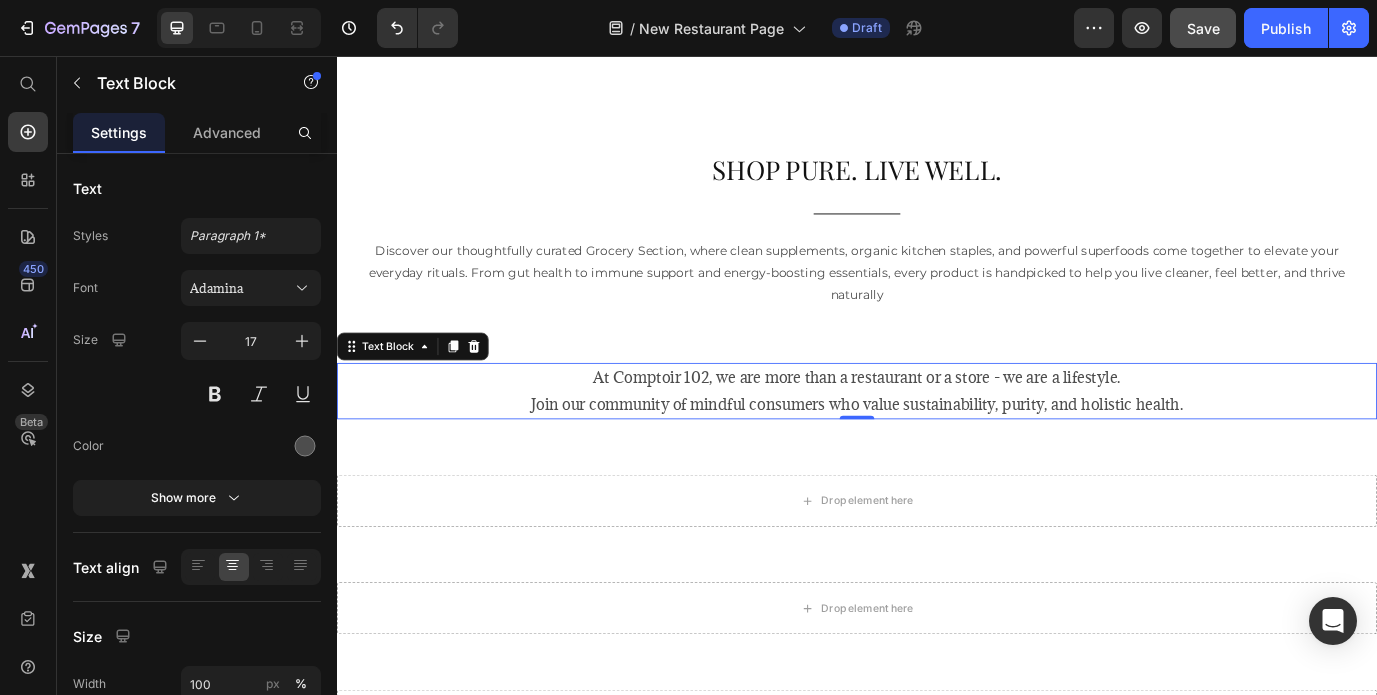 click on "At Comptoir 102, we are more than a restaurant or a store - we are a lifestyle." at bounding box center [937, 427] 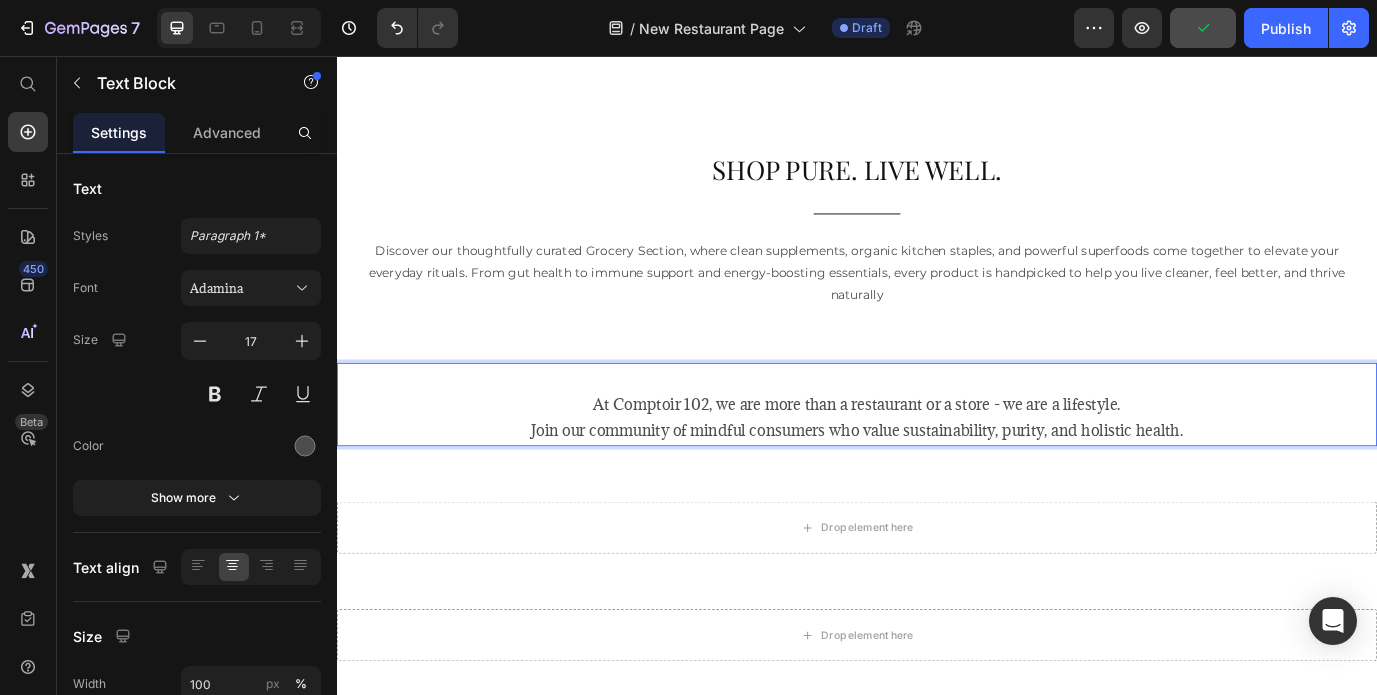 click on "SHOP PURE. LIVE WELL. Heading                Title Line Discover our thoughtfully curated Grocery Section, where clean supplements, organic kitchen staples, and powerful superfoods come together to elevate your everyday rituals. From gut health to immune support and energy-boosting essentials, every product is handpicked to help you live cleaner, feel better, and thrive naturally Text Block Row Section 7" at bounding box center [937, 256] 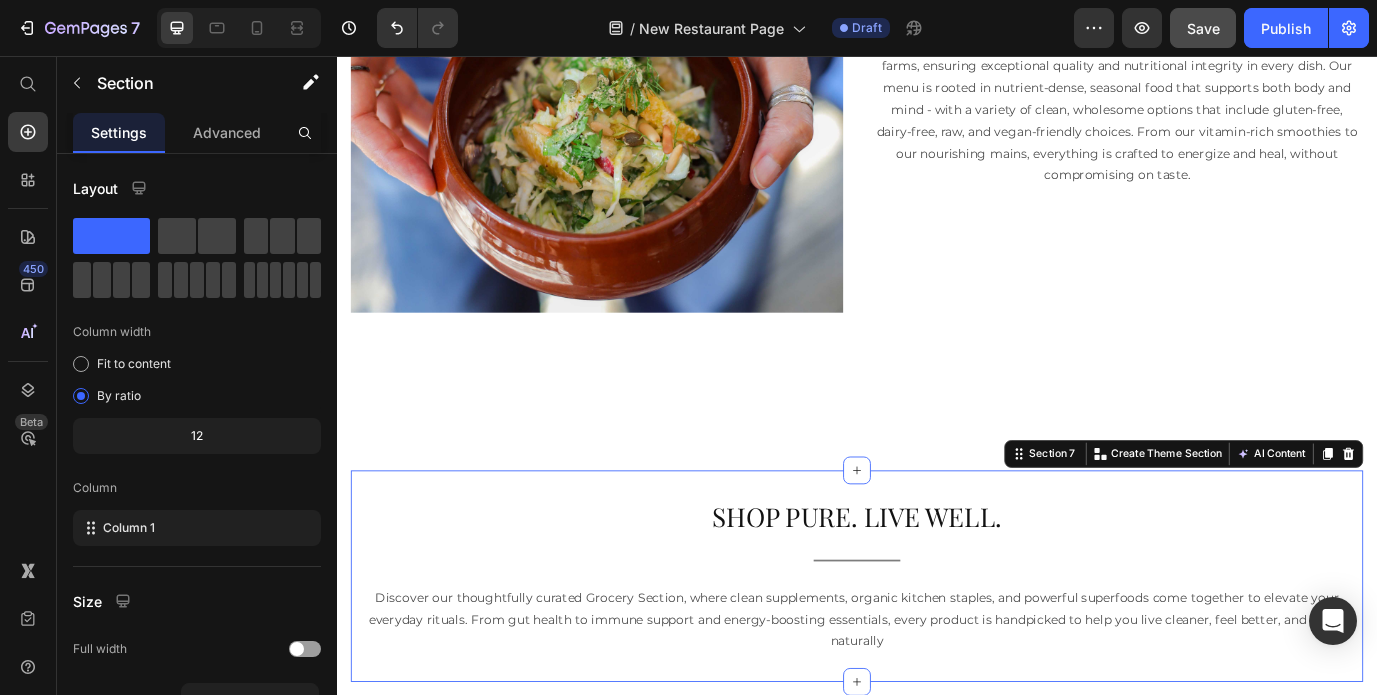 scroll, scrollTop: 2839, scrollLeft: 0, axis: vertical 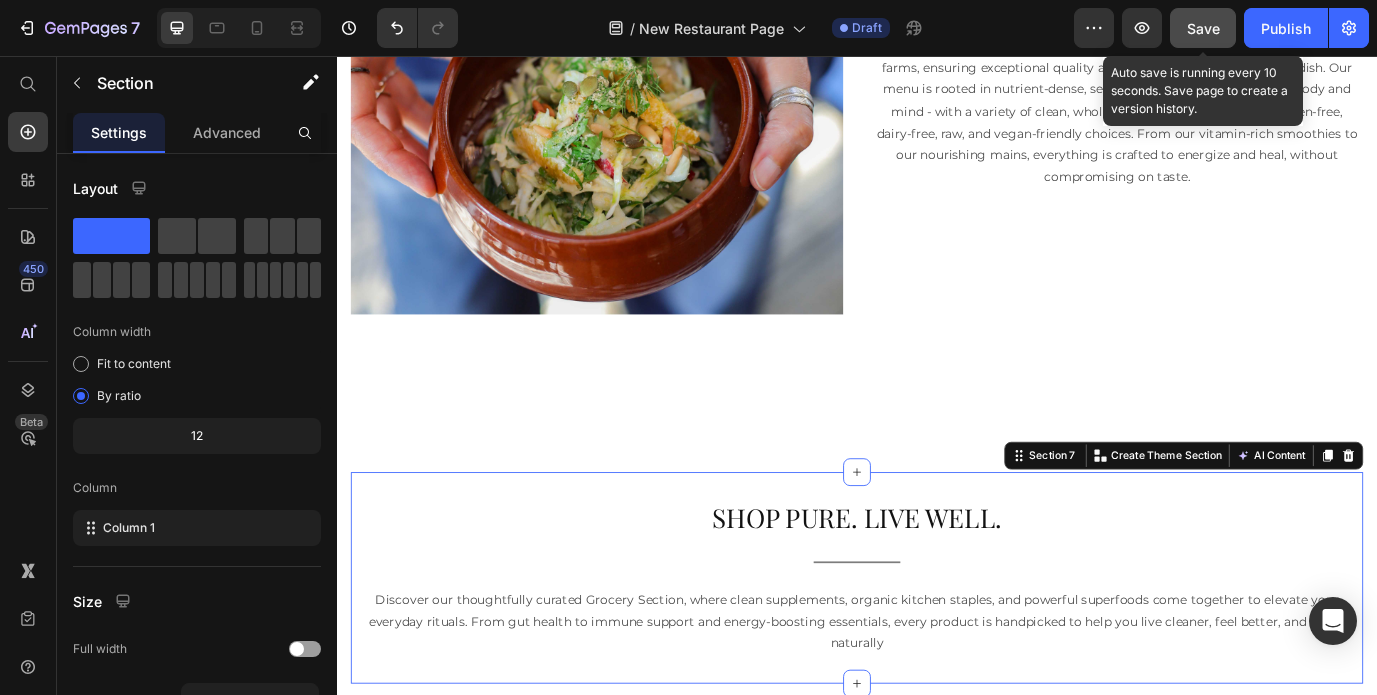 click on "Save" at bounding box center [1203, 28] 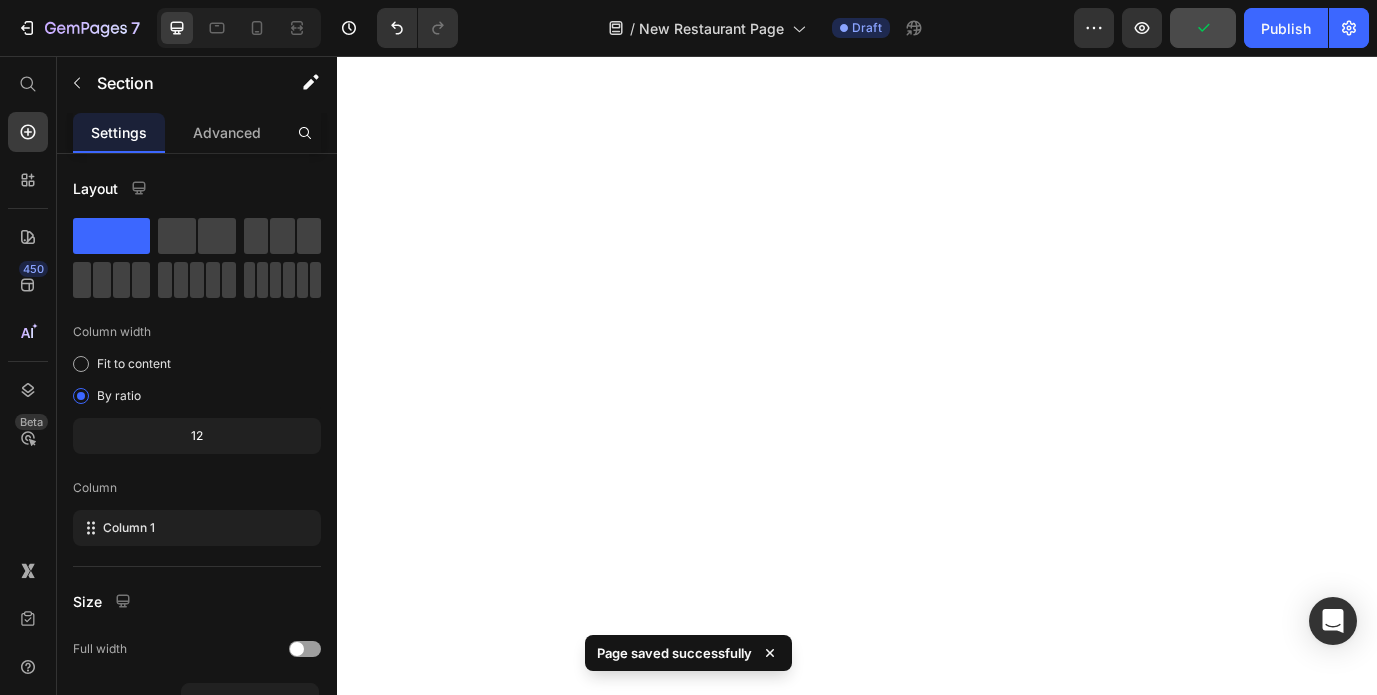 scroll, scrollTop: 0, scrollLeft: 0, axis: both 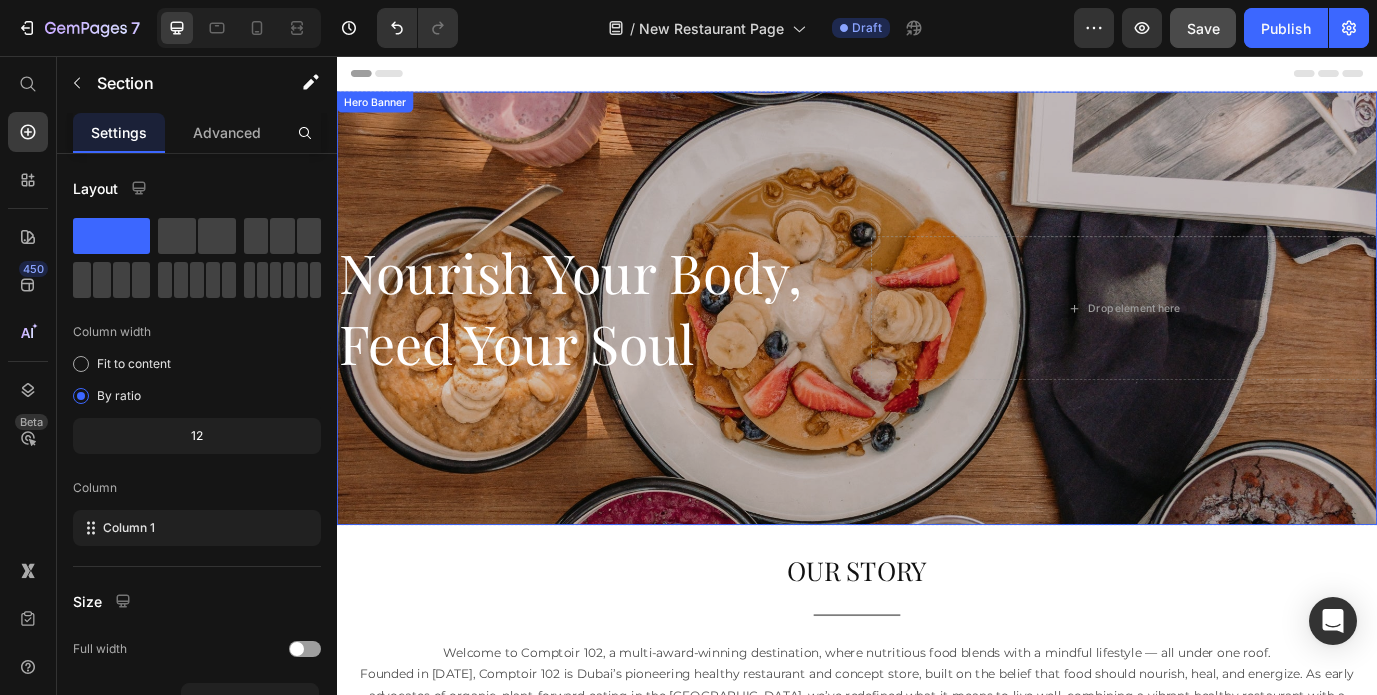 click at bounding box center (937, 347) 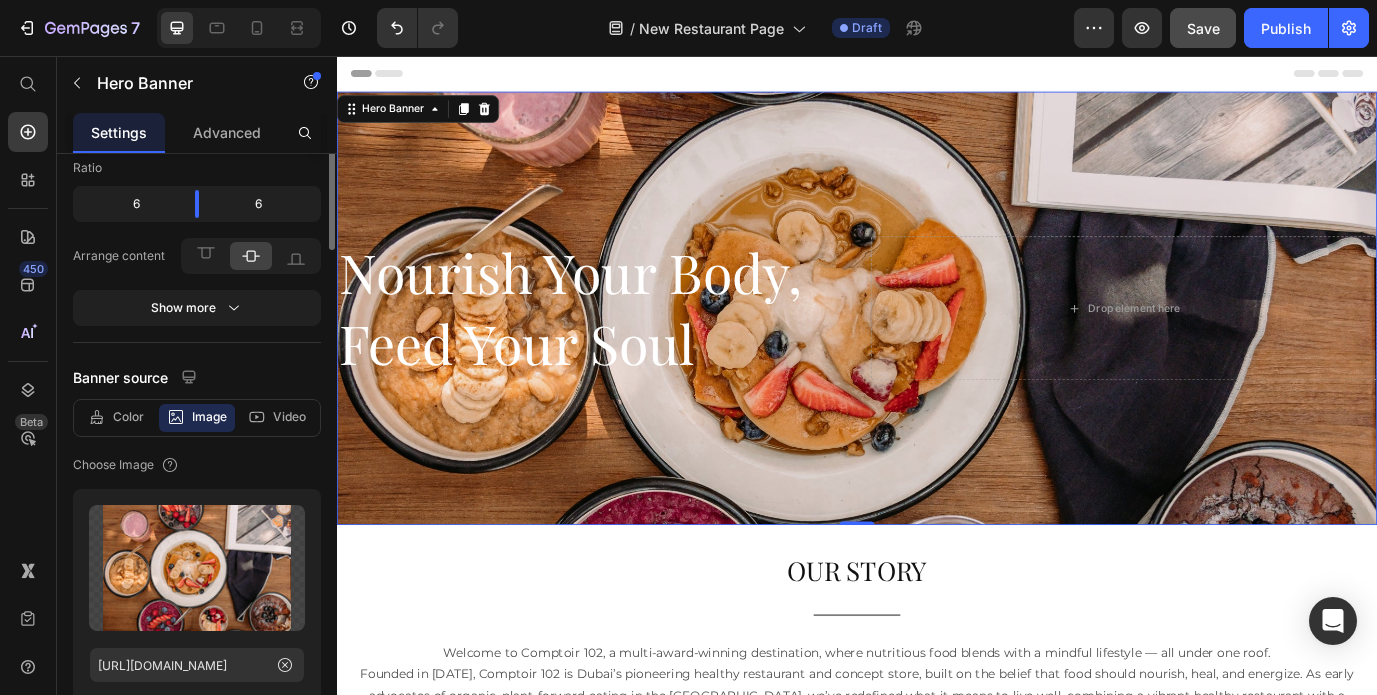 scroll, scrollTop: 197, scrollLeft: 0, axis: vertical 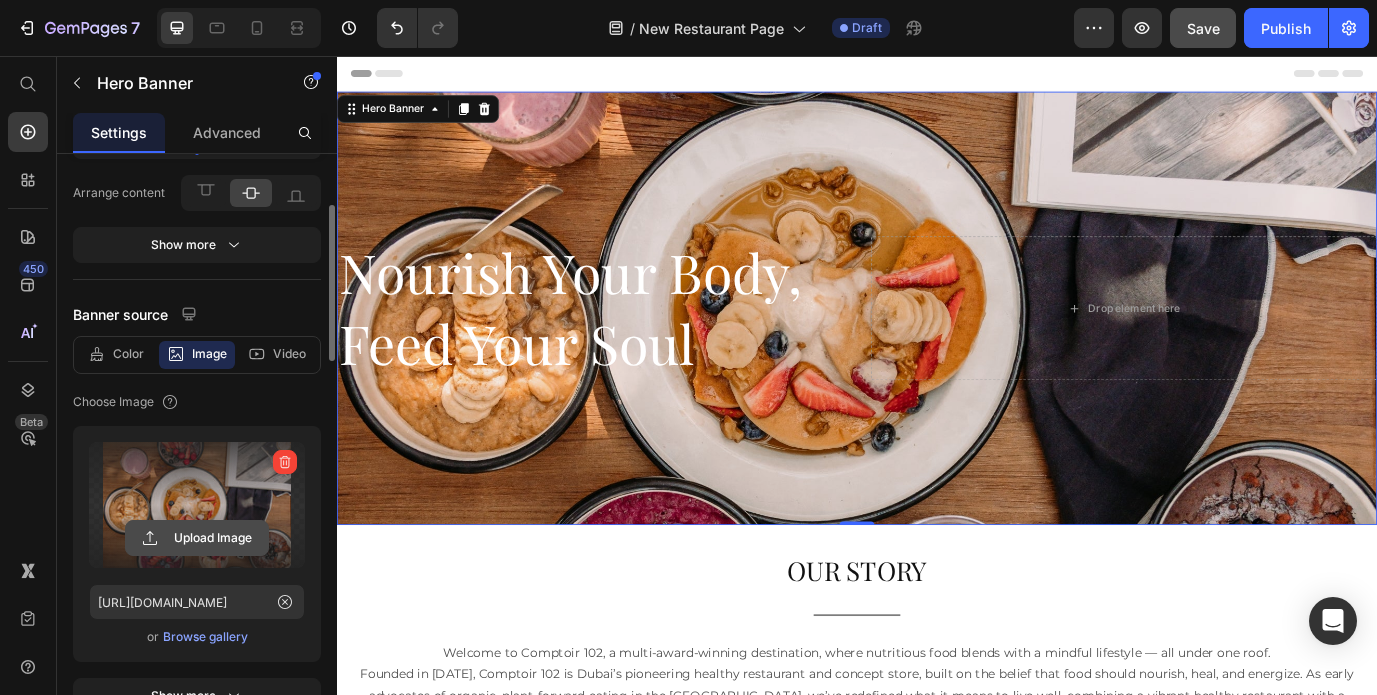 click 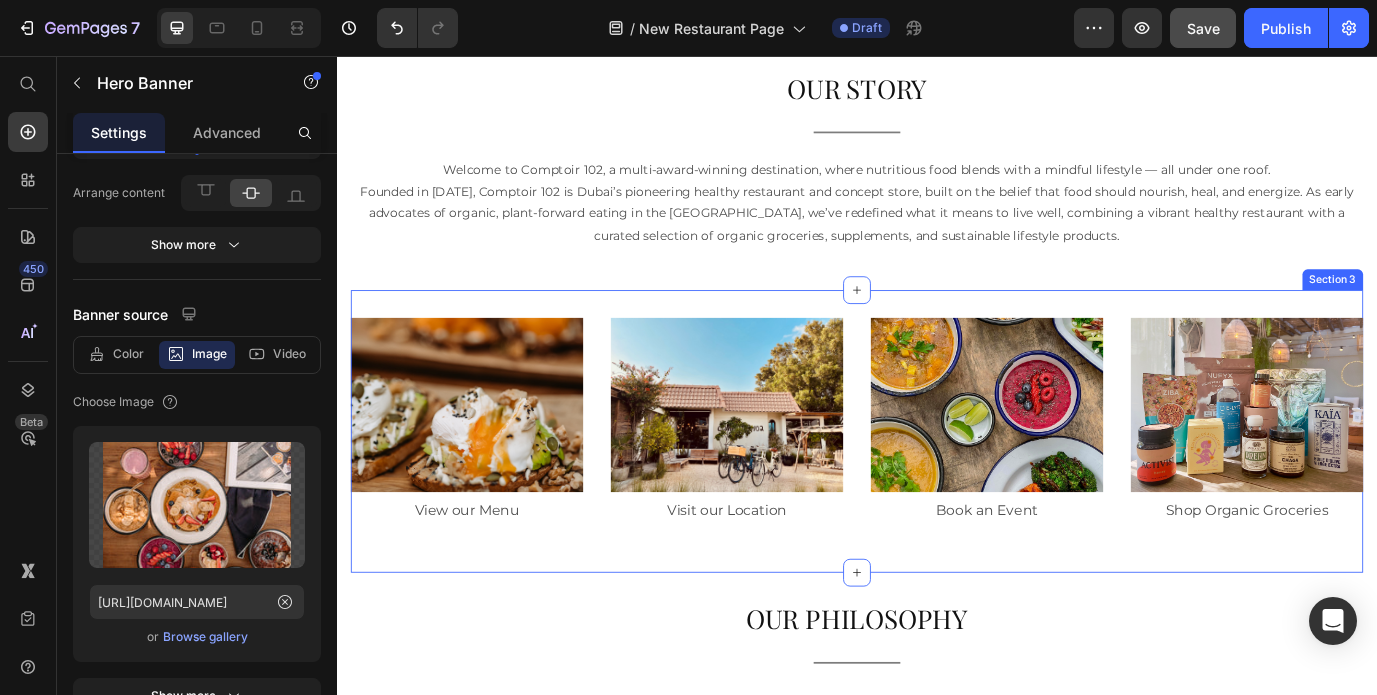 scroll, scrollTop: 578, scrollLeft: 0, axis: vertical 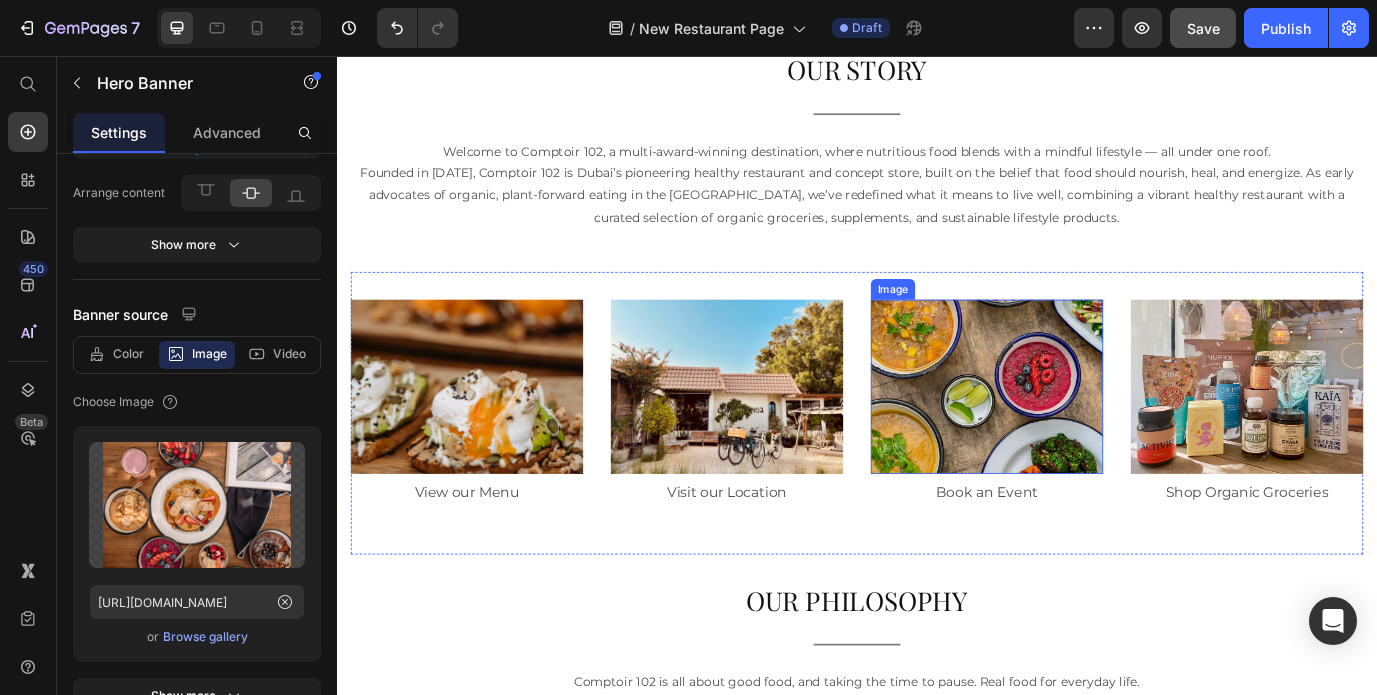 click at bounding box center (1087, 437) 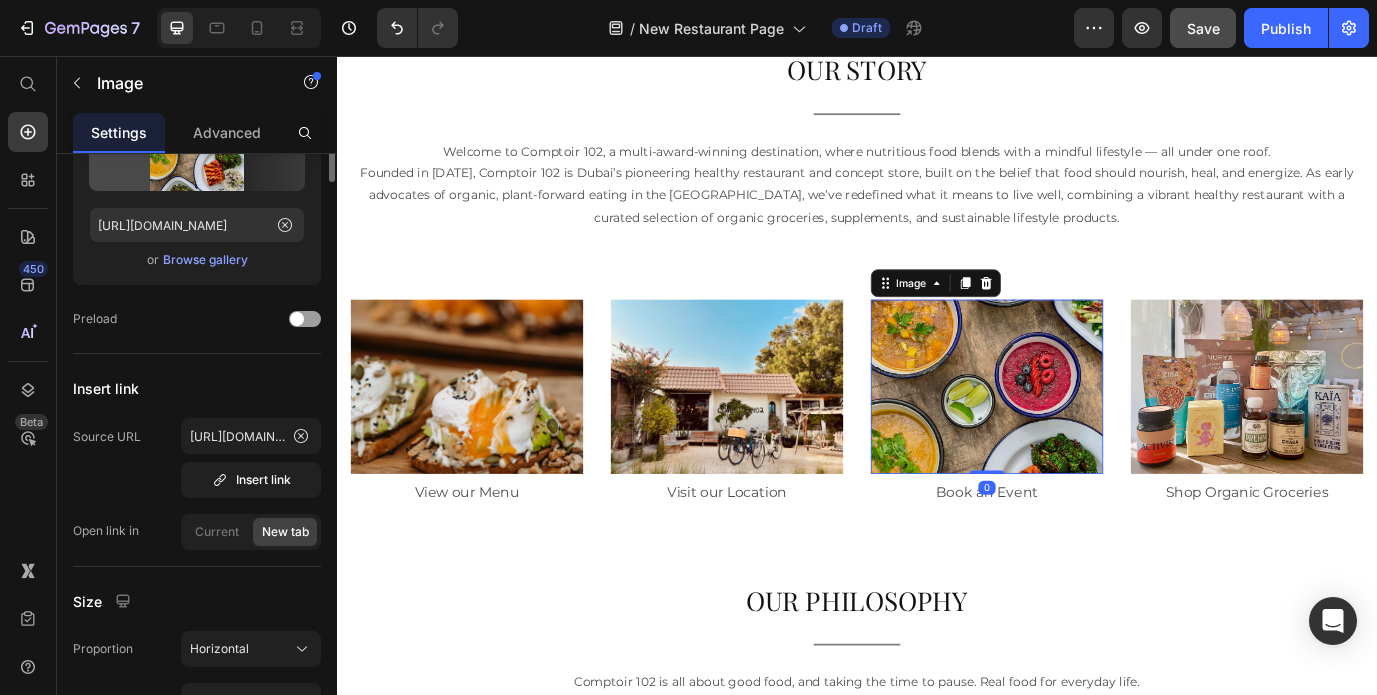 scroll, scrollTop: 0, scrollLeft: 0, axis: both 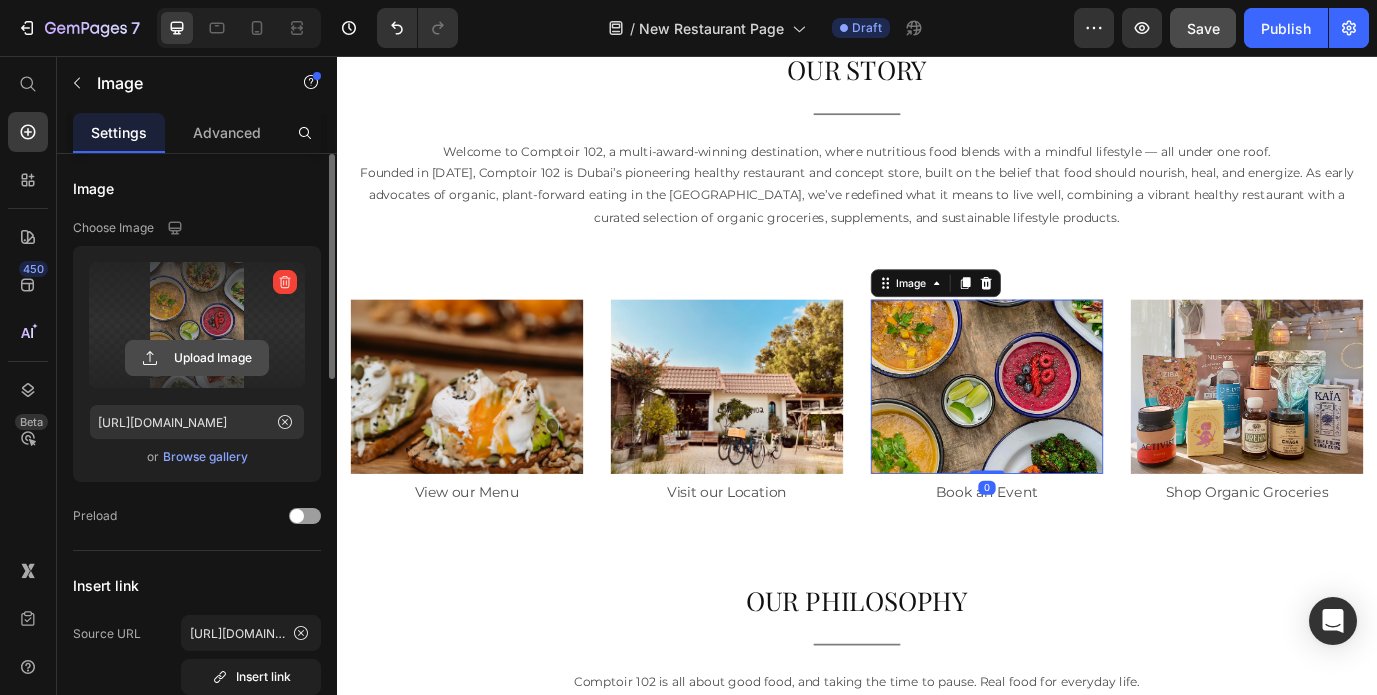 click 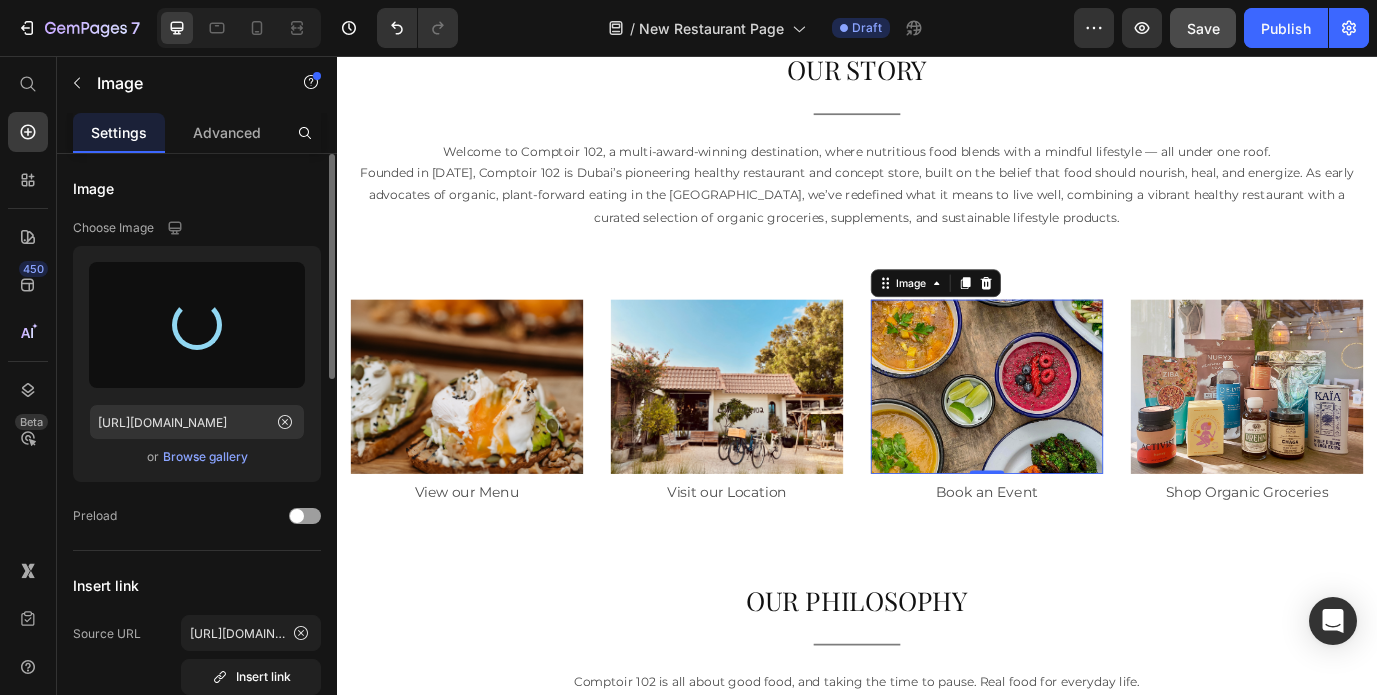 type on "[URL][DOMAIN_NAME]" 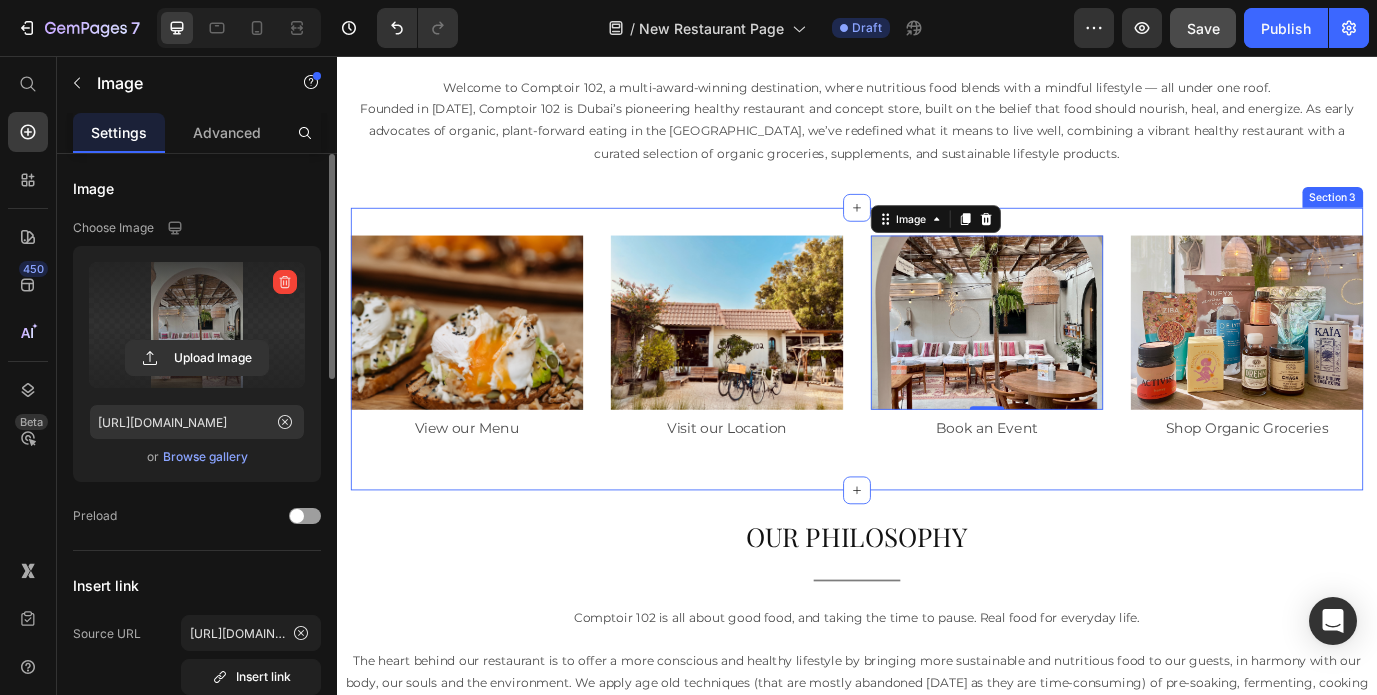 scroll, scrollTop: 633, scrollLeft: 0, axis: vertical 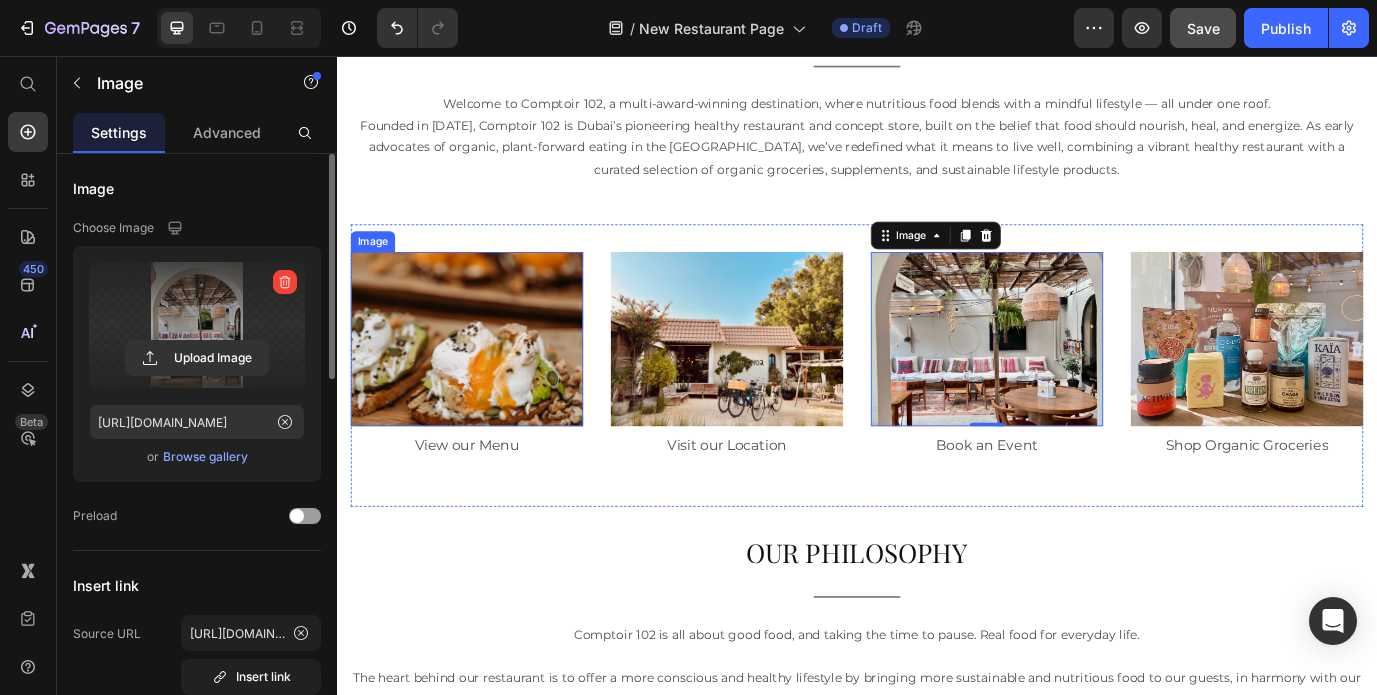 click at bounding box center [487, 382] 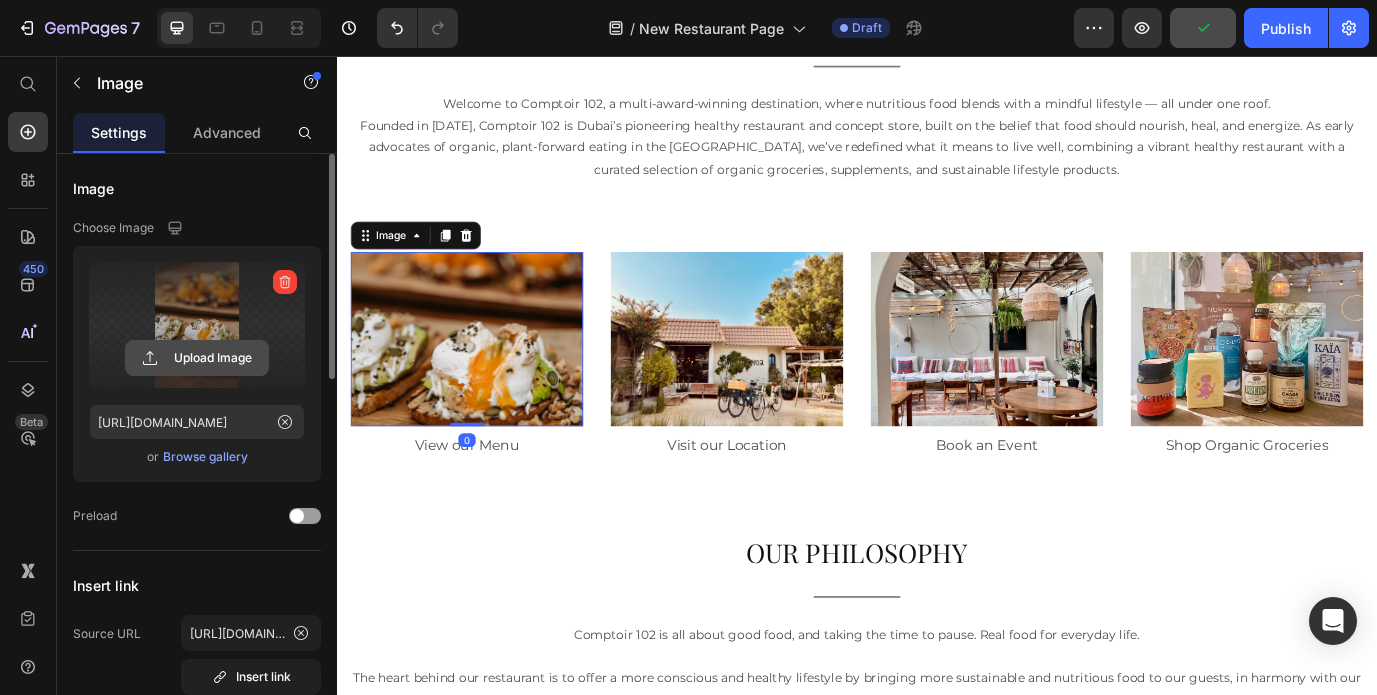 click 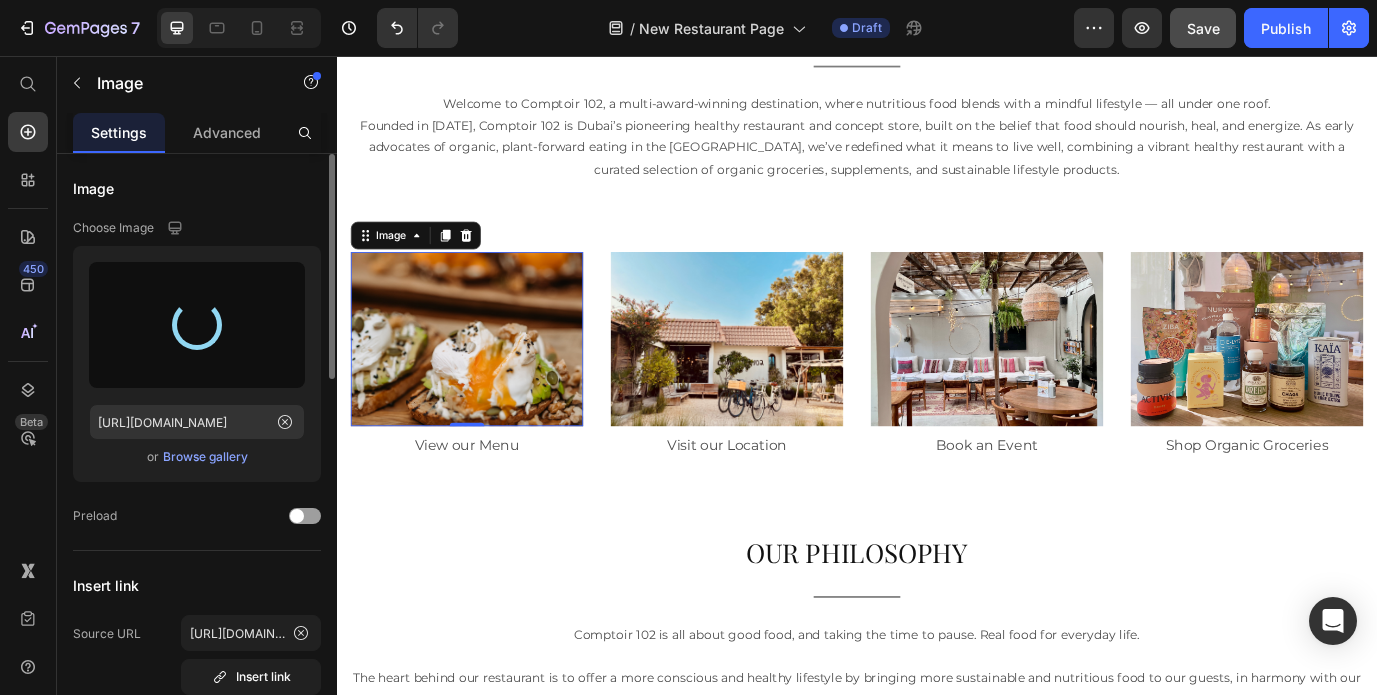 type on "[URL][DOMAIN_NAME]" 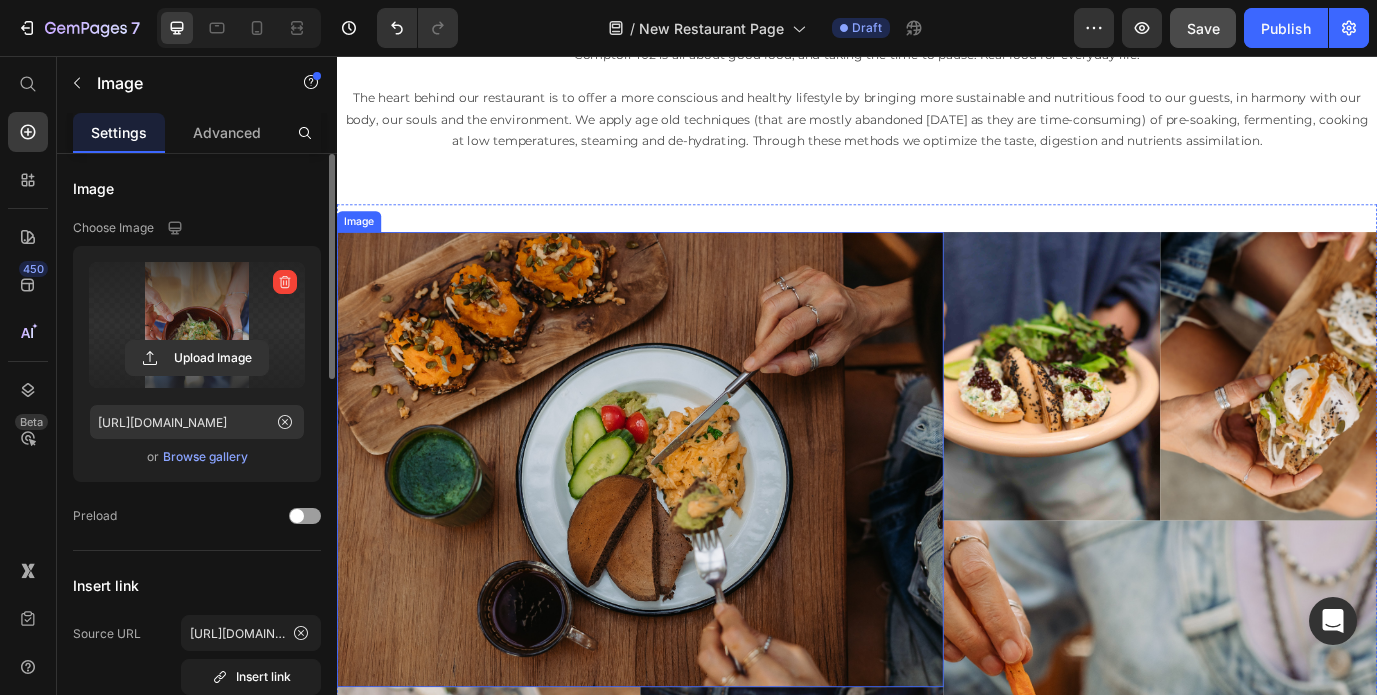 scroll, scrollTop: 1366, scrollLeft: 0, axis: vertical 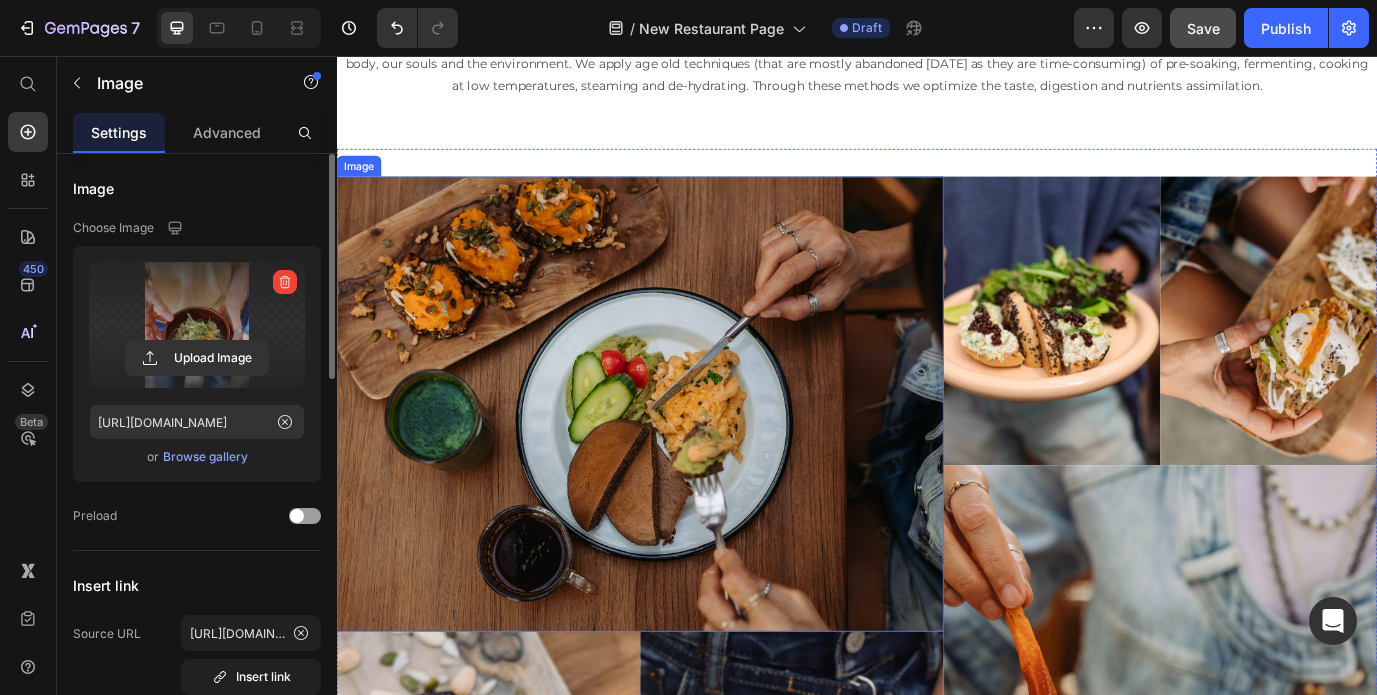 click at bounding box center (687, 457) 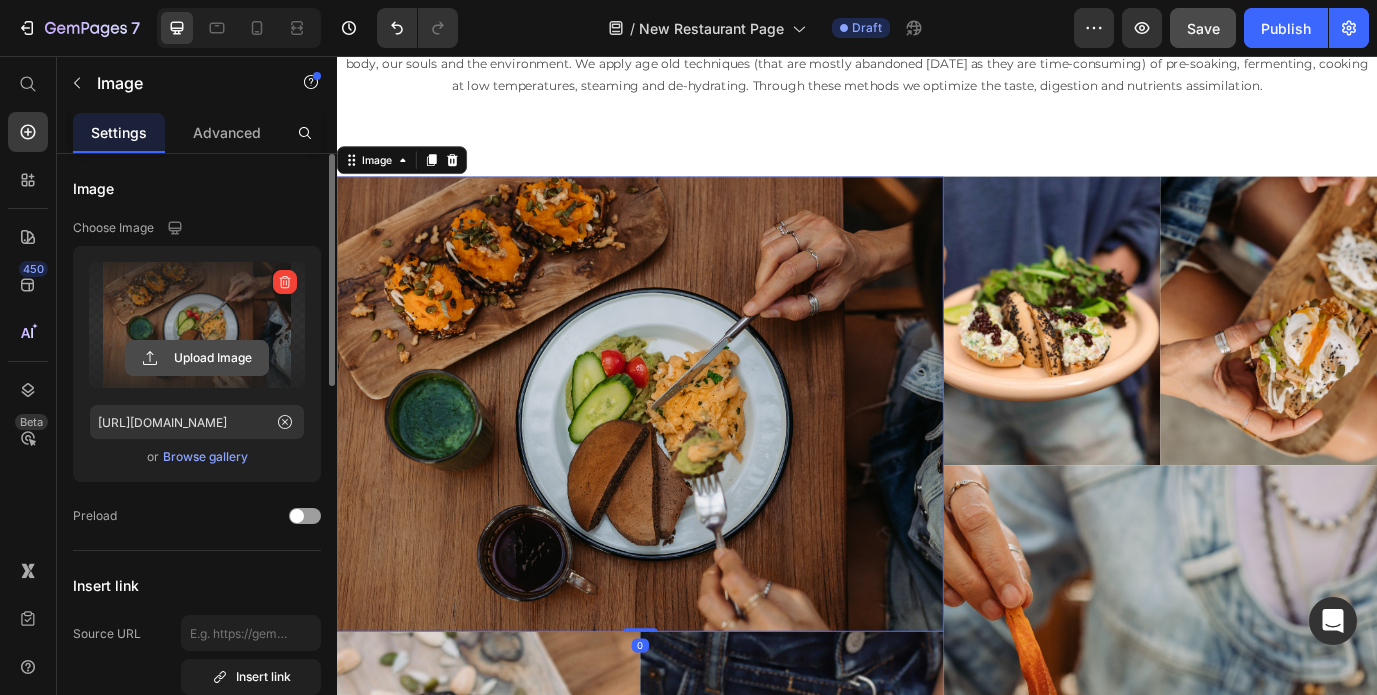 click 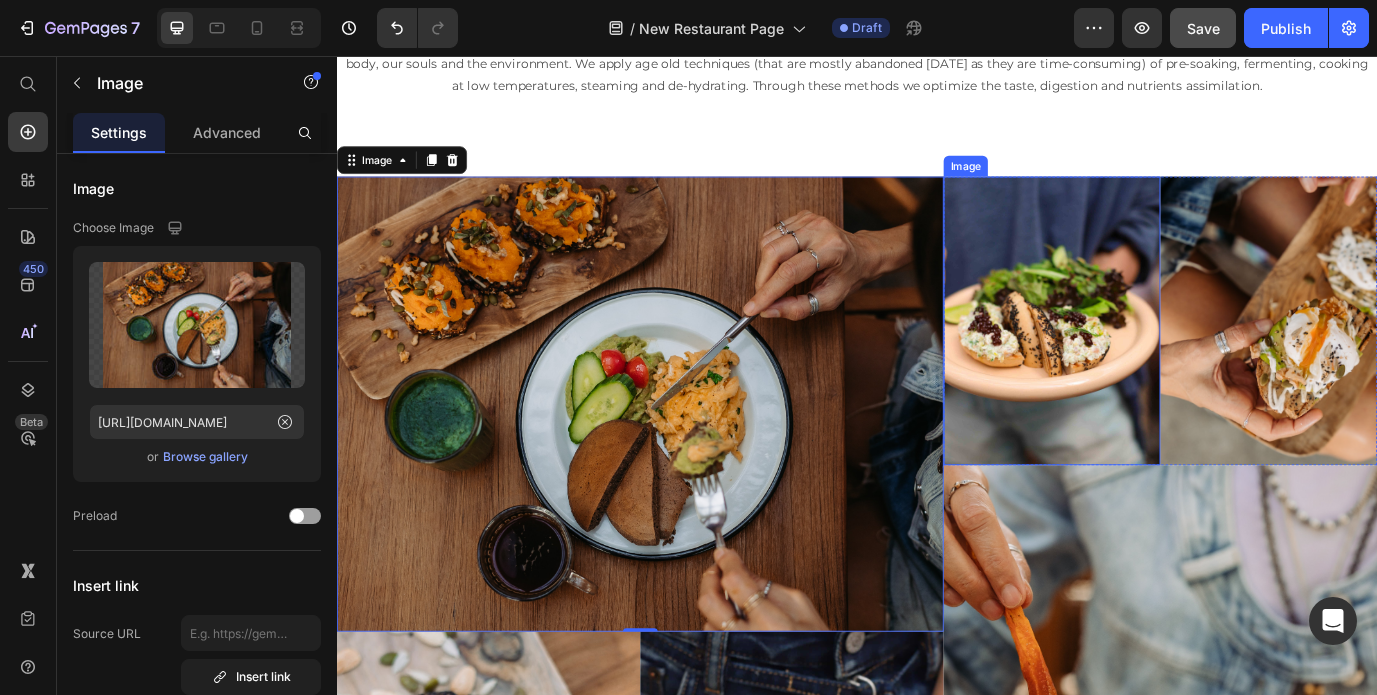 click at bounding box center [1162, 361] 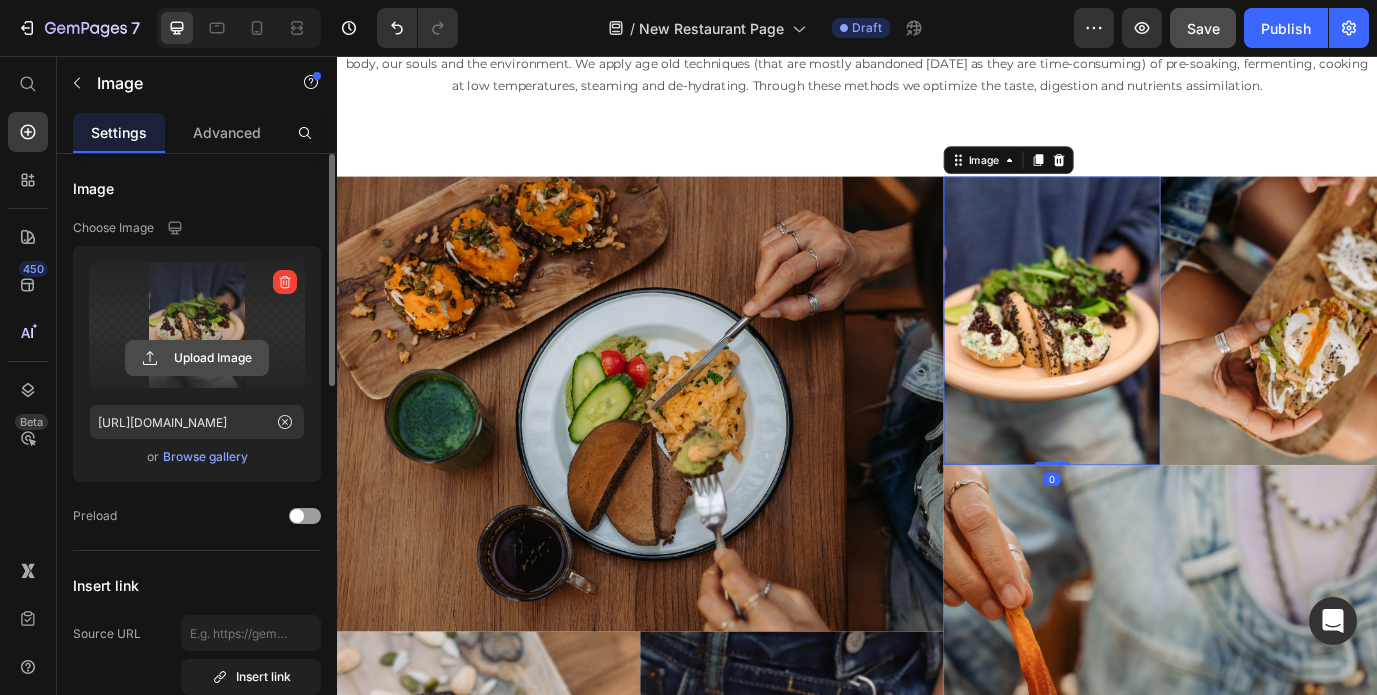 click 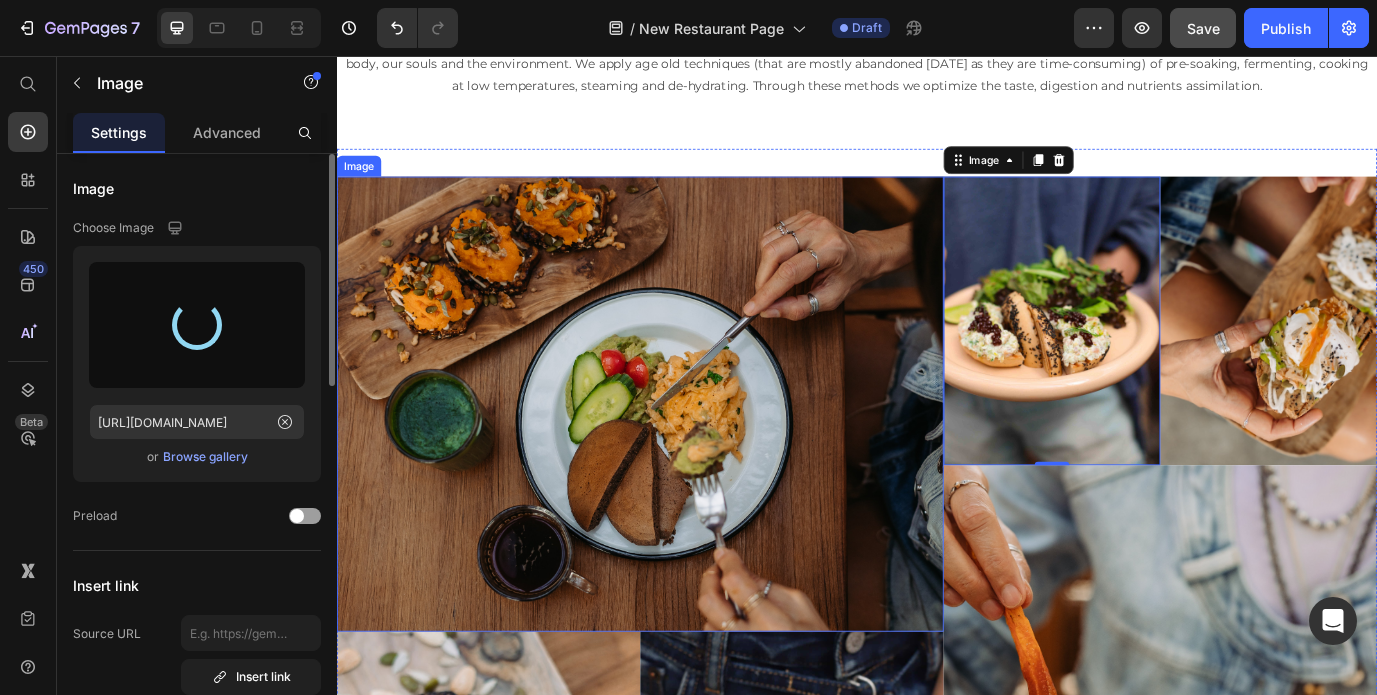 type on "[URL][DOMAIN_NAME]" 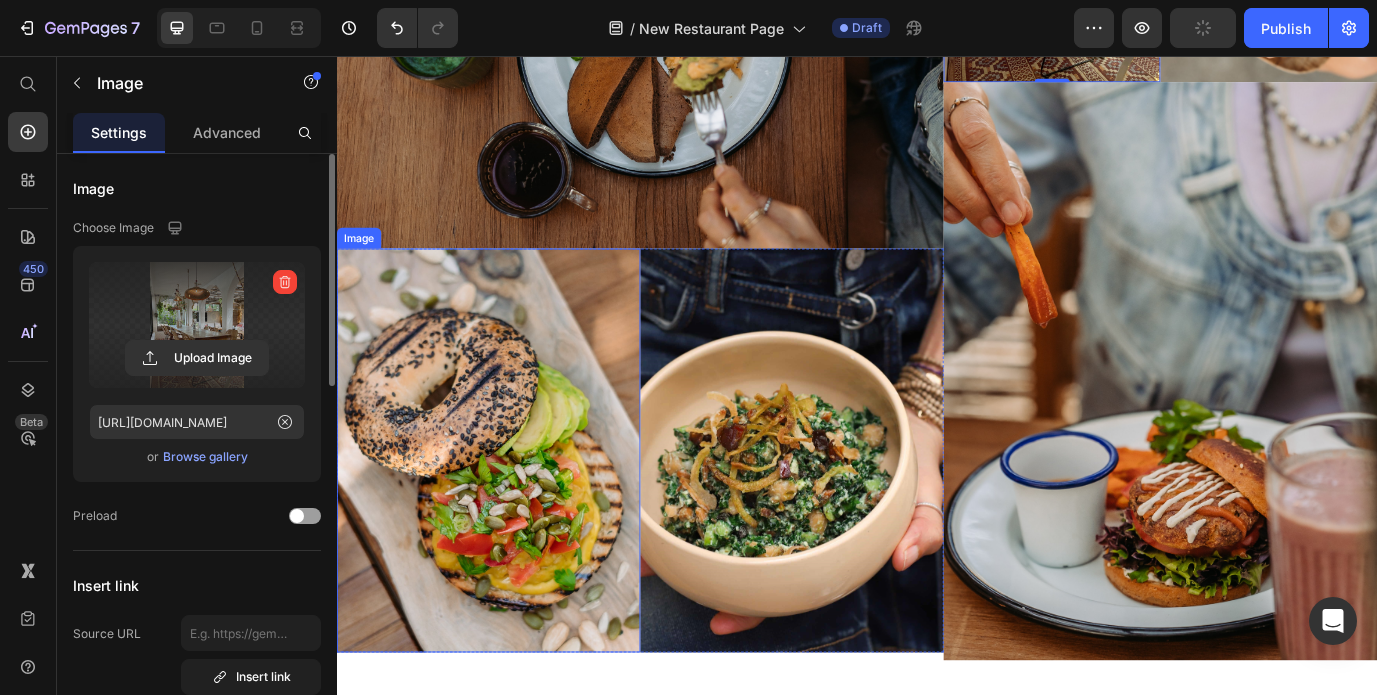 scroll, scrollTop: 1881, scrollLeft: 0, axis: vertical 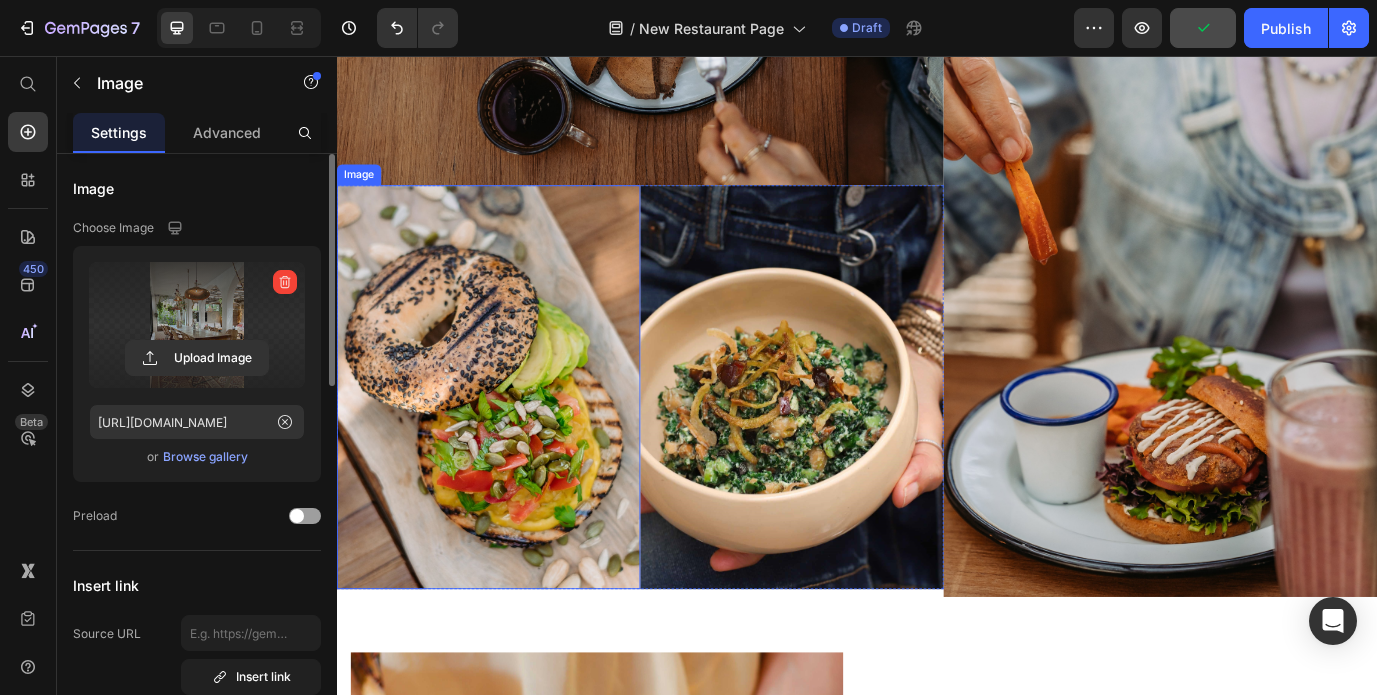 click at bounding box center (512, 438) 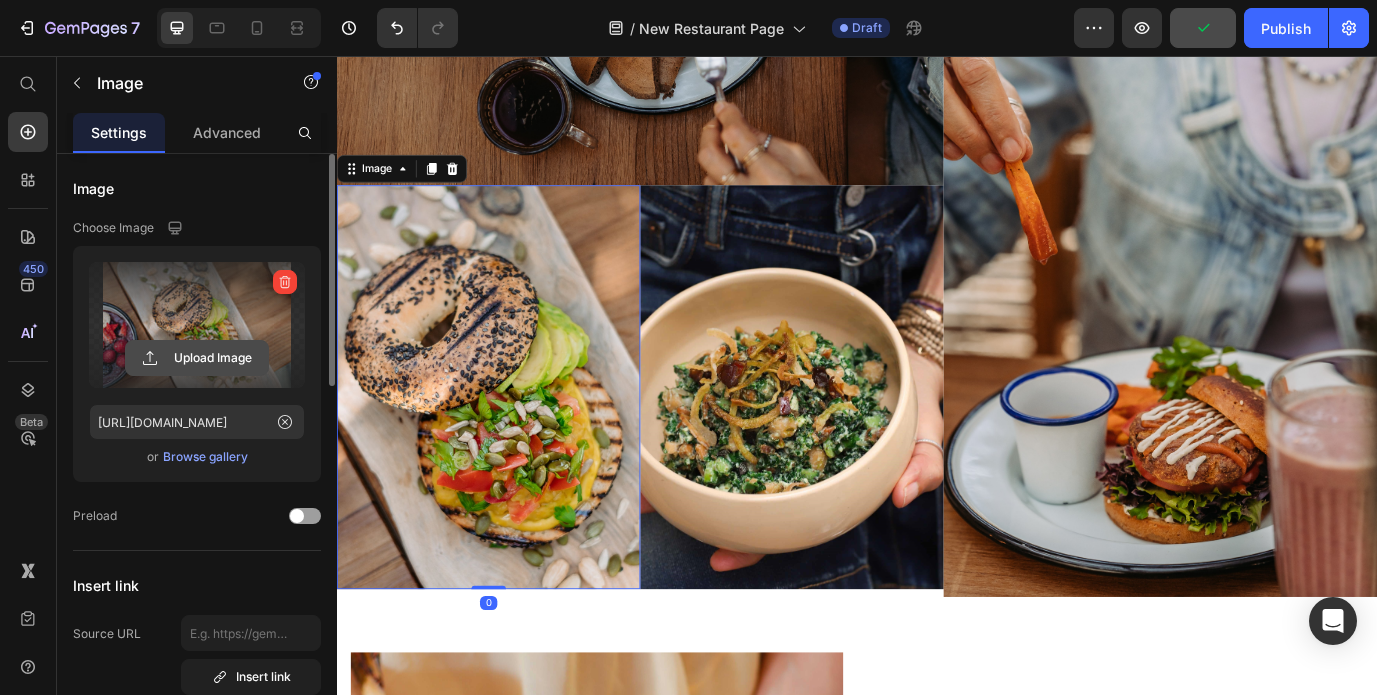 click 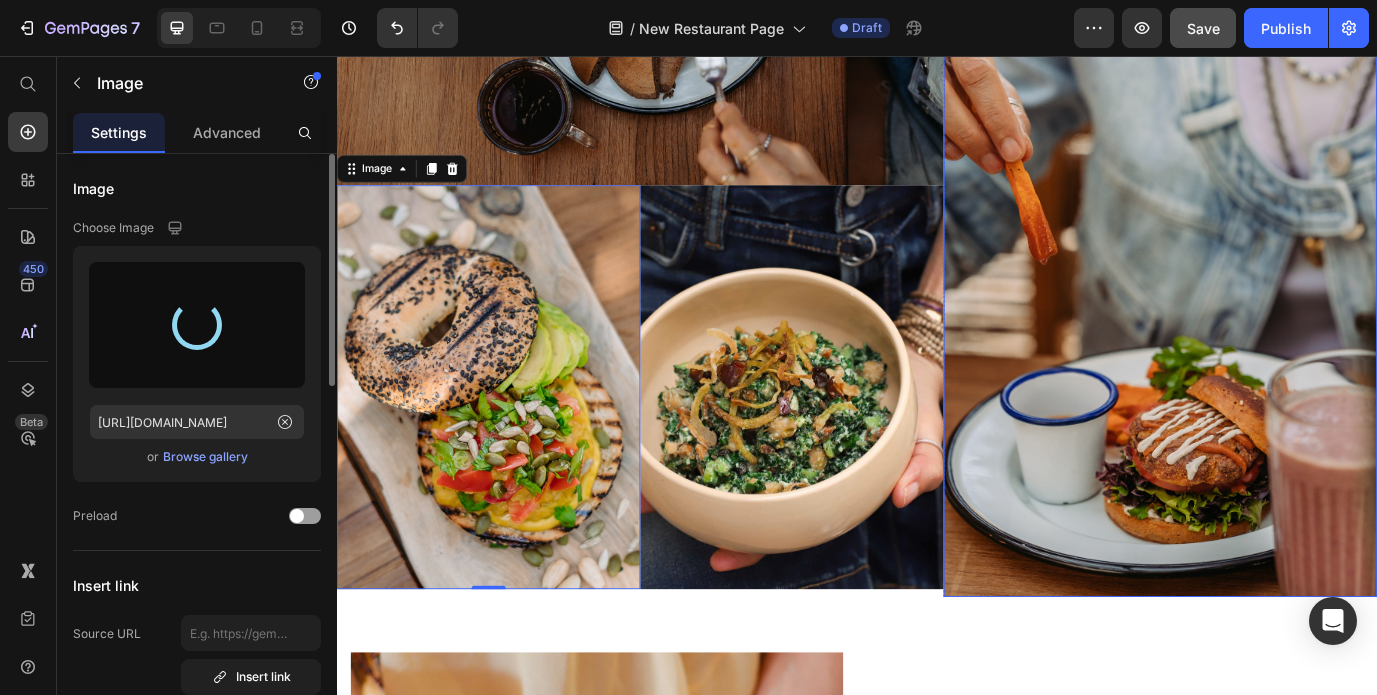 type on "[URL][DOMAIN_NAME]" 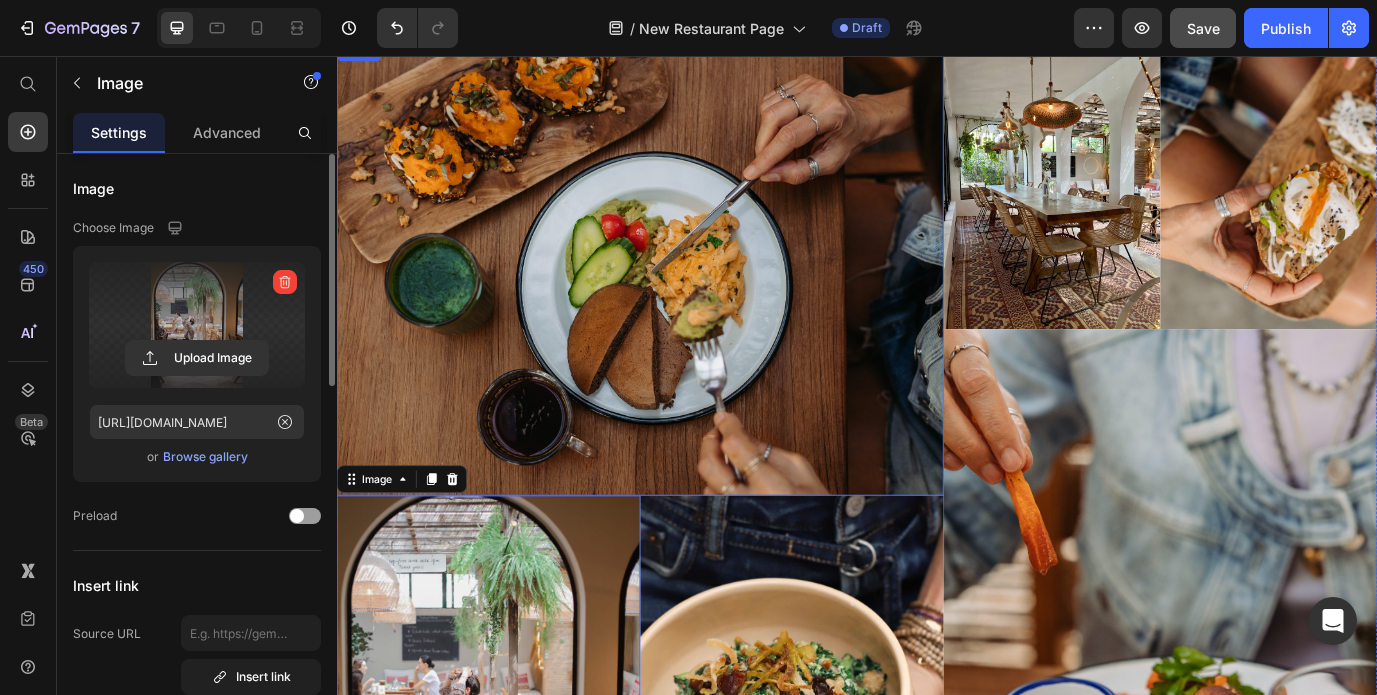 scroll, scrollTop: 1520, scrollLeft: 0, axis: vertical 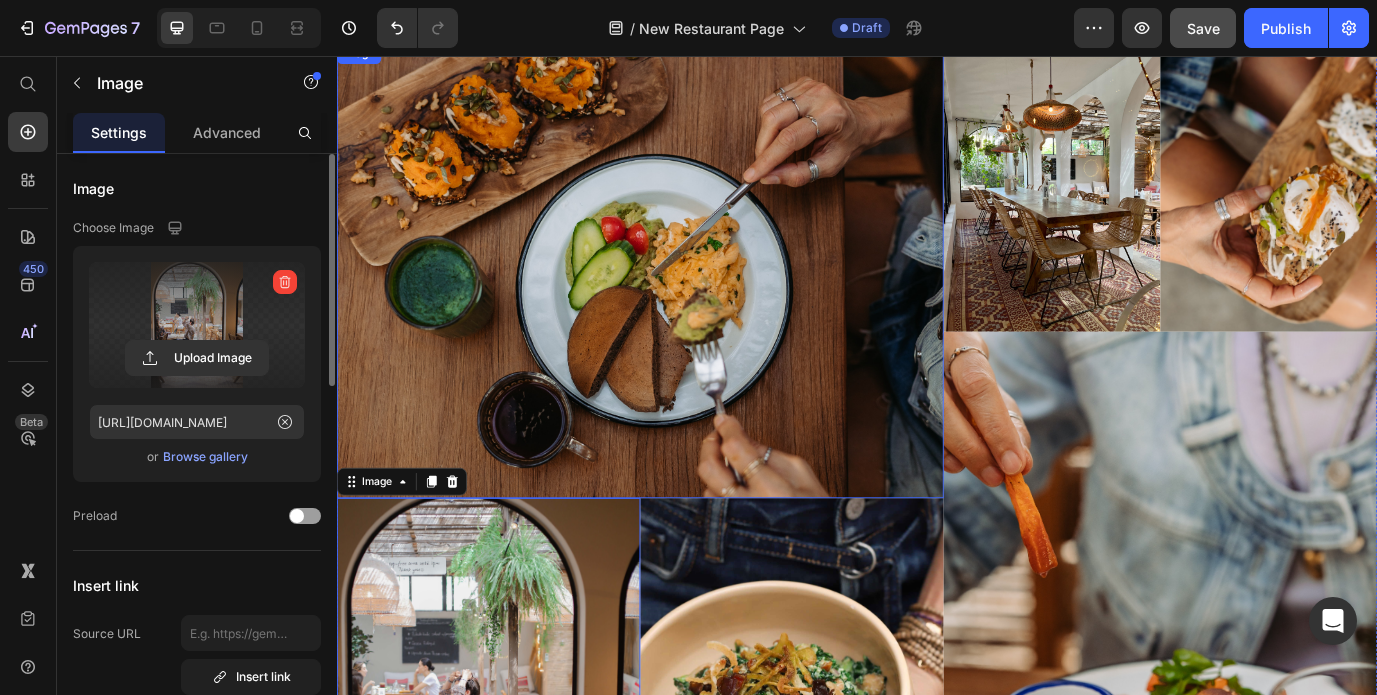 click at bounding box center [687, 303] 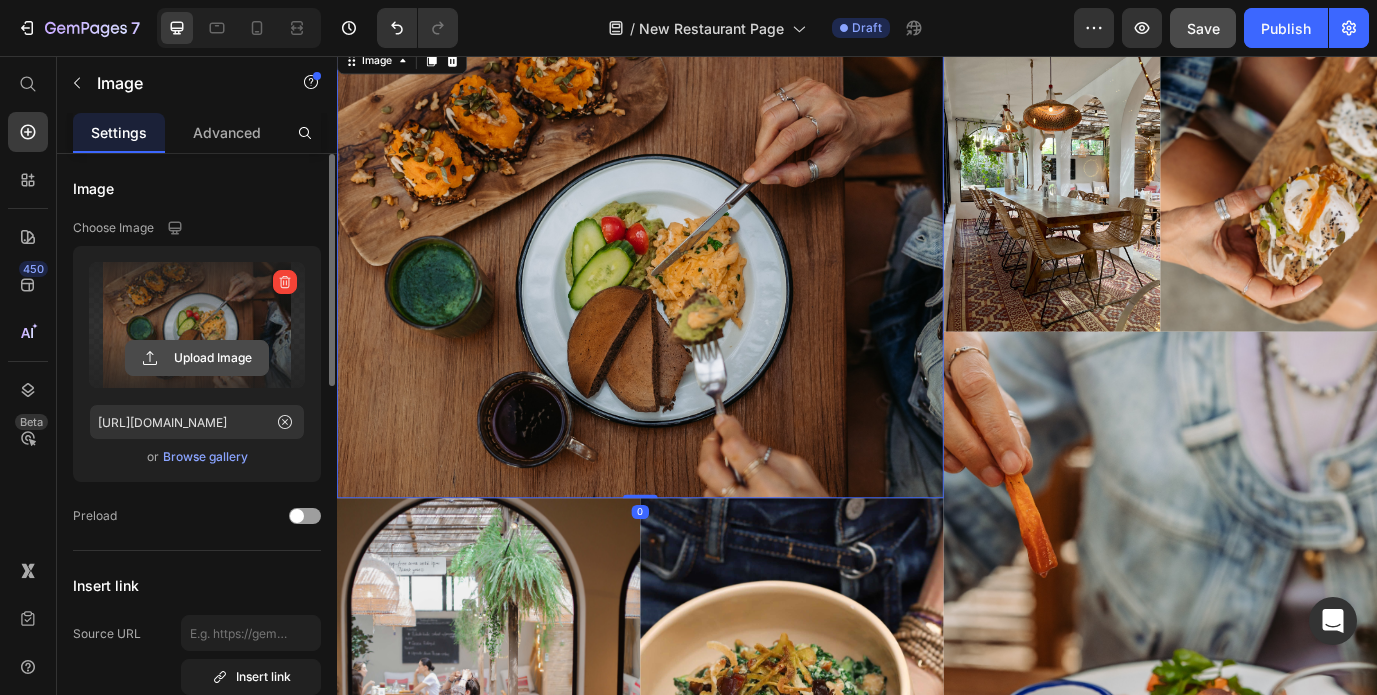 click 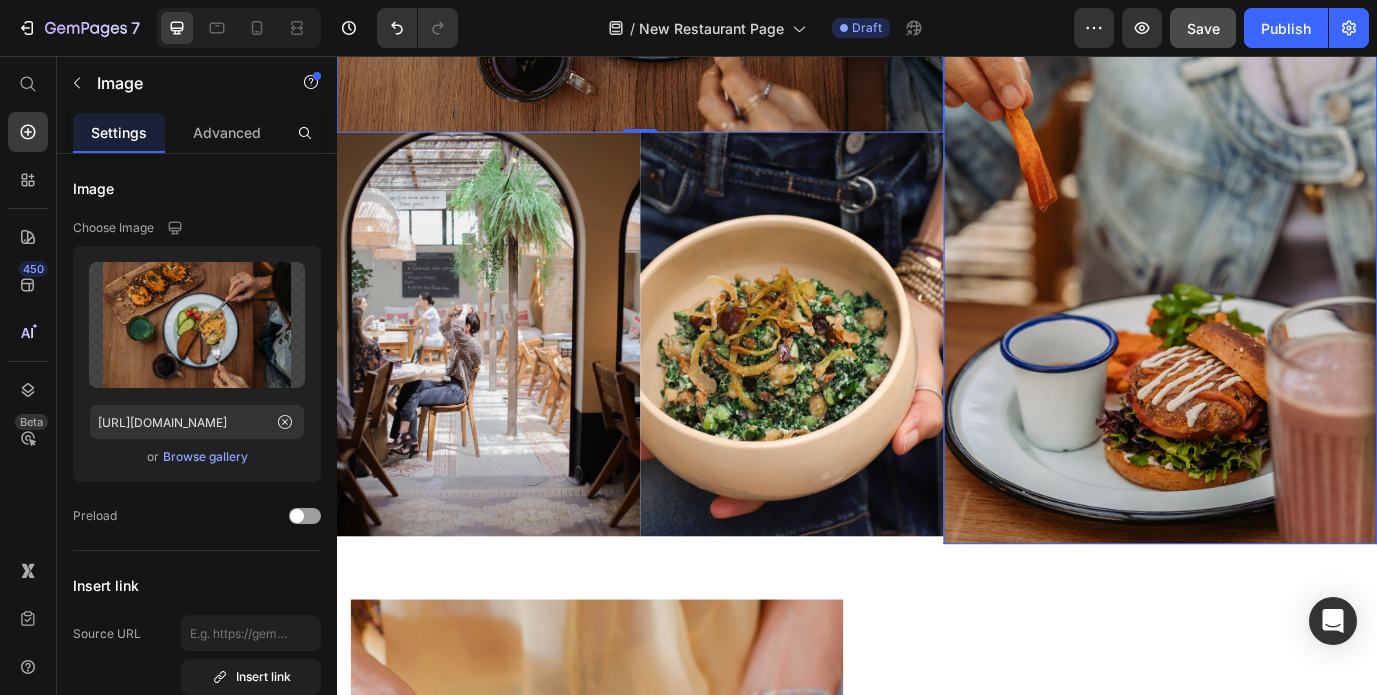 scroll, scrollTop: 1975, scrollLeft: 0, axis: vertical 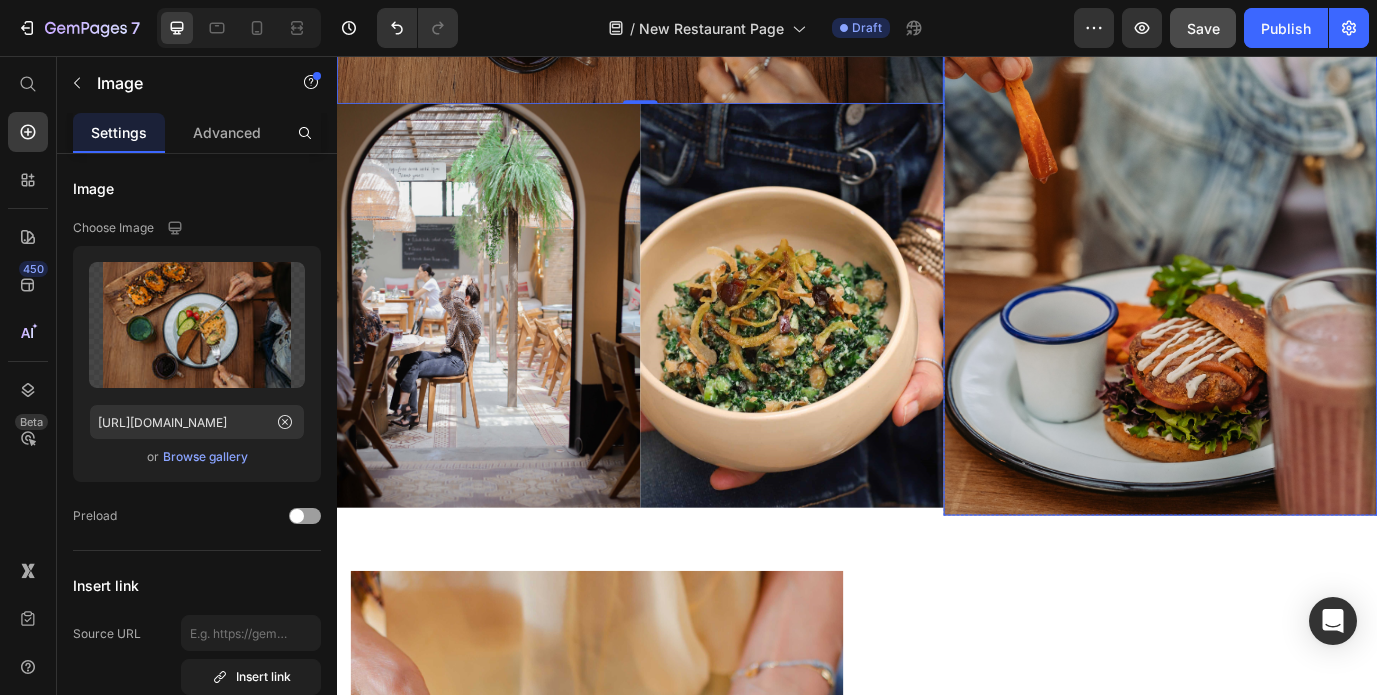 click at bounding box center (1287, 252) 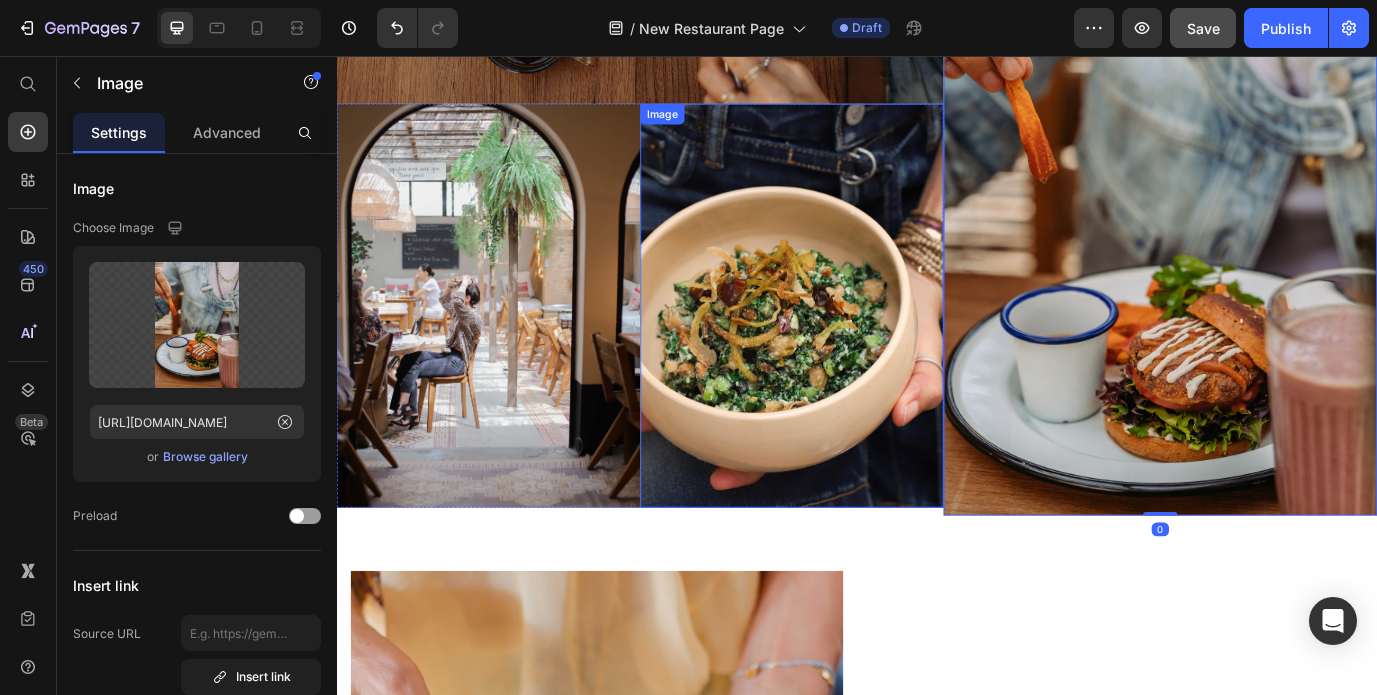 click at bounding box center [862, 344] 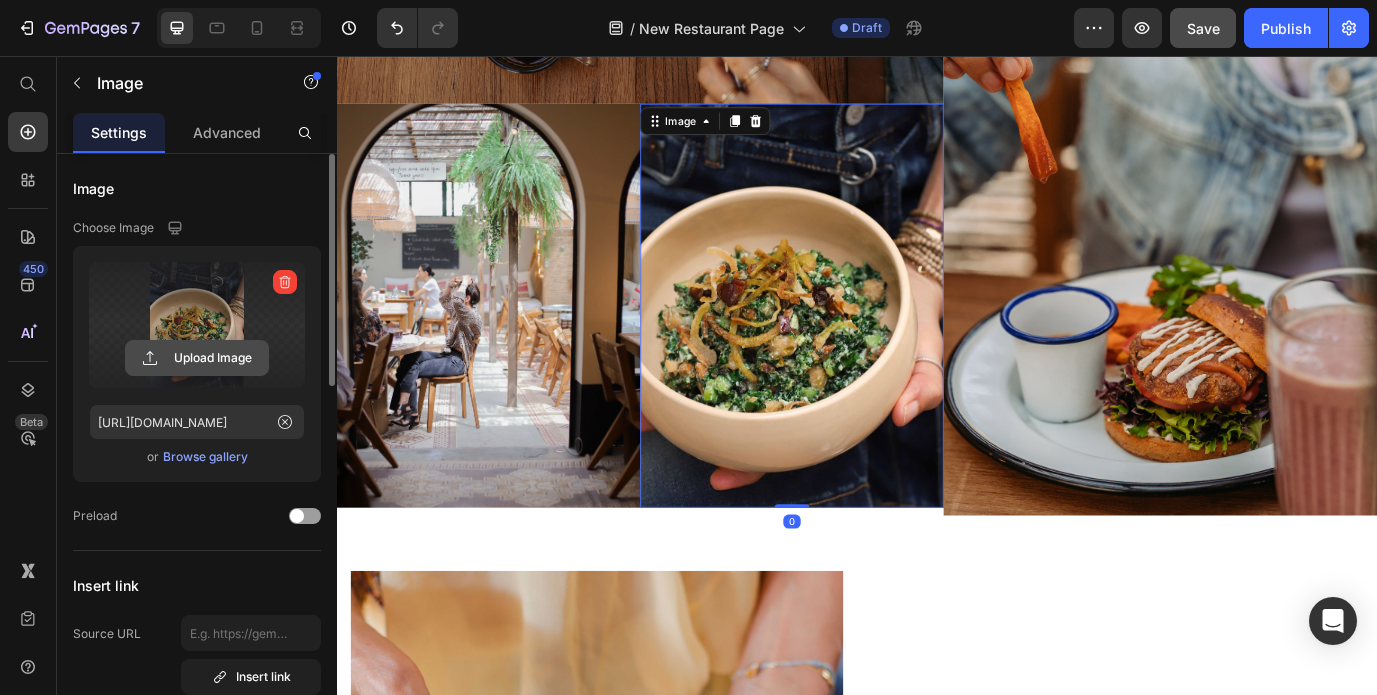 click 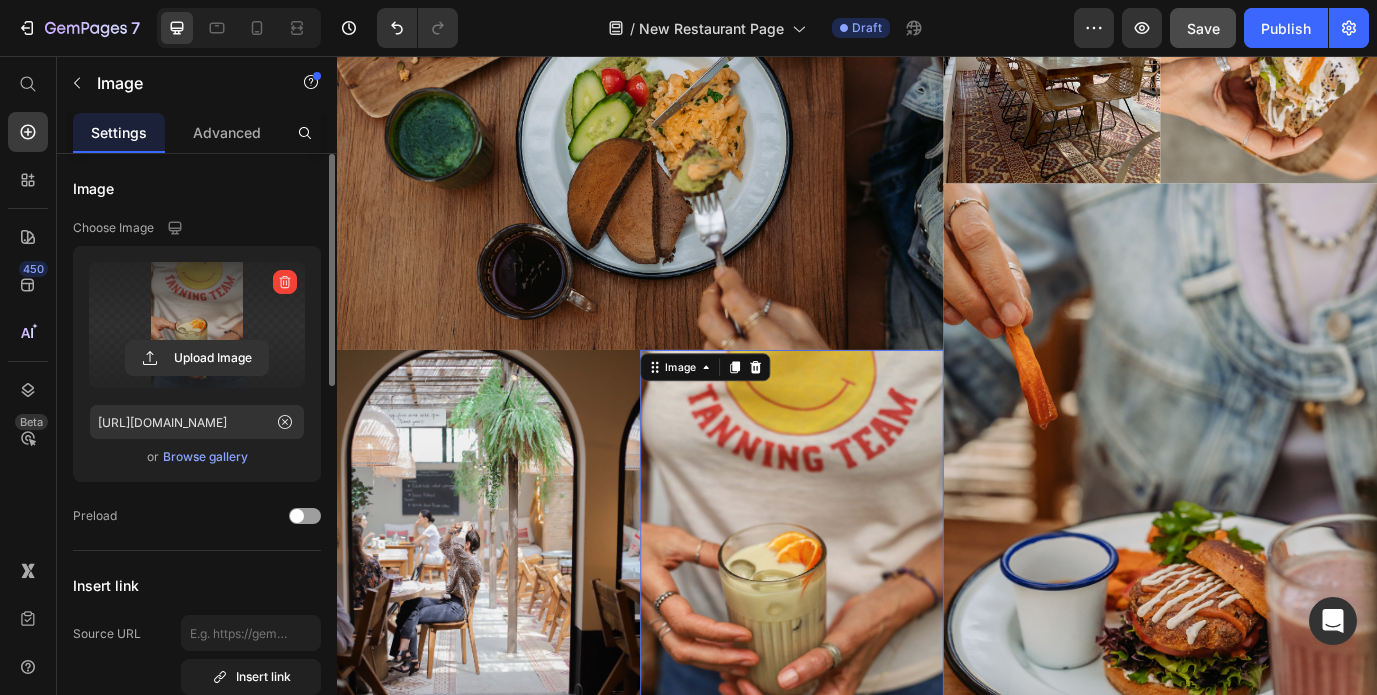 scroll, scrollTop: 1689, scrollLeft: 0, axis: vertical 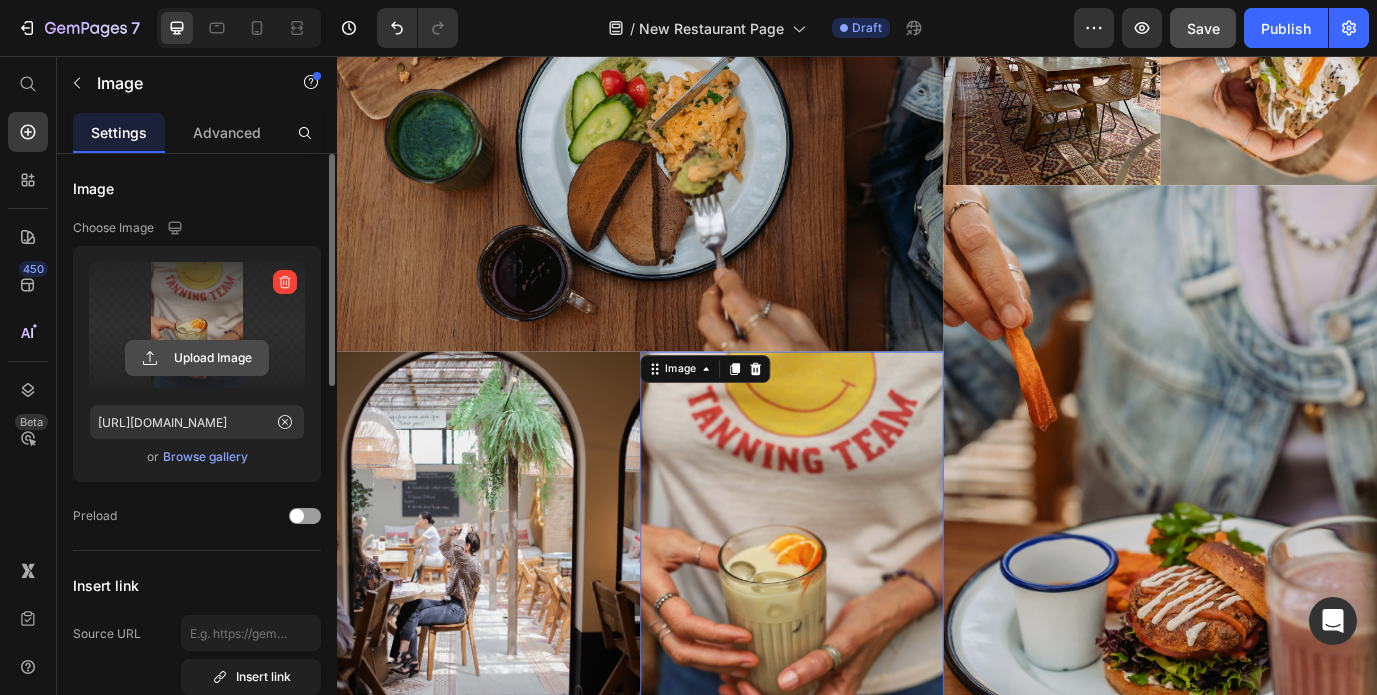 click 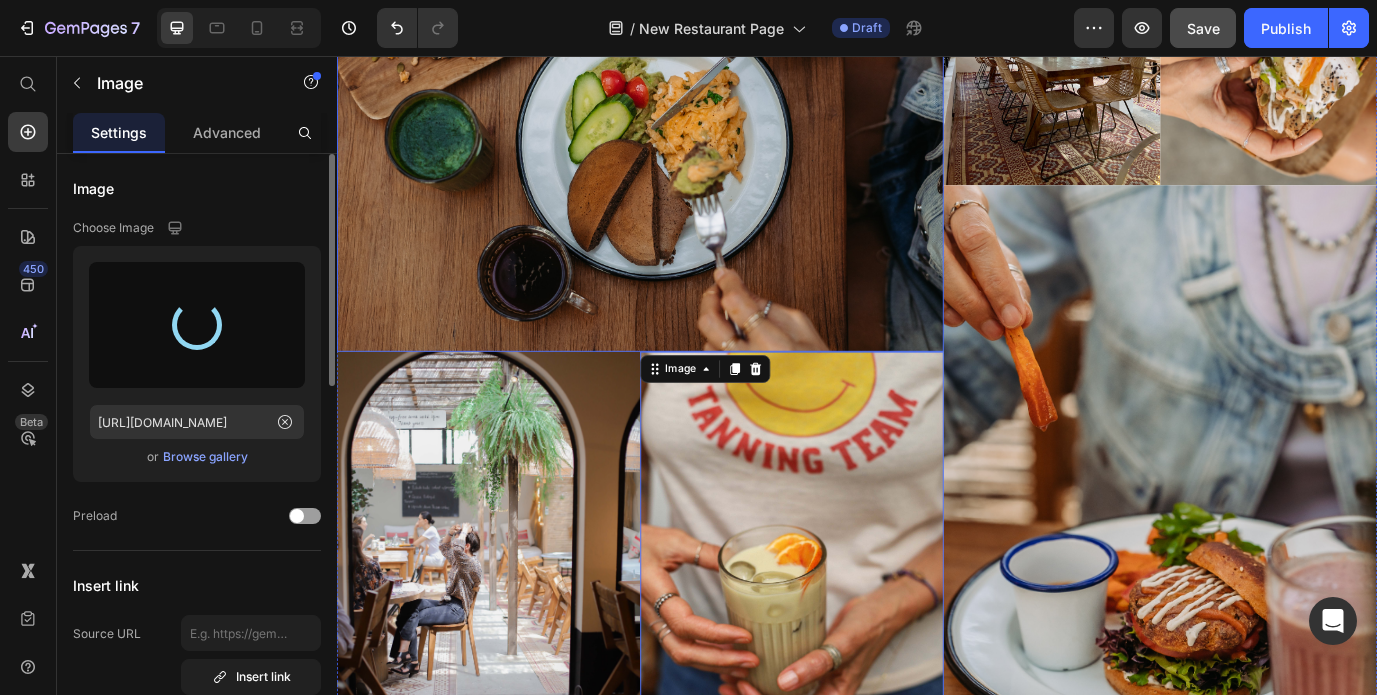 type on "[URL][DOMAIN_NAME]" 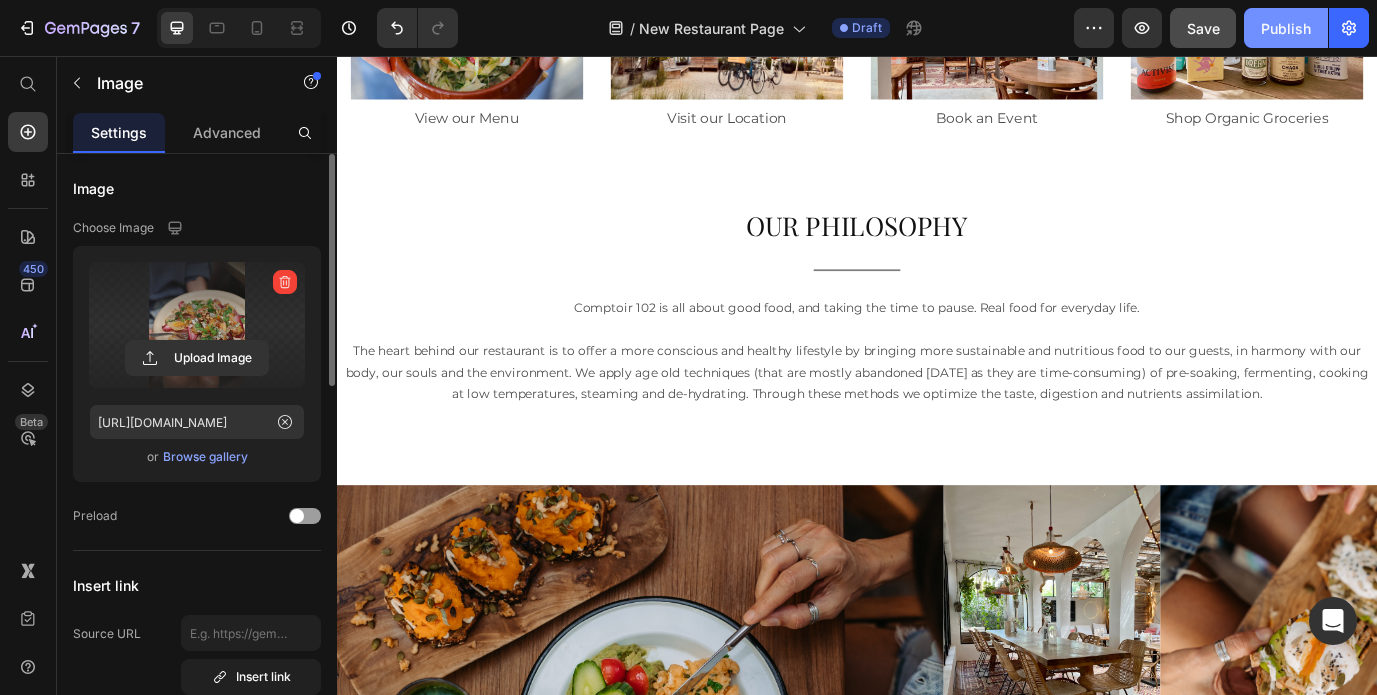 scroll, scrollTop: 401, scrollLeft: 0, axis: vertical 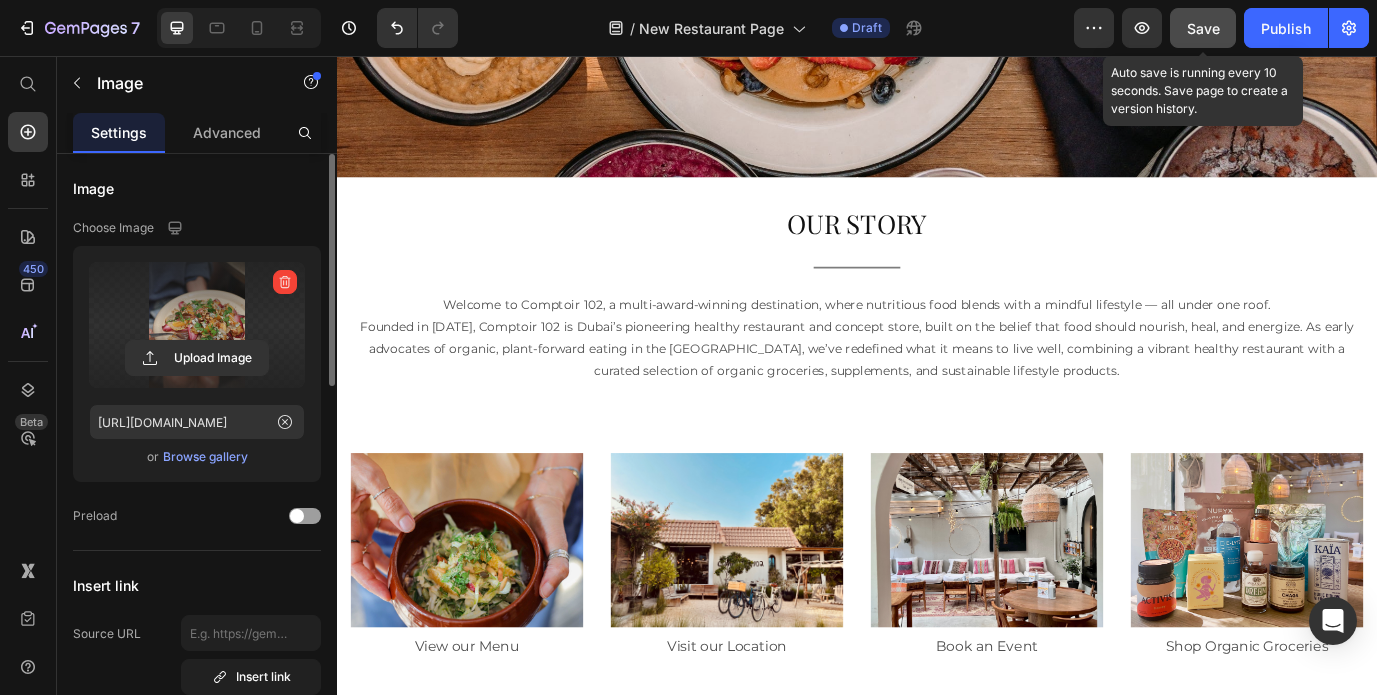 click on "Save" at bounding box center (1203, 28) 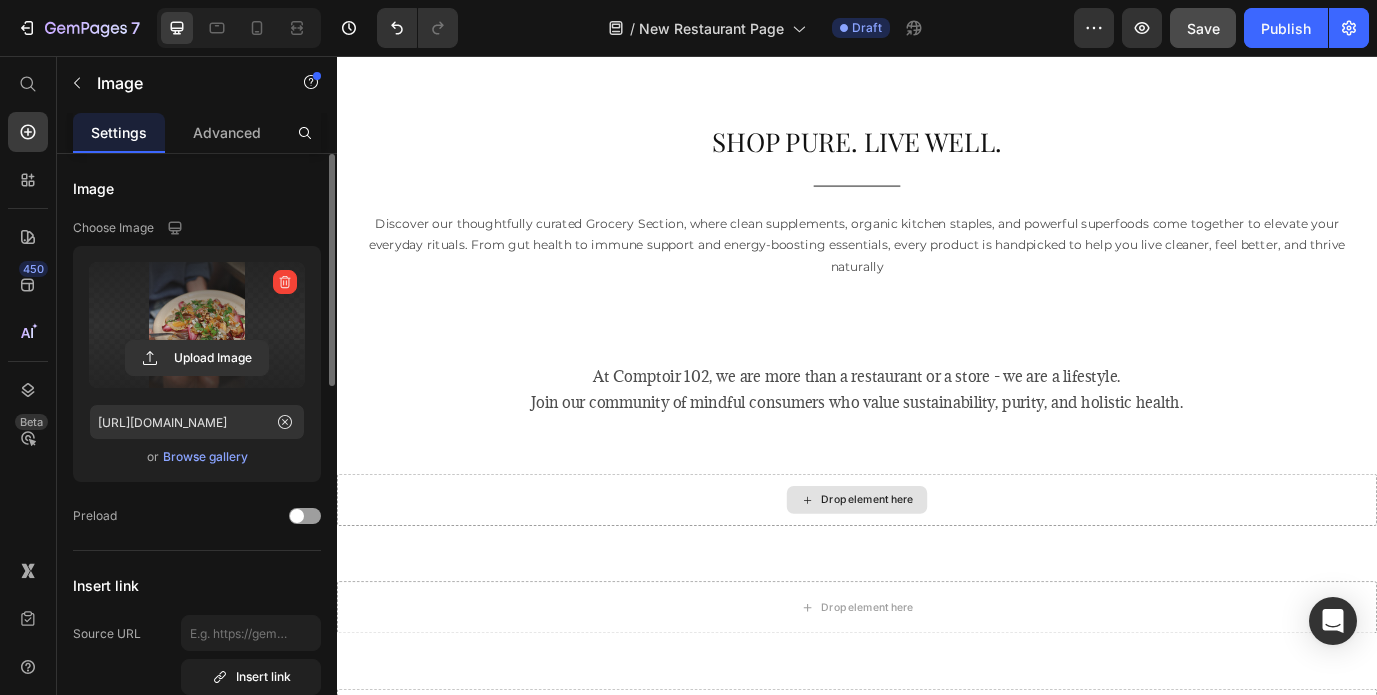 scroll, scrollTop: 3274, scrollLeft: 0, axis: vertical 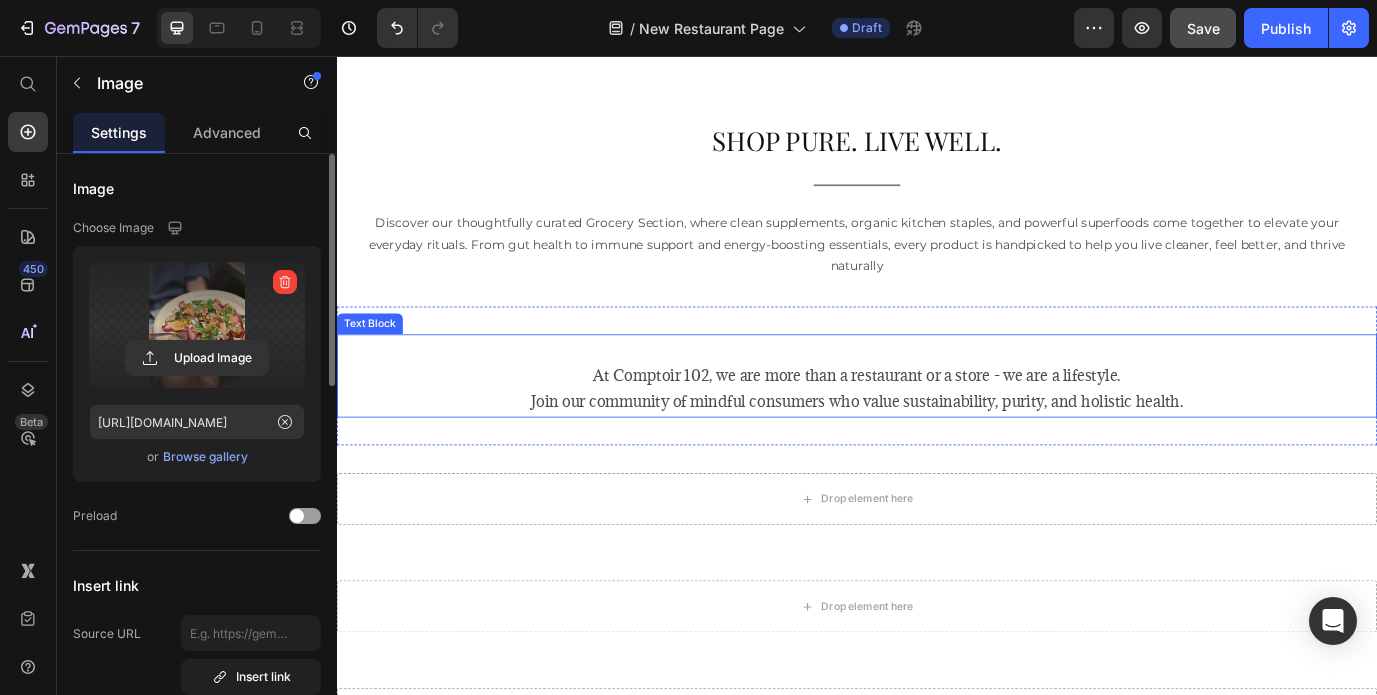 click on "At Comptoir 102, we are more than a restaurant or a store - we are a lifestyle." at bounding box center [937, 425] 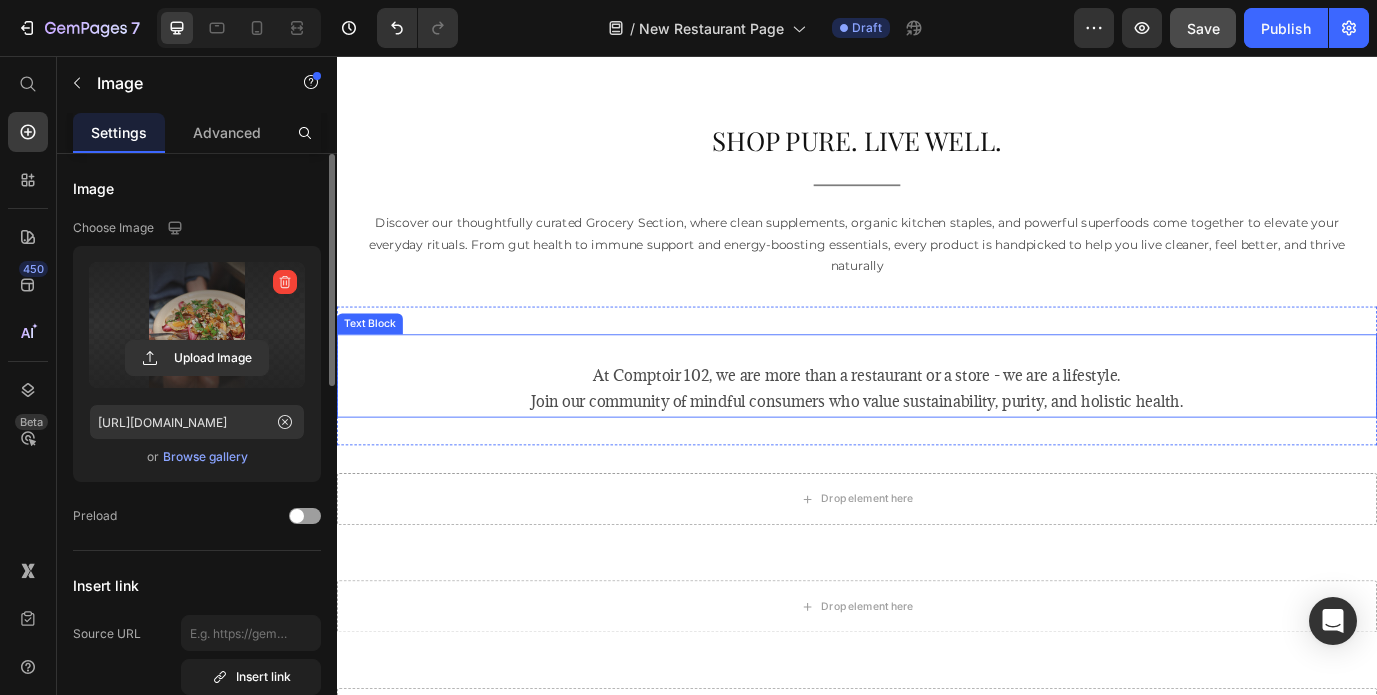click on "At Comptoir 102, we are more than a restaurant or a store - we are a lifestyle." at bounding box center [937, 425] 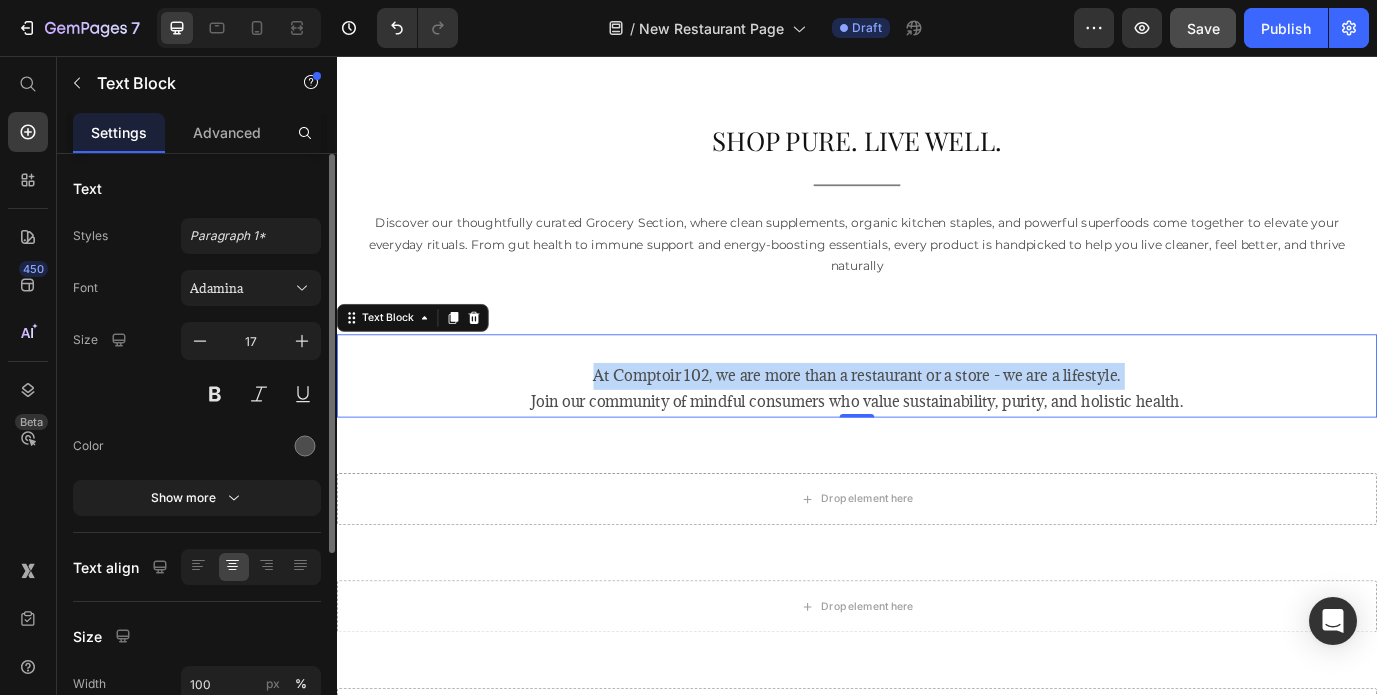click on "At Comptoir 102, we are more than a restaurant or a store - we are a lifestyle." at bounding box center [937, 425] 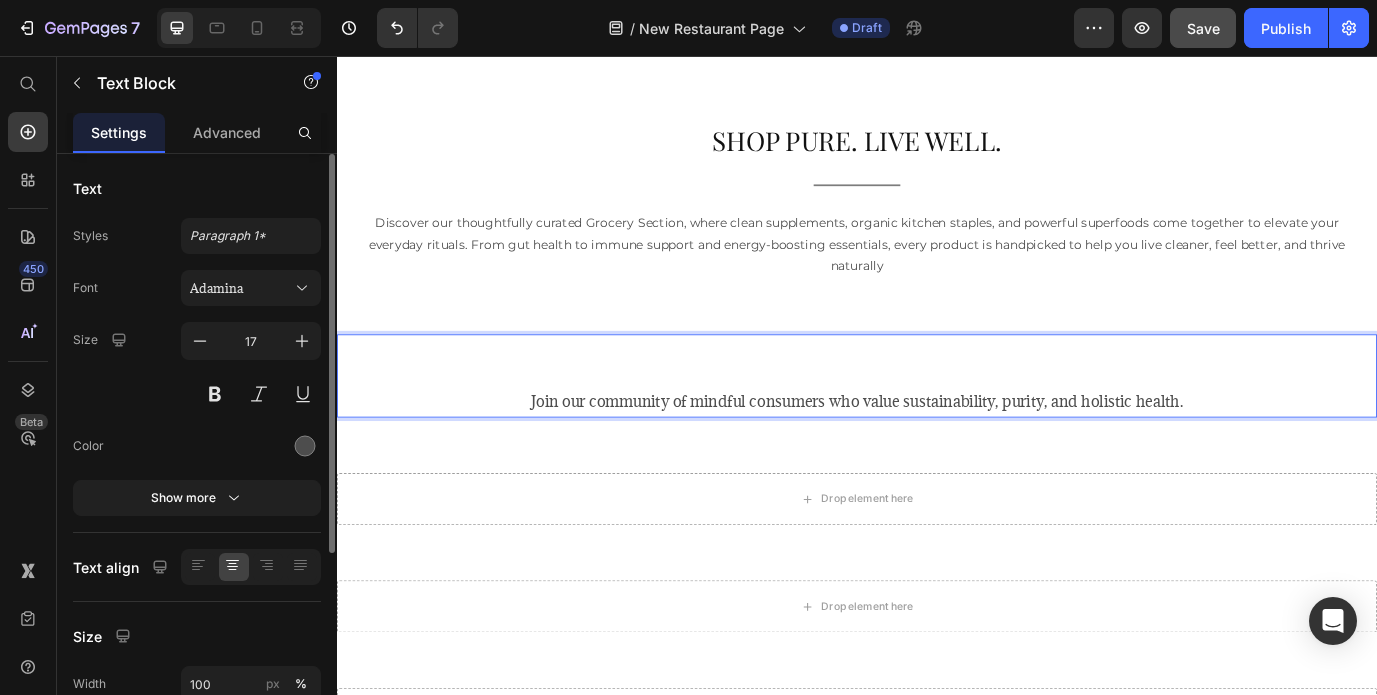 click on "Join our community of mindful consumers who value sustainability, purity, and holistic health." at bounding box center [937, 455] 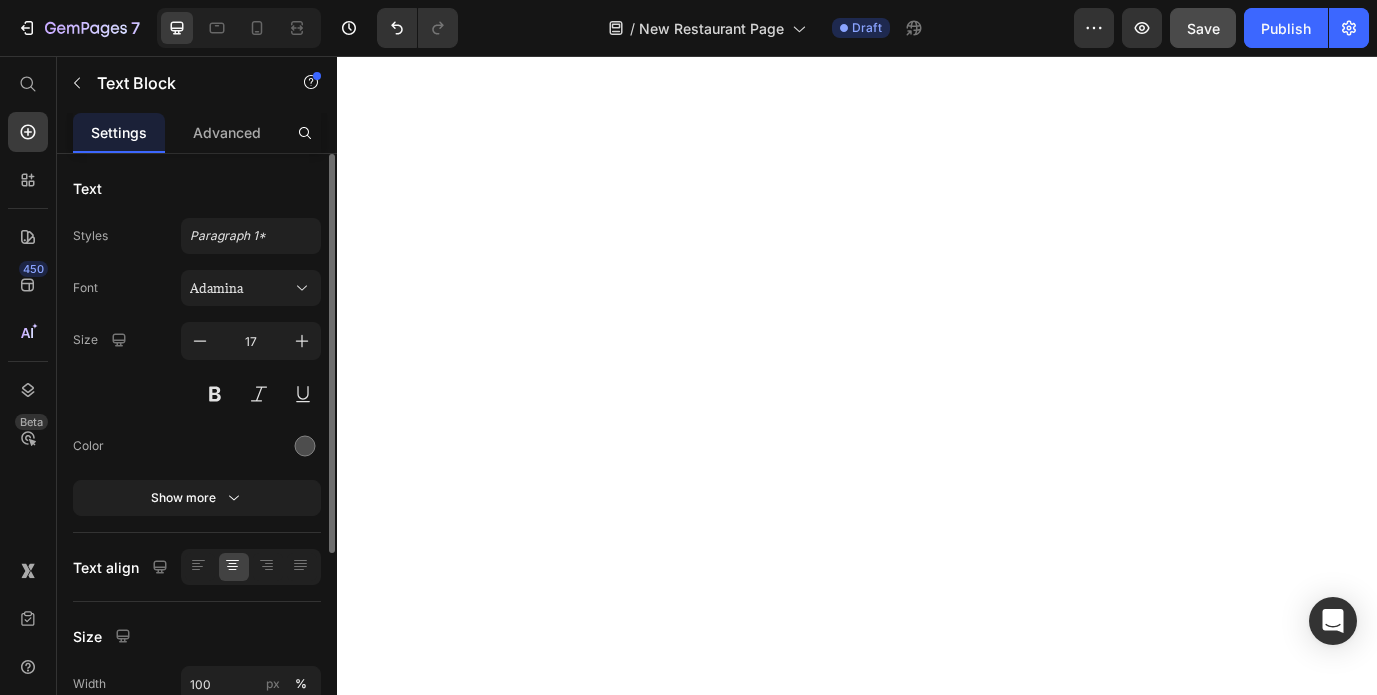 scroll, scrollTop: 0, scrollLeft: 0, axis: both 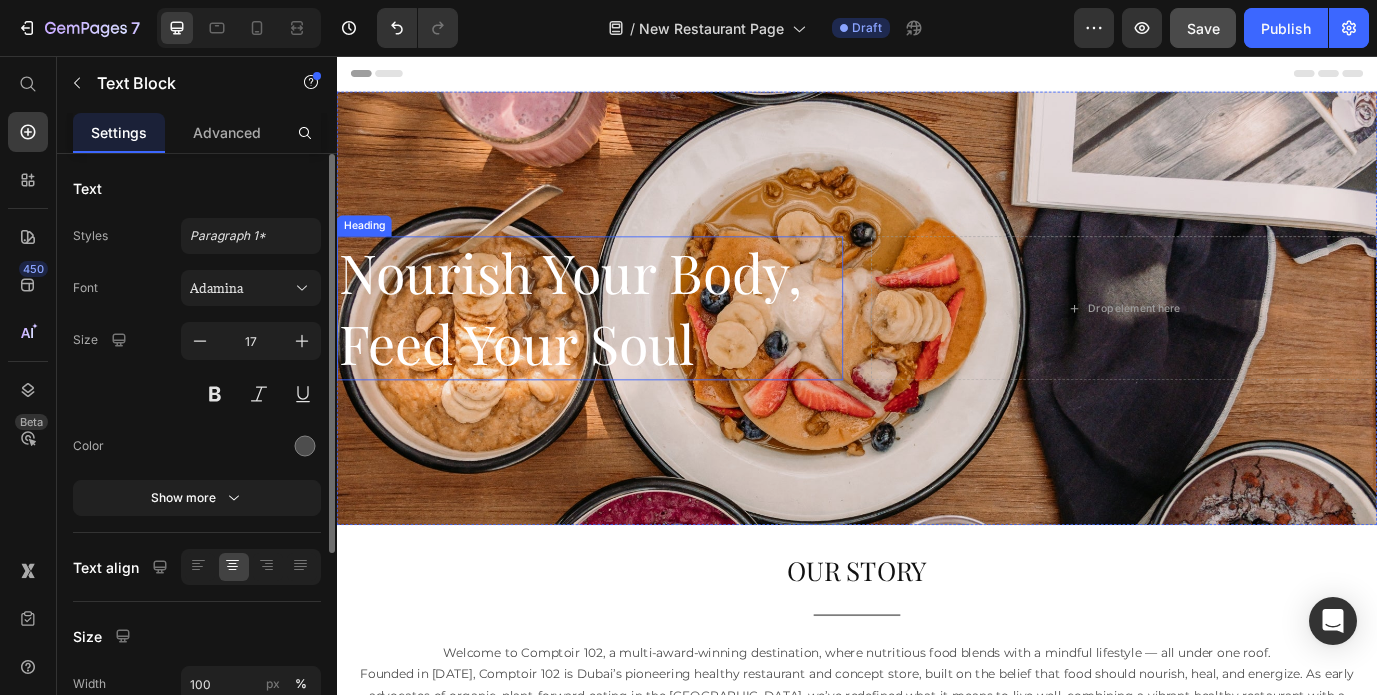 click on "Nourish Your Body,  Feed Your Soul" at bounding box center (629, 346) 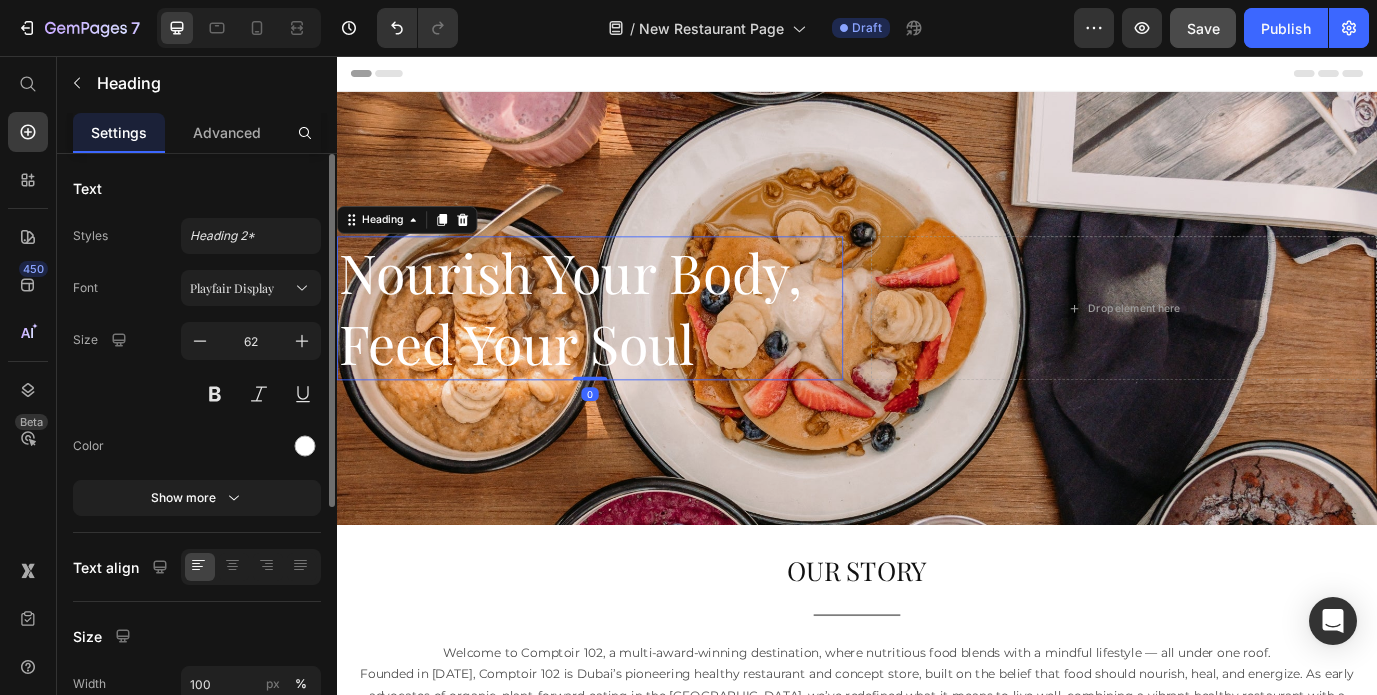 click on "Nourish Your Body,  Feed Your Soul" at bounding box center (629, 346) 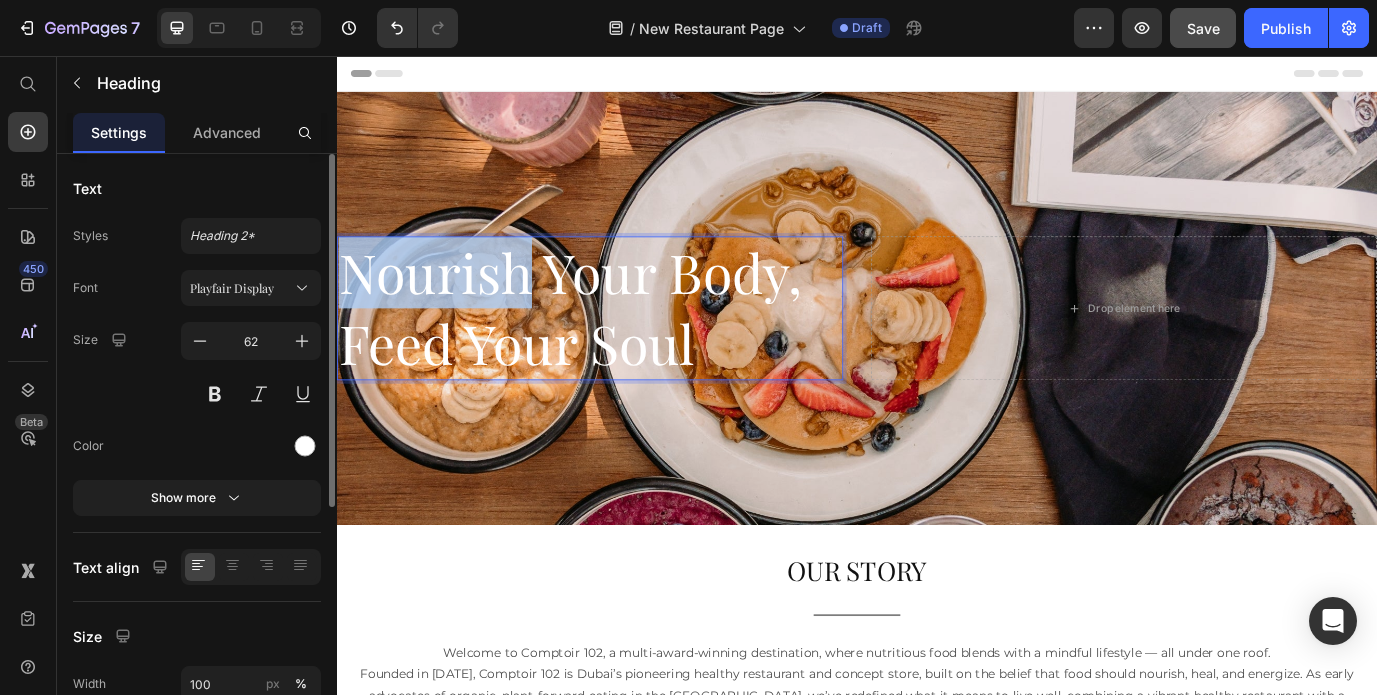 click on "Nourish Your Body,  Feed Your Soul" at bounding box center [629, 346] 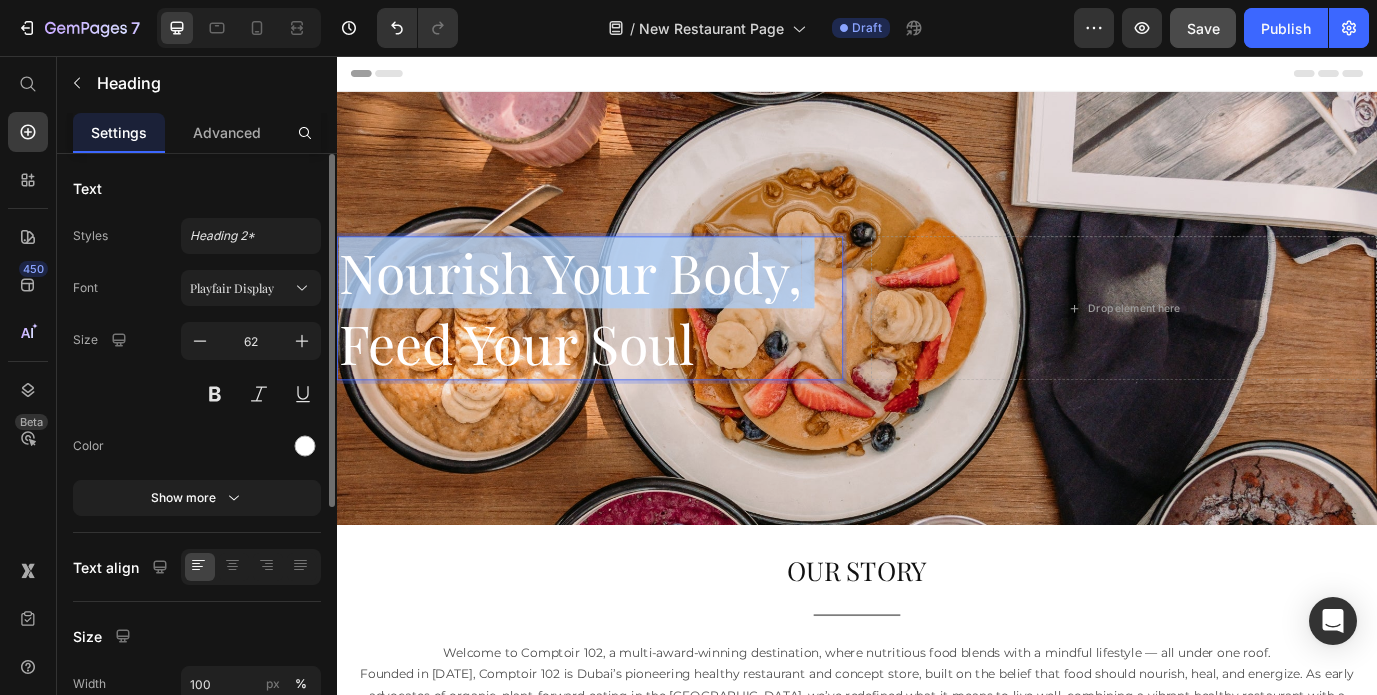 click on "Nourish Your Body,  Feed Your Soul" at bounding box center [629, 346] 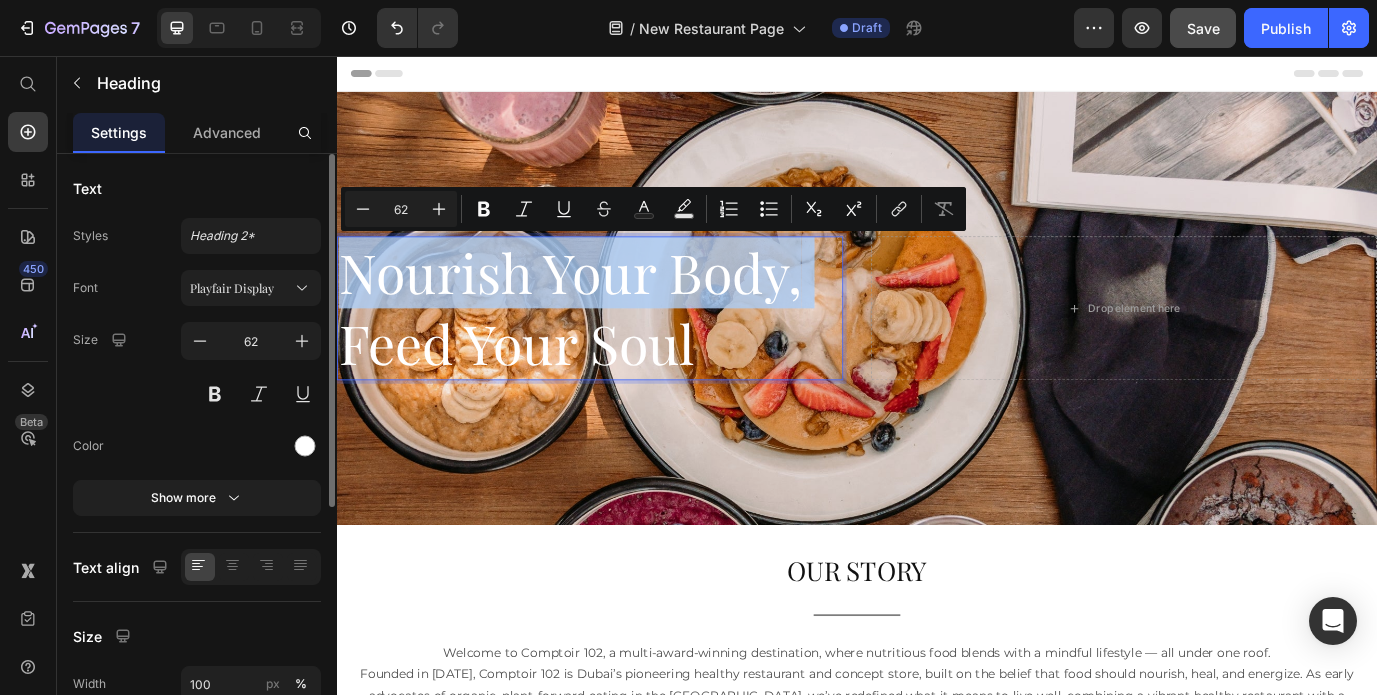click on "Nourish Your Body,  Feed Your Soul" at bounding box center [629, 346] 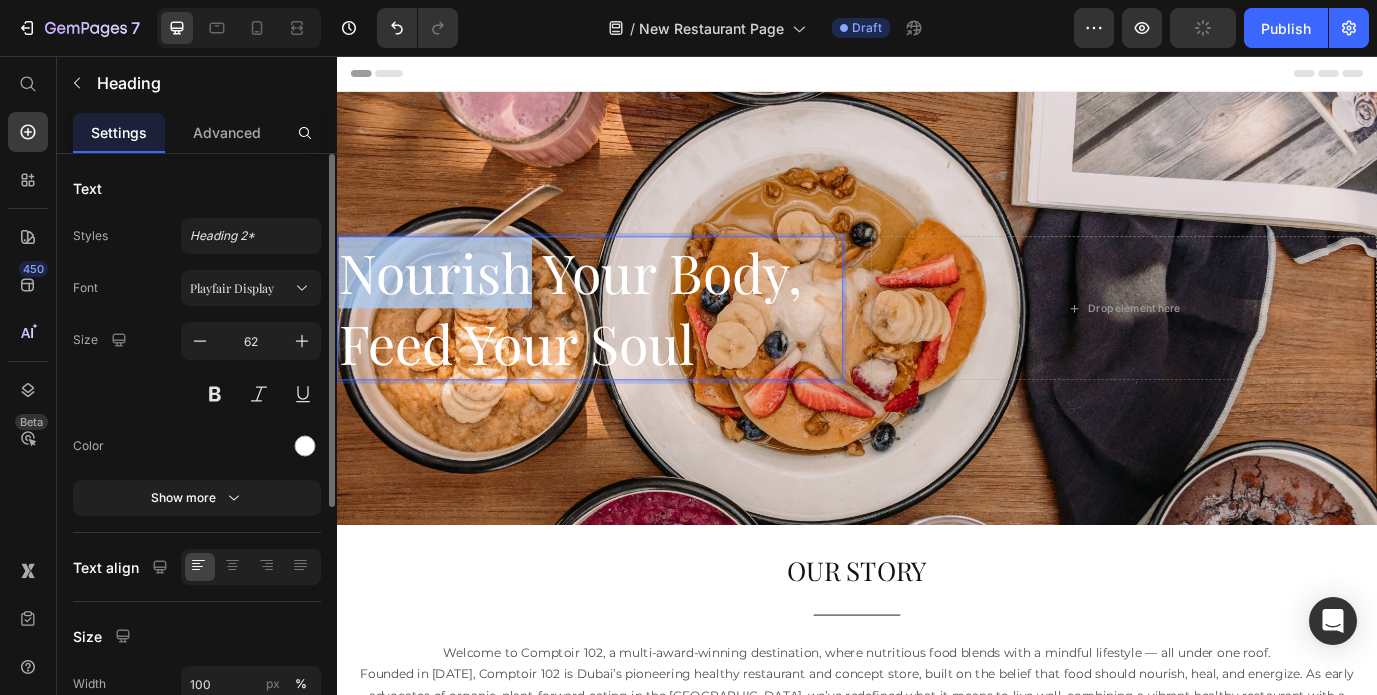 click on "Nourish Your Body,  Feed Your Soul" at bounding box center [629, 346] 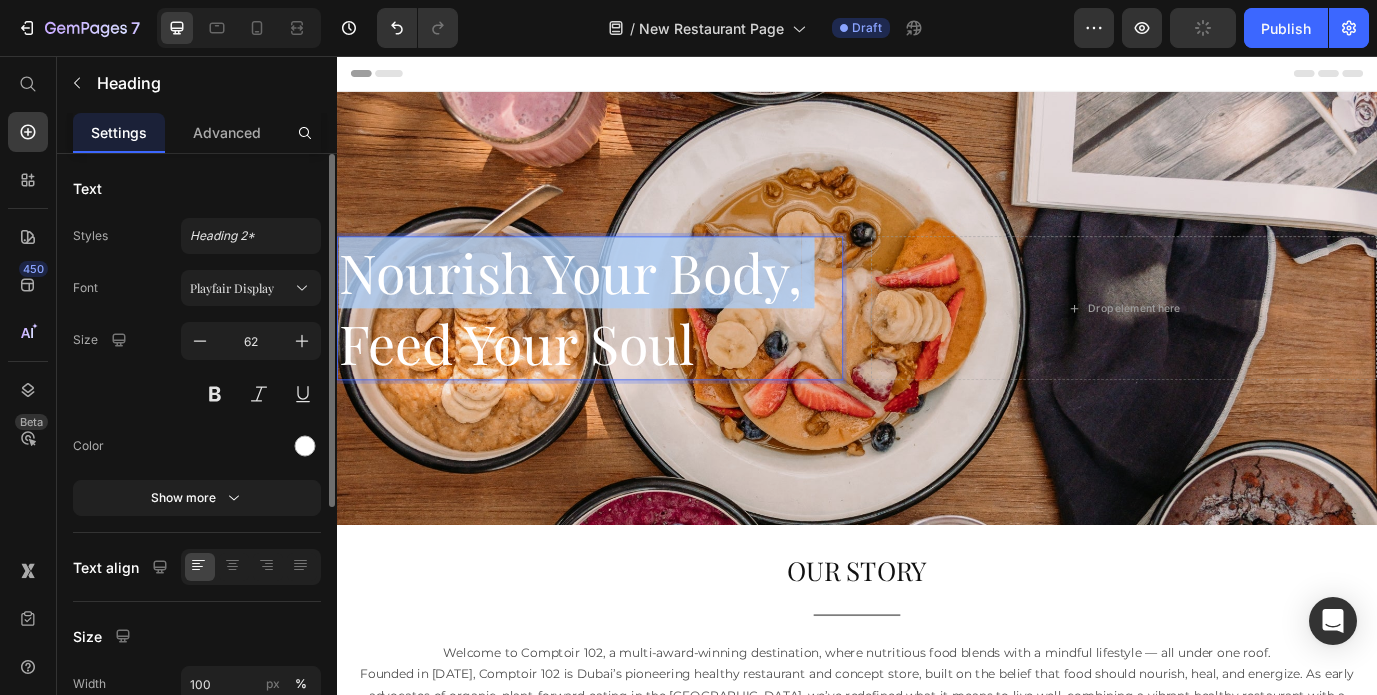 click on "Nourish Your Body,  Feed Your Soul" at bounding box center (629, 346) 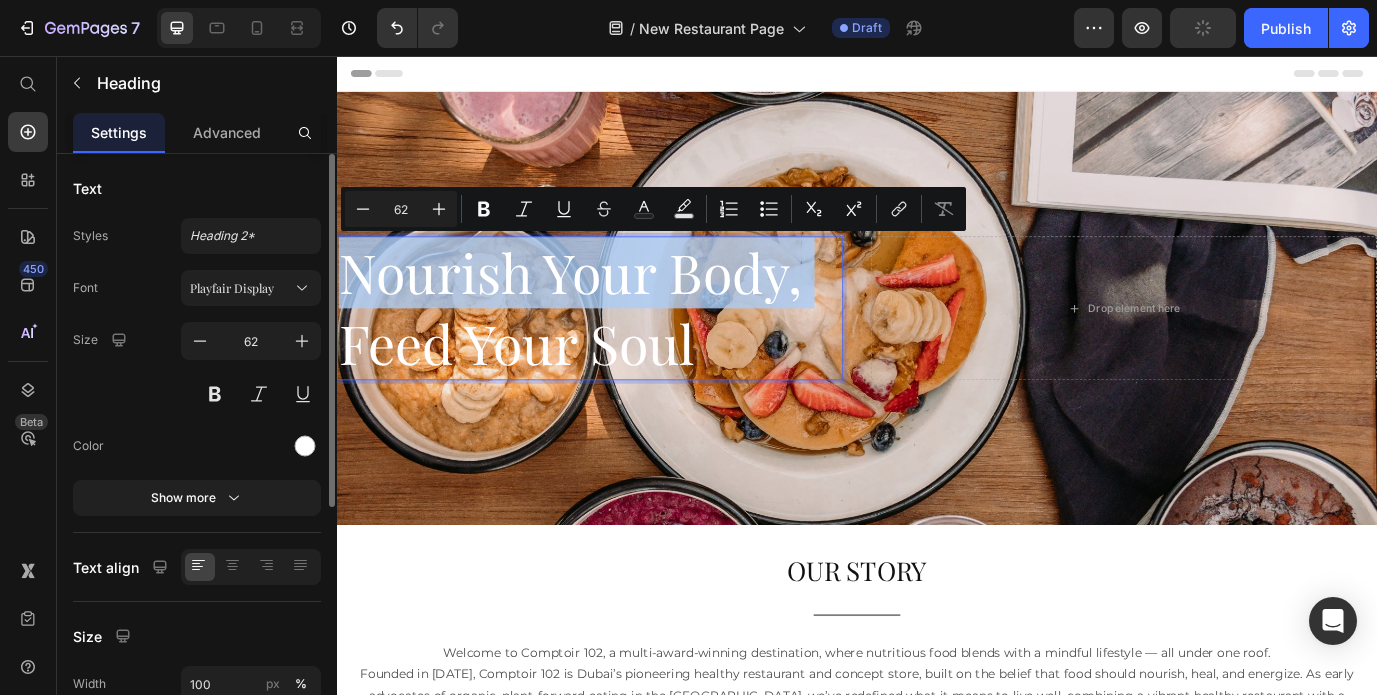 click on "Nourish Your Body,  Feed Your Soul" at bounding box center [629, 346] 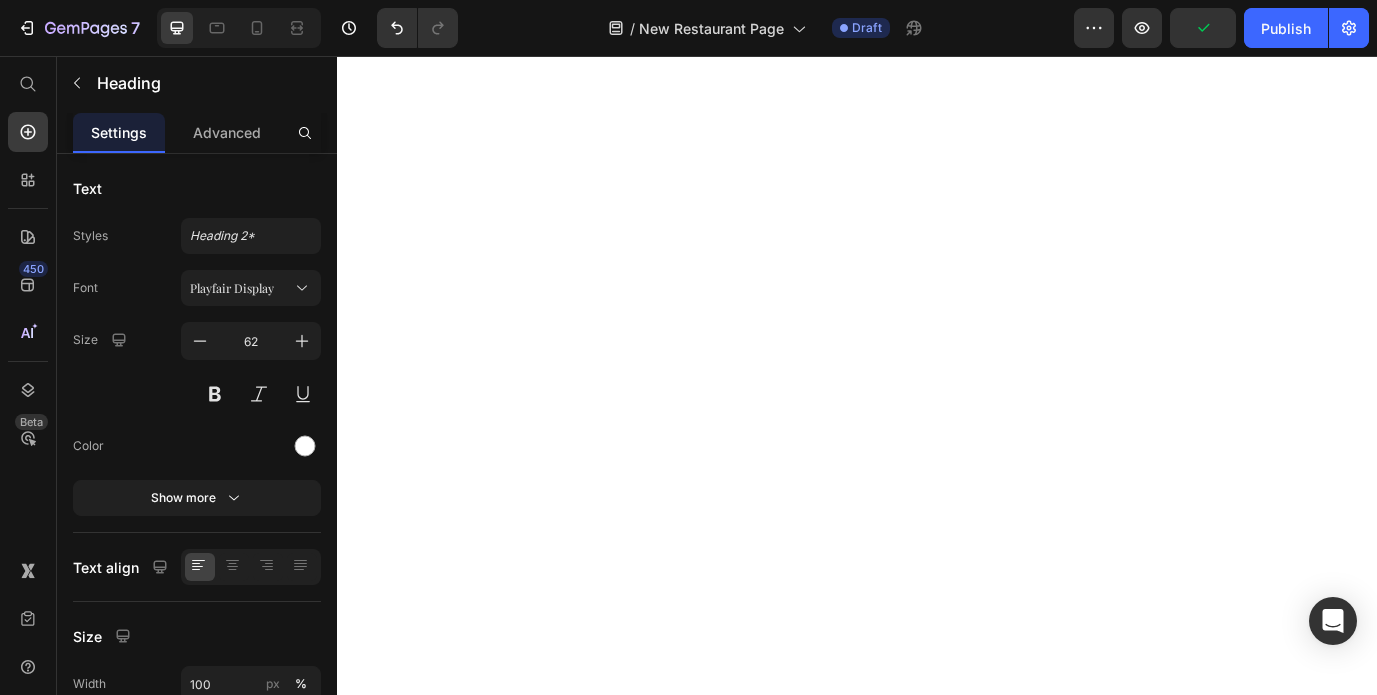 scroll, scrollTop: 0, scrollLeft: 0, axis: both 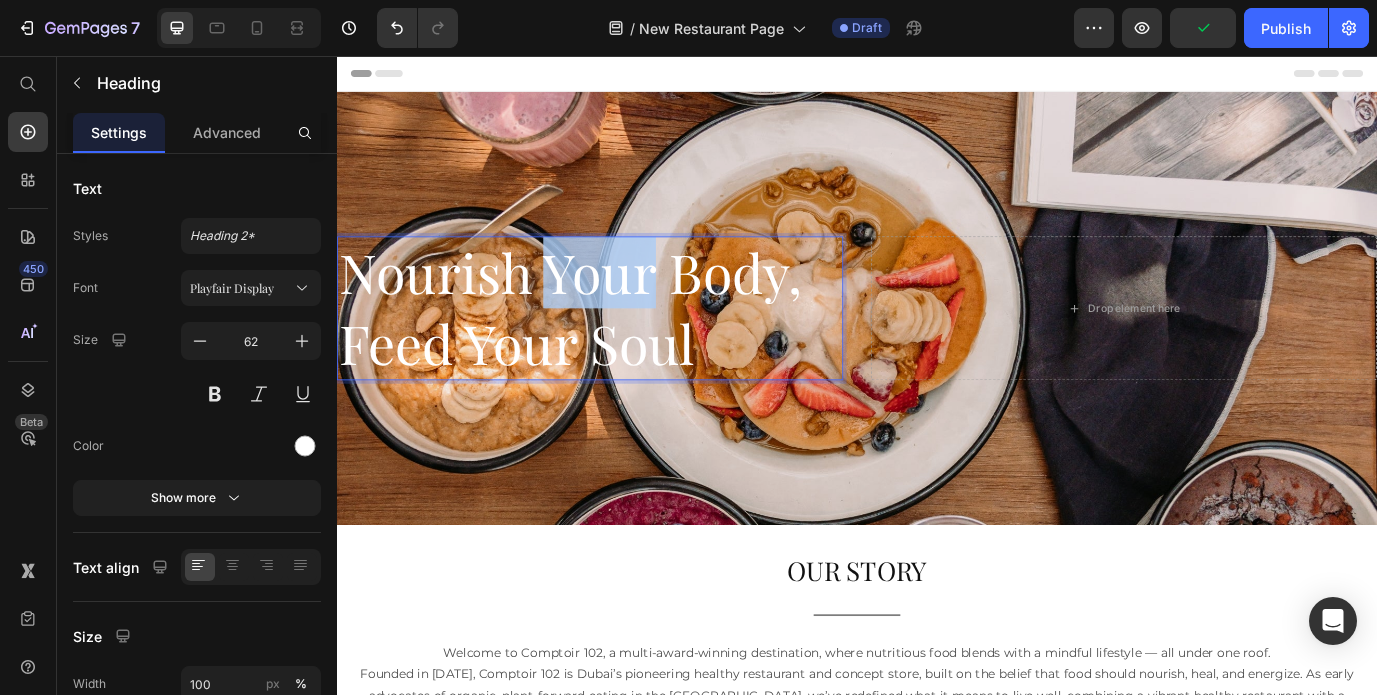 click on "Nourish Your Body,  Feed Your Soul" at bounding box center (629, 346) 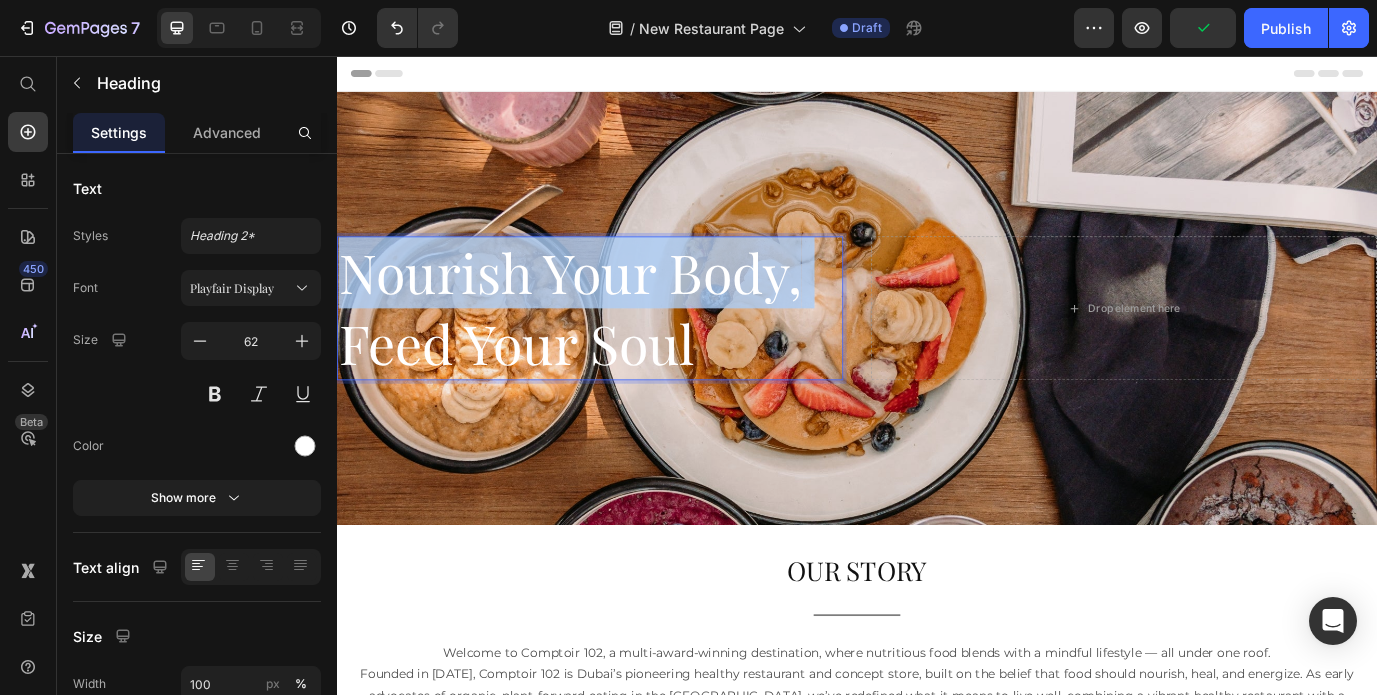 click on "Nourish Your Body,  Feed Your Soul" at bounding box center (629, 346) 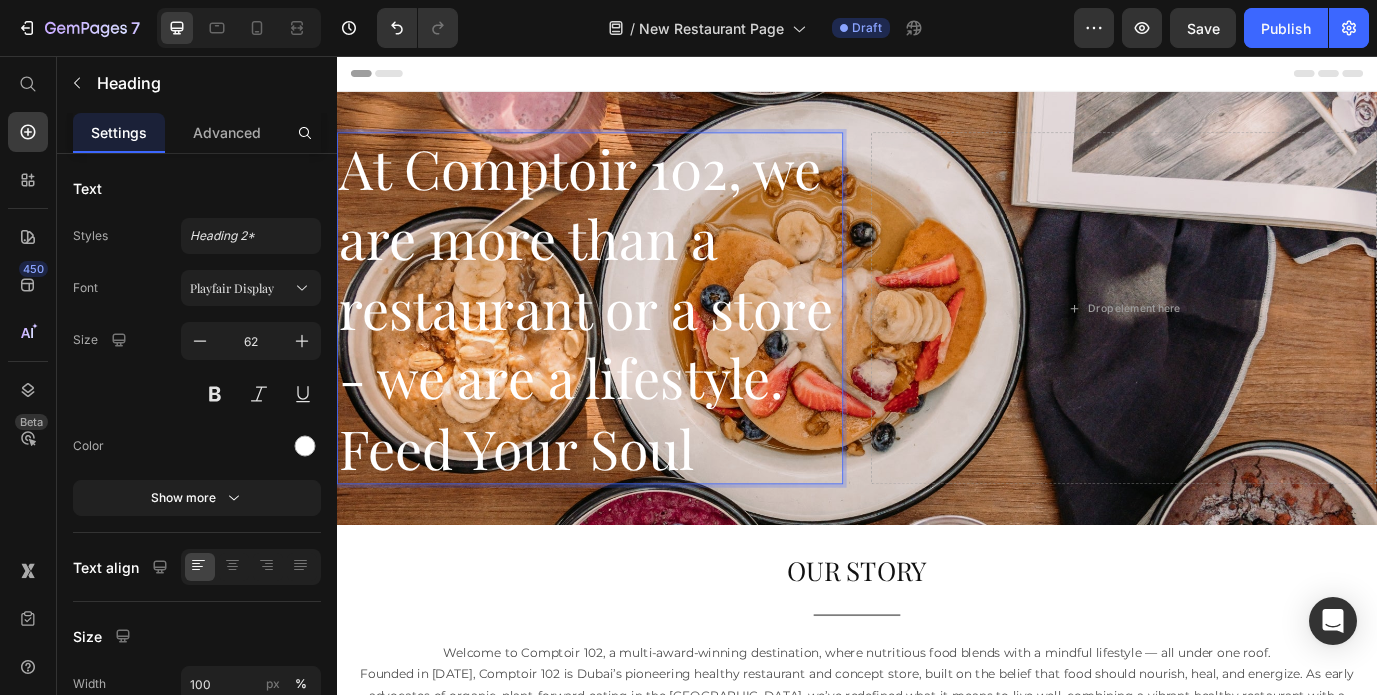 click on "At Comptoir 102, we are more than a restaurant or a store - we are a lifestyle. Feed Your Soul" at bounding box center (629, 347) 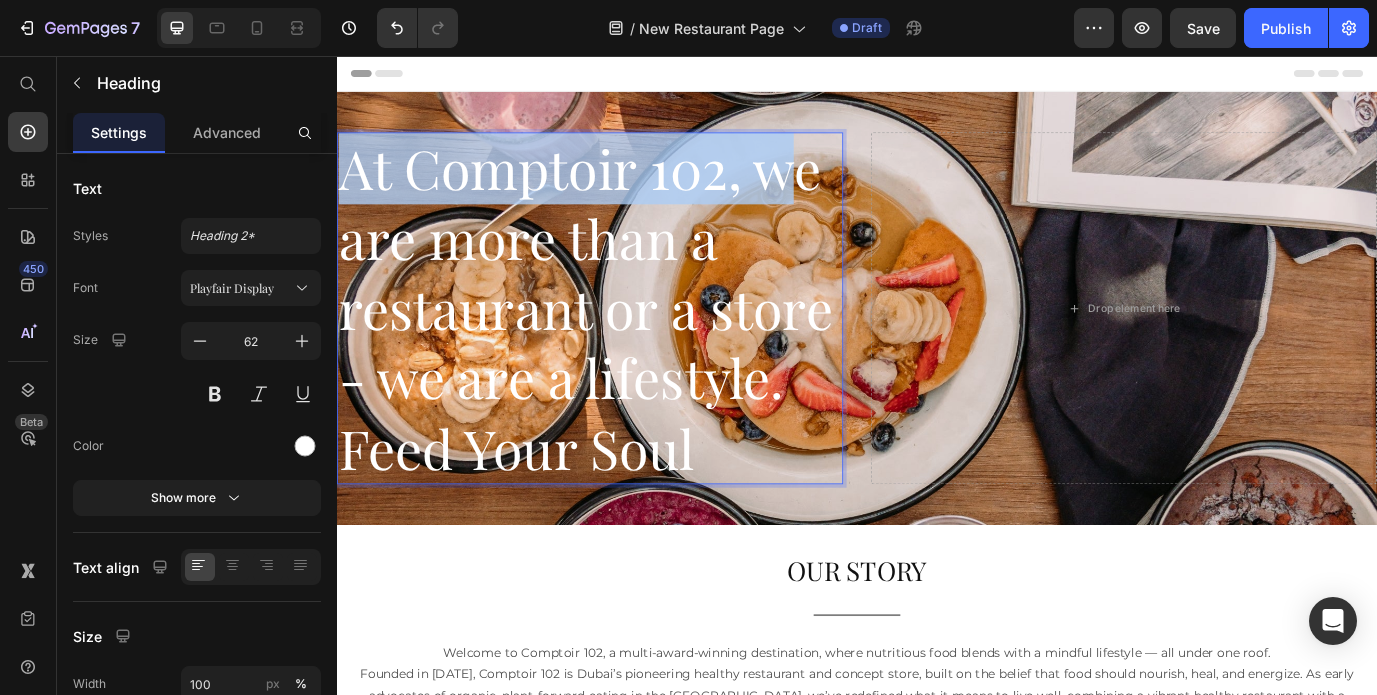 drag, startPoint x: 851, startPoint y: 198, endPoint x: 354, endPoint y: 186, distance: 497.14484 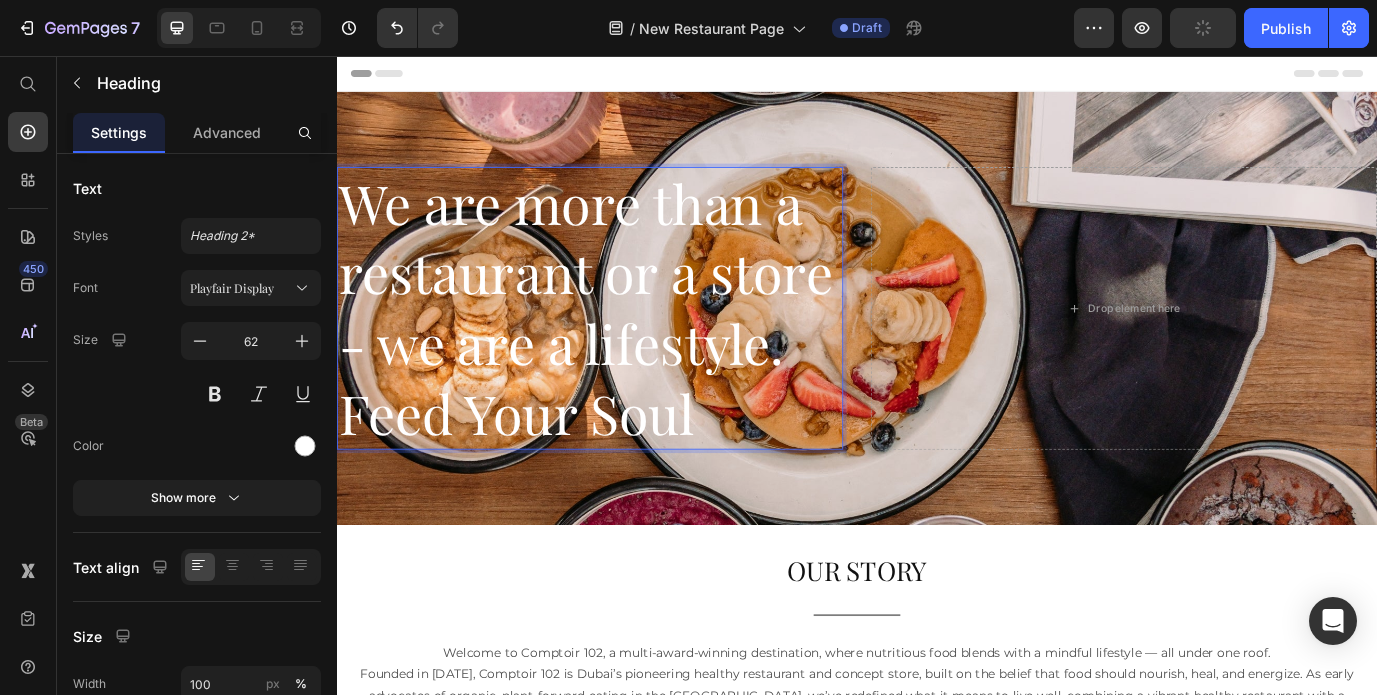 click on "We are more than a restaurant or a store - we are a lifestyle. Feed Your Soul" at bounding box center [629, 347] 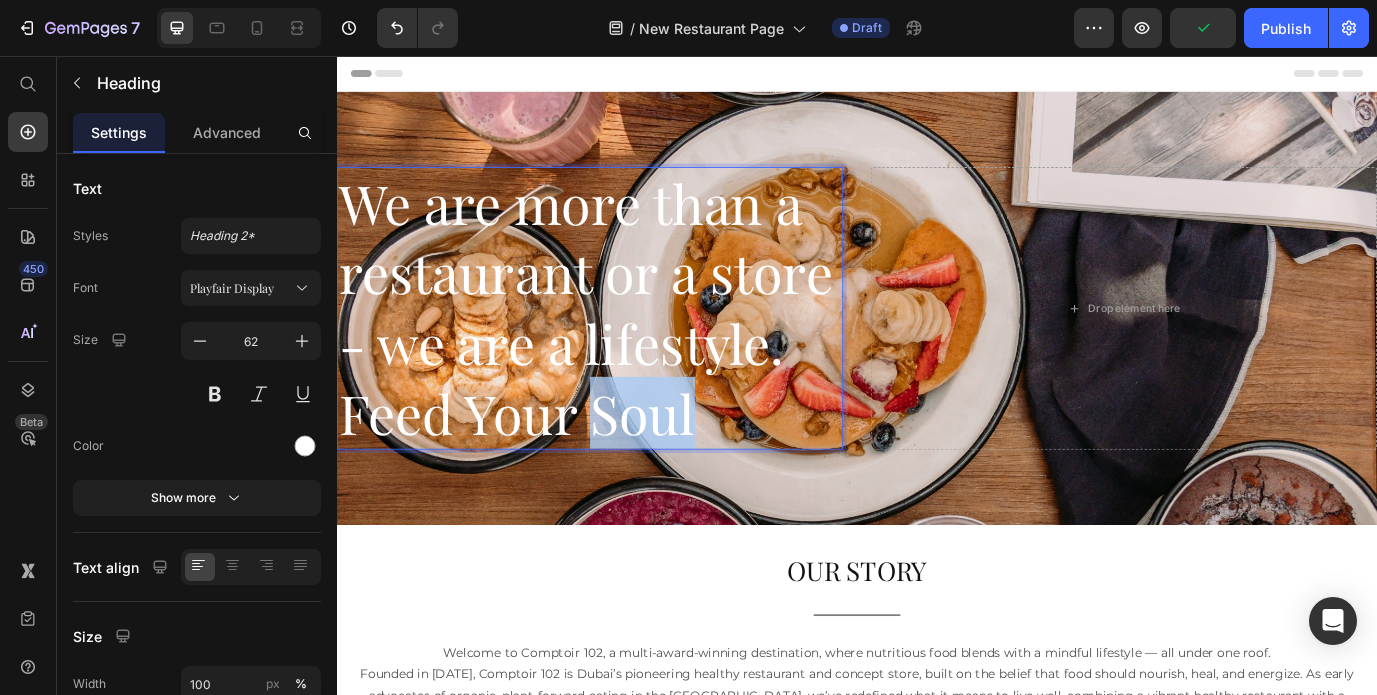 click on "We are more than a restaurant or a store - we are a lifestyle. Feed Your Soul" at bounding box center (629, 347) 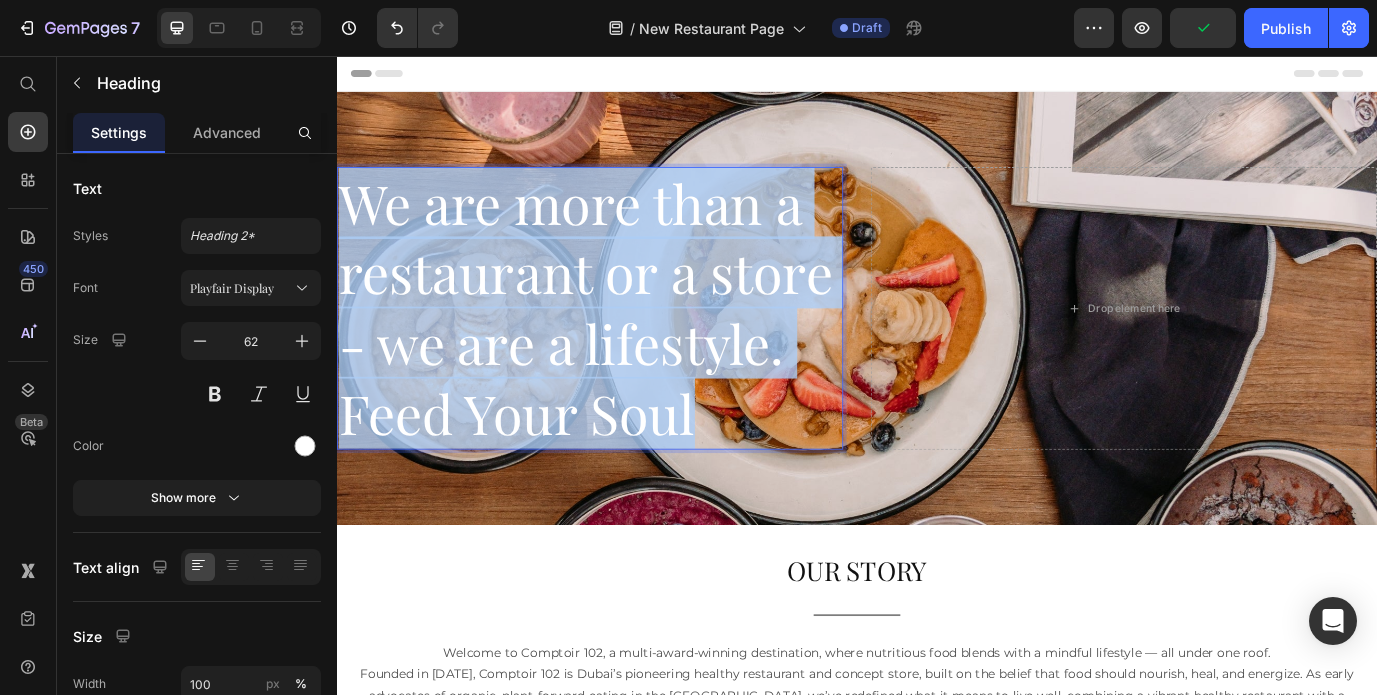 click on "We are more than a restaurant or a store - we are a lifestyle. Feed Your Soul" at bounding box center (629, 347) 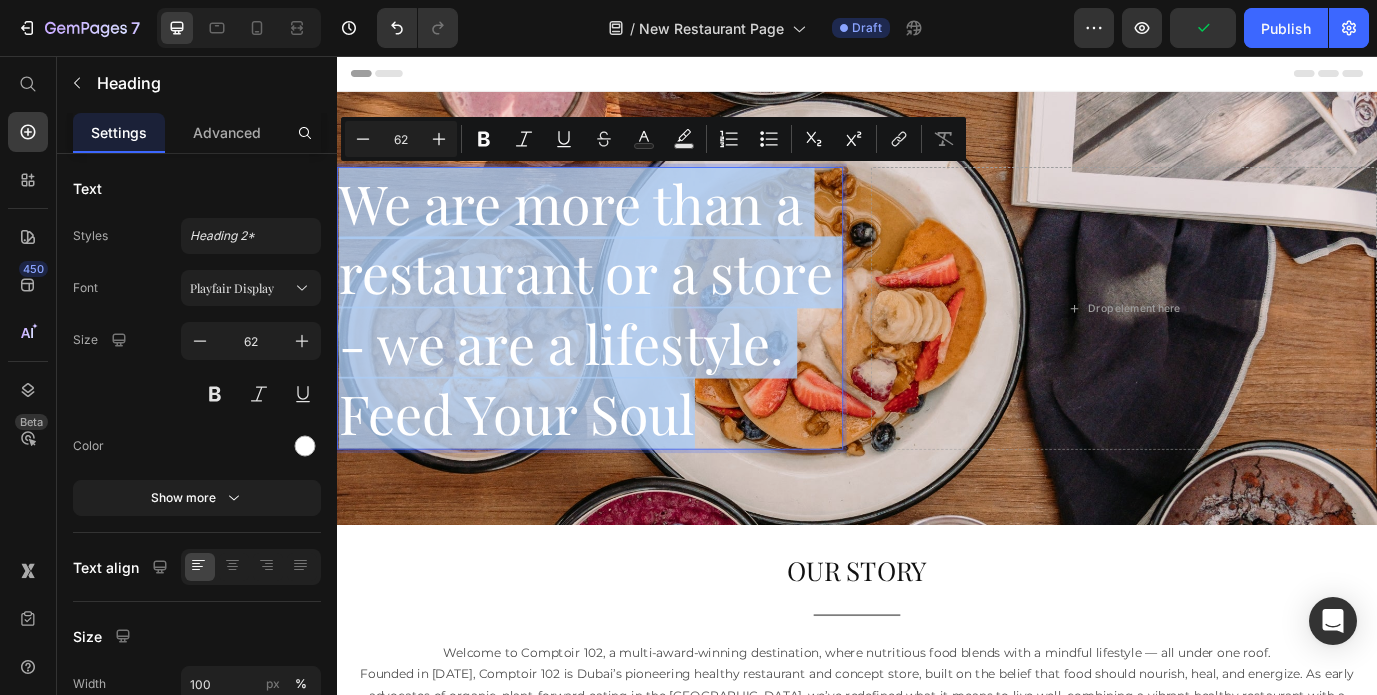 click on "We are more than a restaurant or a store - we are a lifestyle. Feed Your Soul" at bounding box center [629, 347] 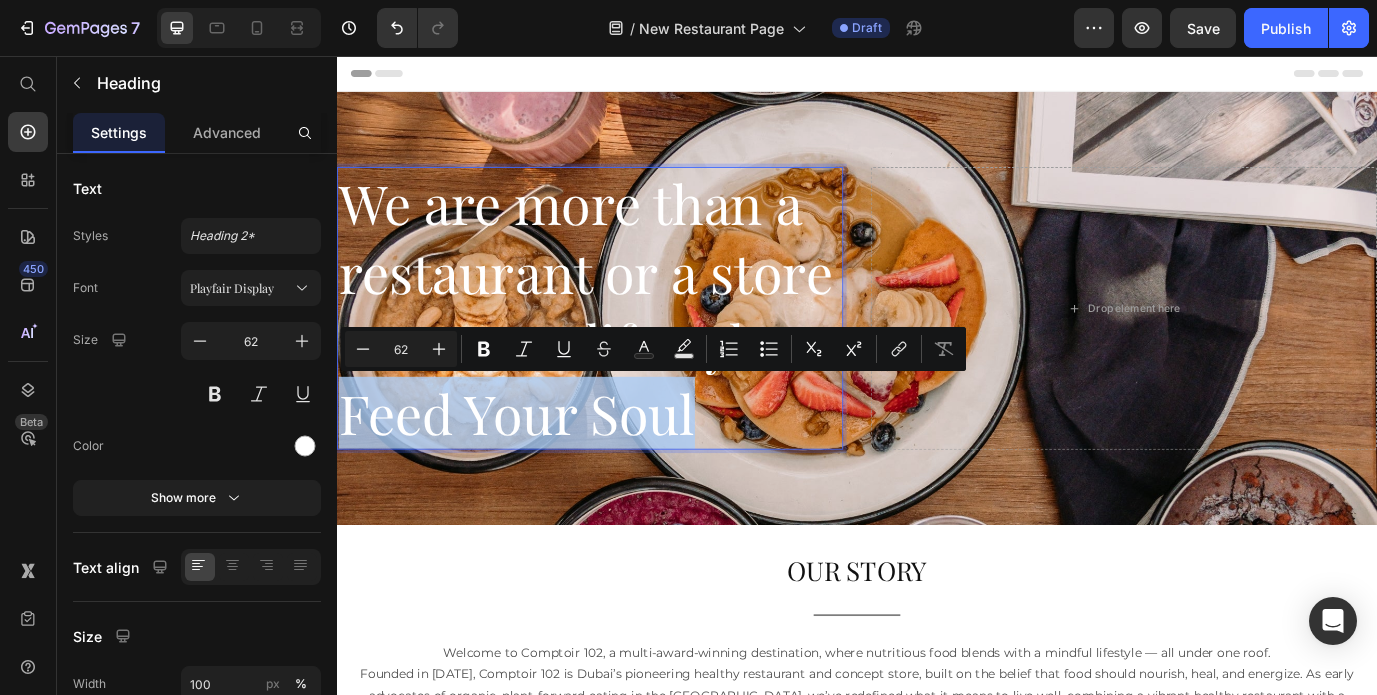 drag, startPoint x: 757, startPoint y: 469, endPoint x: 345, endPoint y: 469, distance: 412 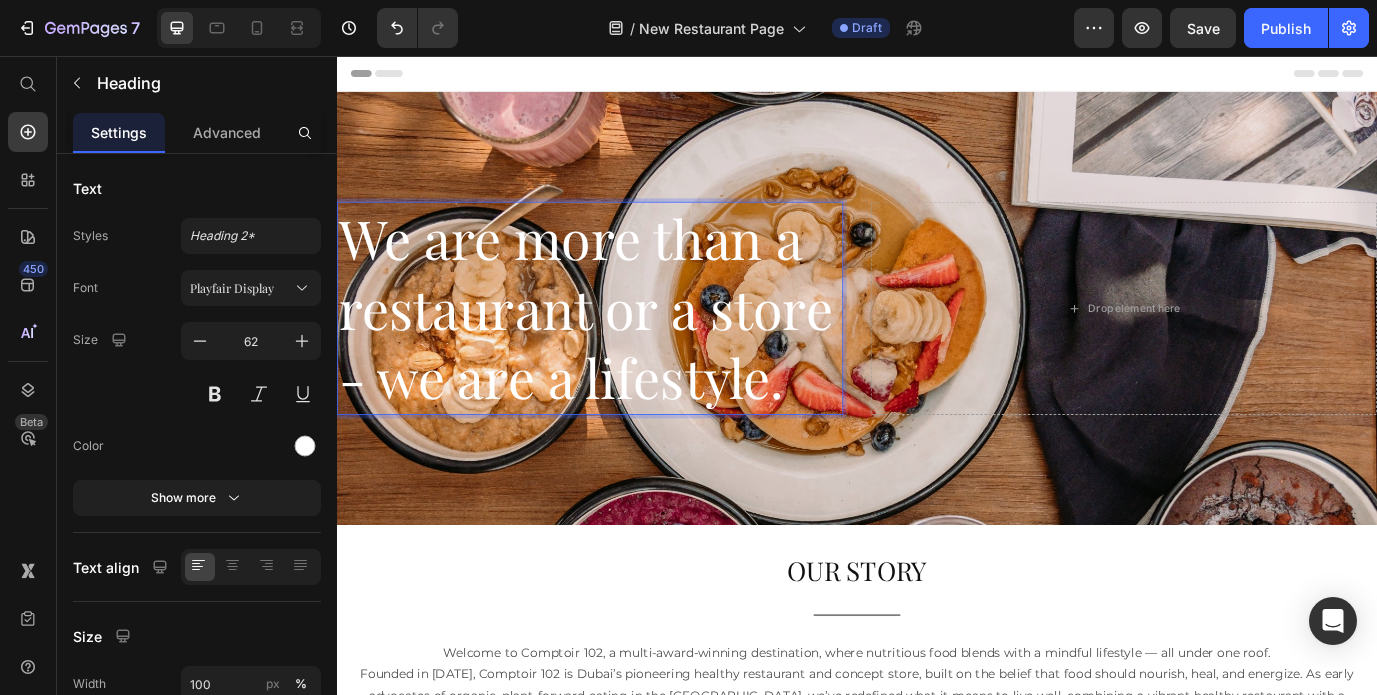 click on "We are more than a restaurant or a store - we are a lifestyle.  Heading   0
Drop element here" at bounding box center (937, 347) 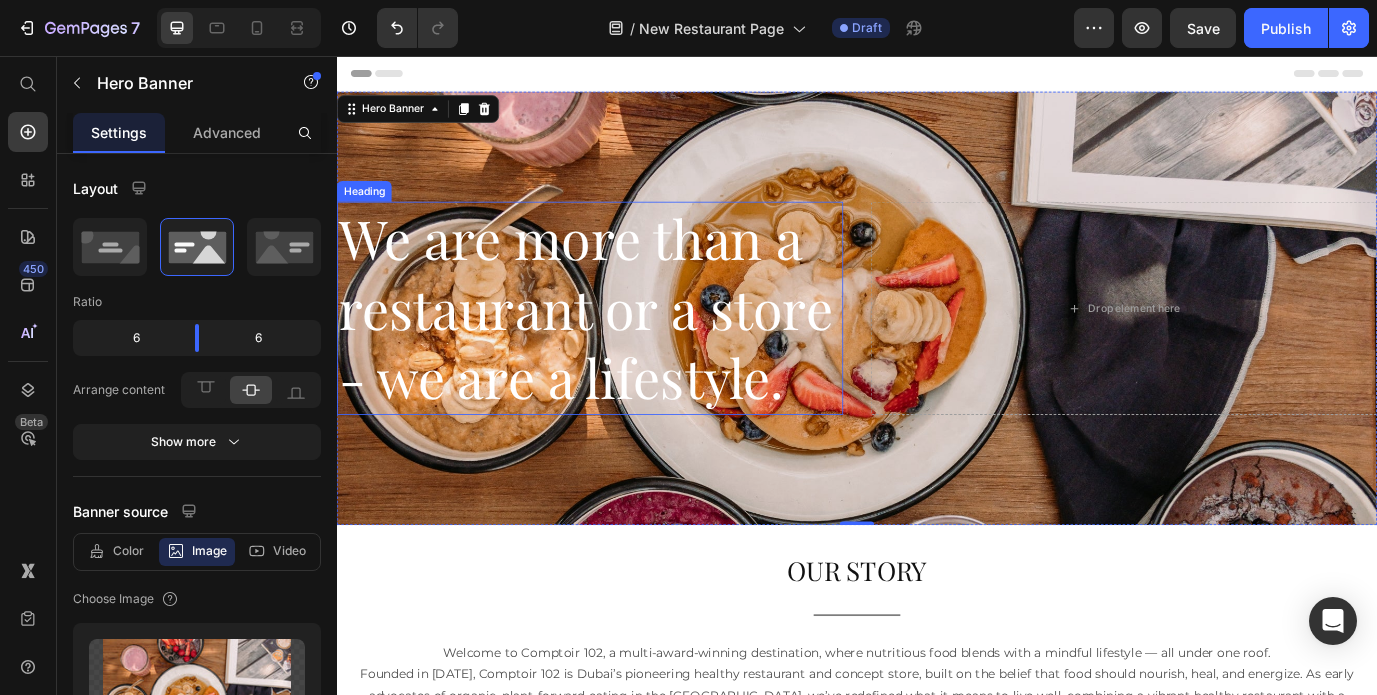 click on "We are more than a restaurant or a store - we are a lifestyle." at bounding box center (629, 347) 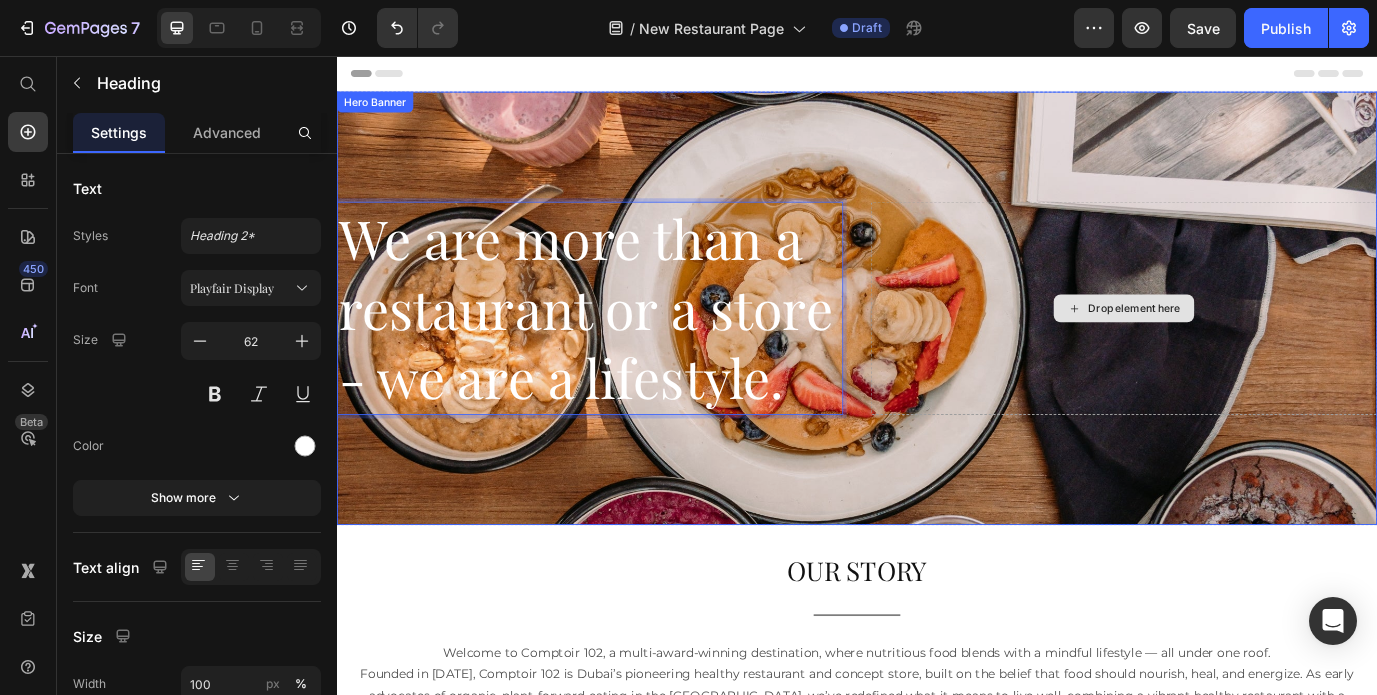 drag, startPoint x: 917, startPoint y: 346, endPoint x: 1047, endPoint y: 340, distance: 130.13838 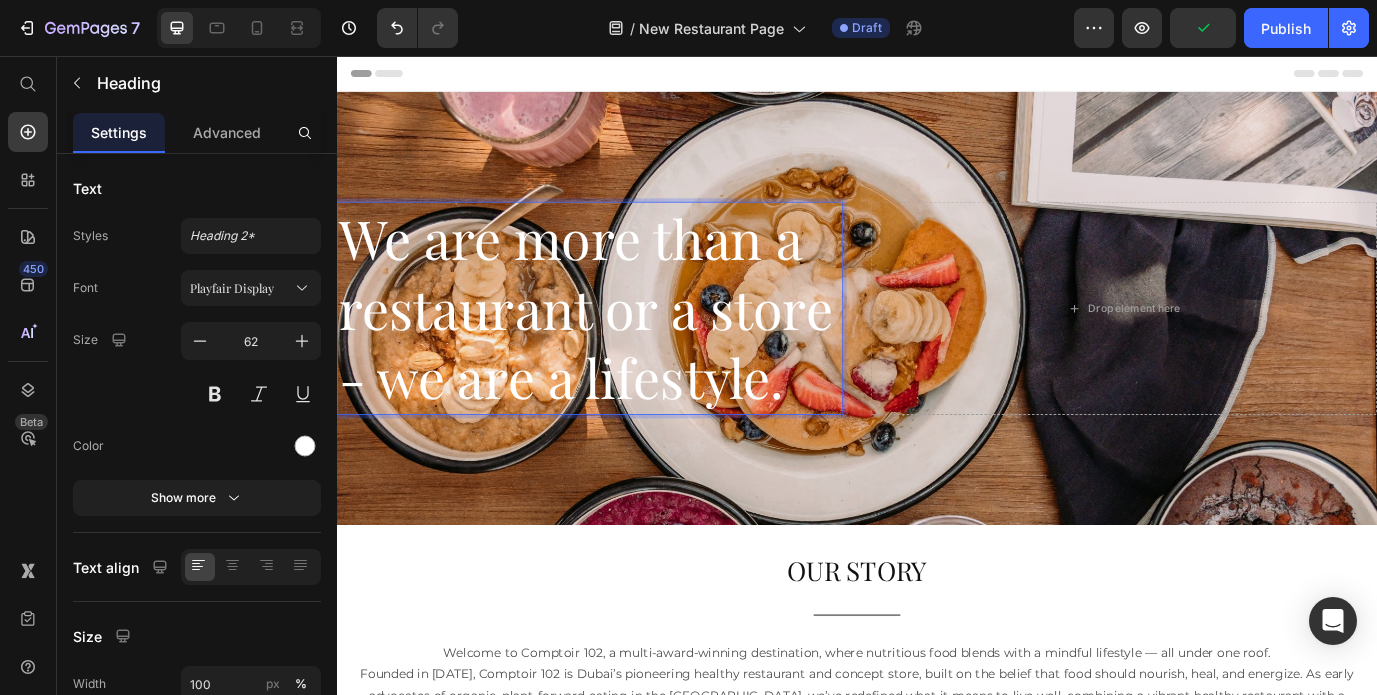 click on "We are more than a restaurant or a store - we are a lifestyle." at bounding box center [629, 347] 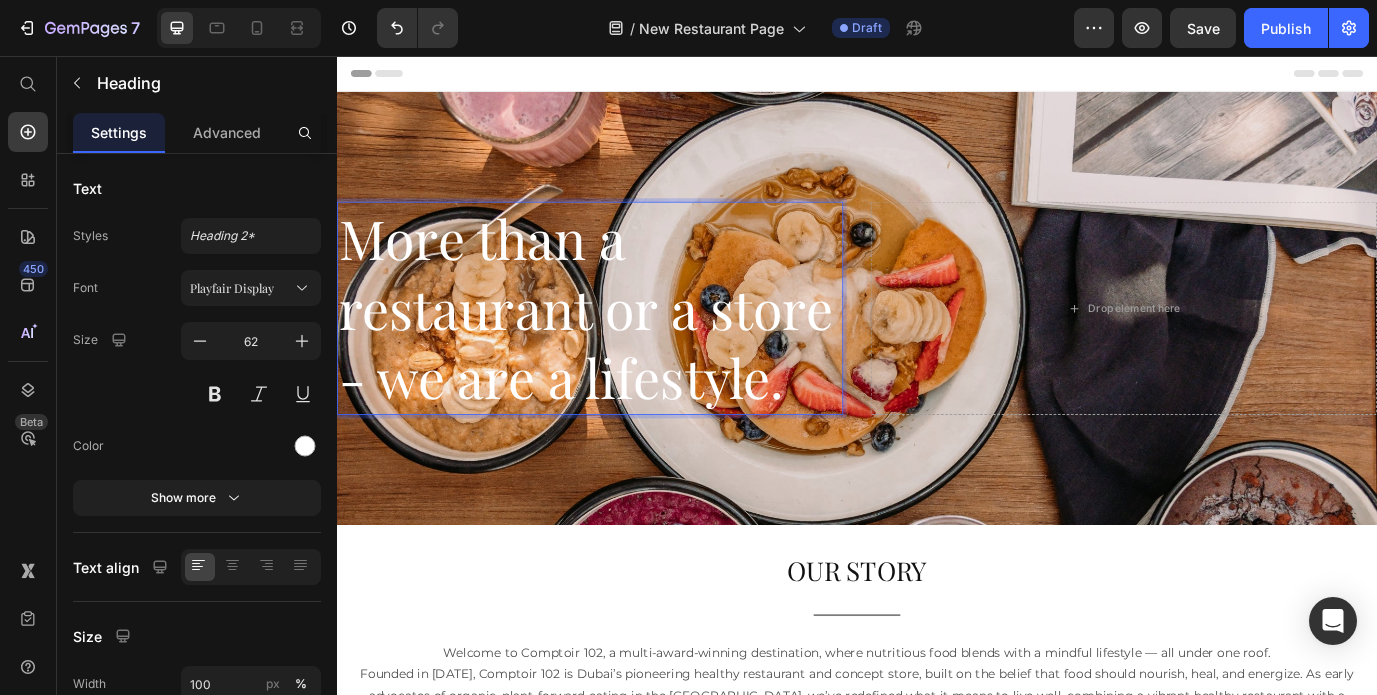 click on "More than a restaurant or a store - we are a lifestyle." at bounding box center [629, 347] 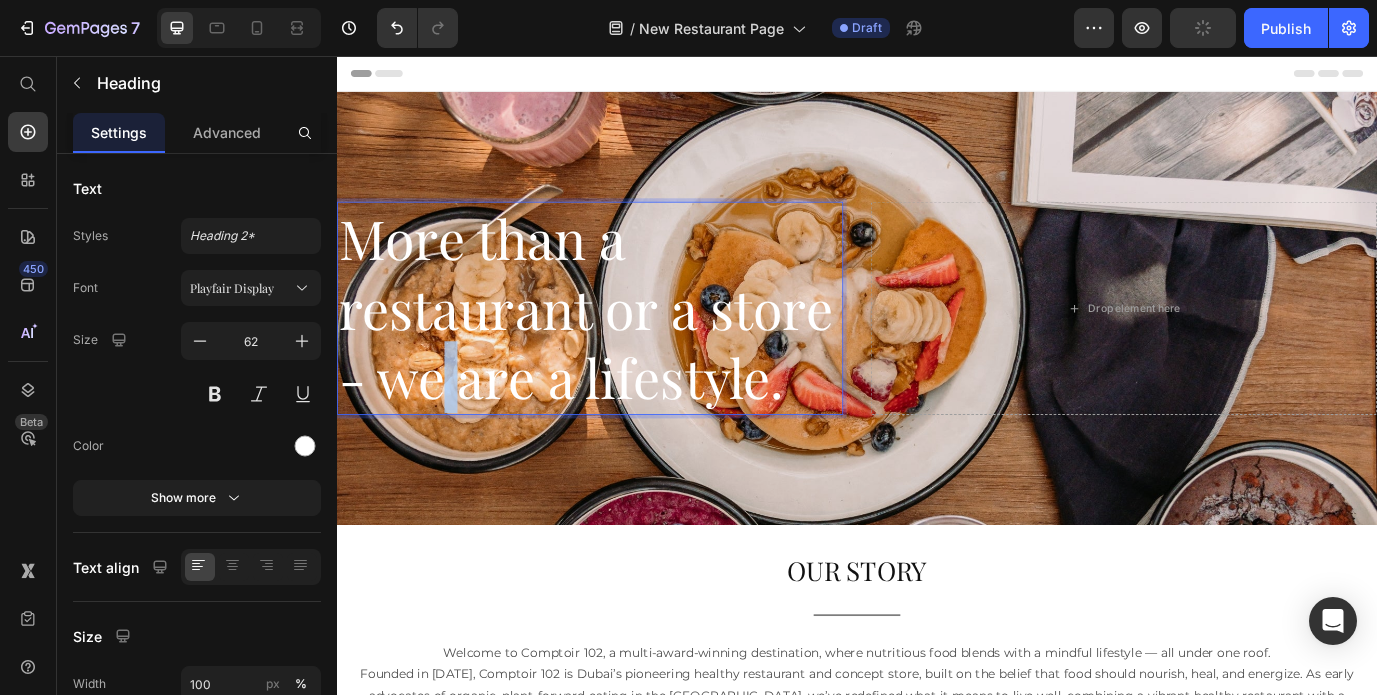 click on "More than a restaurant or a store - we are a lifestyle." at bounding box center [629, 347] 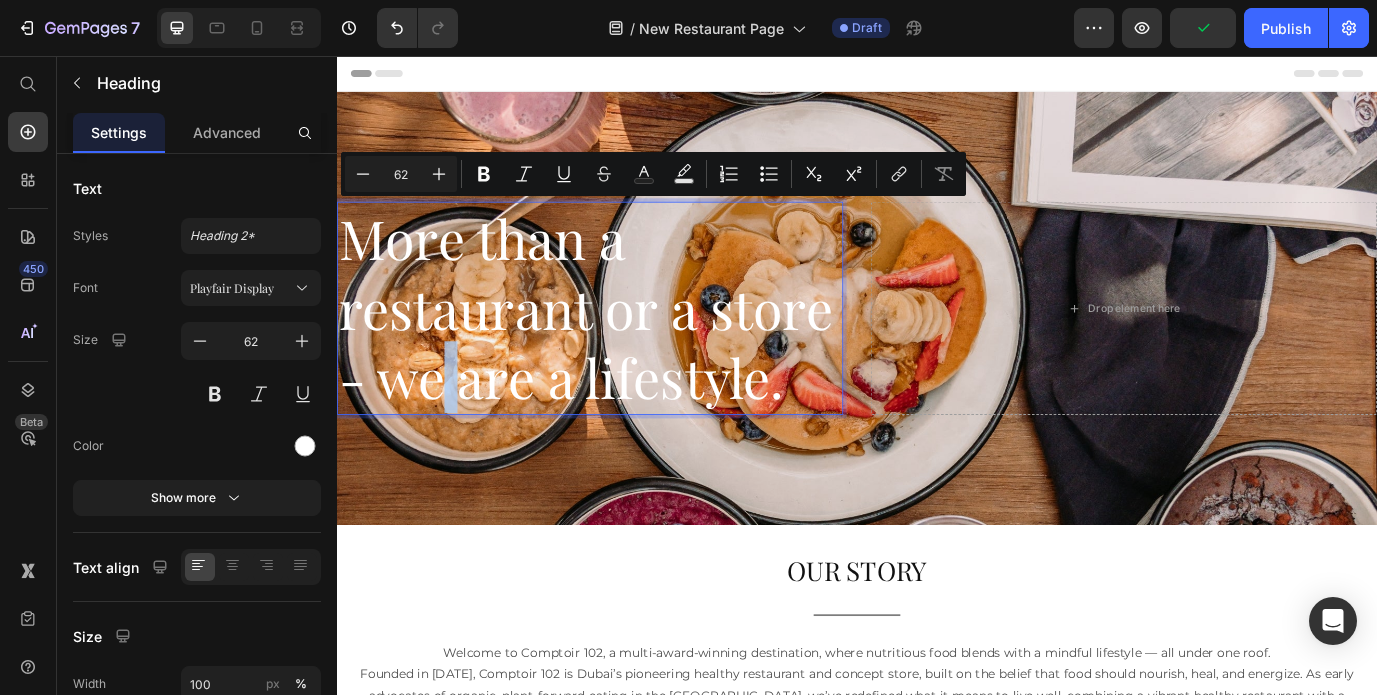copy on "More than a restaurant or a store - we are a lifestyle." 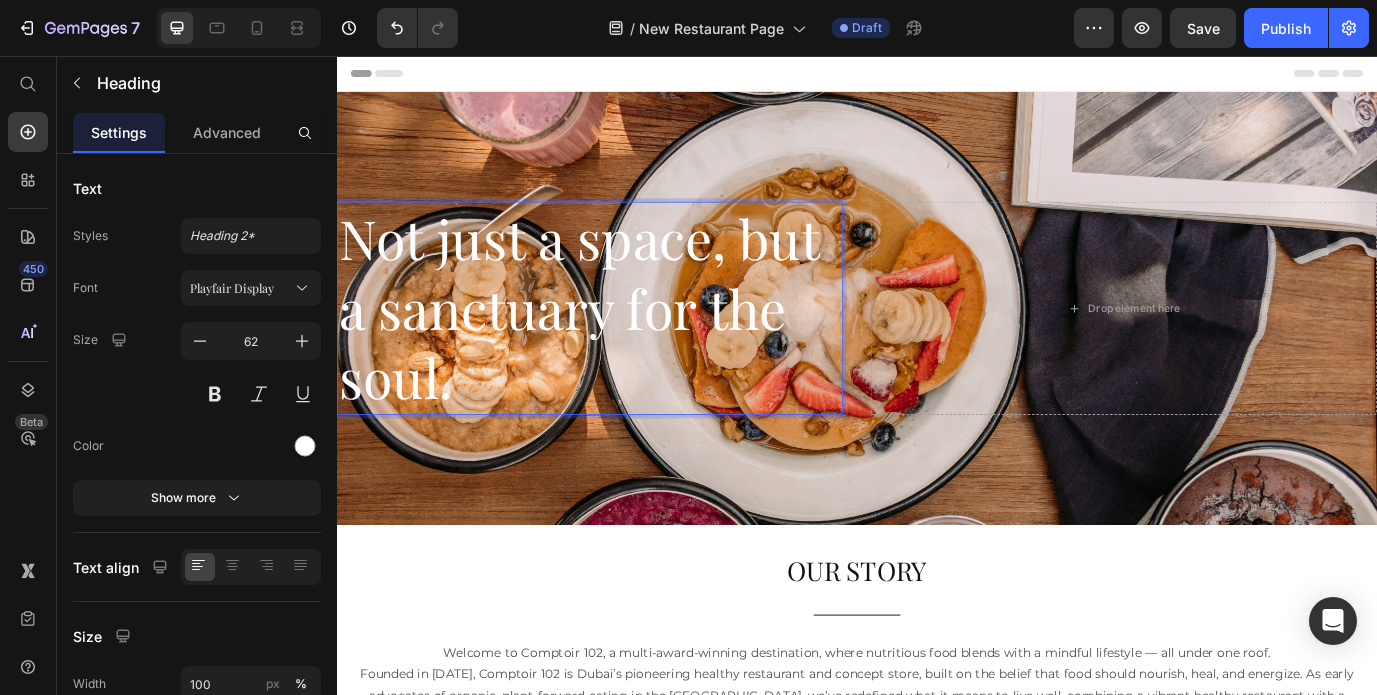 click on "Not just a space, but a sanctuary for the soul." at bounding box center [629, 347] 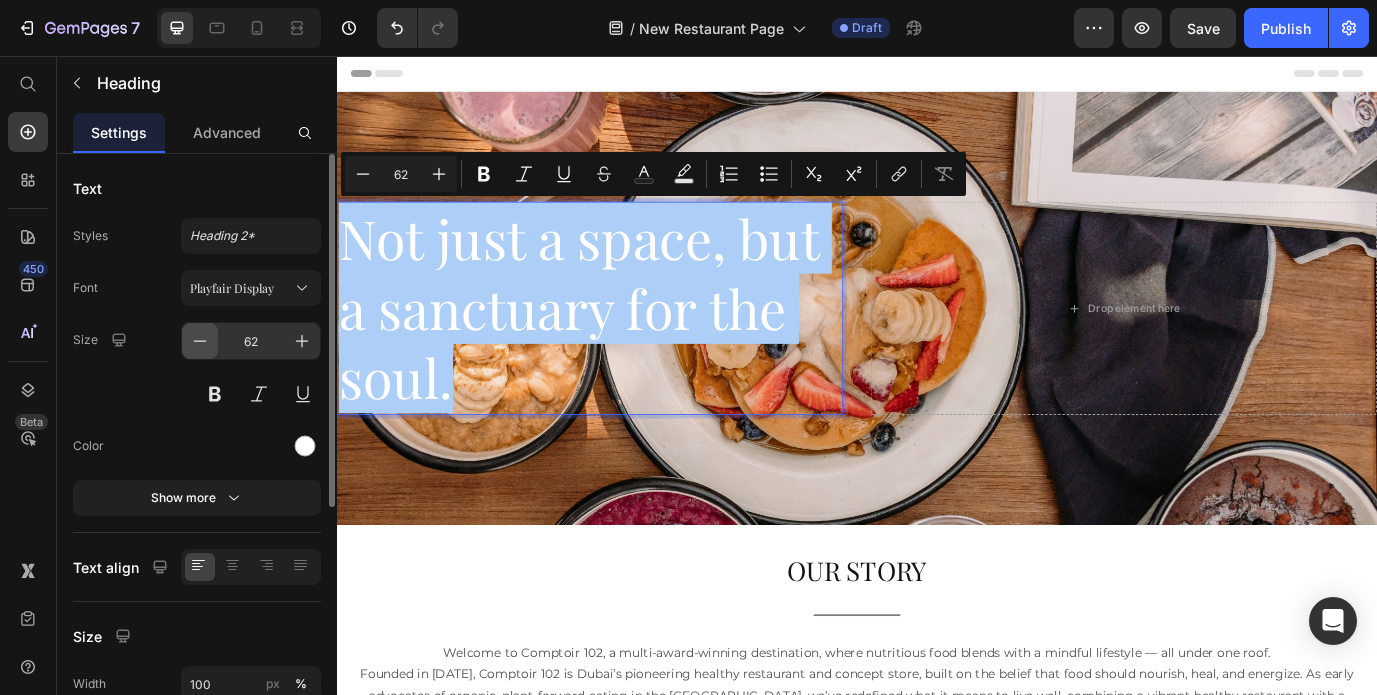 click 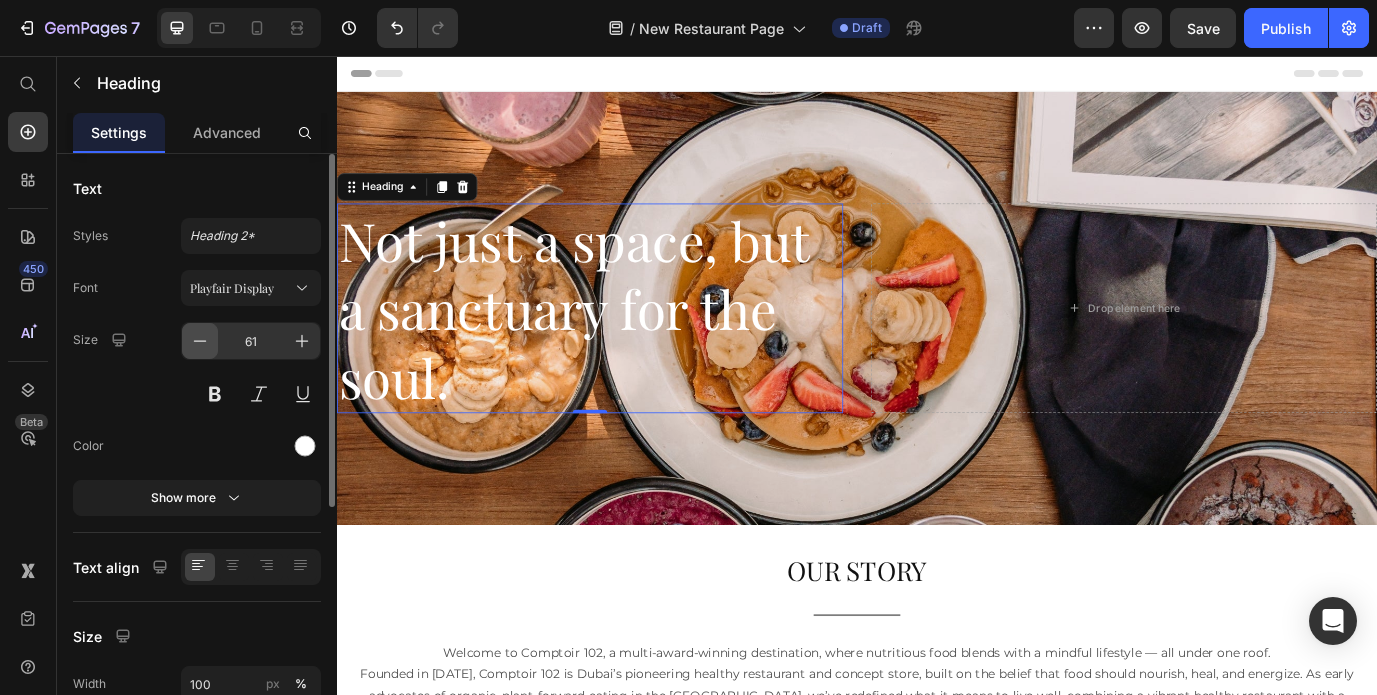 click 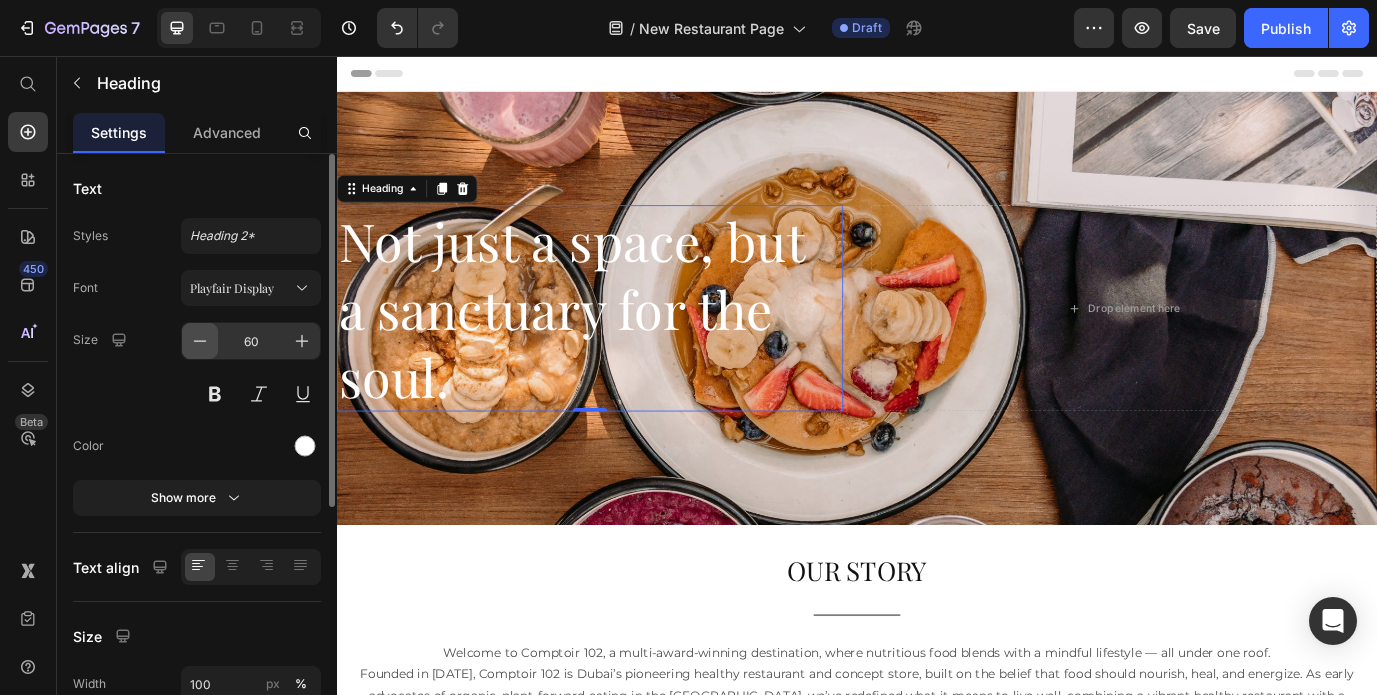 click 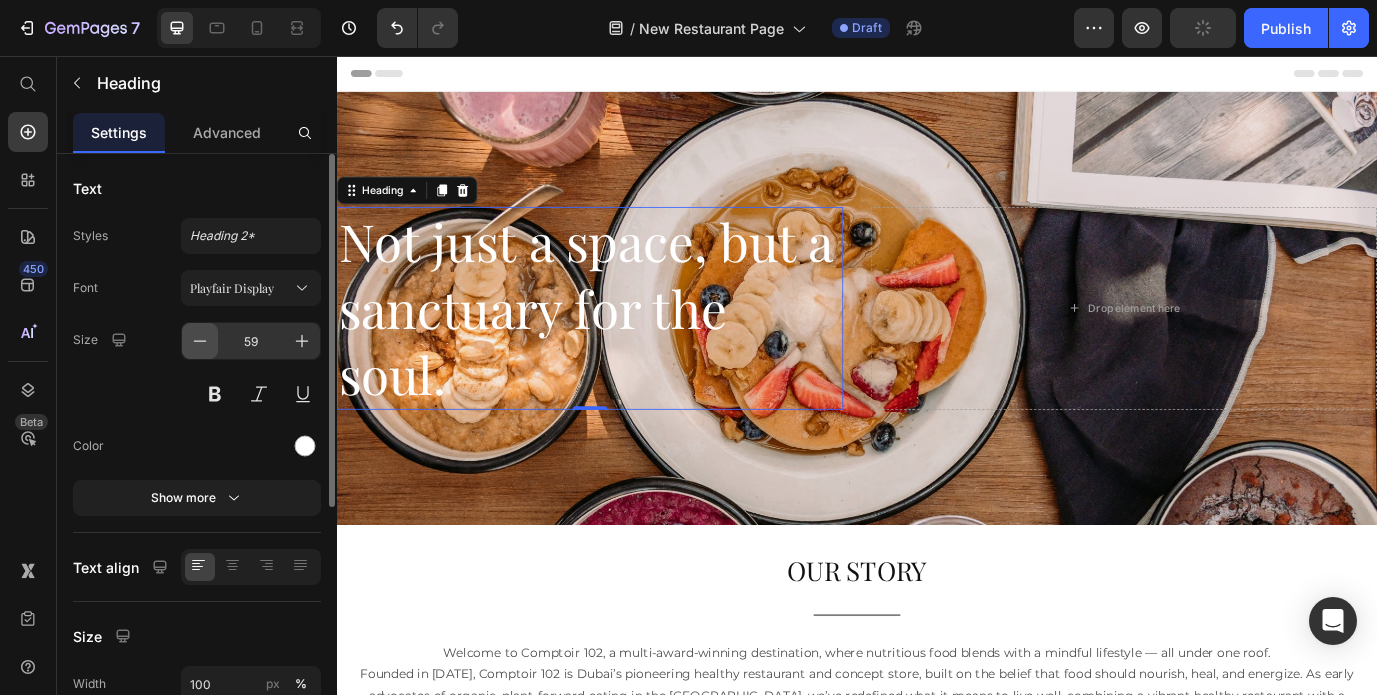 click 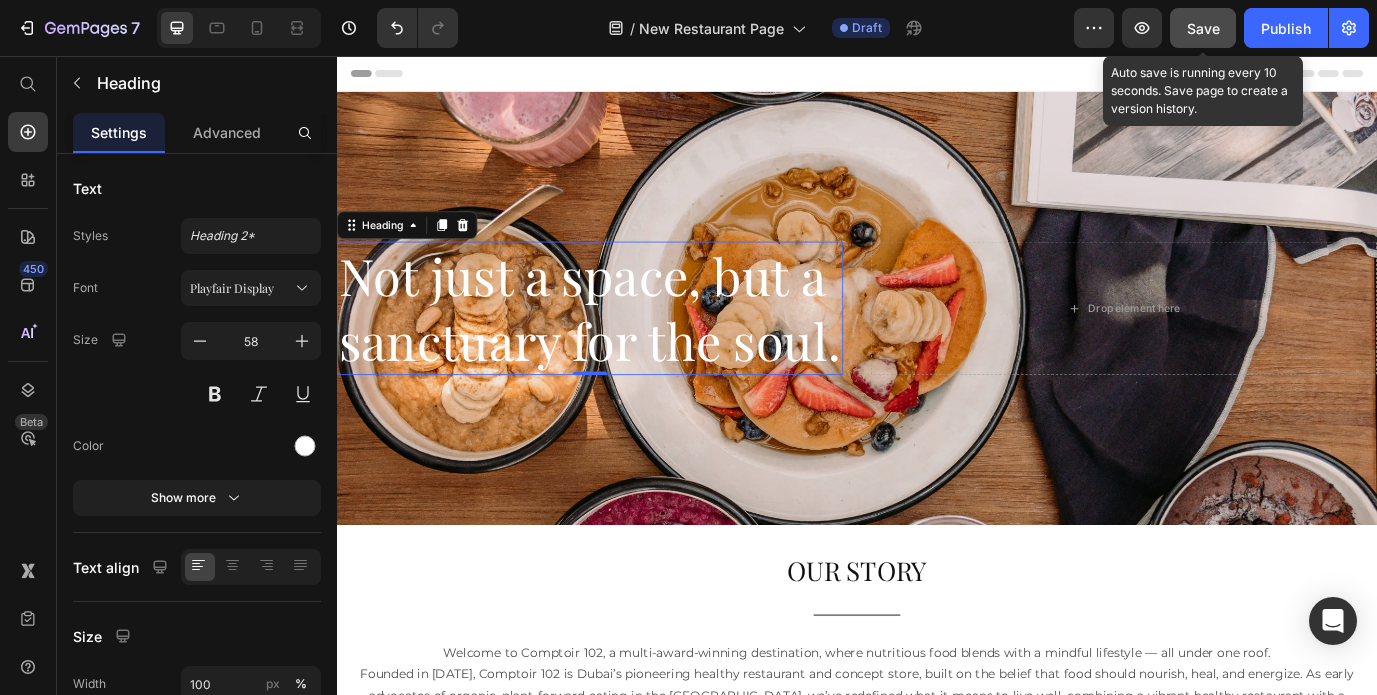 click on "Save" at bounding box center [1203, 28] 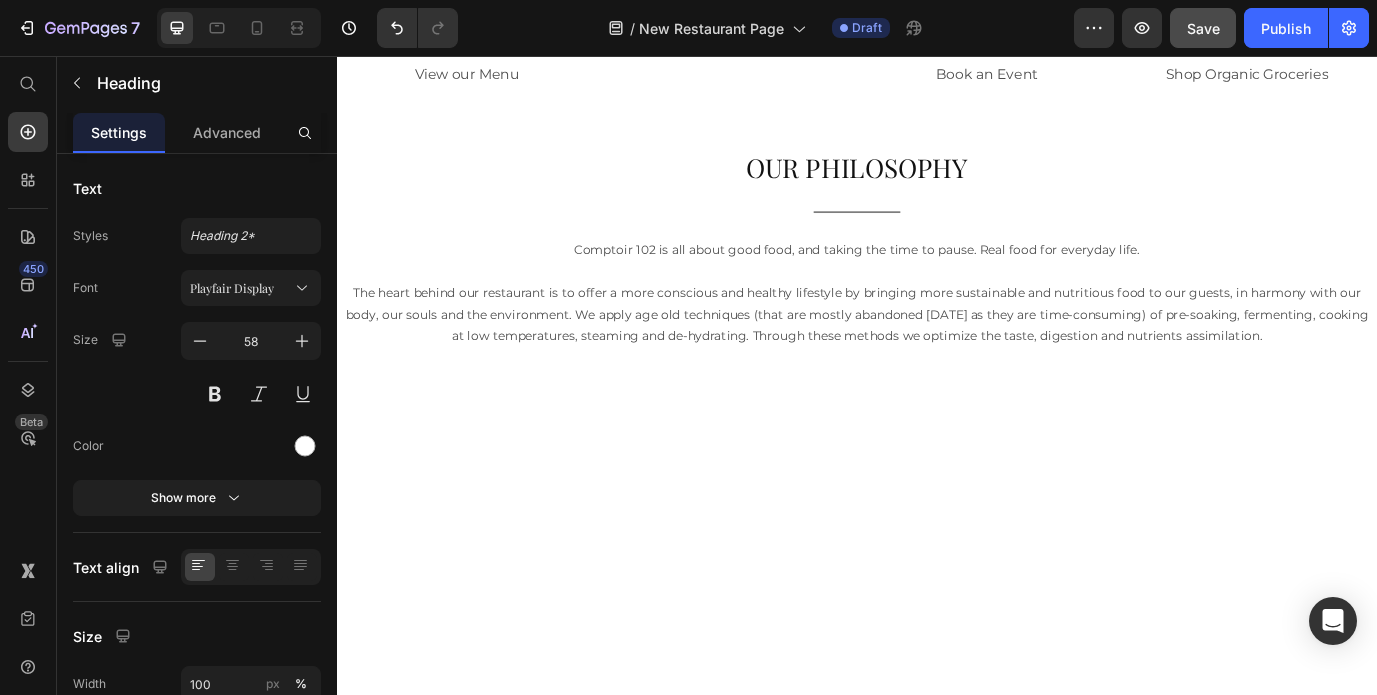 scroll, scrollTop: 0, scrollLeft: 0, axis: both 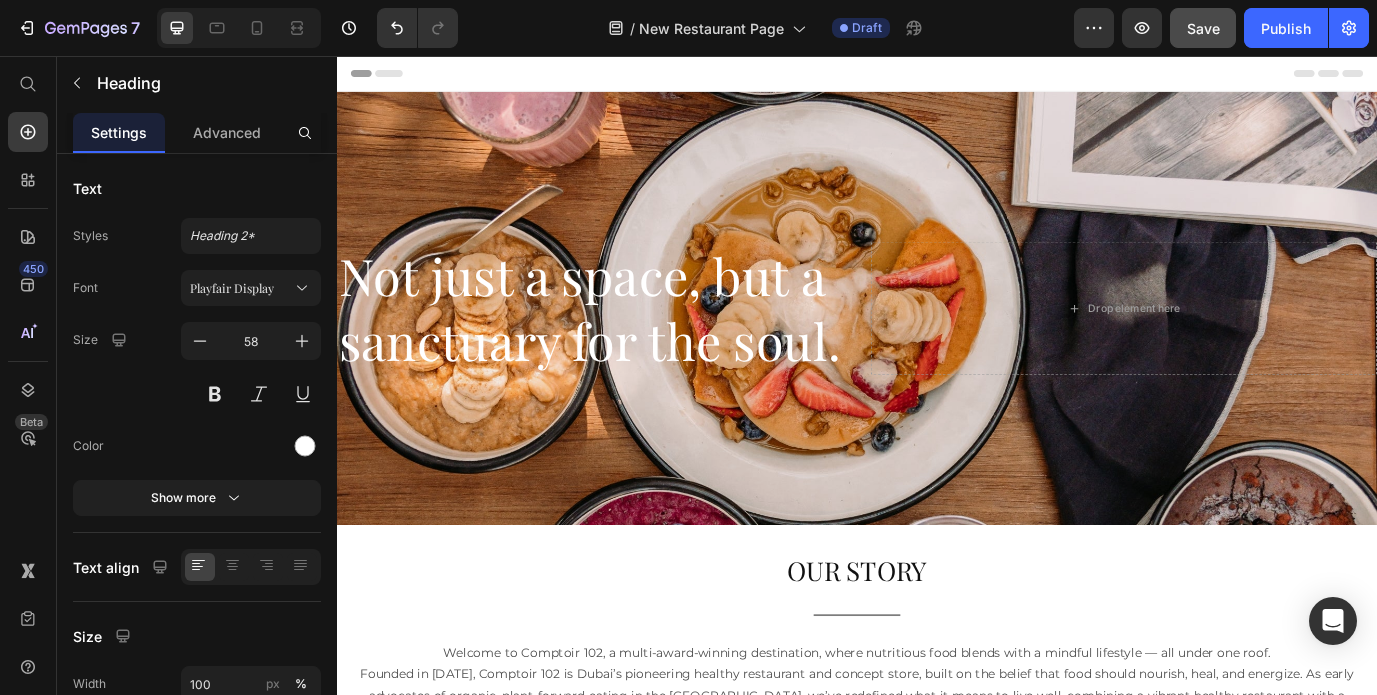 click on "Not just a space, but a sanctuary for the soul." at bounding box center [629, 347] 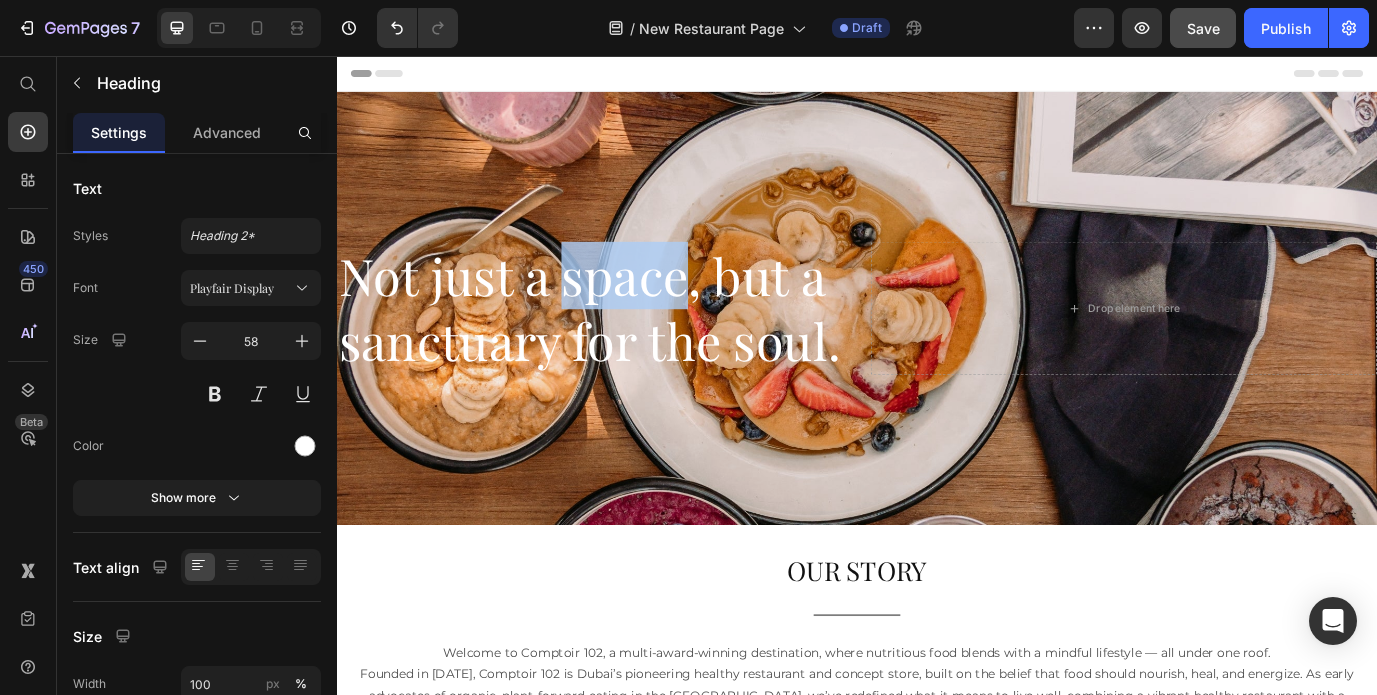 click on "Not just a space, but a sanctuary for the soul." at bounding box center (629, 347) 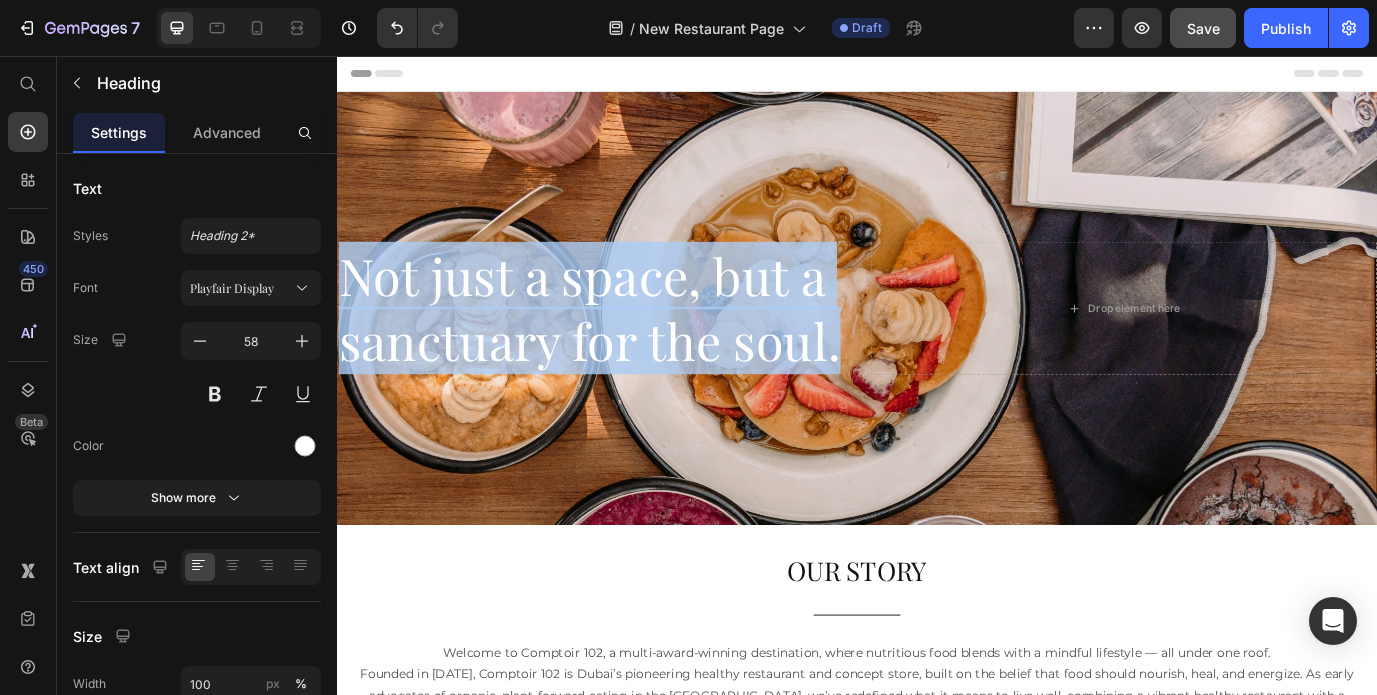 click on "Not just a space, but a sanctuary for the soul." at bounding box center [629, 347] 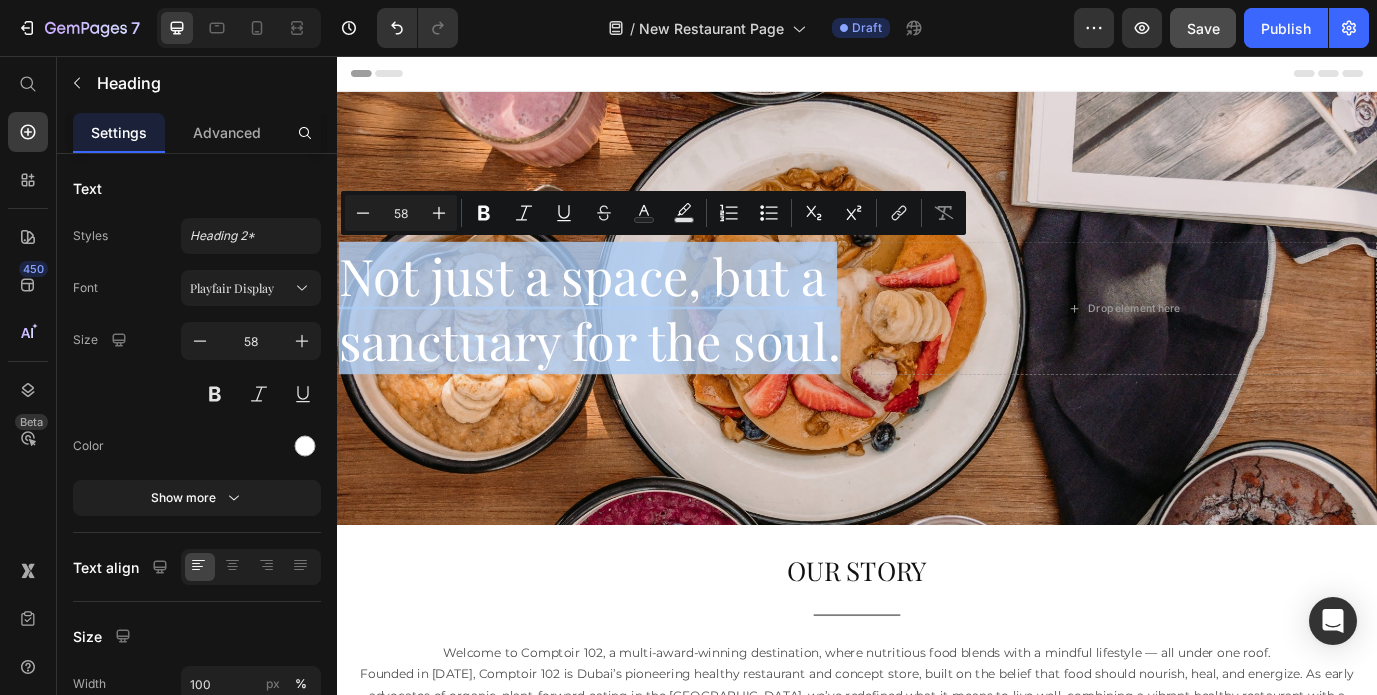 click on "Not just a space, but a sanctuary for the soul." at bounding box center (629, 347) 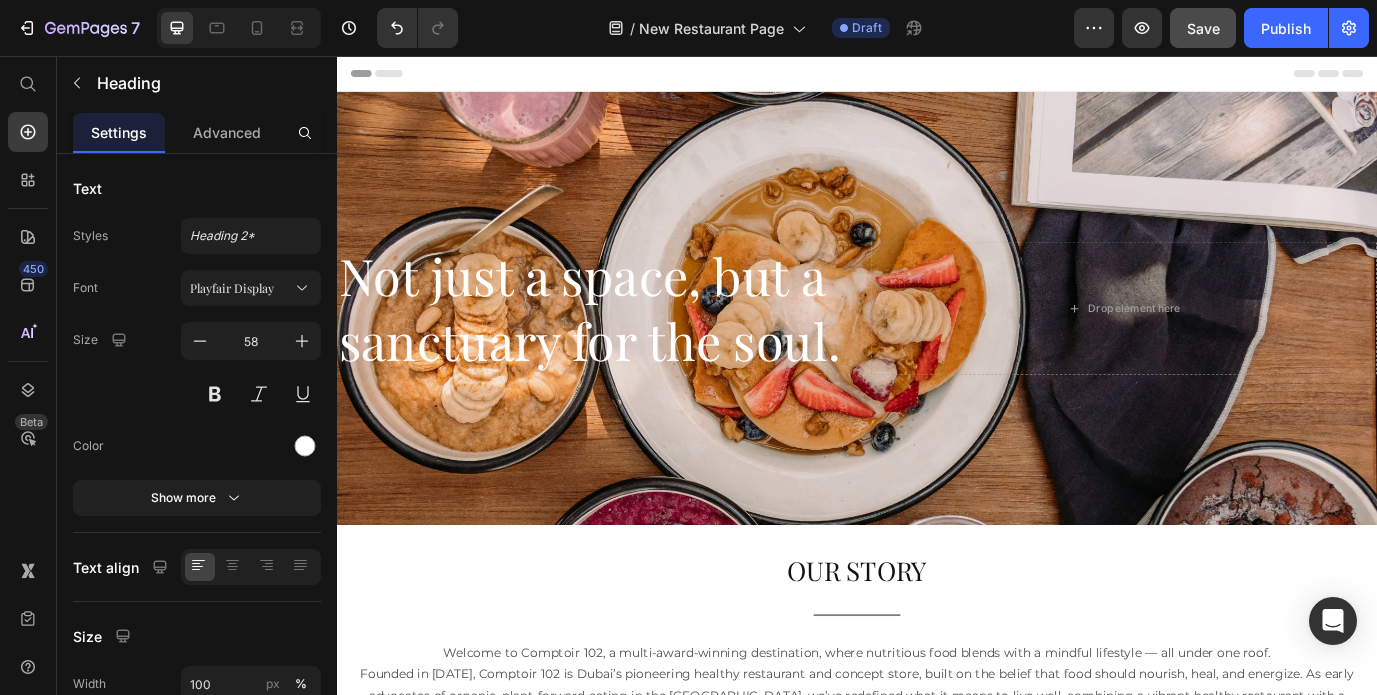 click on "Not just a space, but a sanctuary for the soul." at bounding box center (629, 347) 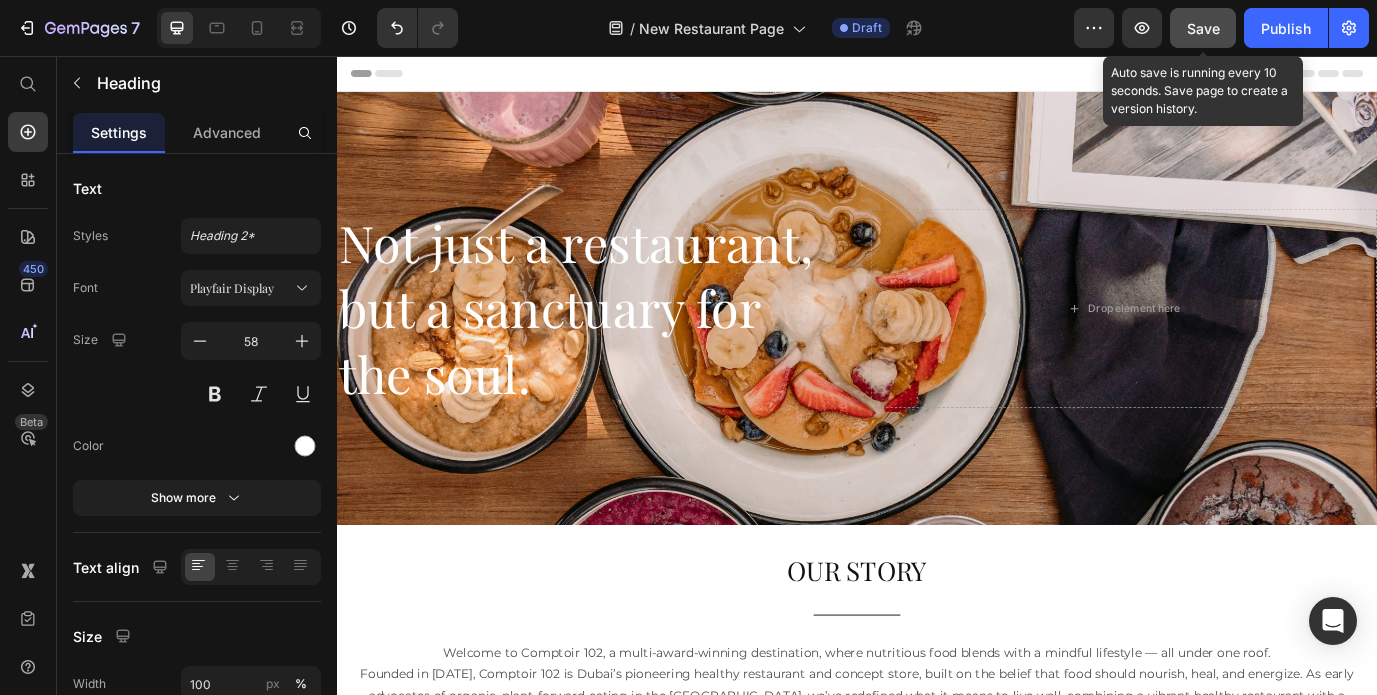 click on "Save" at bounding box center [1203, 28] 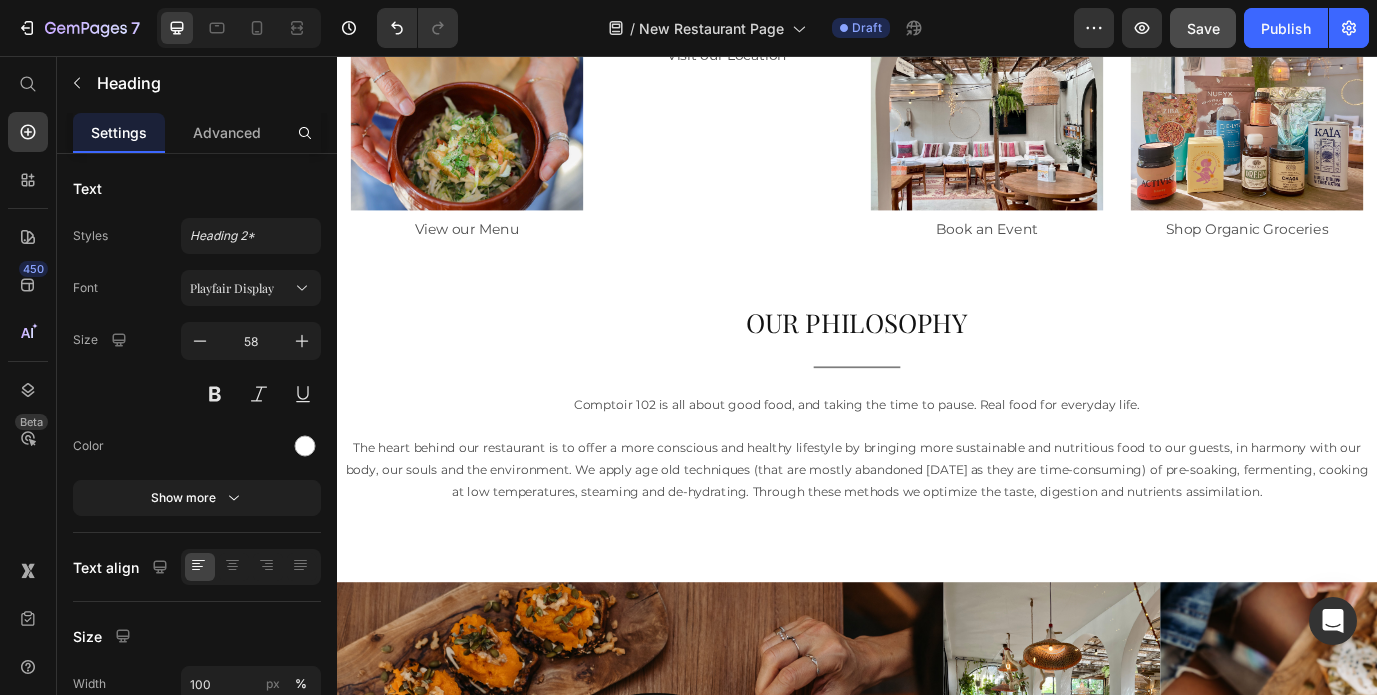 scroll, scrollTop: 900, scrollLeft: 0, axis: vertical 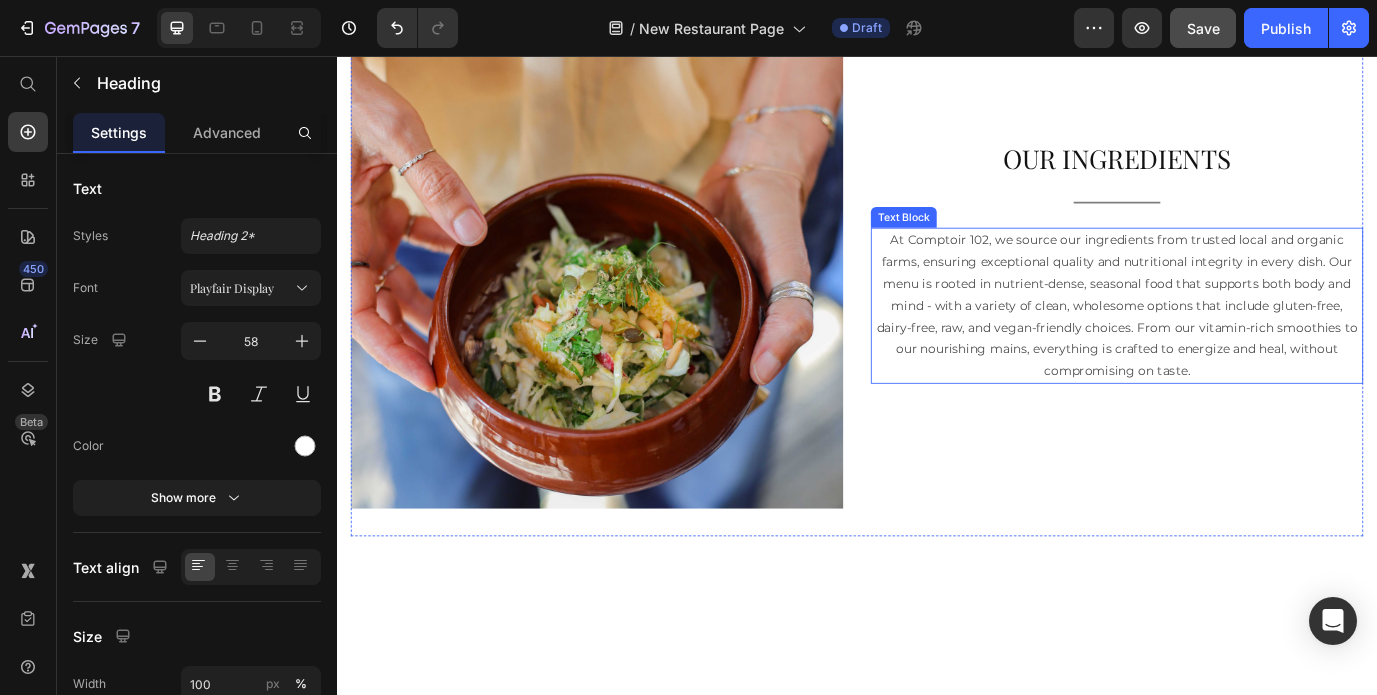 click on "At Comptoir 102, we source our ingredients from trusted local and organic farms, ensuring exceptional quality and nutritional integrity in every dish. Our menu is rooted in nutrient-dense, seasonal food that supports both body and mind - with a variety of clean, wholesome options that include gluten-free, dairy-free, raw, and vegan-friendly choices. From our vitamin-rich smoothies to our nourishing mains, everything is crafted to energize and heal, without compromising on taste." at bounding box center (1237, 344) 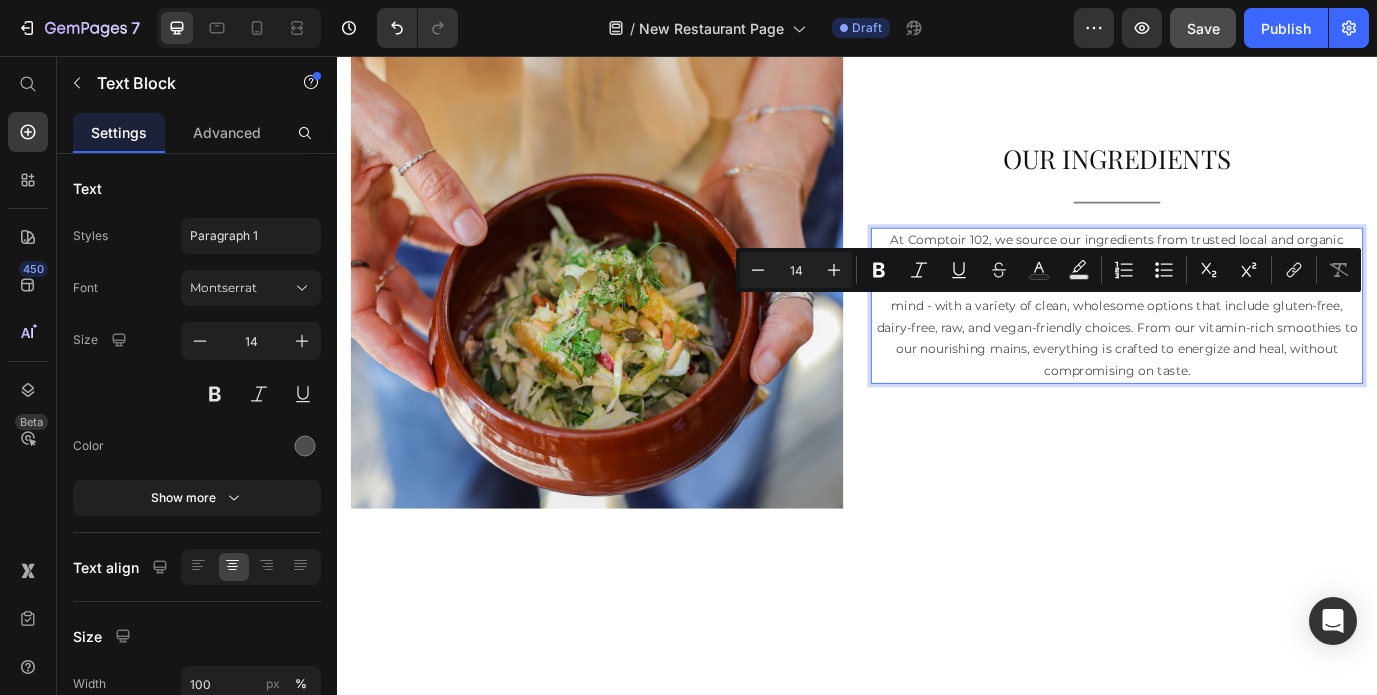 click on "At Comptoir 102, we source our ingredients from trusted local and organic farms, ensuring exceptional quality and nutritional integrity in every dish. Our menu is rooted in nutrient-dense, seasonal food that supports both body and mind - with a variety of clean, wholesome options that include gluten-free, dairy-free, raw, and vegan-friendly choices. From our vitamin-rich smoothies to our nourishing mains, everything is crafted to energize and heal, without compromising on taste." at bounding box center [1237, 344] 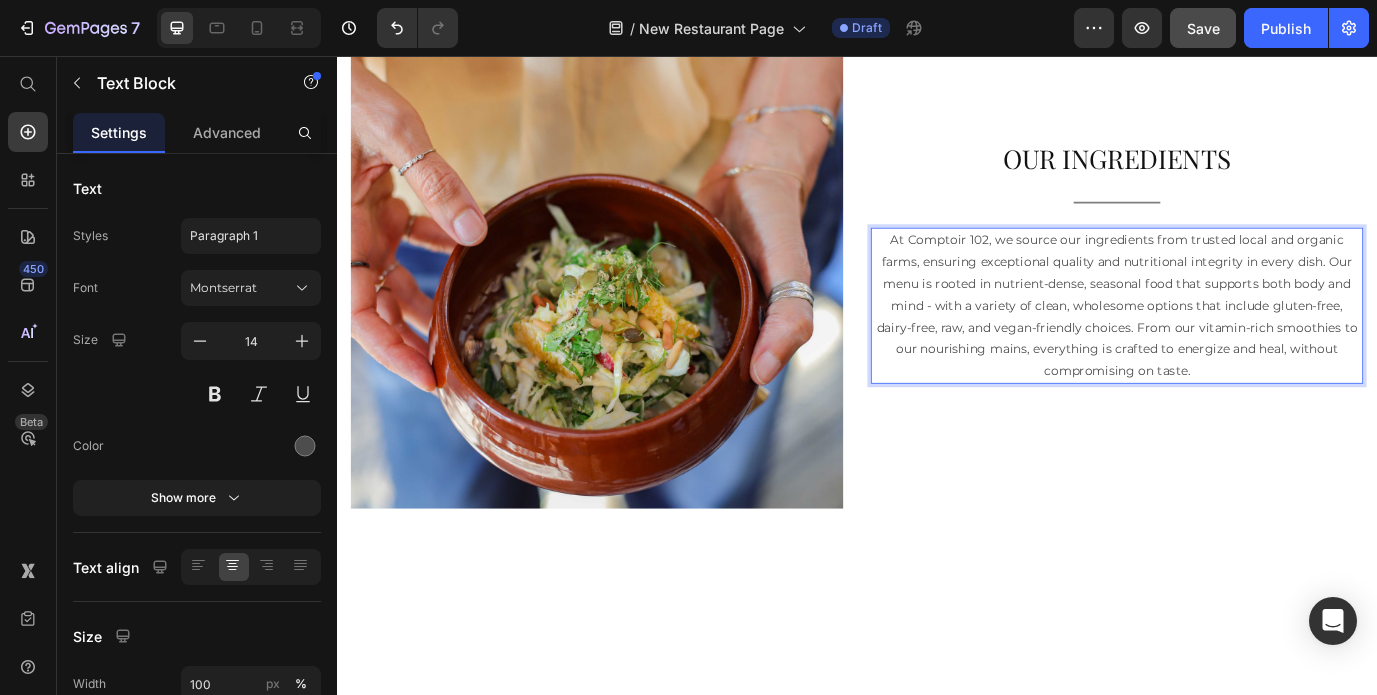 click on "At Comptoir 102, we source our ingredients from trusted local and organic farms, ensuring exceptional quality and nutritional integrity in every dish. Our menu is rooted in nutrient-dense, seasonal food that supports both body and mind - with a variety of clean, wholesome options that include gluten-free, dairy-free, raw, and vegan-friendly choices. From our vitamin-rich smoothies to our nourishing mains, everything is crafted to energize and heal, without compromising on taste." at bounding box center (1237, 344) 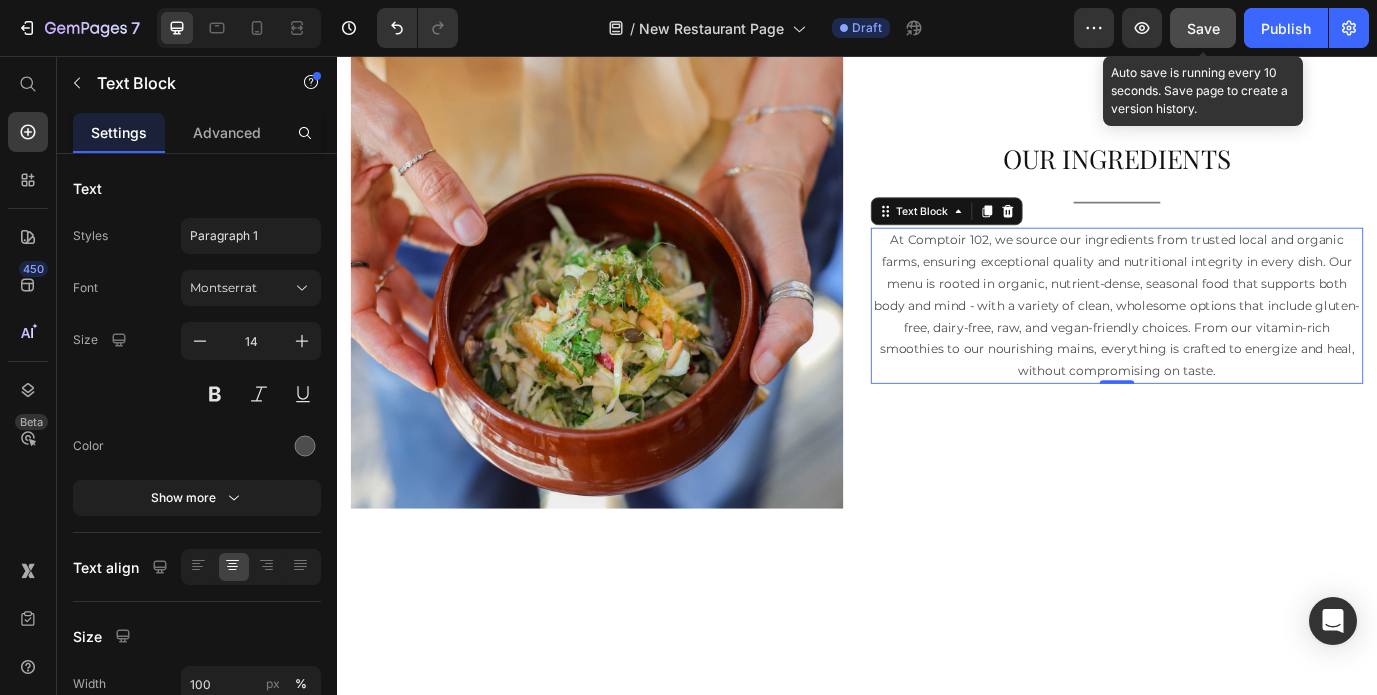 click on "Save" at bounding box center (1203, 28) 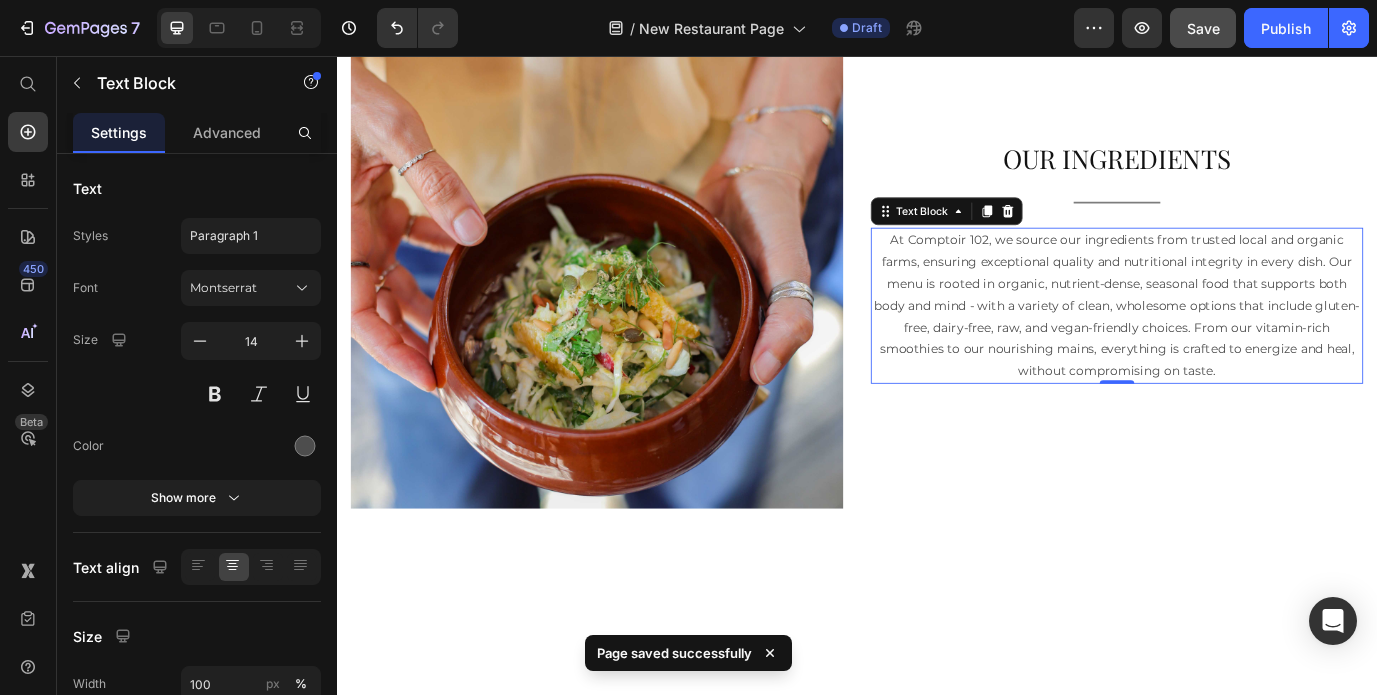 click on "At Comptoir 102, we source our ingredients from trusted local and organic farms, ensuring exceptional quality and nutritional integrity in every dish. Our menu is rooted in organic, nutrient-dense, seasonal food that supports both body and mind - with a variety of clean, wholesome options that include gluten-free, dairy-free, raw, and vegan-friendly choices. From our vitamin-rich smoothies to our nourishing mains, everything is crafted to energize and heal, without compromising on taste." at bounding box center [1237, 344] 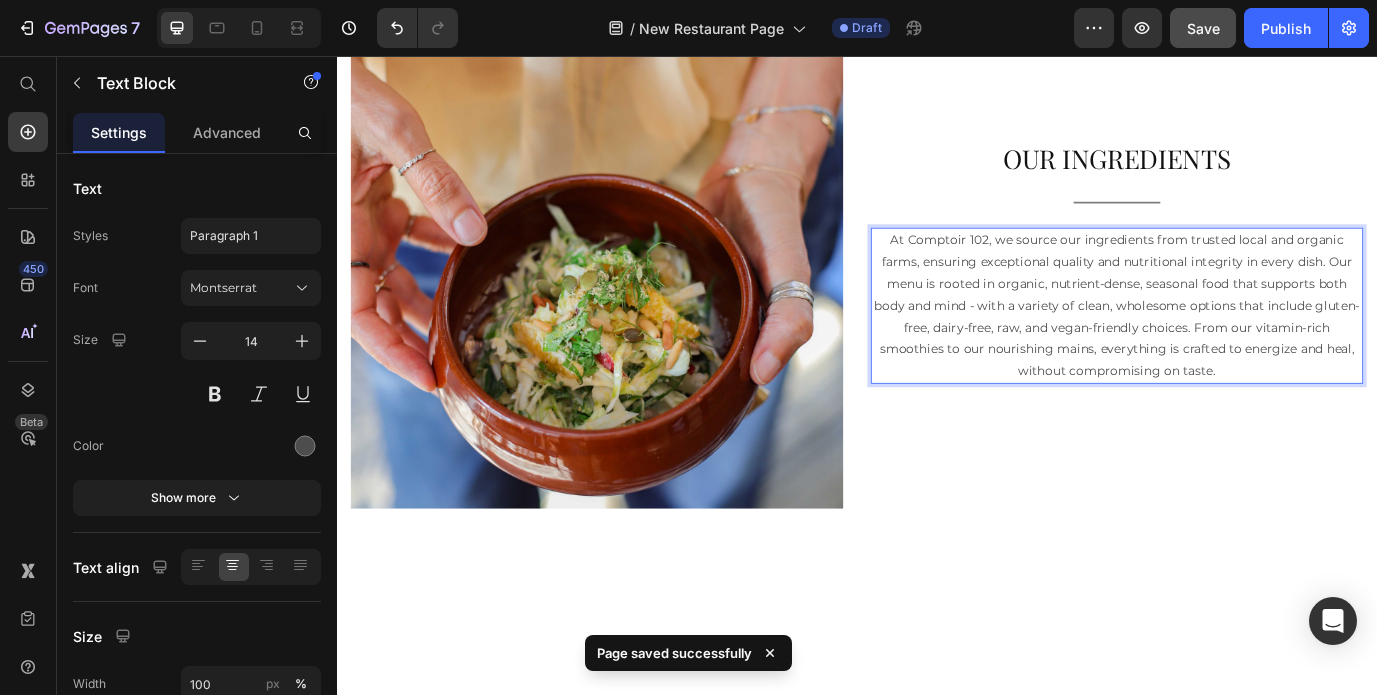 click on "At Comptoir 102, we source our ingredients from trusted local and organic farms, ensuring exceptional quality and nutritional integrity in every dish. Our menu is rooted in organic, nutrient-dense, seasonal food that supports both body and mind - with a variety of clean, wholesome options that include gluten-free, dairy-free, raw, and vegan-friendly choices. From our vitamin-rich smoothies to our nourishing mains, everything is crafted to energize and heal, without compromising on taste." at bounding box center [1237, 344] 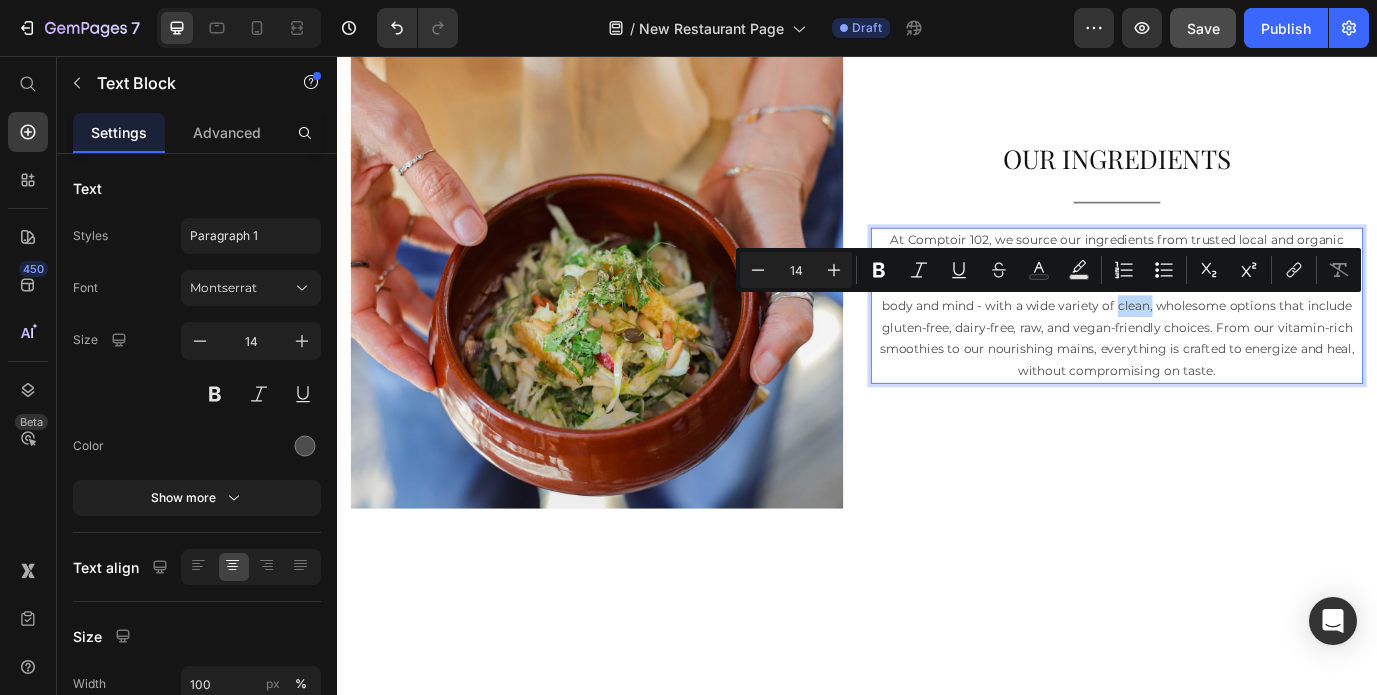 drag, startPoint x: 1200, startPoint y: 346, endPoint x: 1160, endPoint y: 346, distance: 40 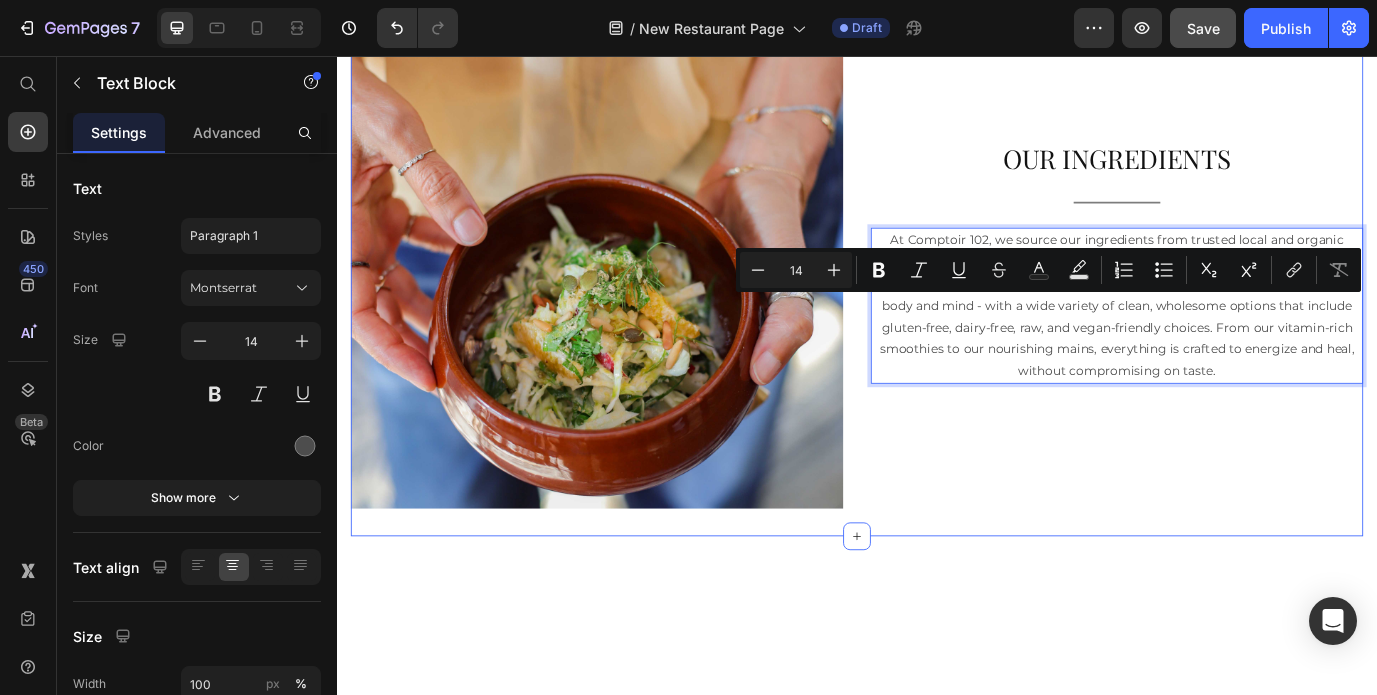 click on "OUR INGREDIENTS Heading                Title Line At Comptoir 102, we source our ingredients from trusted local and organic farms, ensuring exceptional quality and nutritional integrity in every dish. Our menu is rooted in organic, nutrient-dense, seasonal food that supports both body and mind - with a wide variety of clean, wholesome options that include gluten-free, dairy-free, raw, and vegan-friendly choices. From our vitamin-rich smoothies to our nourishing mains, everything is crafted to energize and heal, without compromising on taste. Text Block   0" at bounding box center [1237, 294] 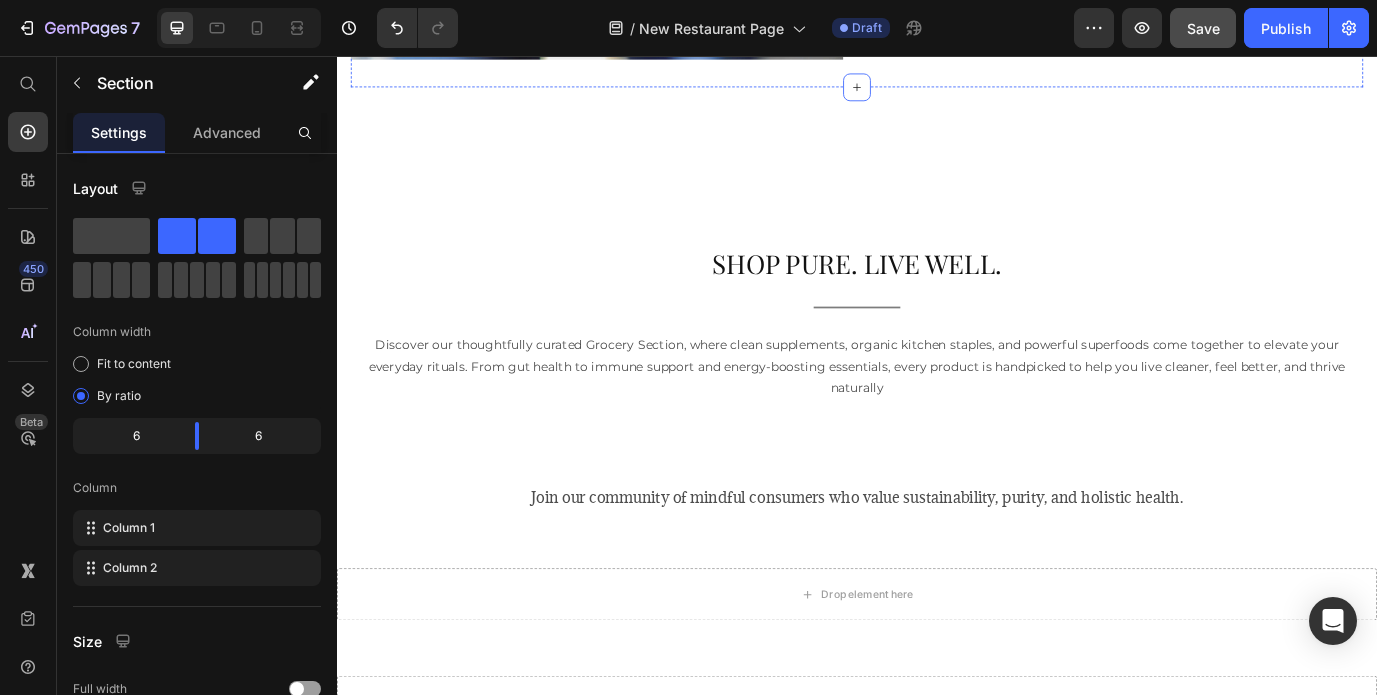 scroll, scrollTop: 3136, scrollLeft: 0, axis: vertical 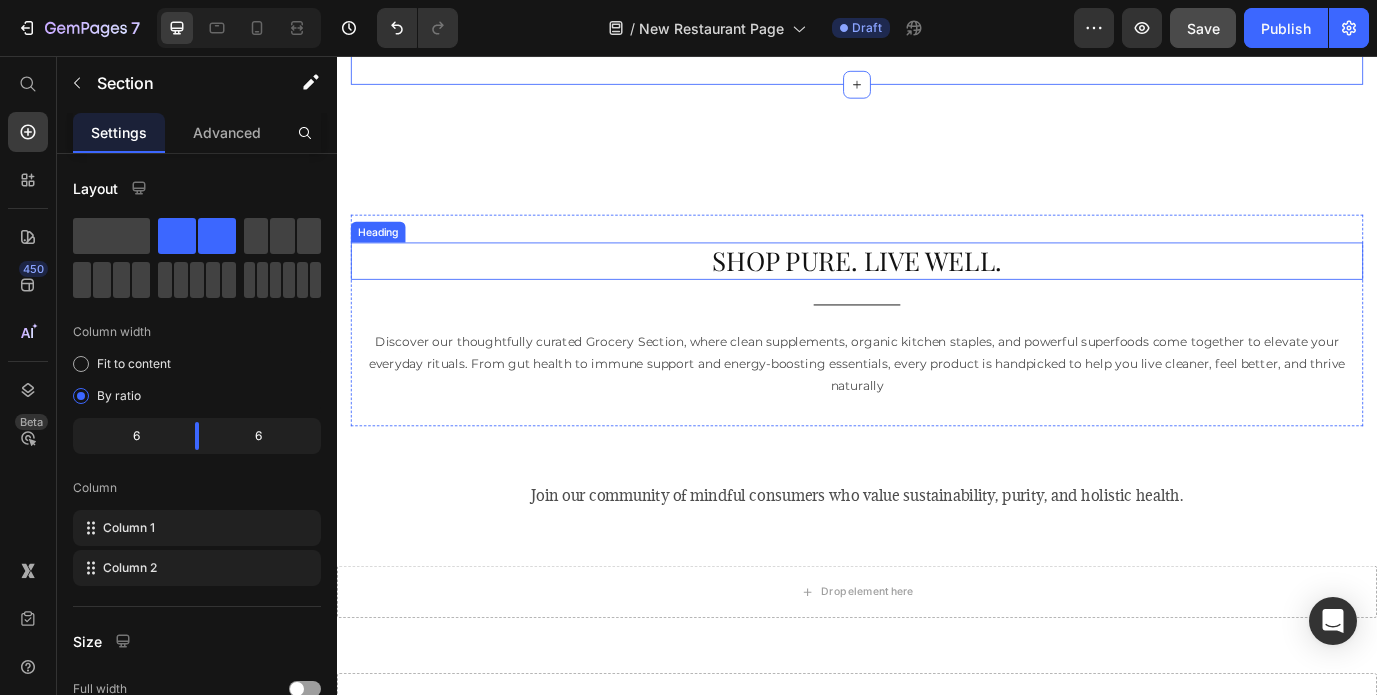 click on "SHOP PURE. LIVE WELL." at bounding box center [937, 292] 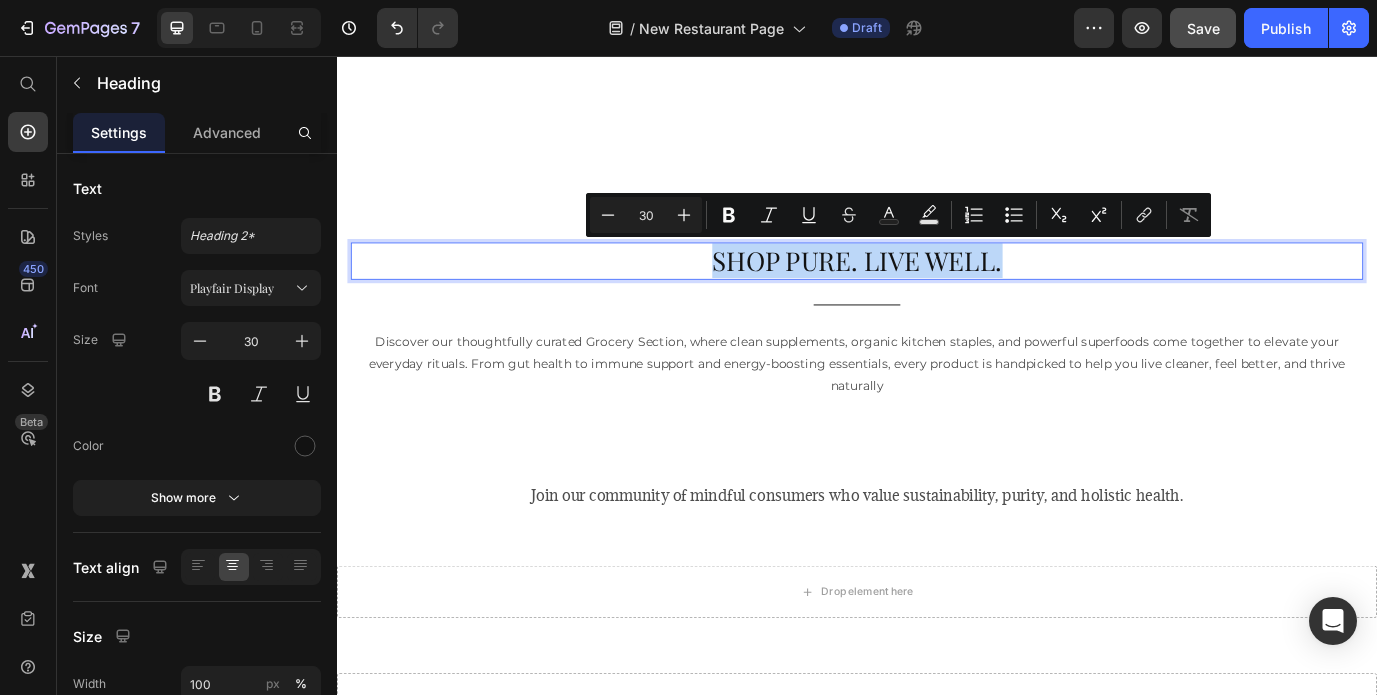 copy on "SHOP PURE. LIVE WELL." 